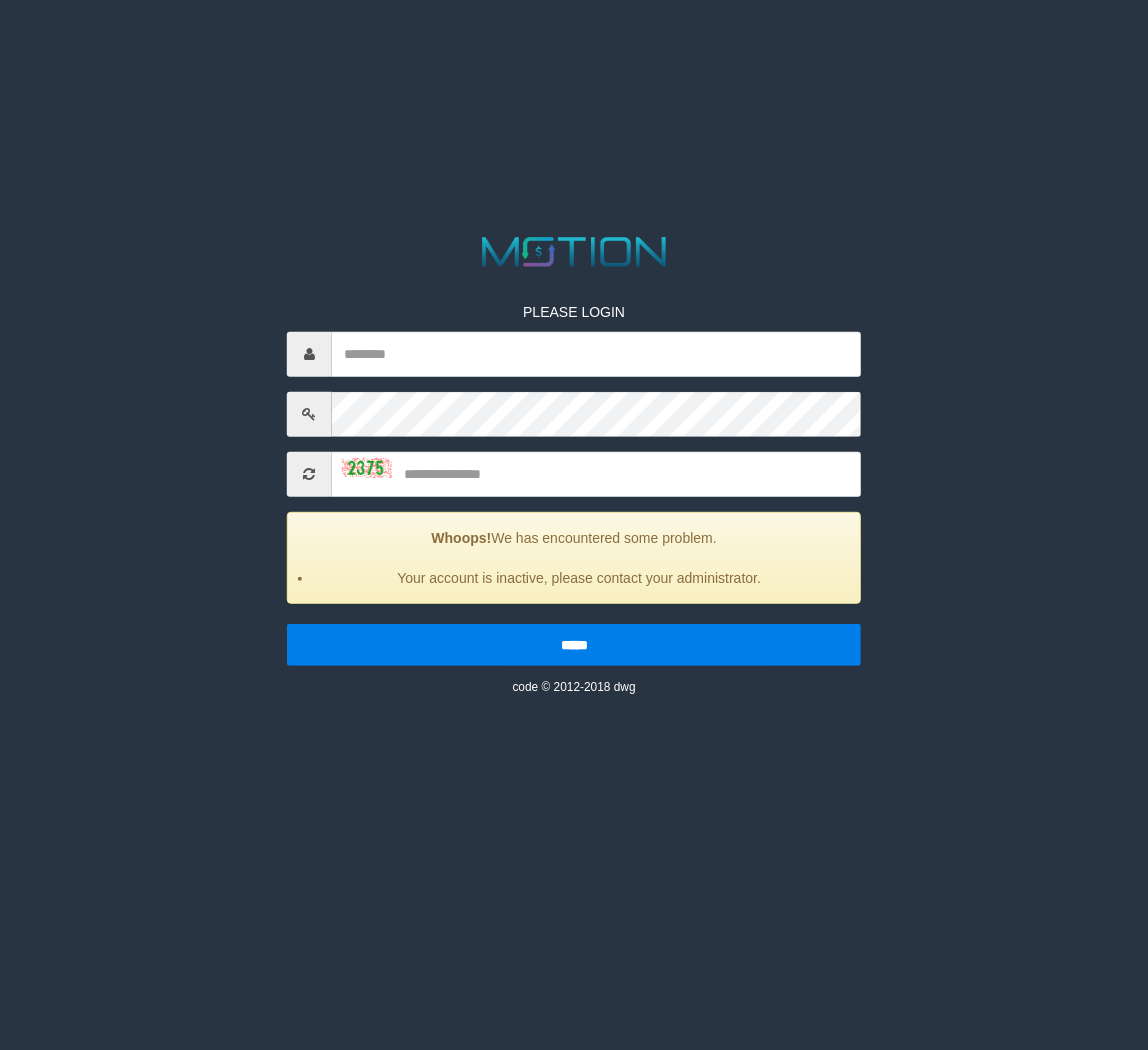 scroll, scrollTop: 0, scrollLeft: 0, axis: both 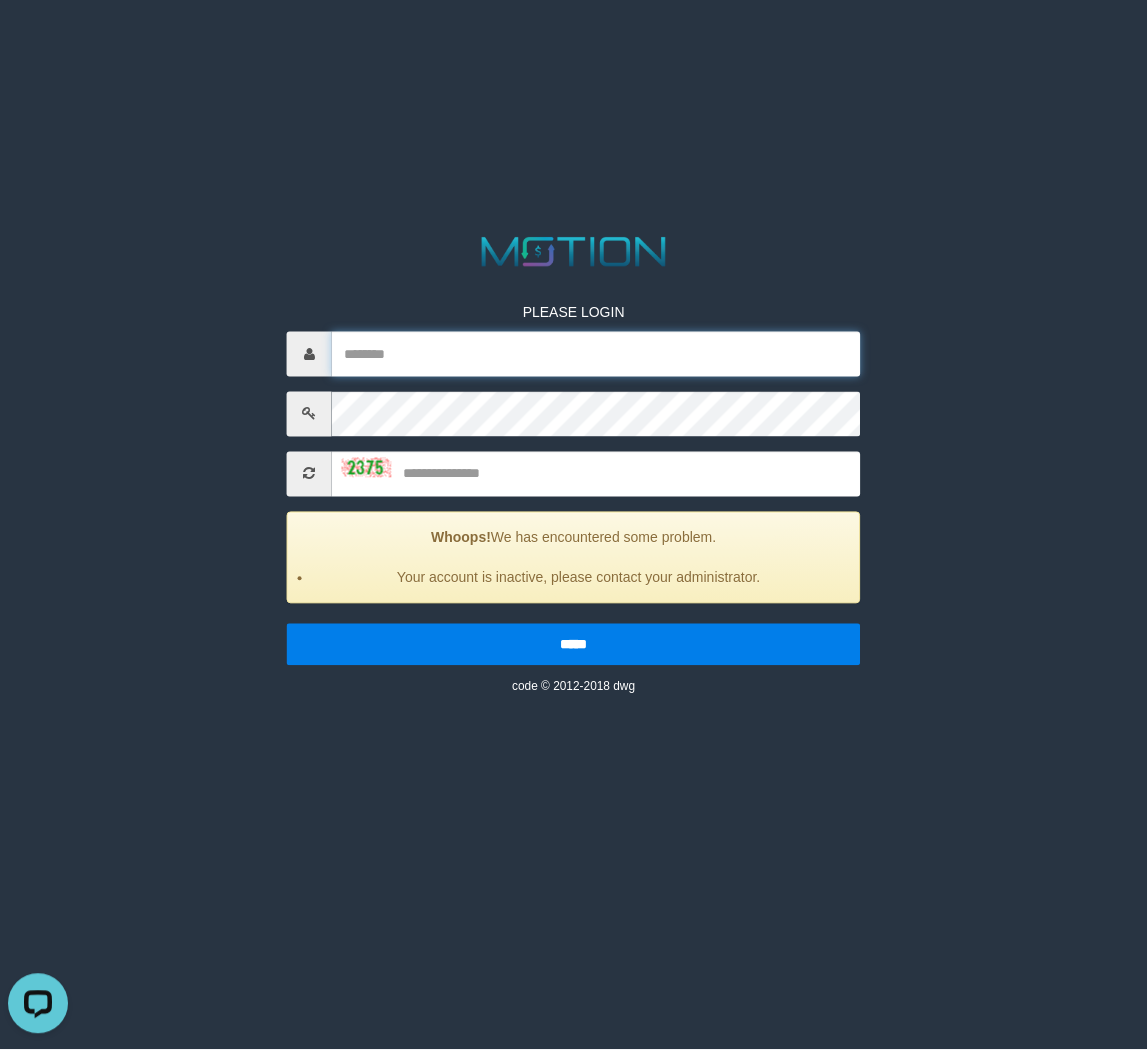 type on "*******" 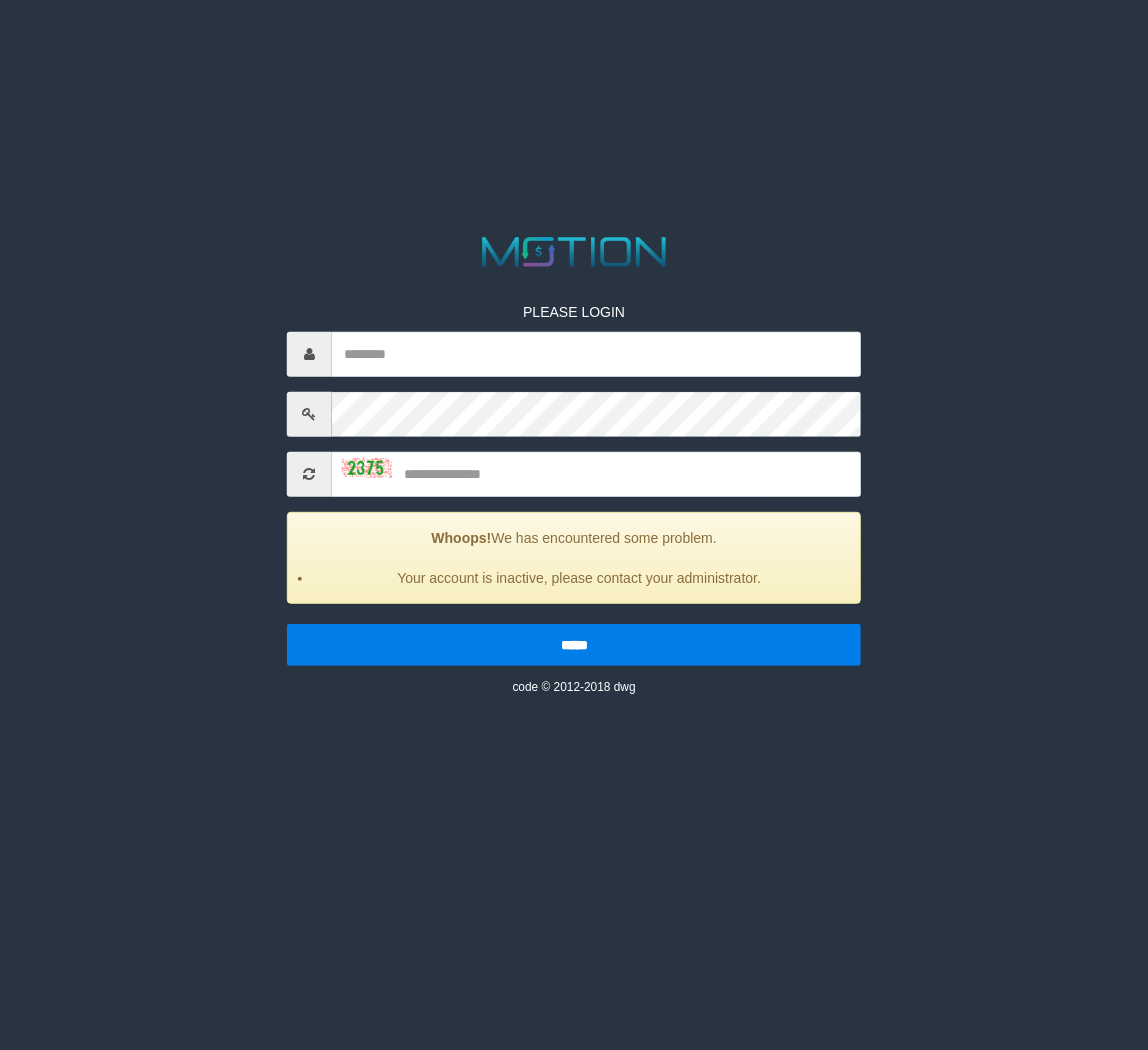 scroll, scrollTop: 0, scrollLeft: 0, axis: both 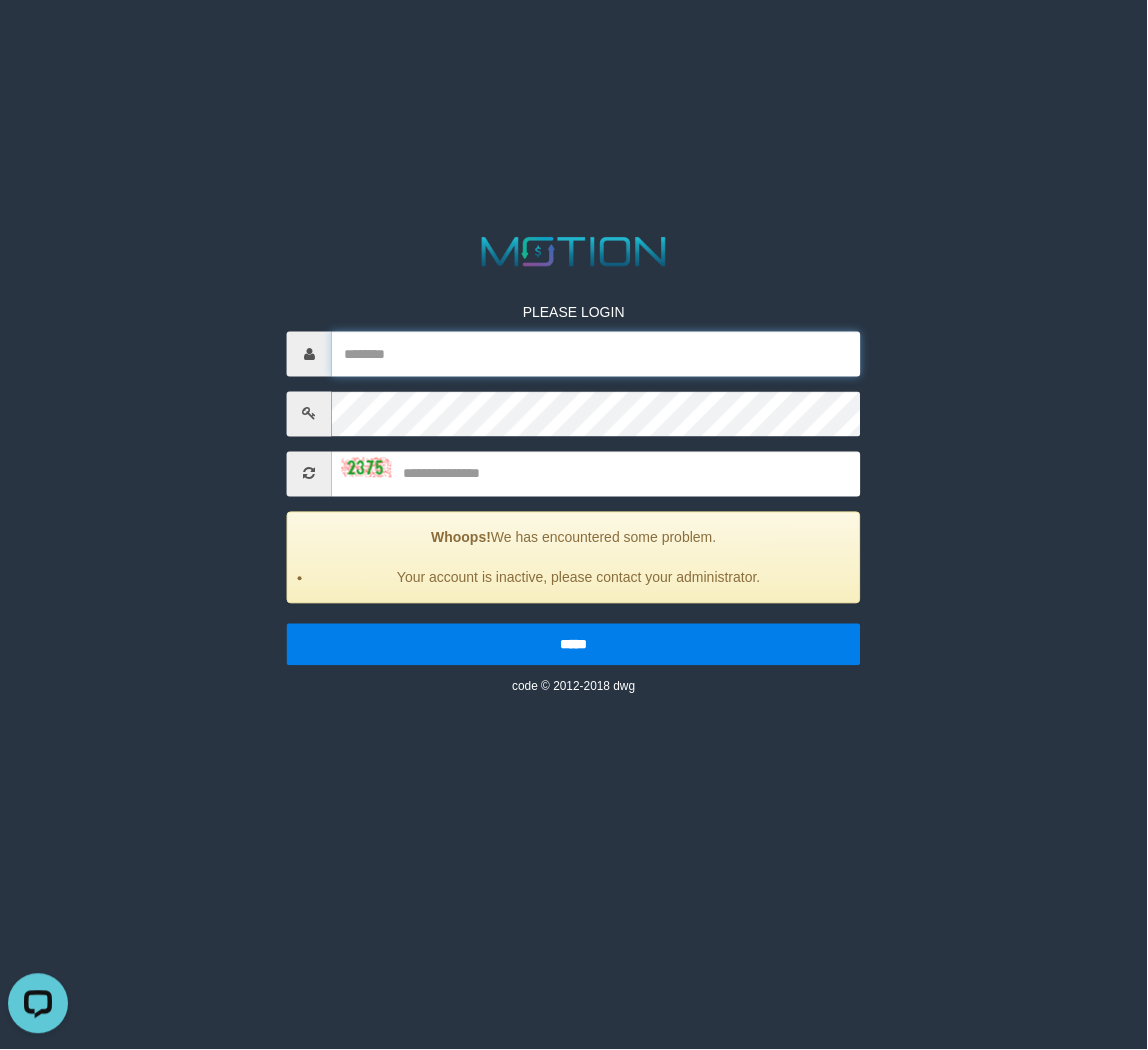 type on "*******" 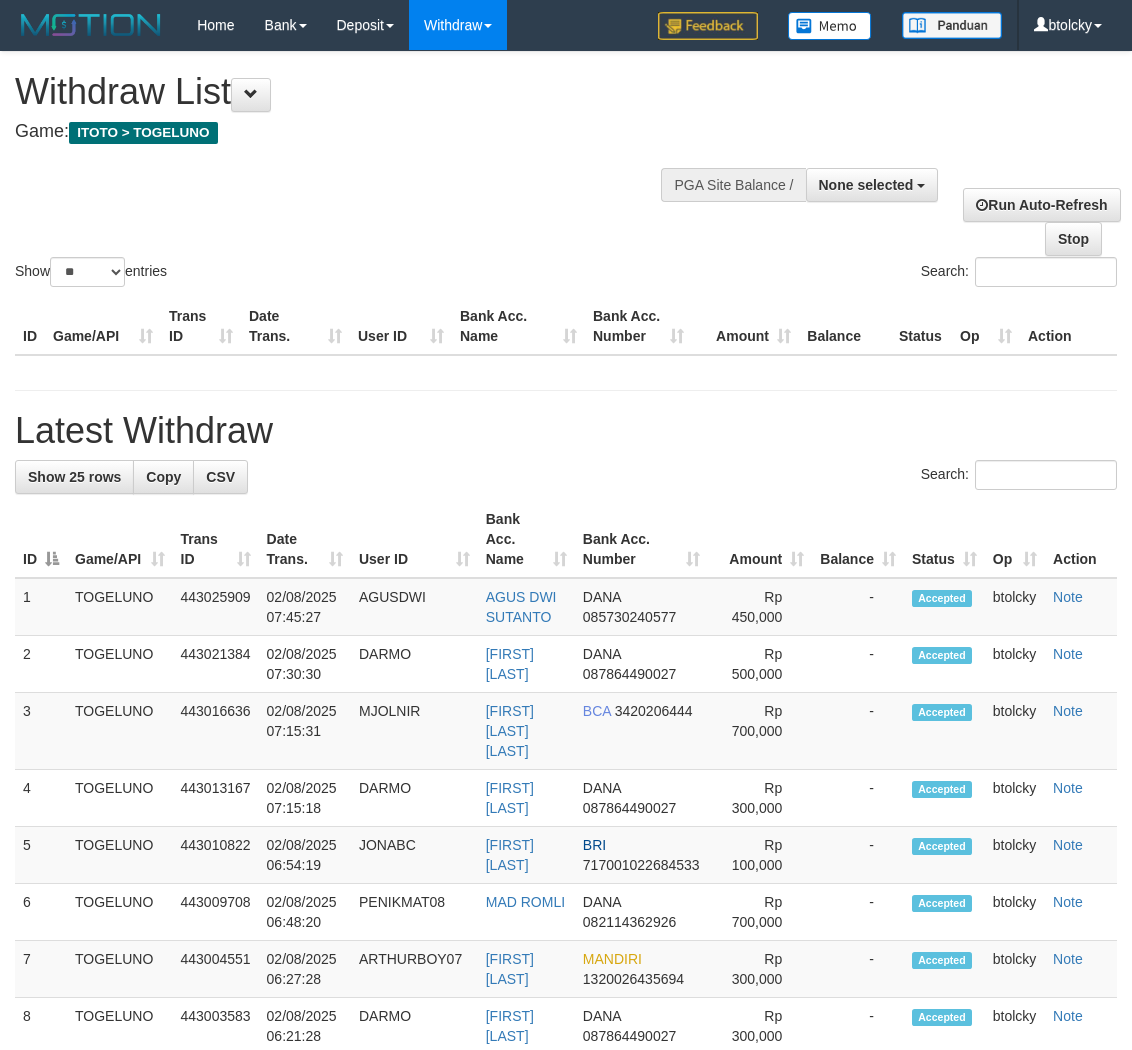 select 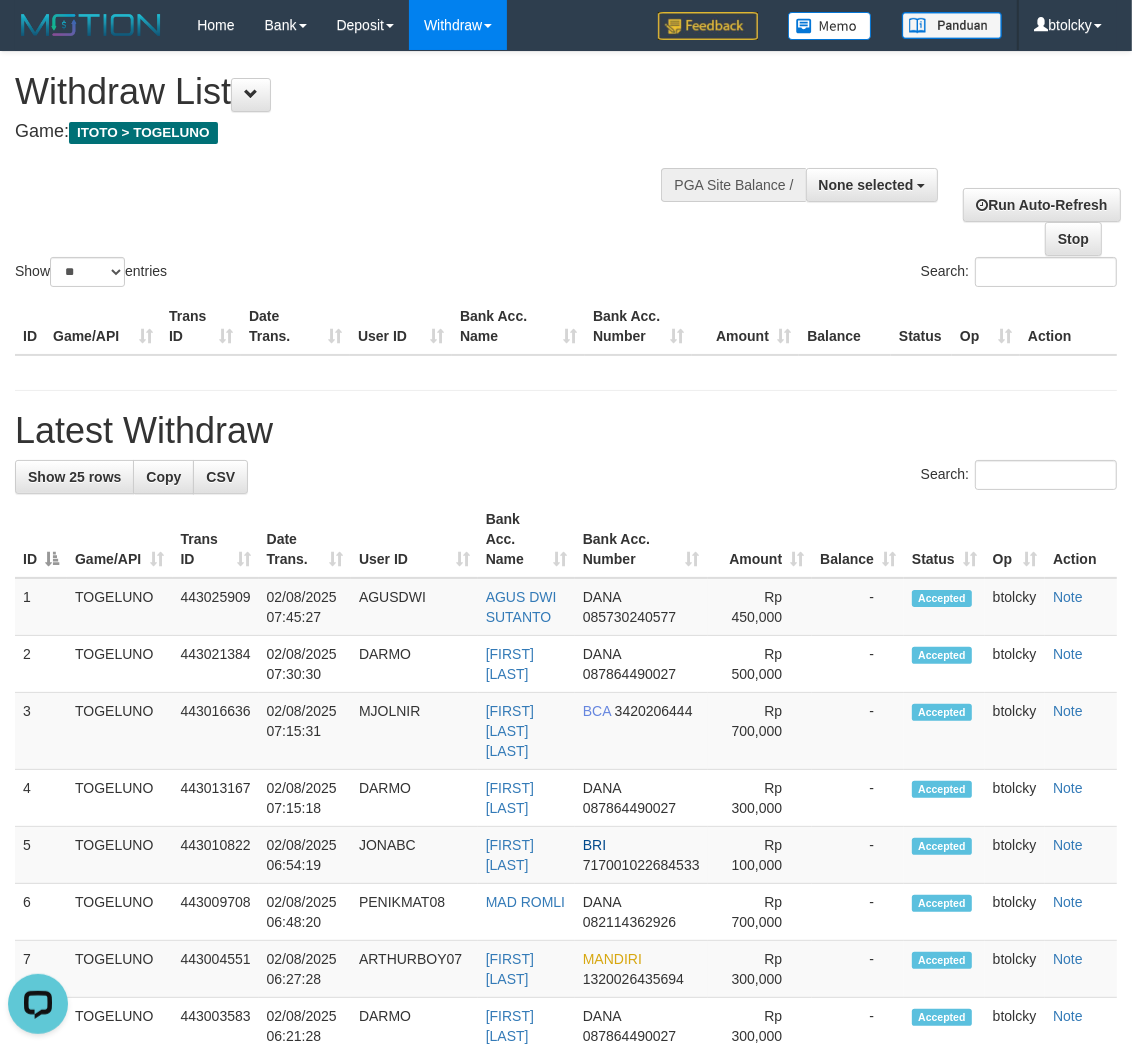 scroll, scrollTop: 0, scrollLeft: 0, axis: both 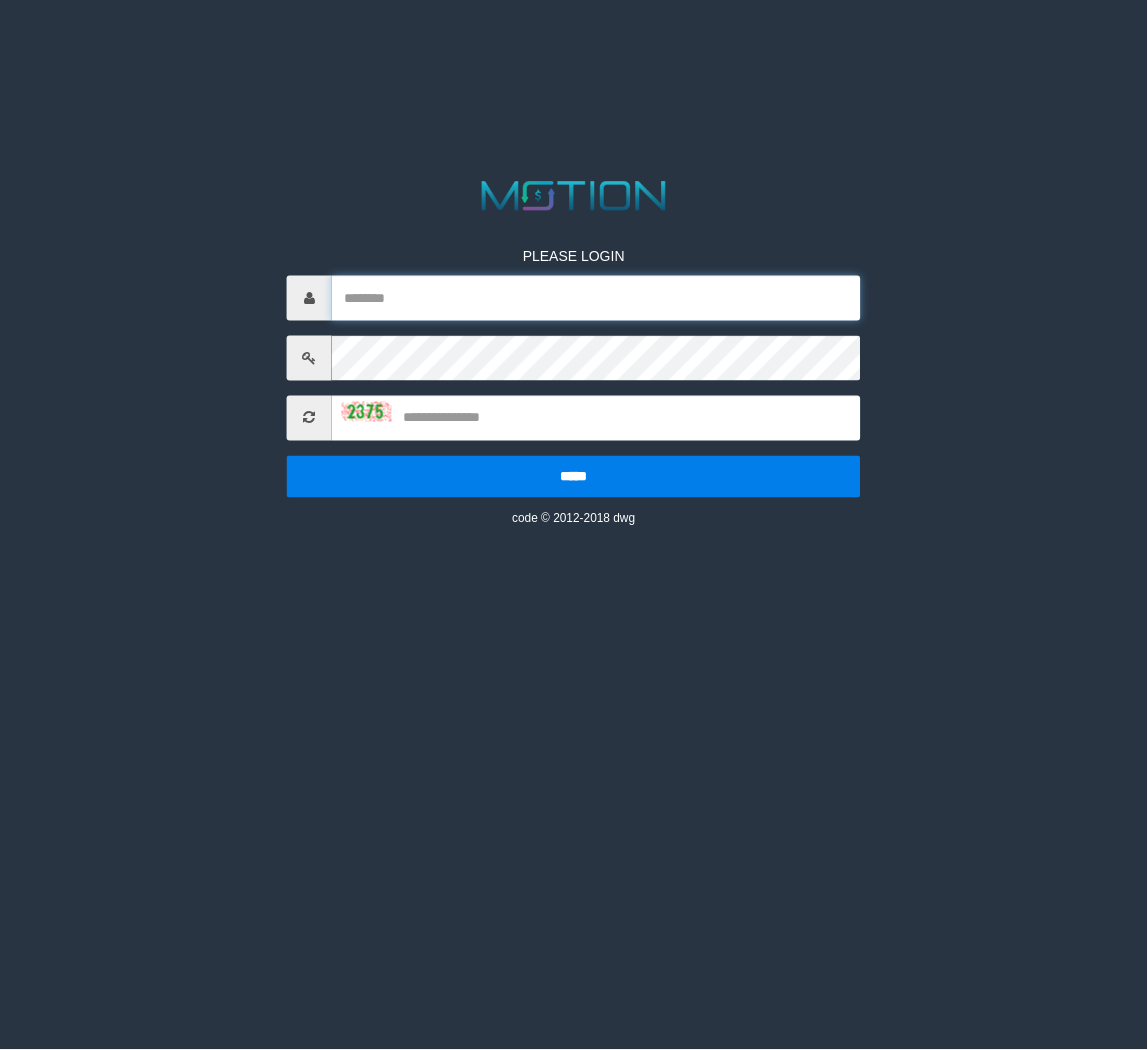 type on "*******" 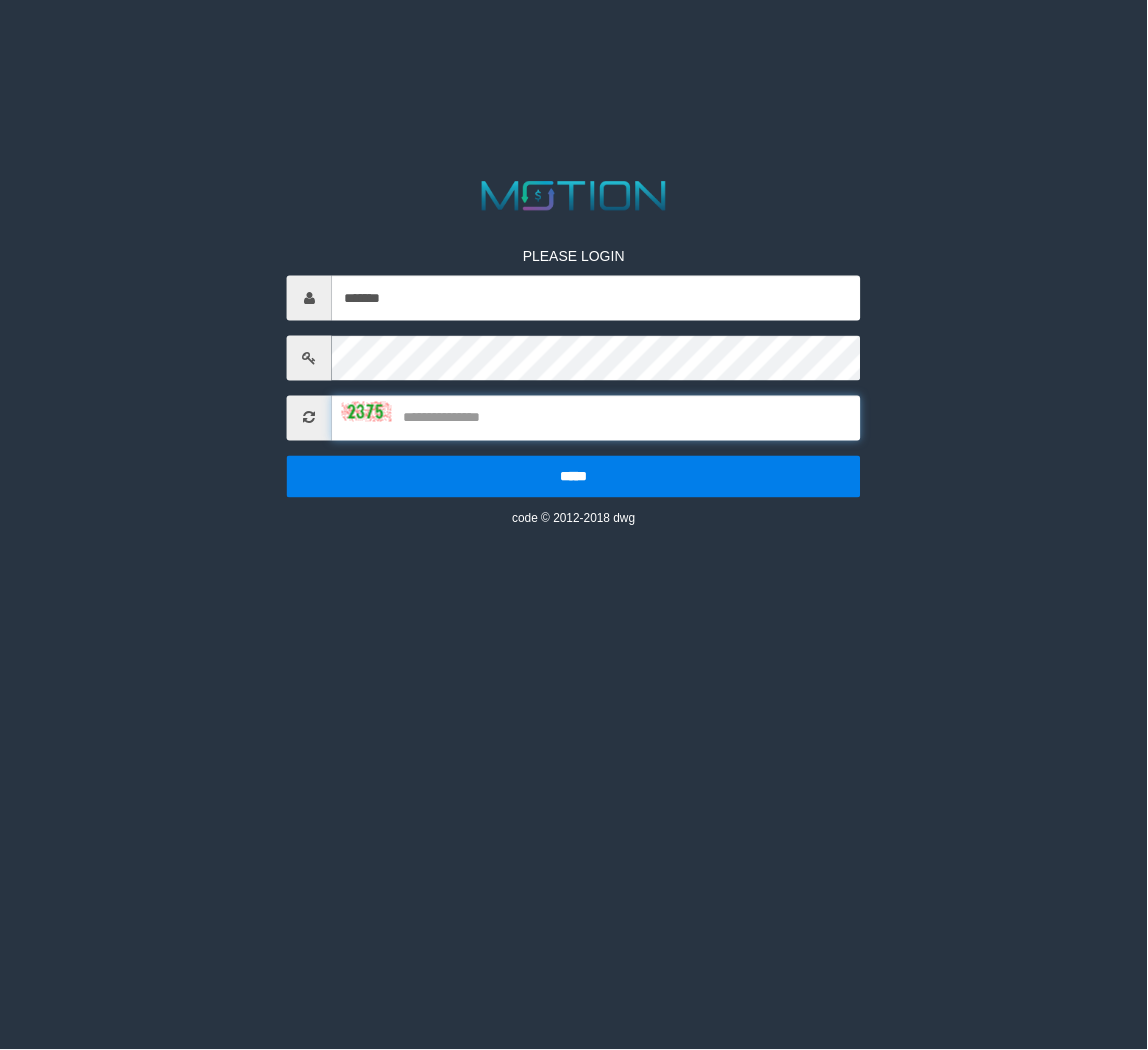 click at bounding box center (596, 417) 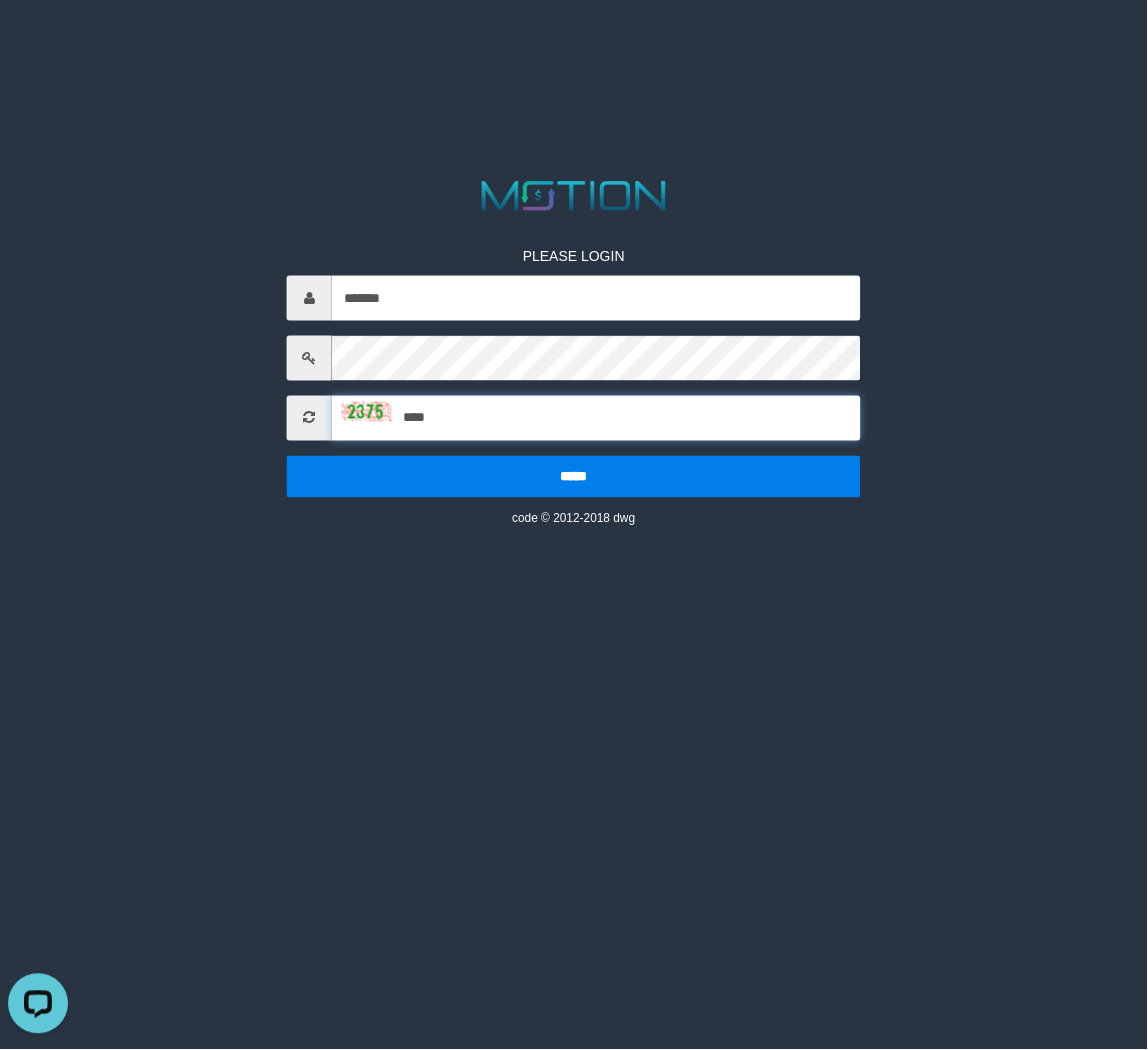 scroll, scrollTop: 0, scrollLeft: 0, axis: both 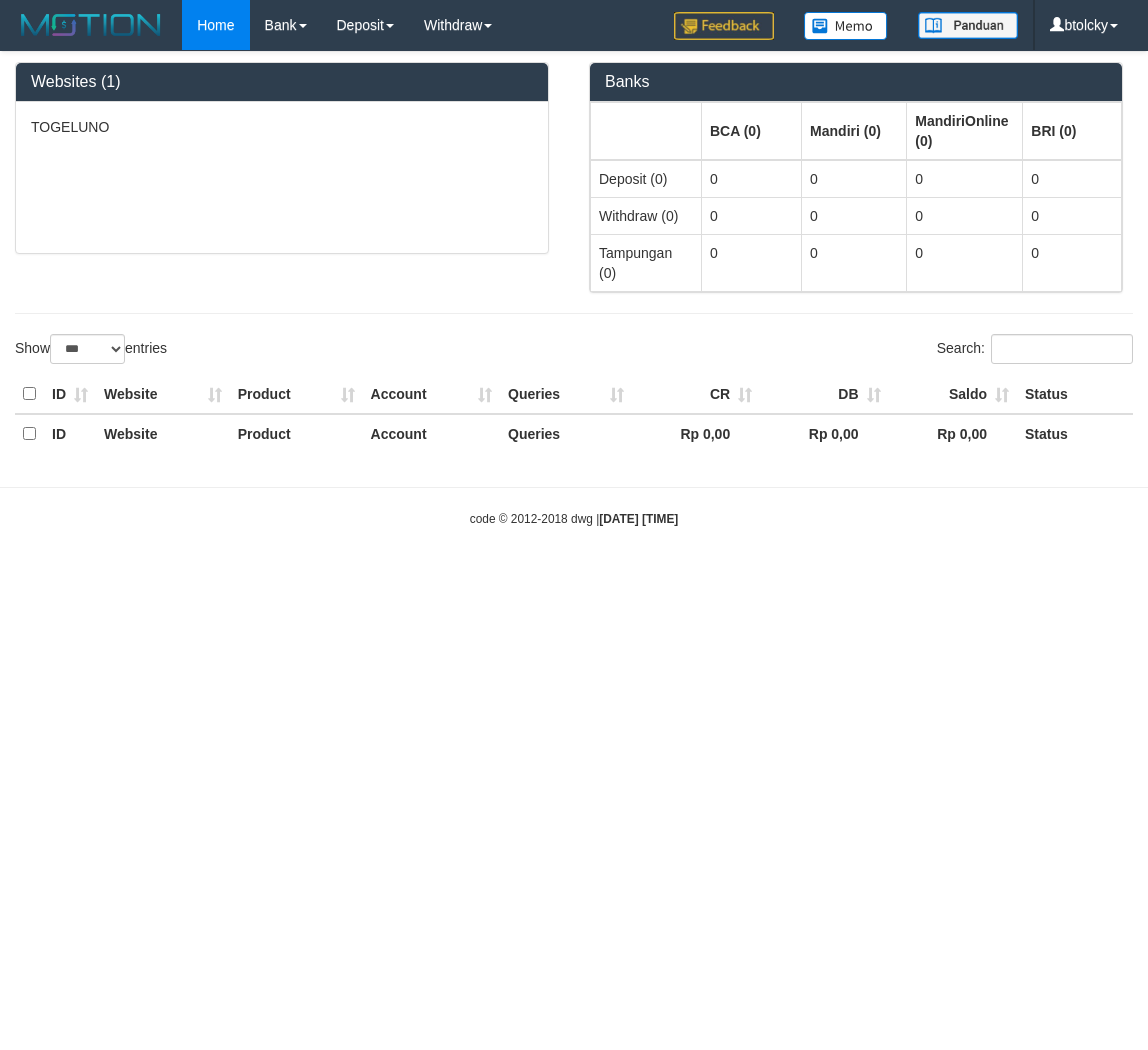 select on "***" 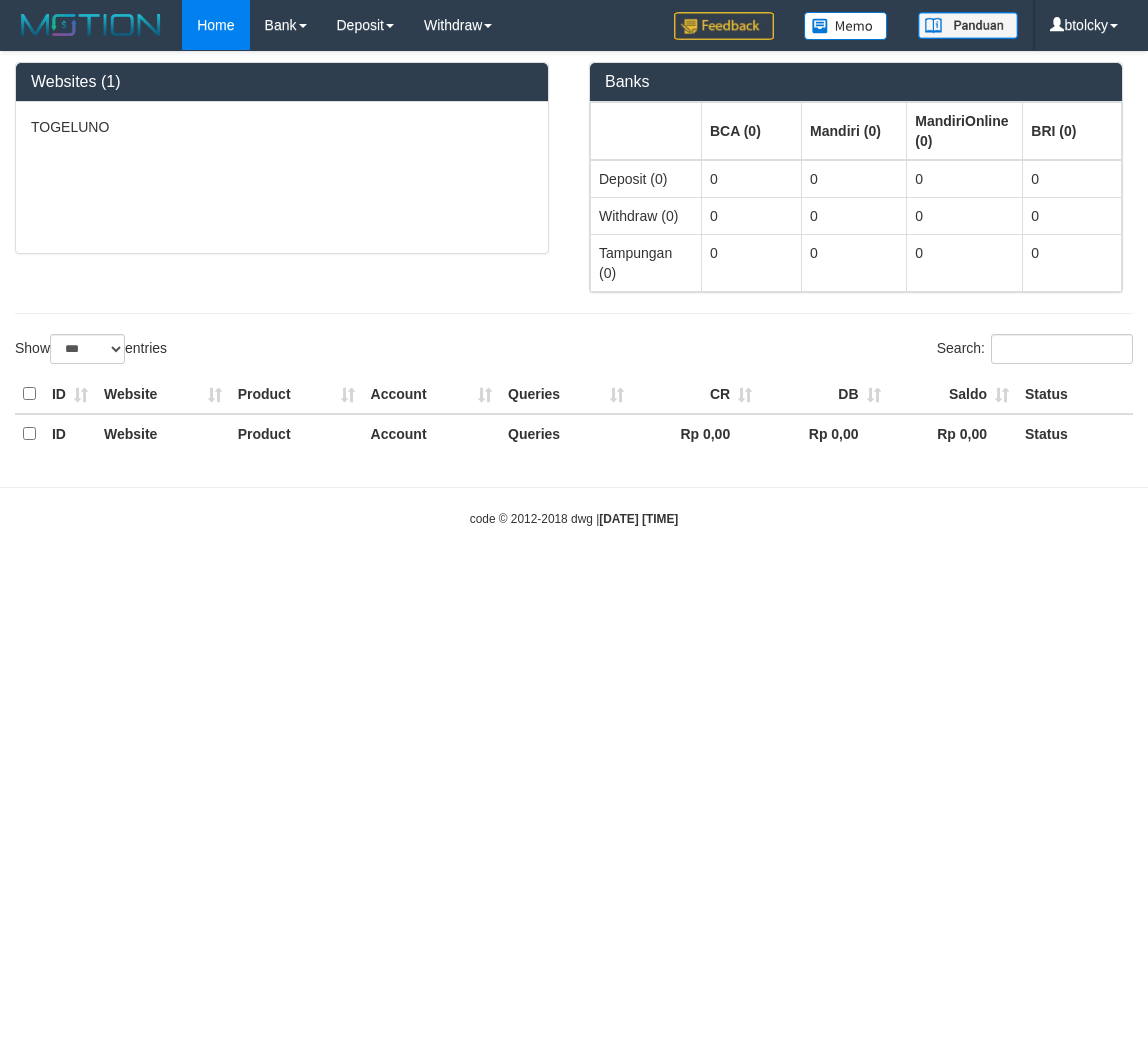 scroll, scrollTop: 0, scrollLeft: 0, axis: both 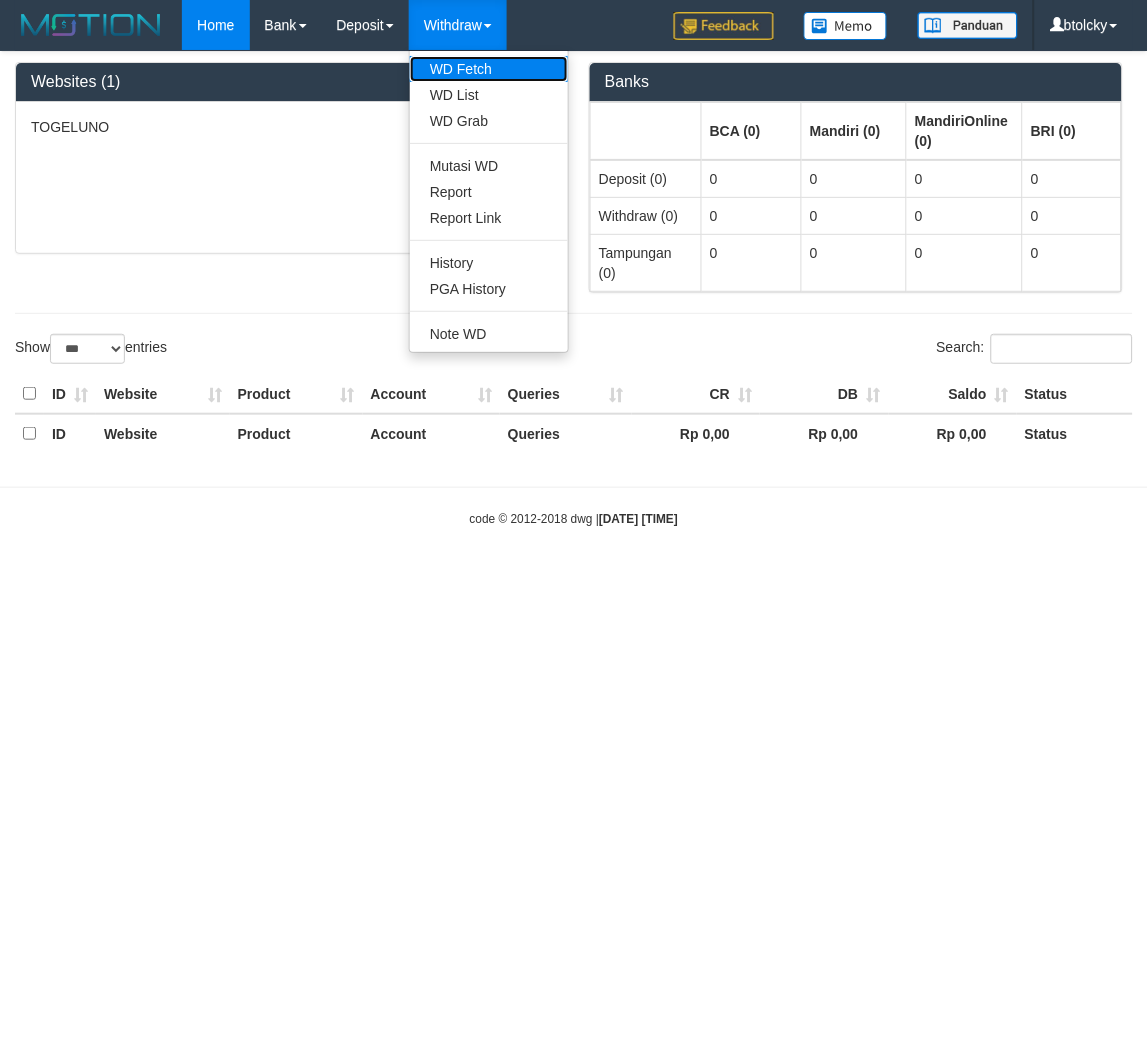 click on "WD Fetch" at bounding box center (489, 69) 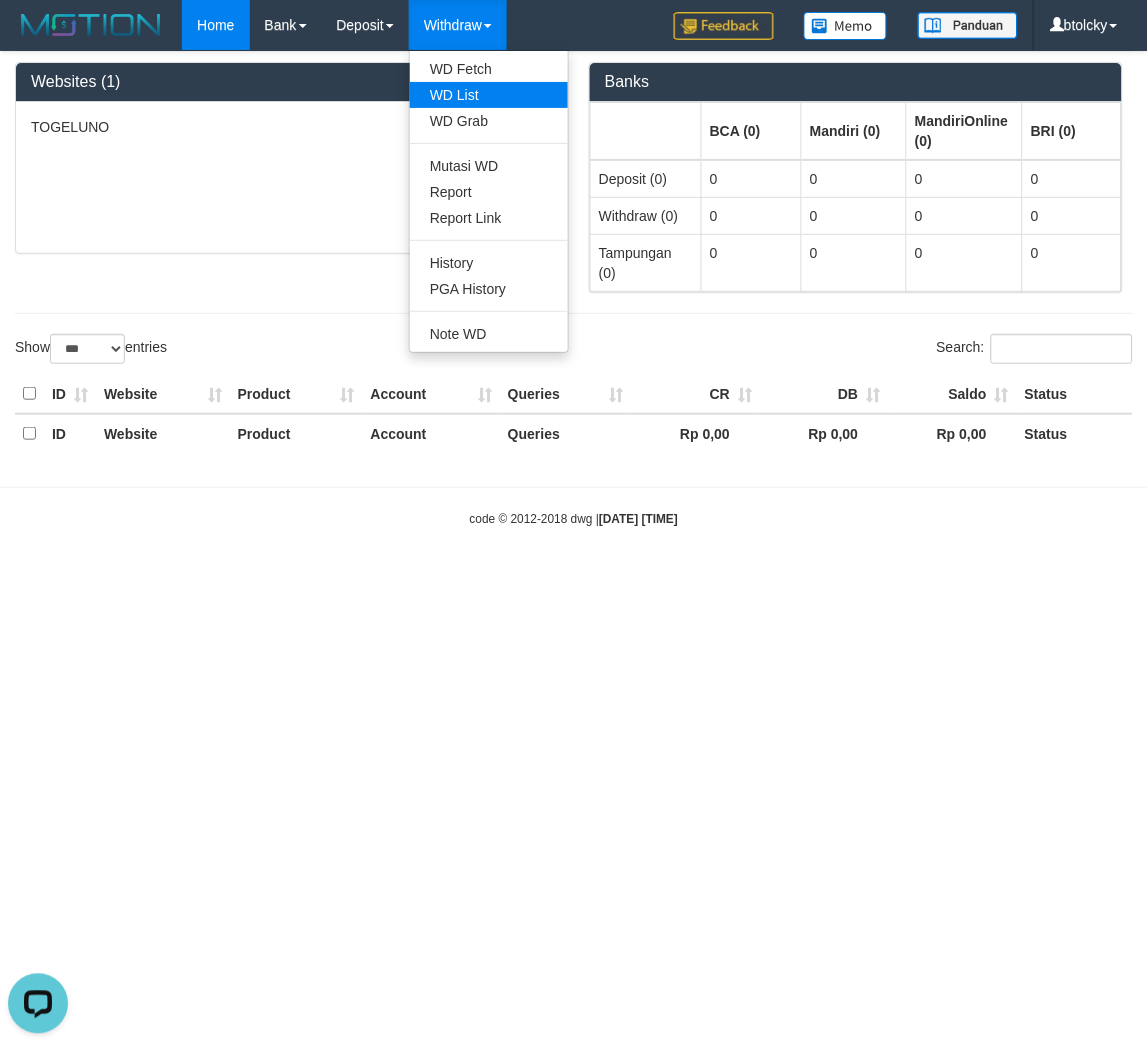 scroll, scrollTop: 0, scrollLeft: 0, axis: both 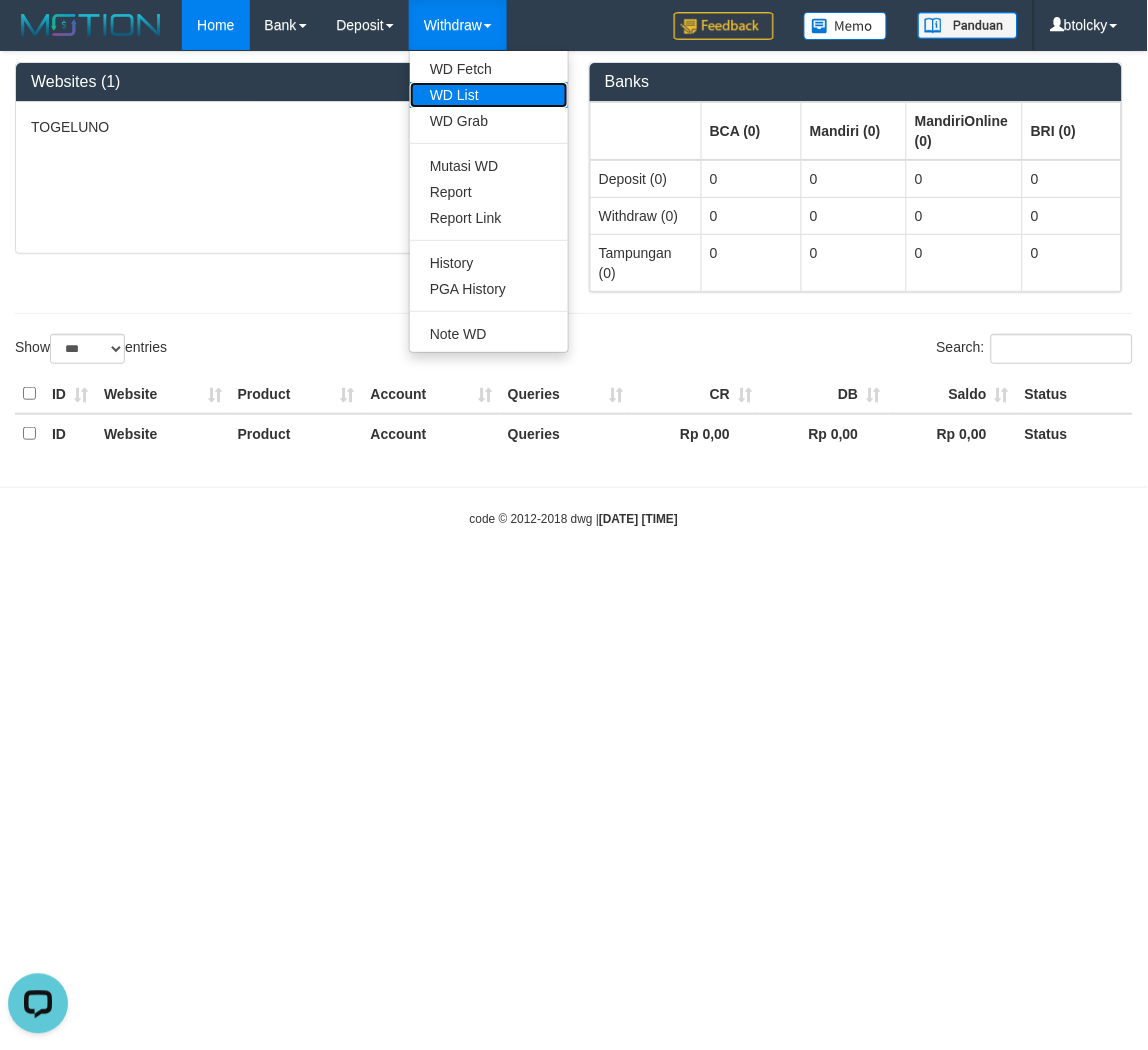 click on "WD List" at bounding box center (489, 95) 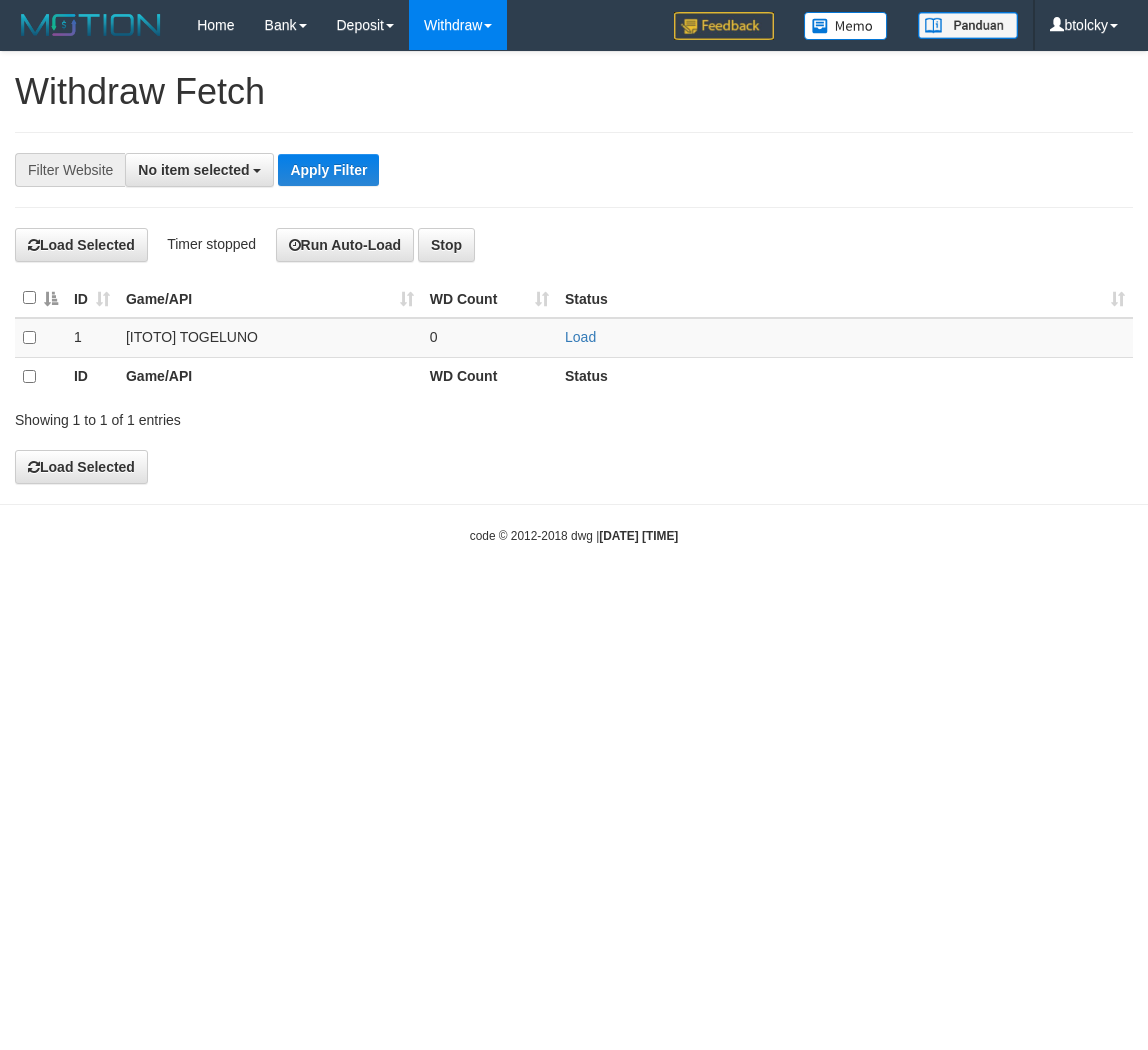 scroll, scrollTop: 0, scrollLeft: 0, axis: both 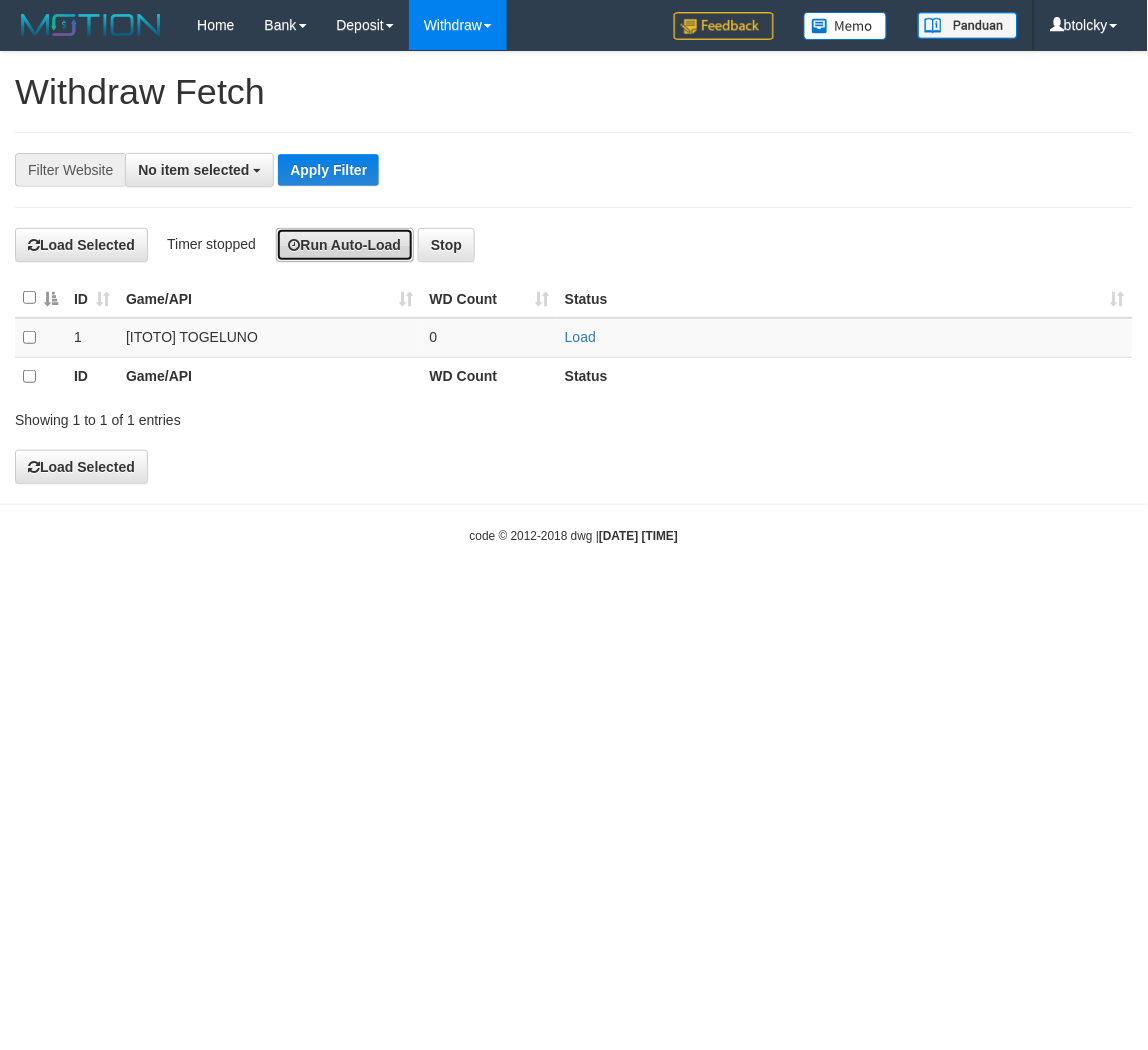 click on "Run Auto-Load" at bounding box center (345, 245) 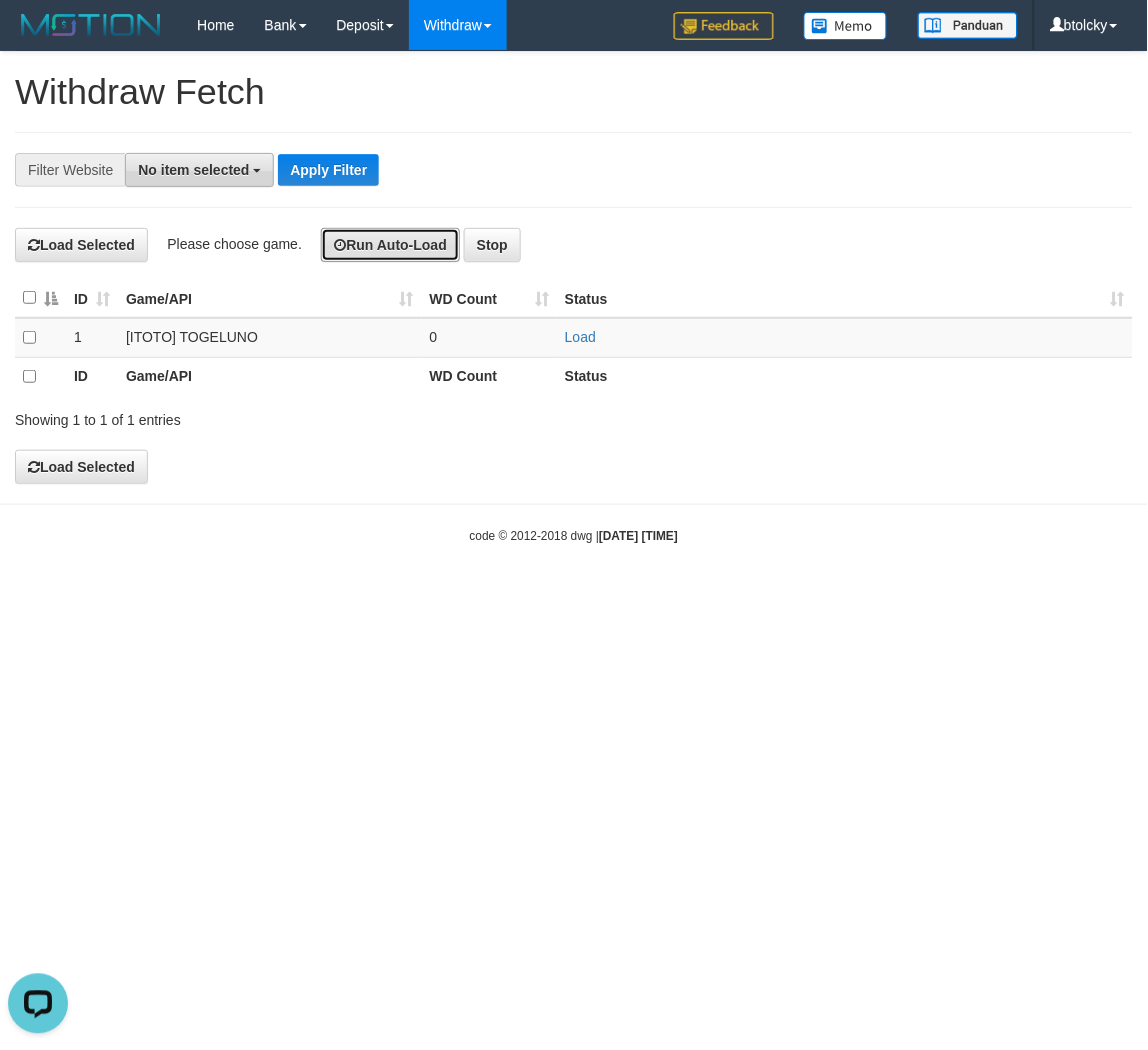 scroll, scrollTop: 0, scrollLeft: 0, axis: both 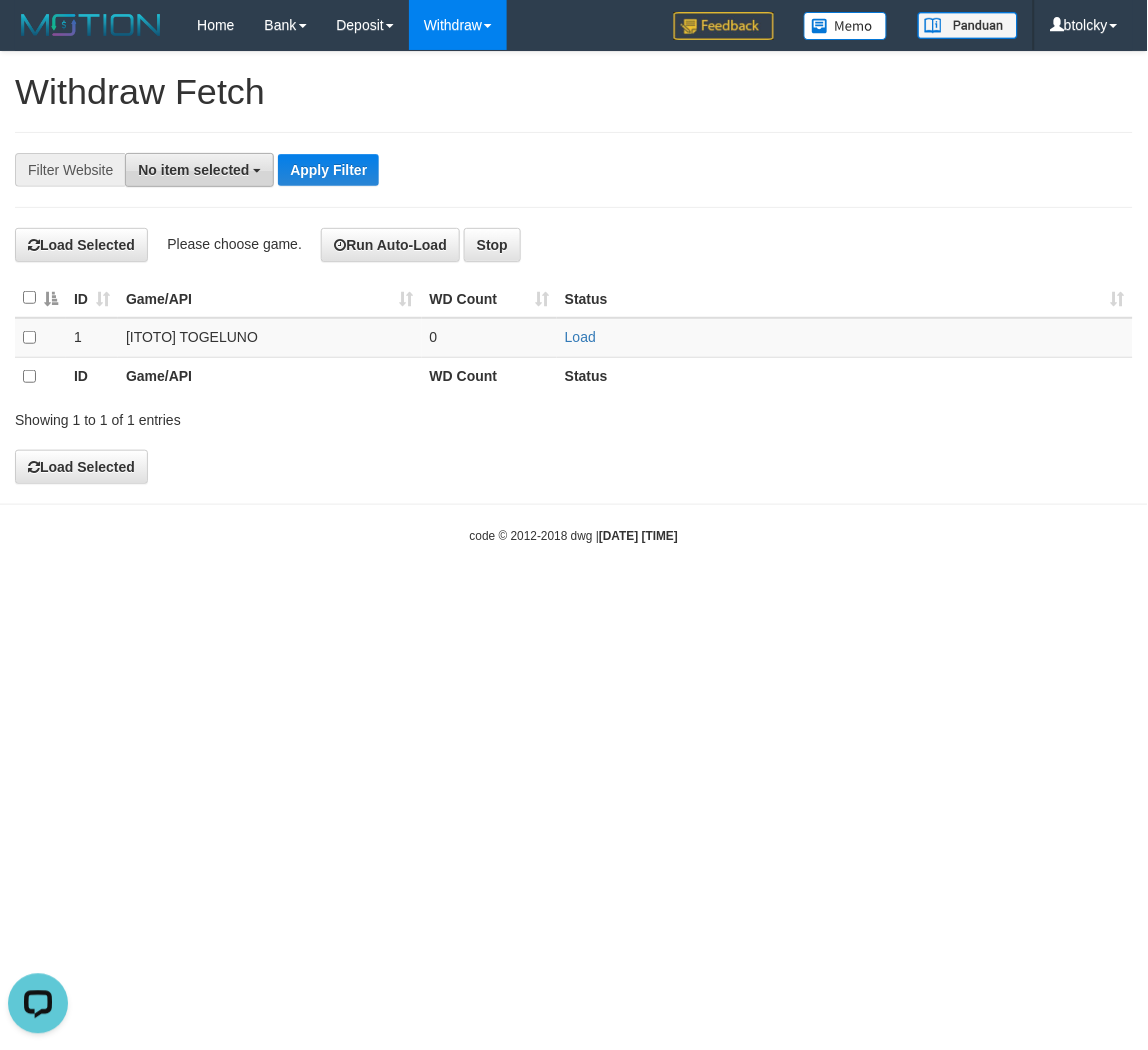 click on "No item selected" at bounding box center [199, 170] 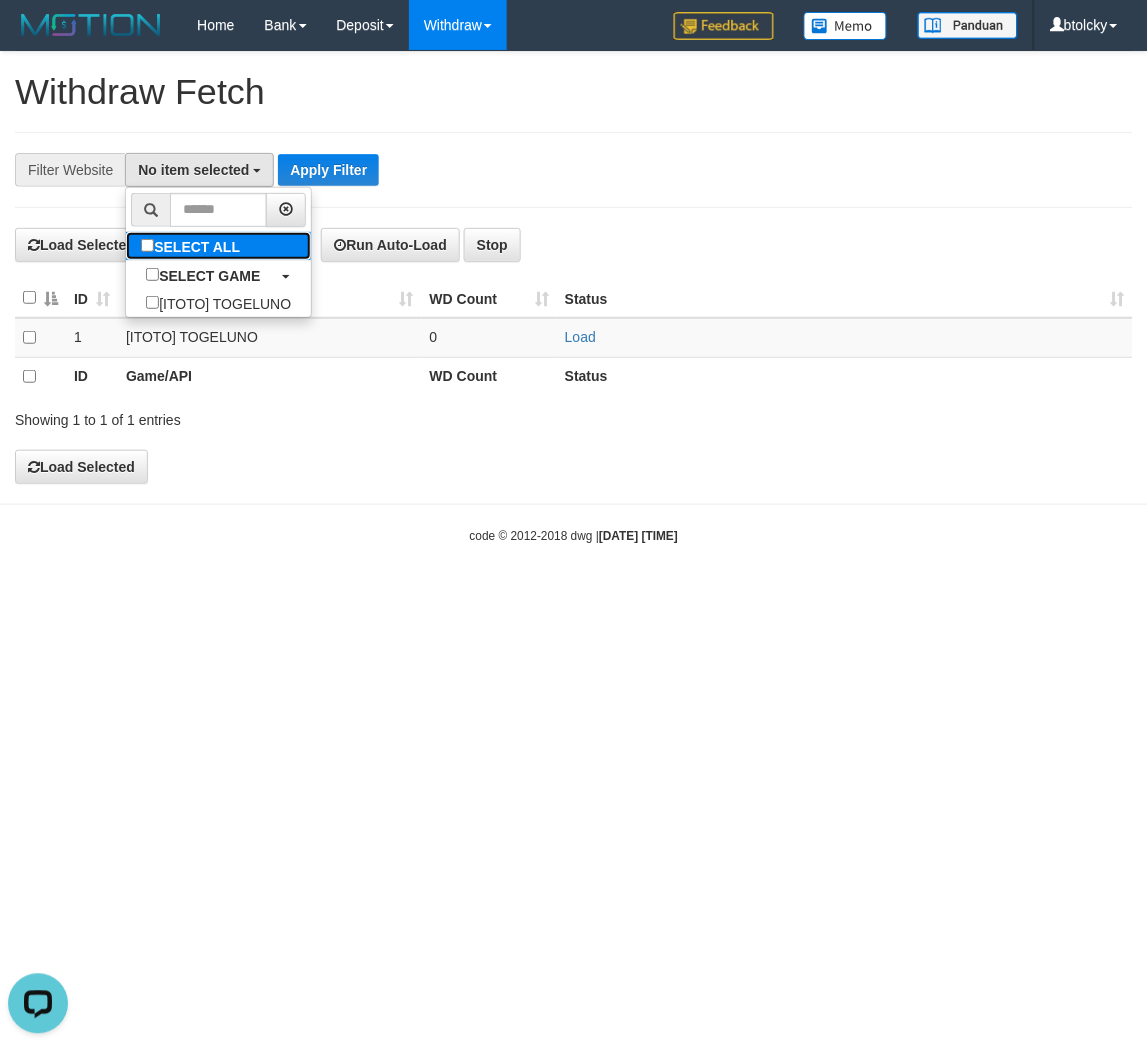 click on "SELECT ALL" at bounding box center (193, 246) 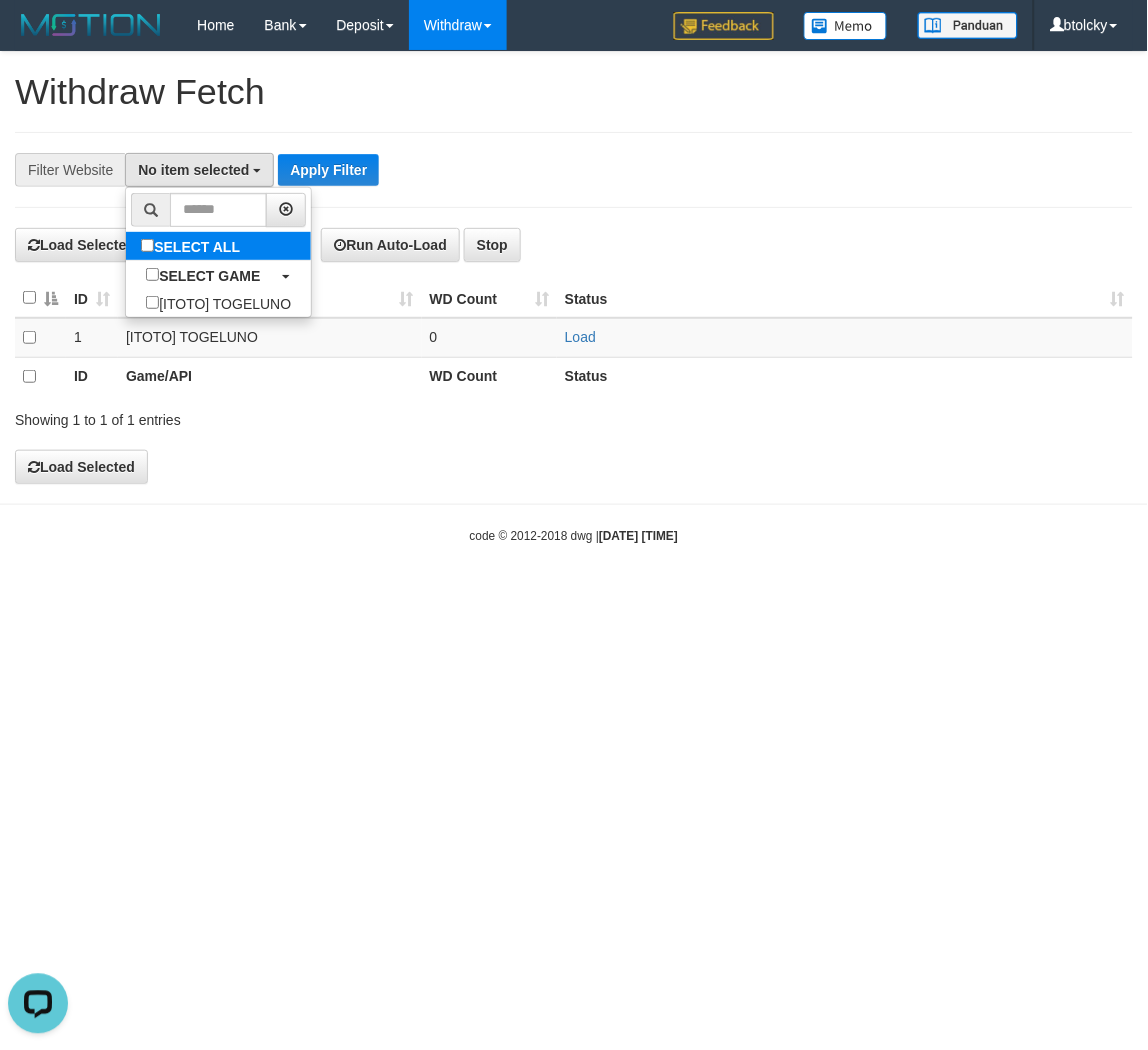 select on "****" 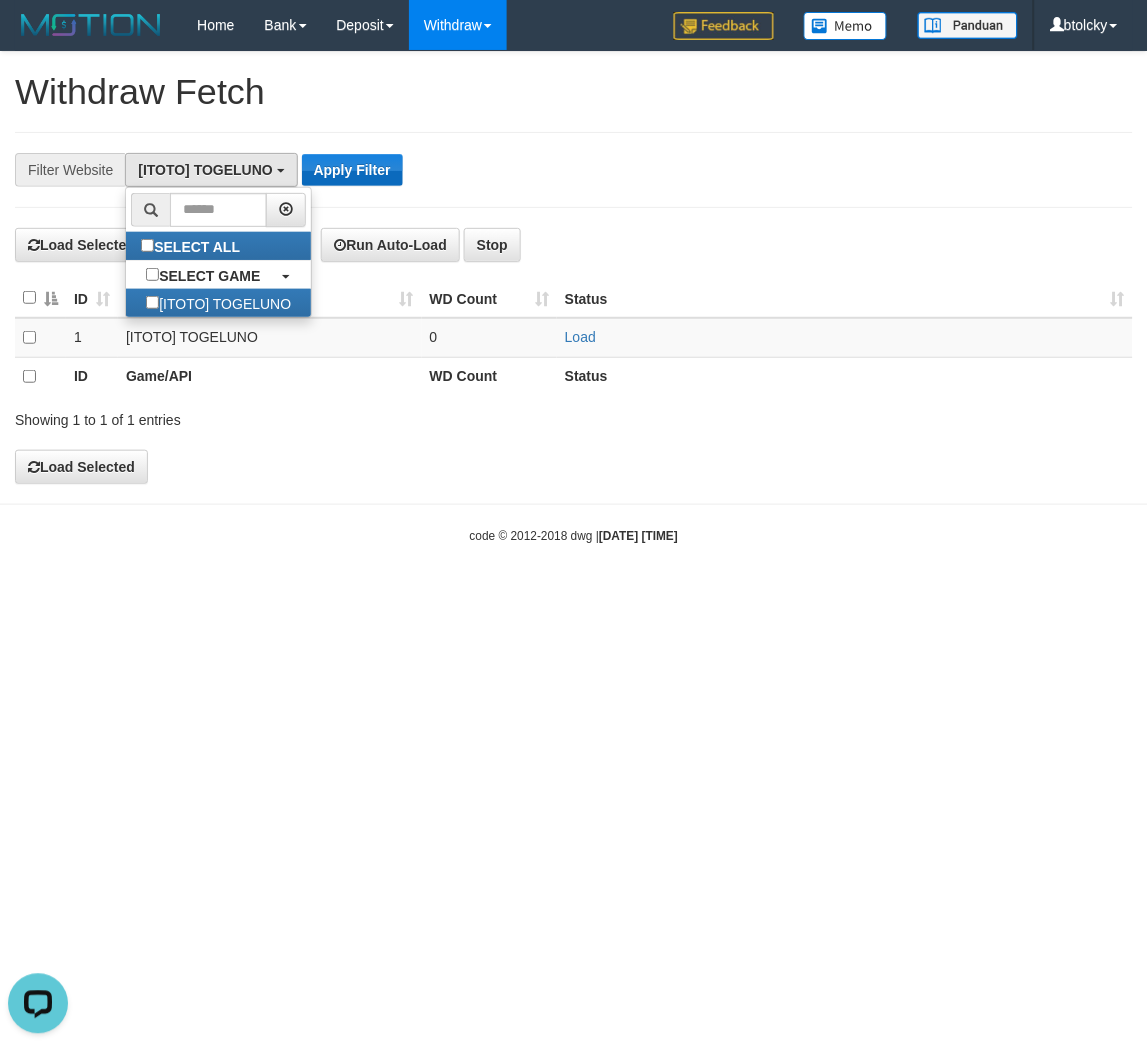 scroll, scrollTop: 17, scrollLeft: 0, axis: vertical 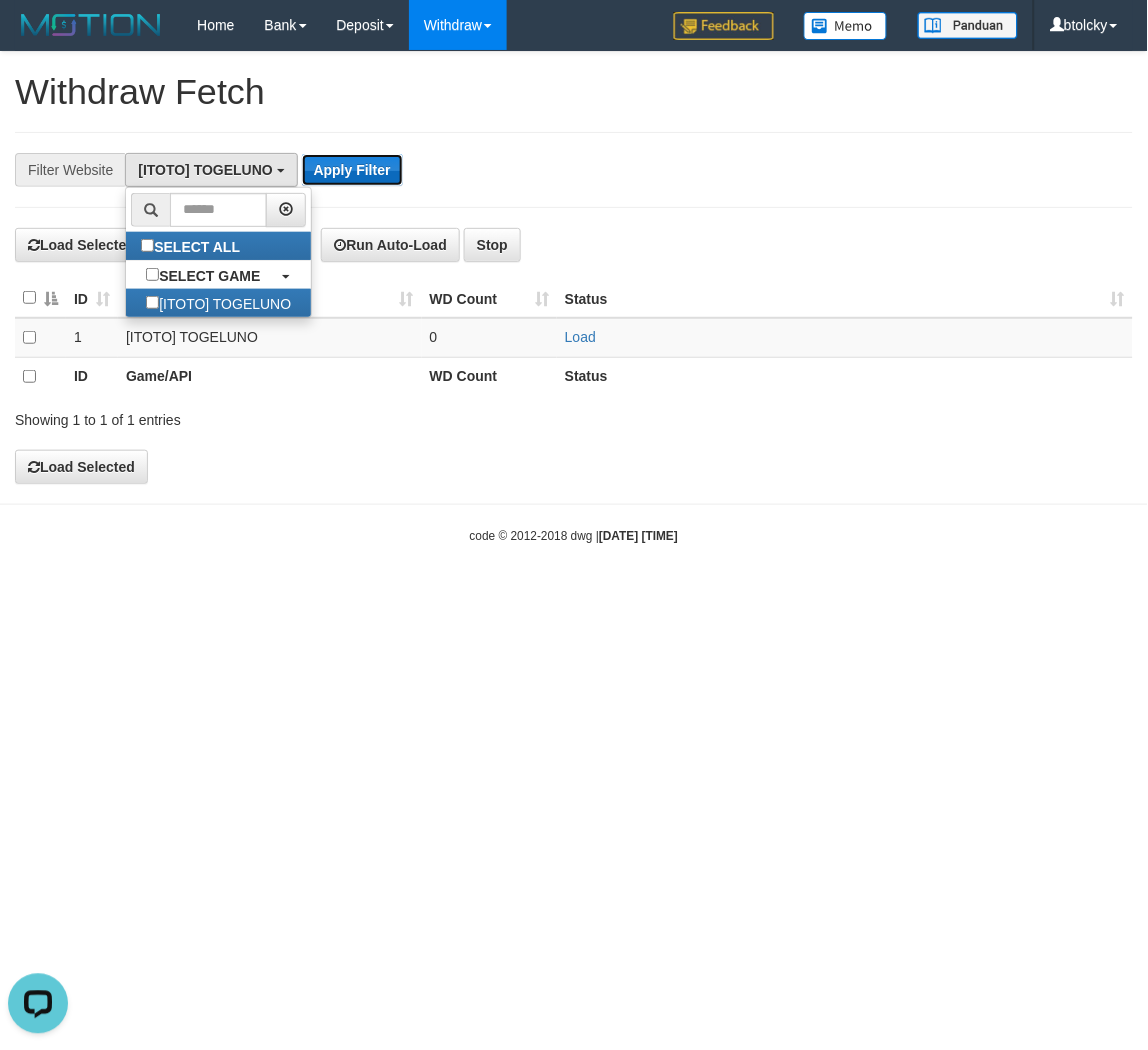 click on "Apply Filter" at bounding box center (352, 170) 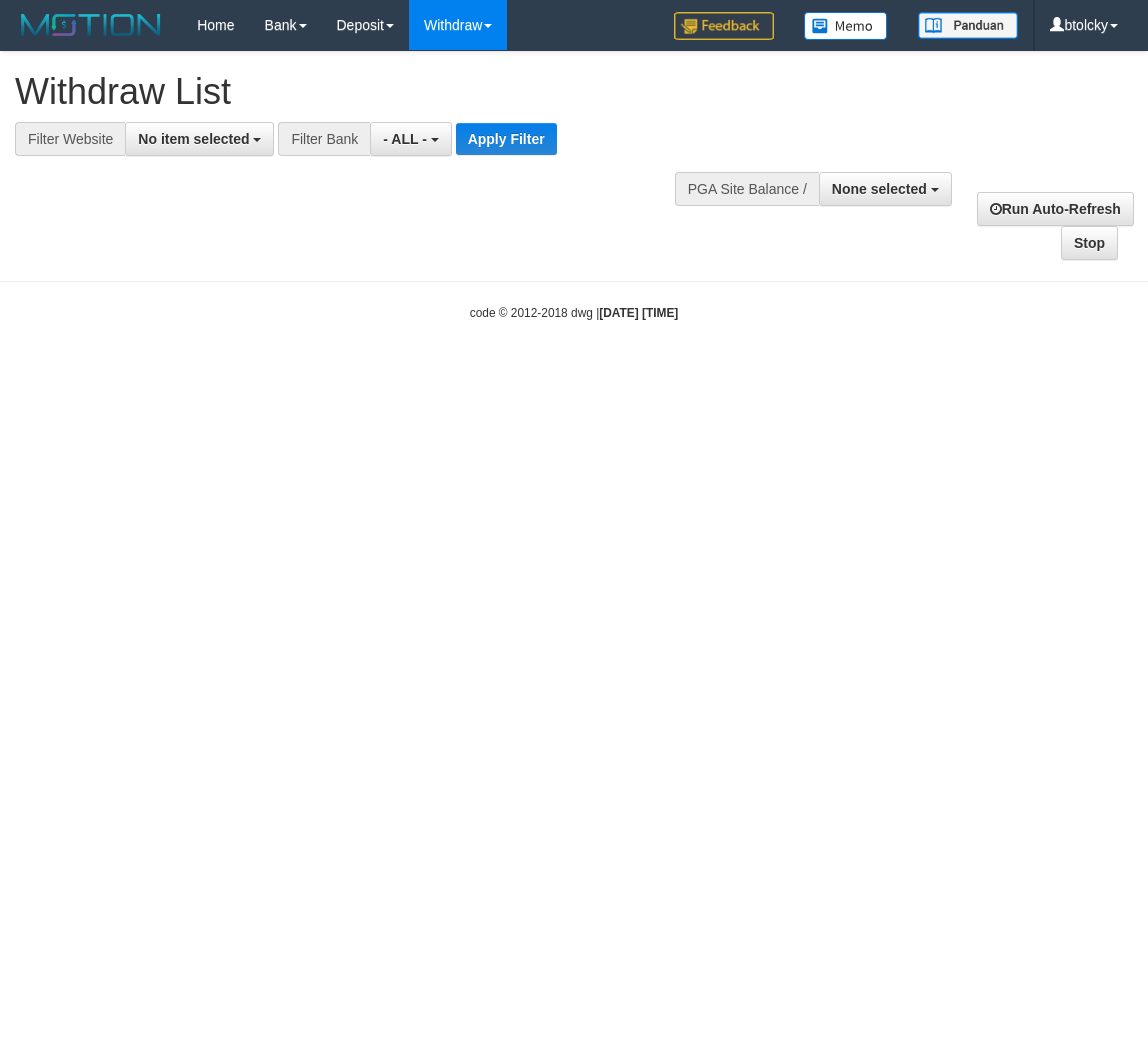 select 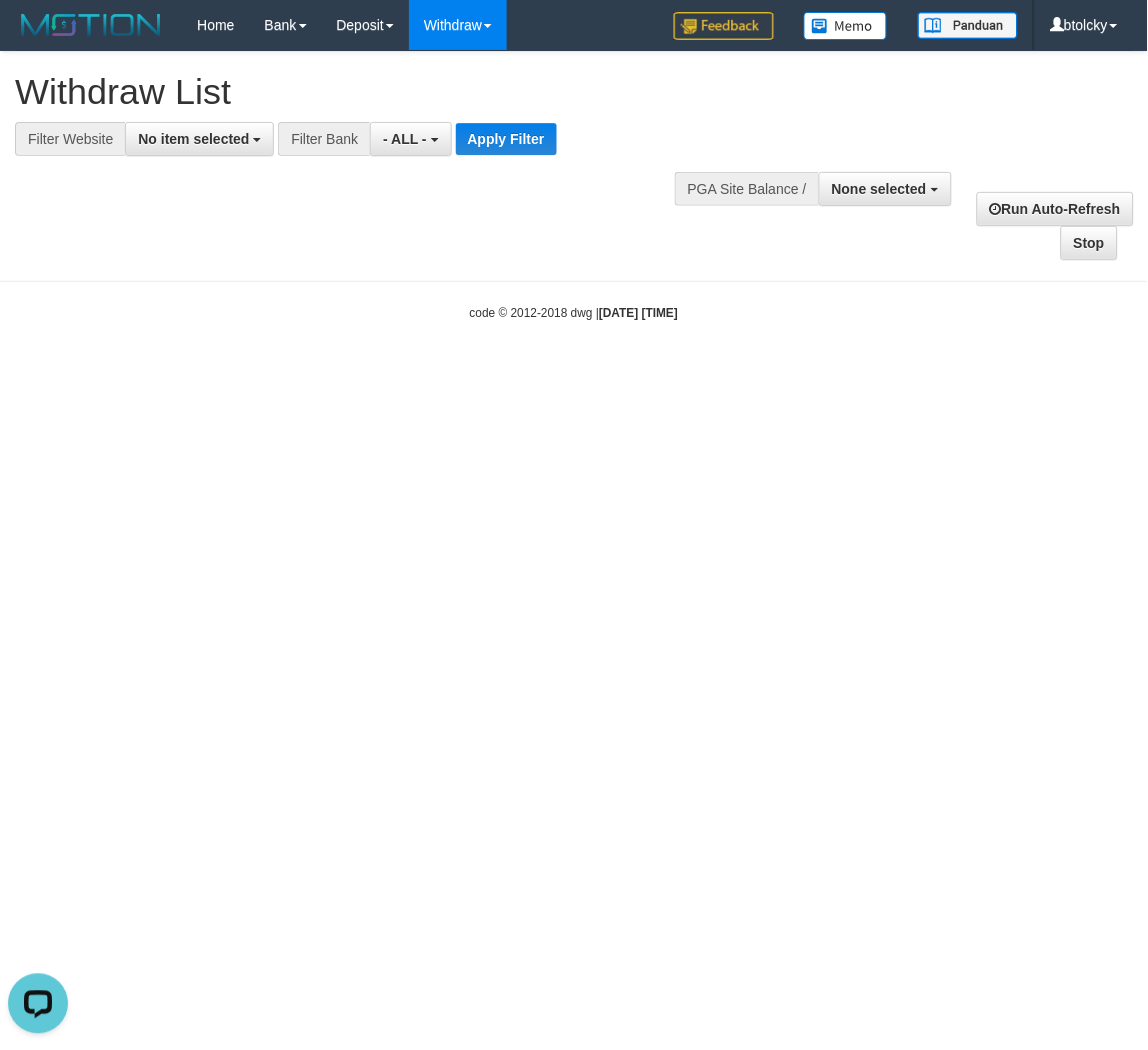 scroll, scrollTop: 0, scrollLeft: 0, axis: both 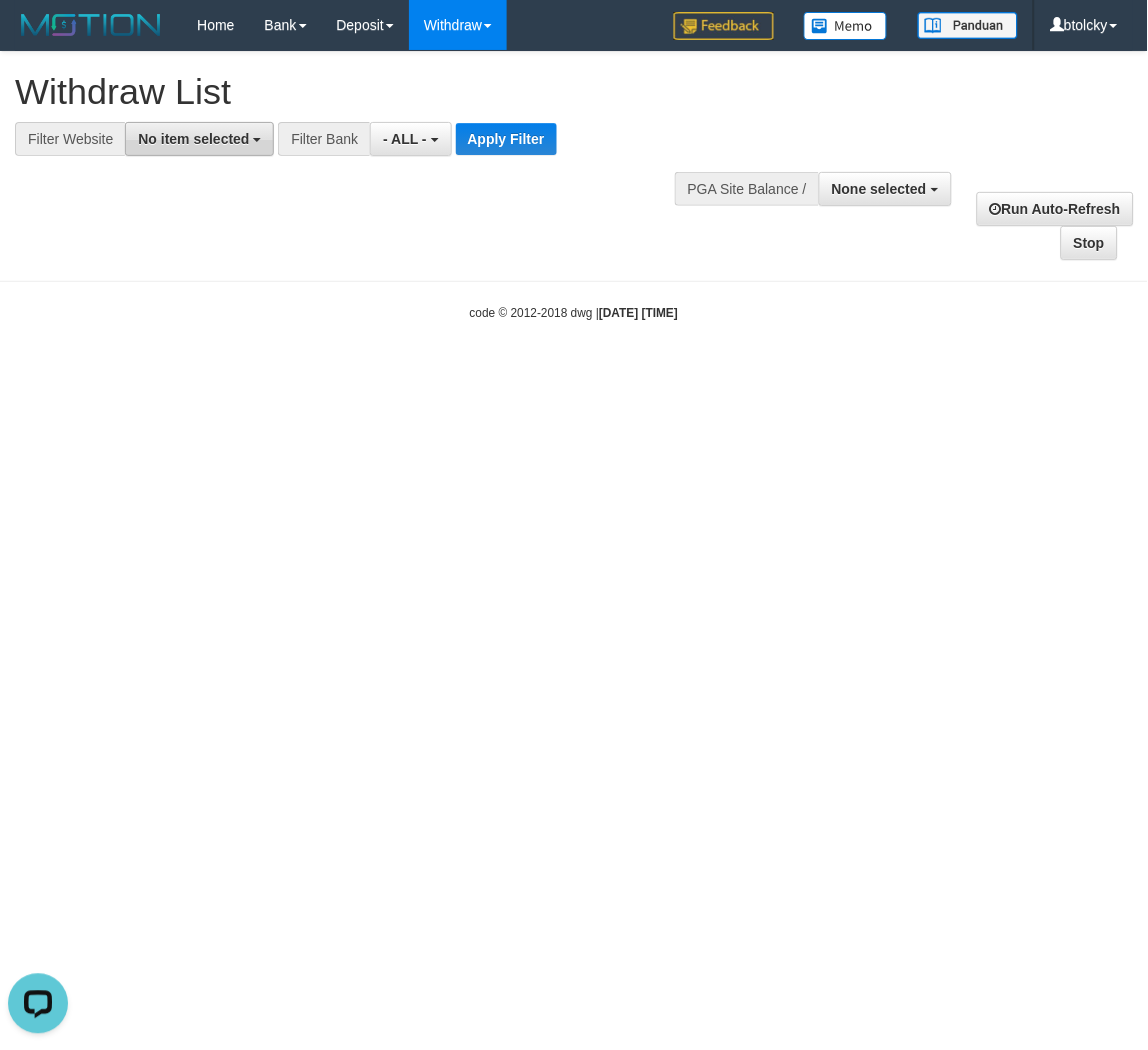 click on "No item selected" at bounding box center [193, 139] 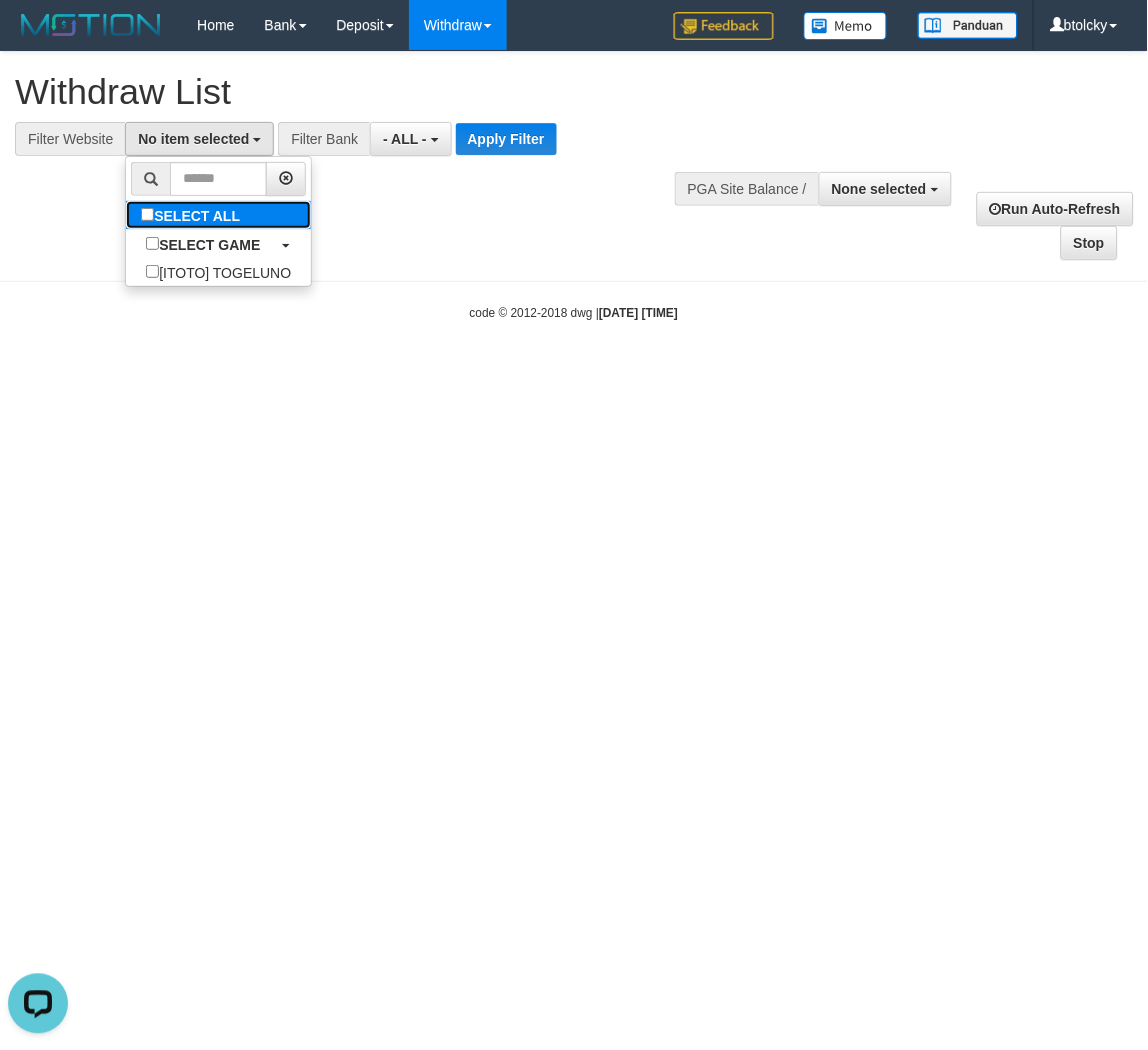 click on "SELECT ALL" at bounding box center (193, 215) 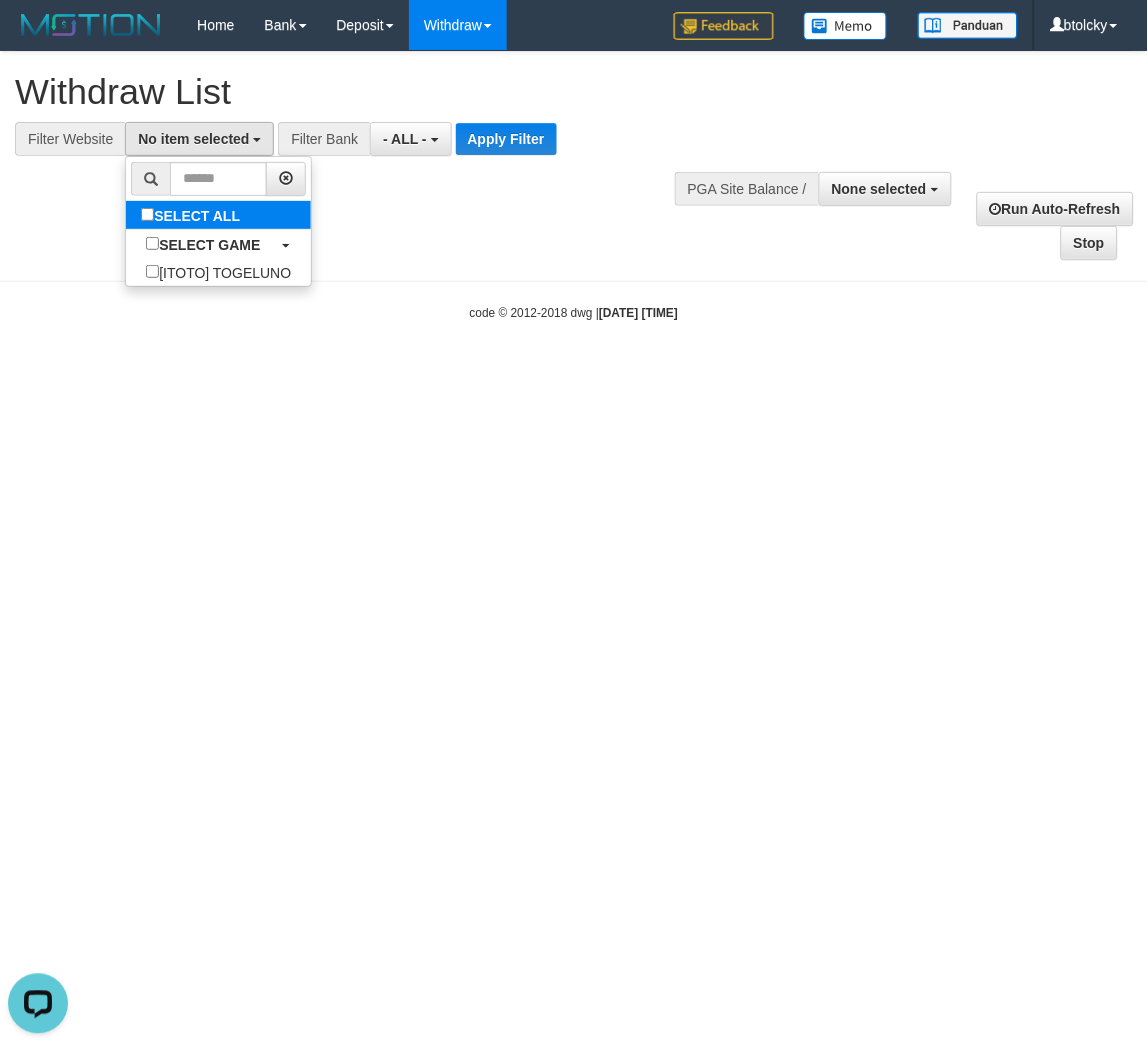 select on "****" 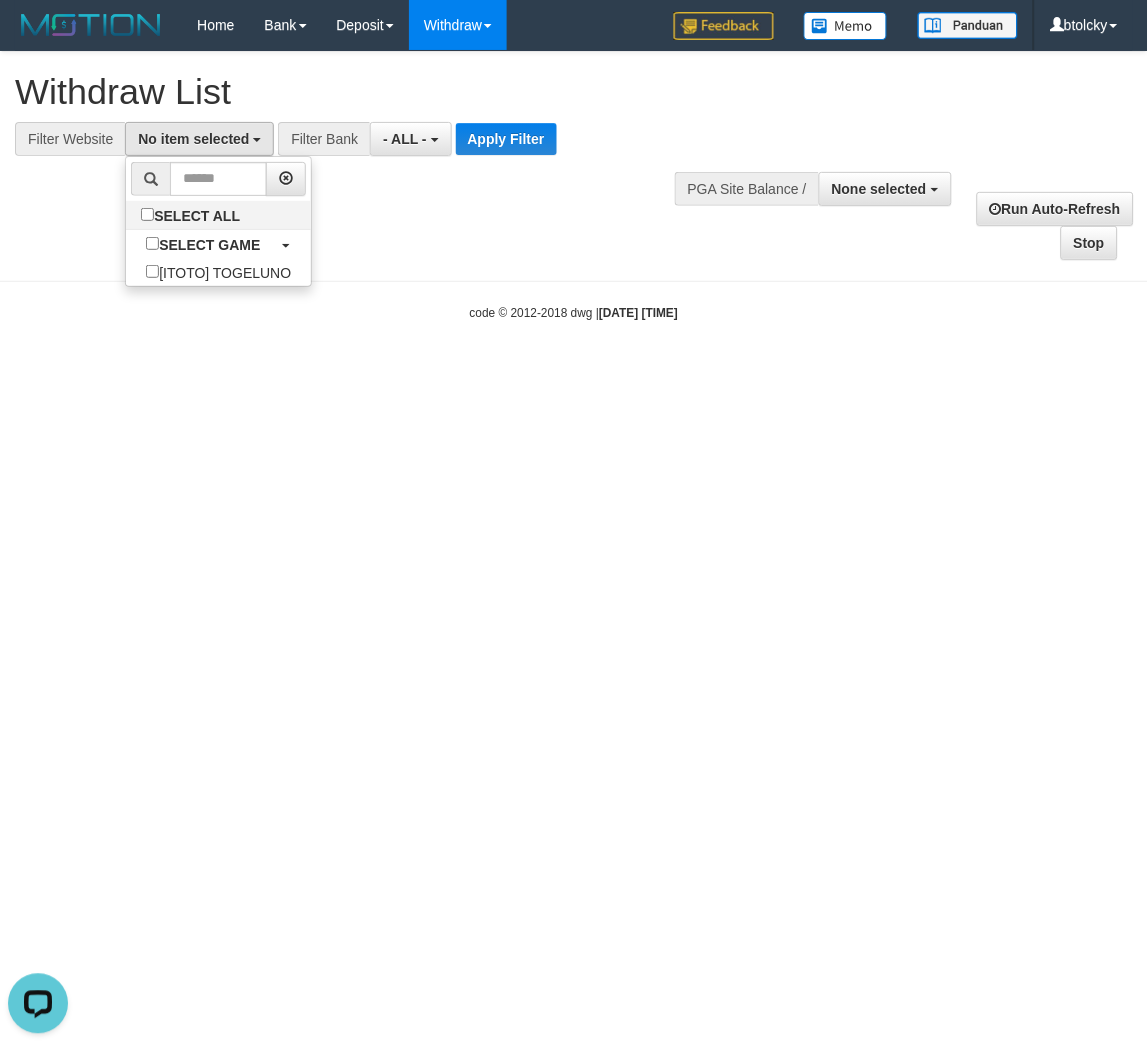scroll, scrollTop: 17, scrollLeft: 0, axis: vertical 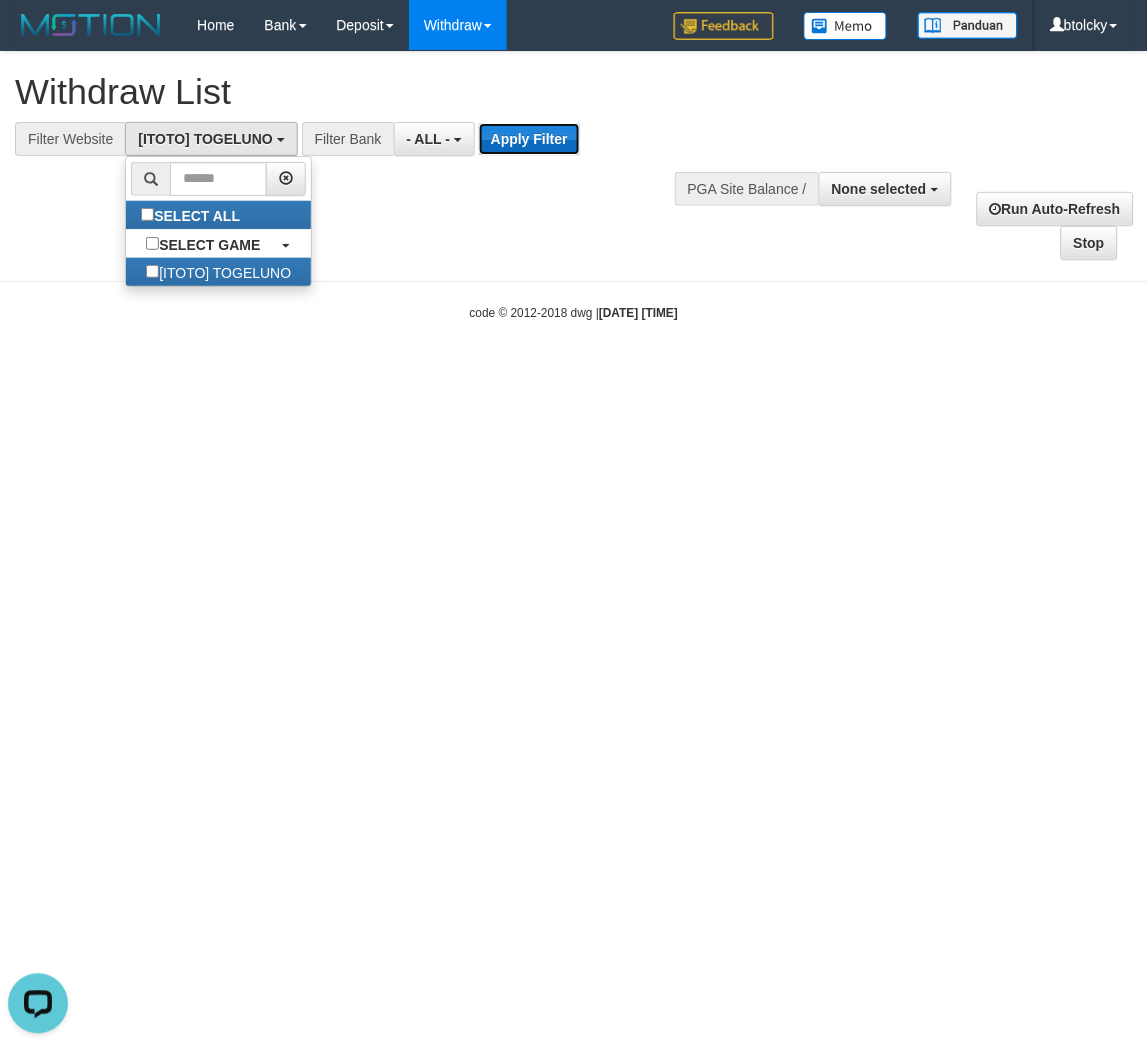 click on "Apply Filter" at bounding box center [529, 139] 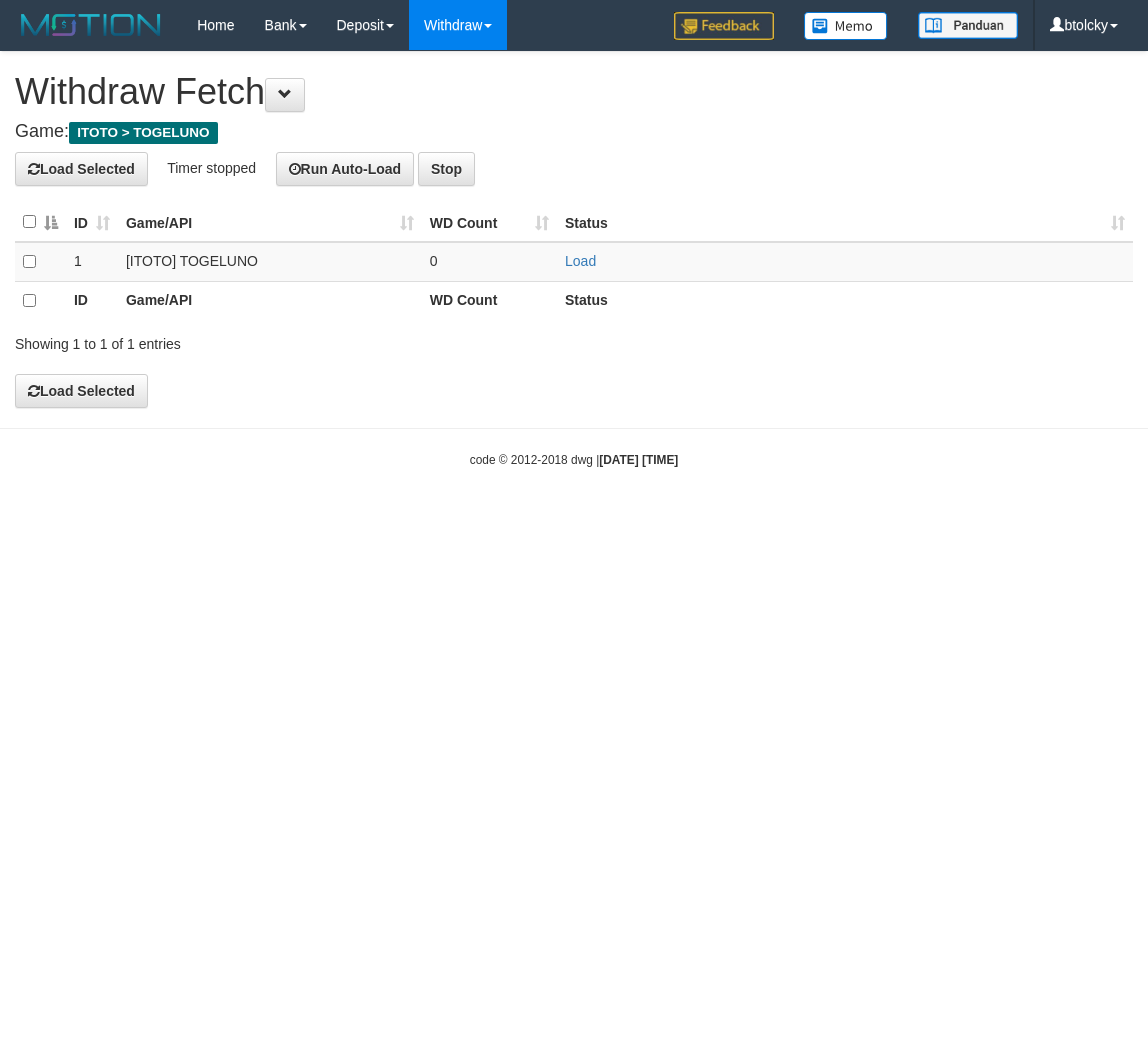 scroll, scrollTop: 0, scrollLeft: 0, axis: both 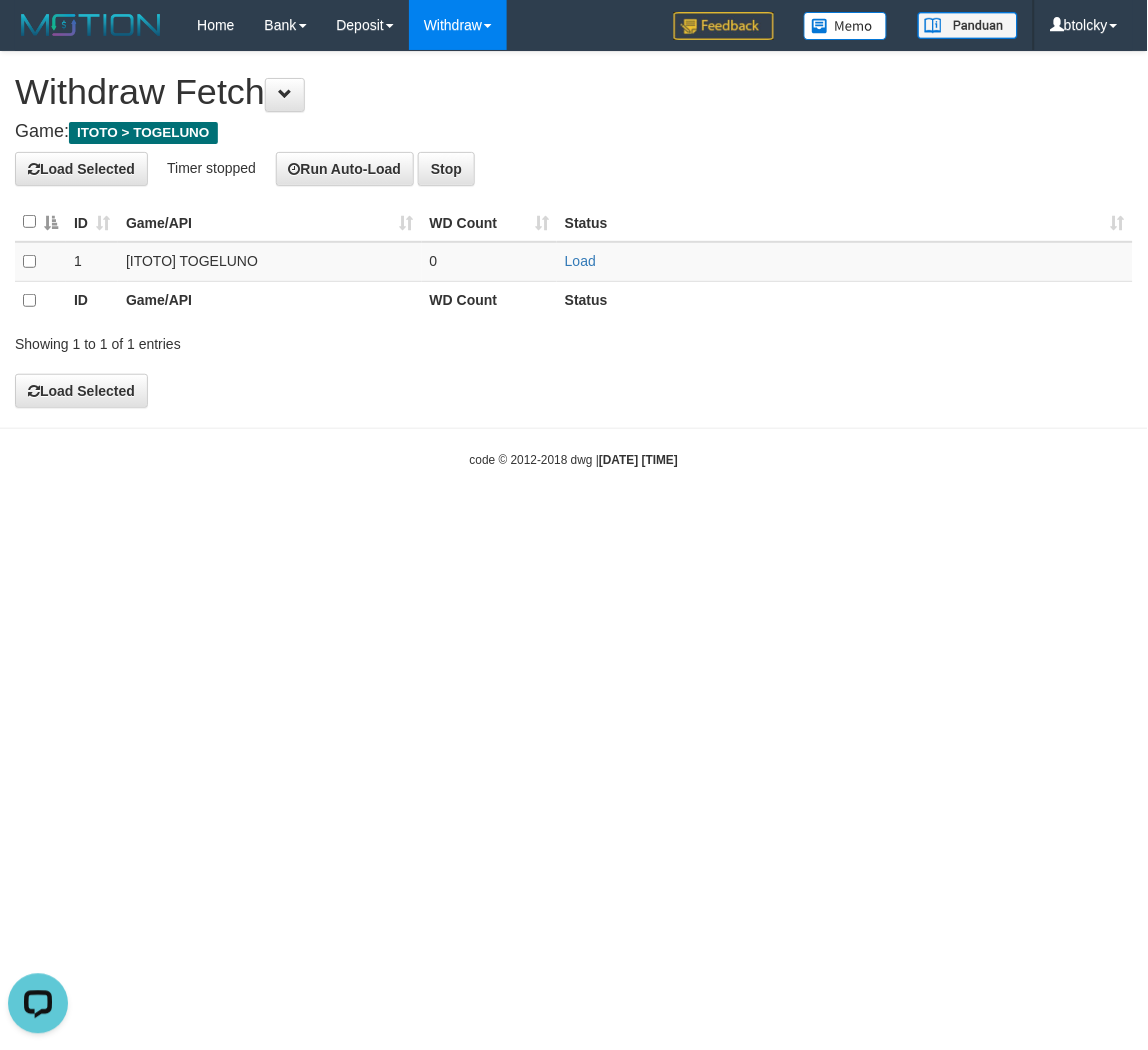 click at bounding box center (40, 222) 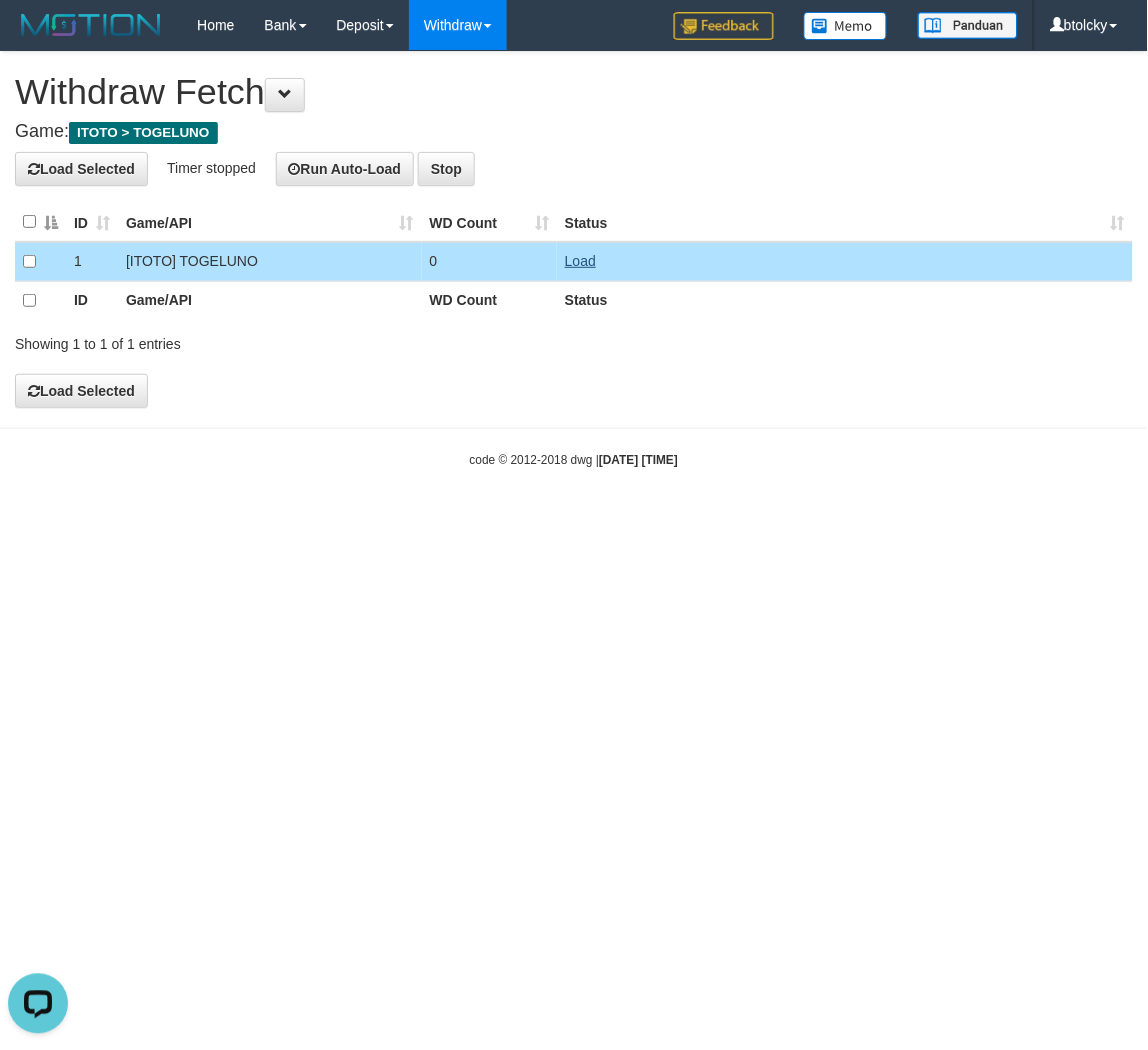 drag, startPoint x: 581, startPoint y: 246, endPoint x: 583, endPoint y: 260, distance: 14.142136 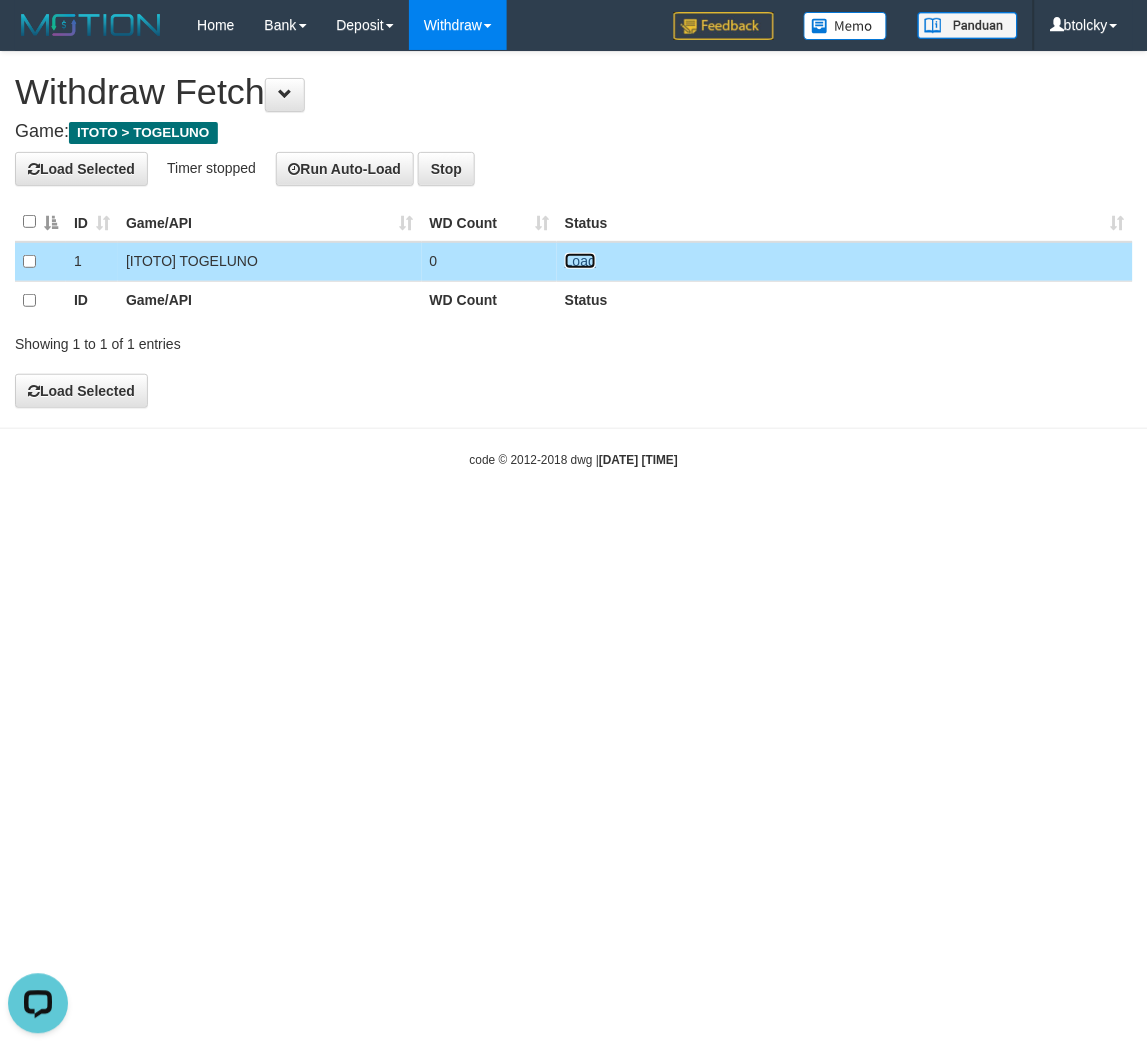 click on "Load" at bounding box center (580, 261) 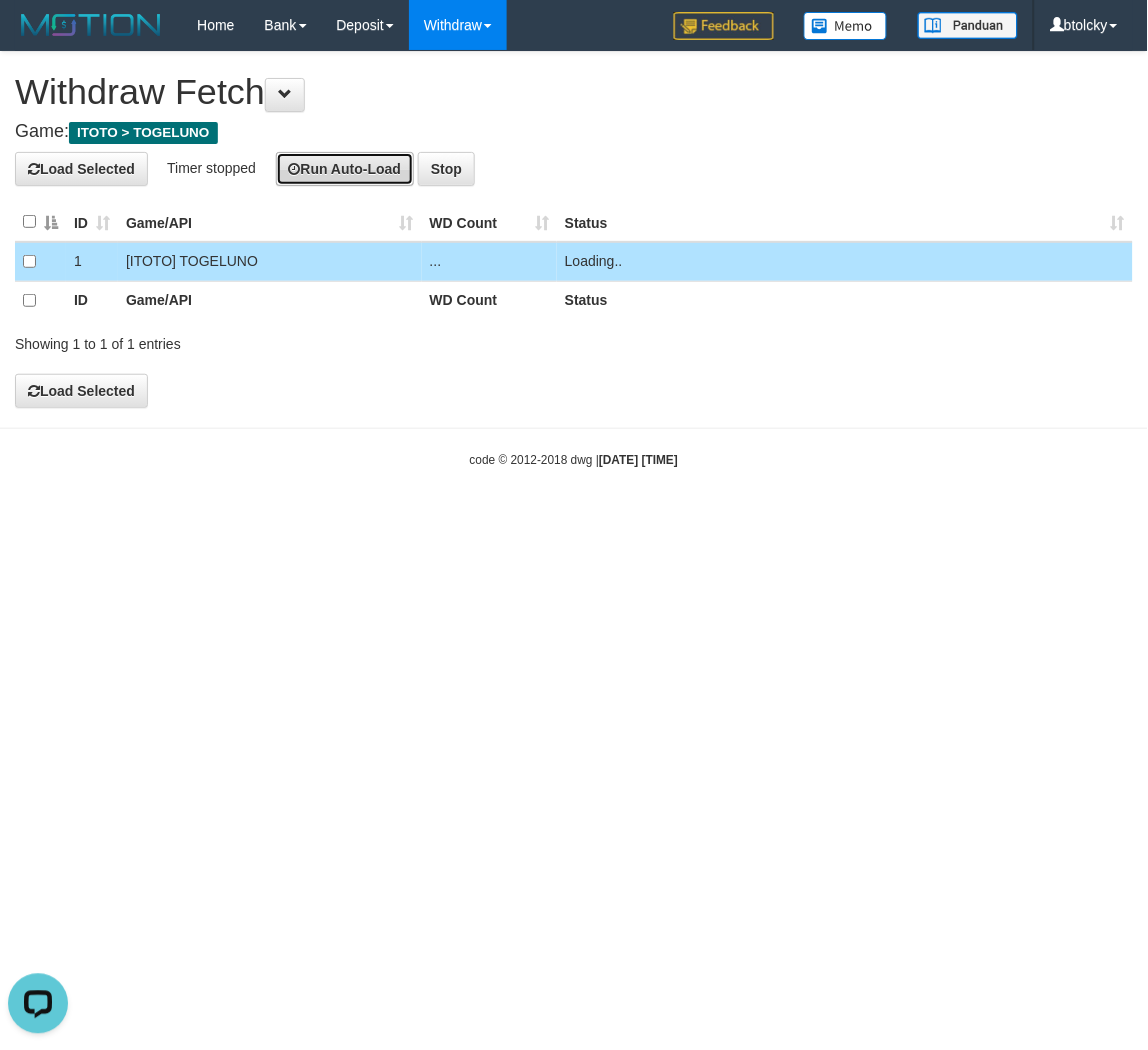 click on "Run Auto-Load" at bounding box center (345, 169) 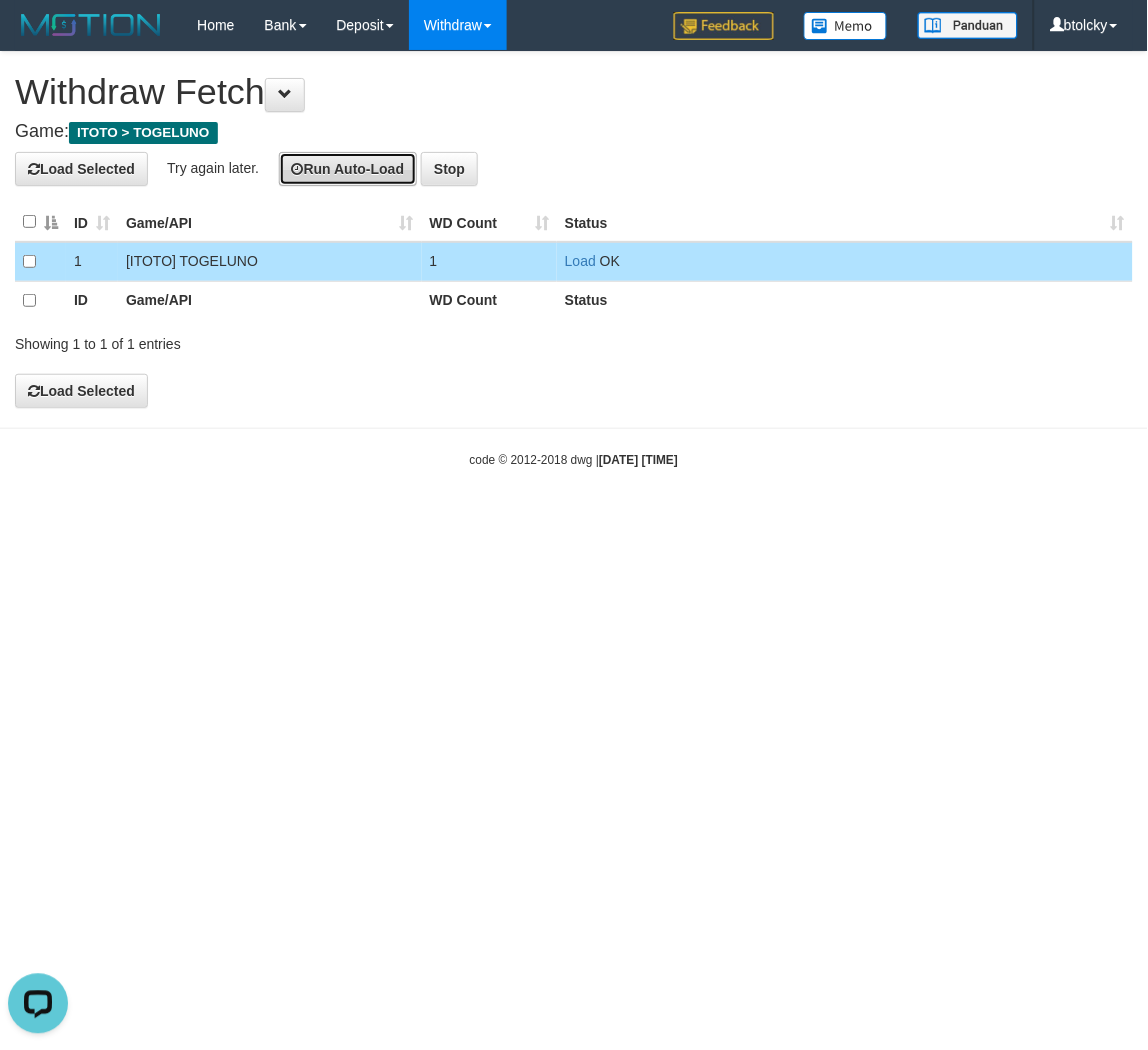 click on "Run Auto-Load" at bounding box center [348, 169] 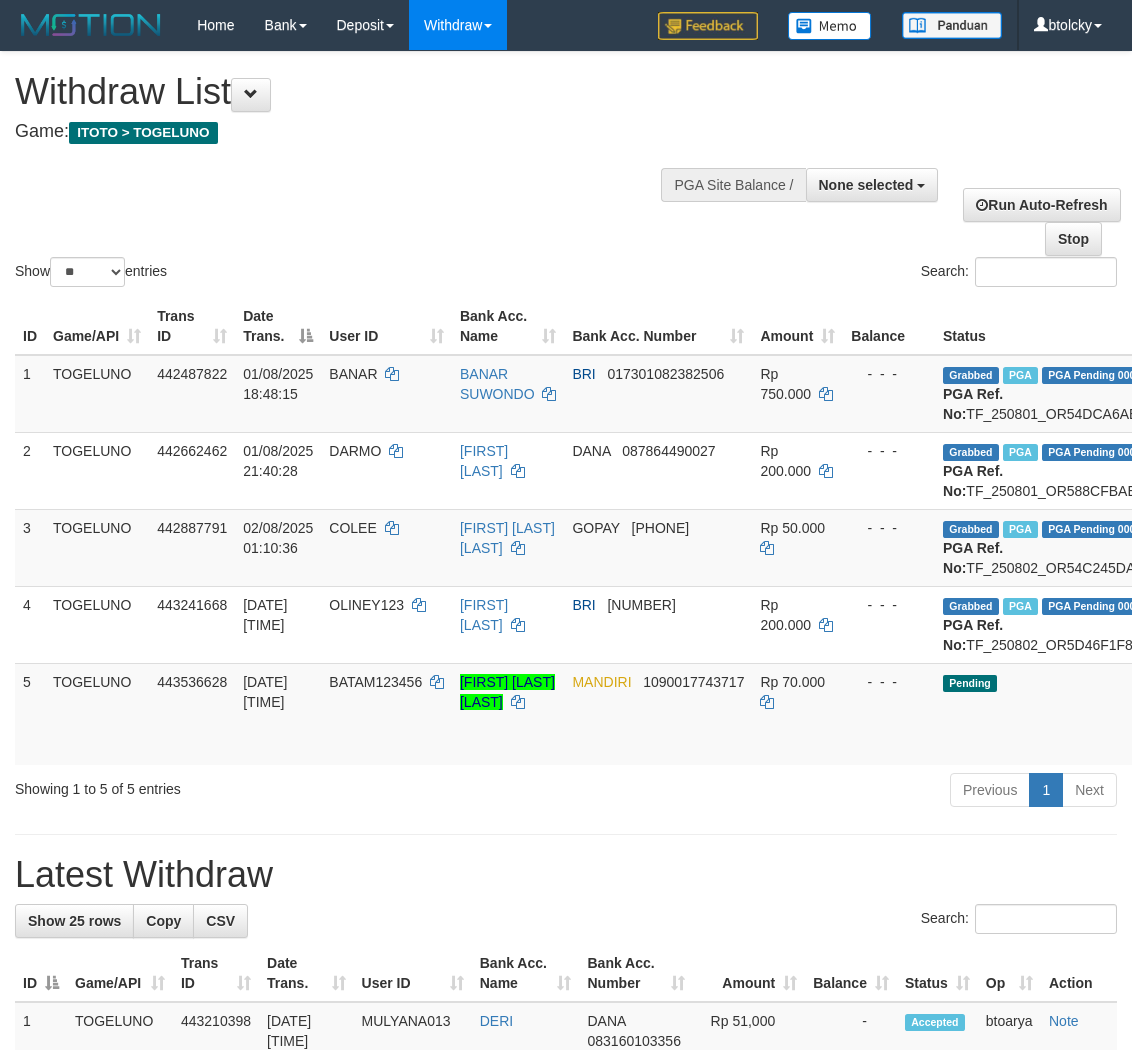 select 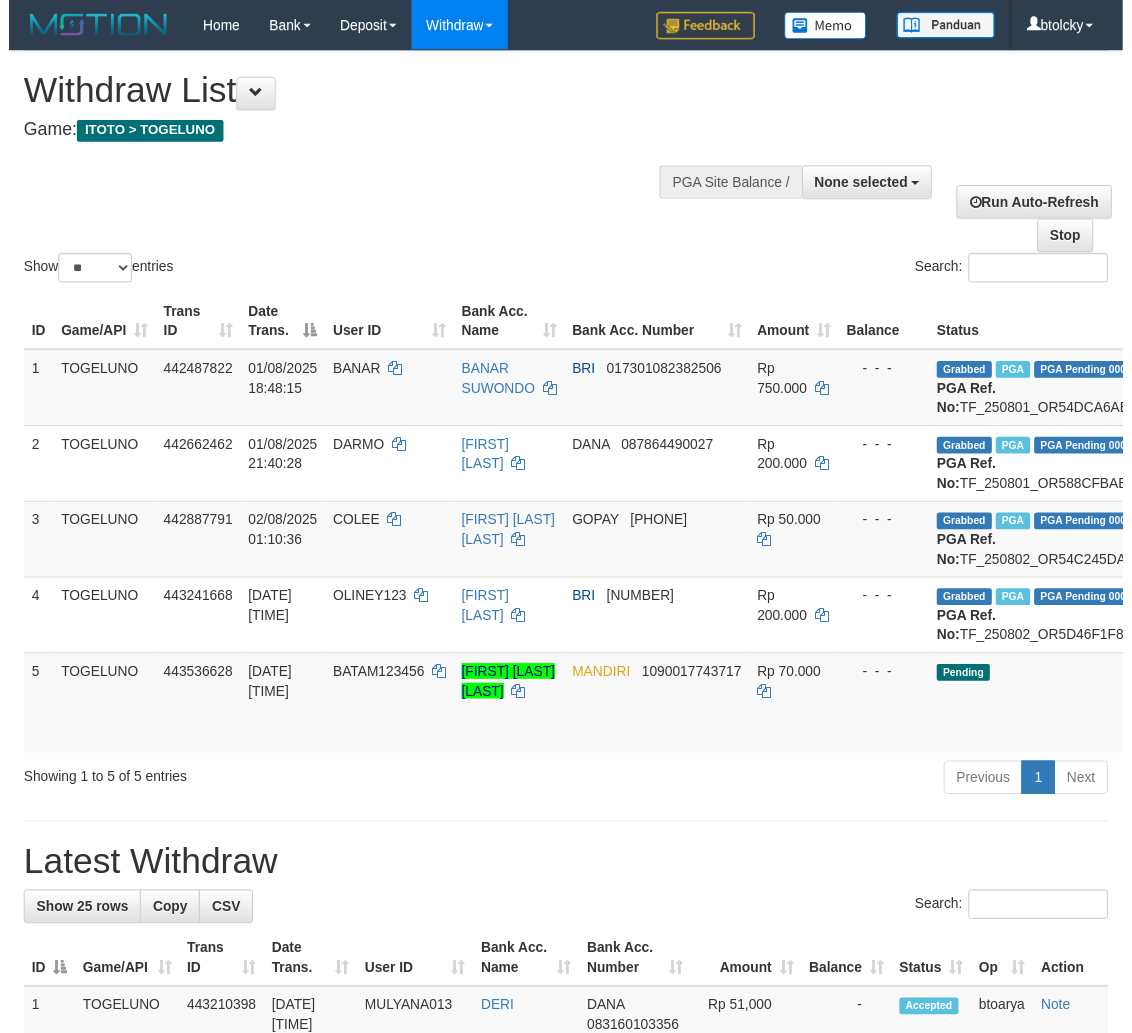 scroll, scrollTop: 0, scrollLeft: 0, axis: both 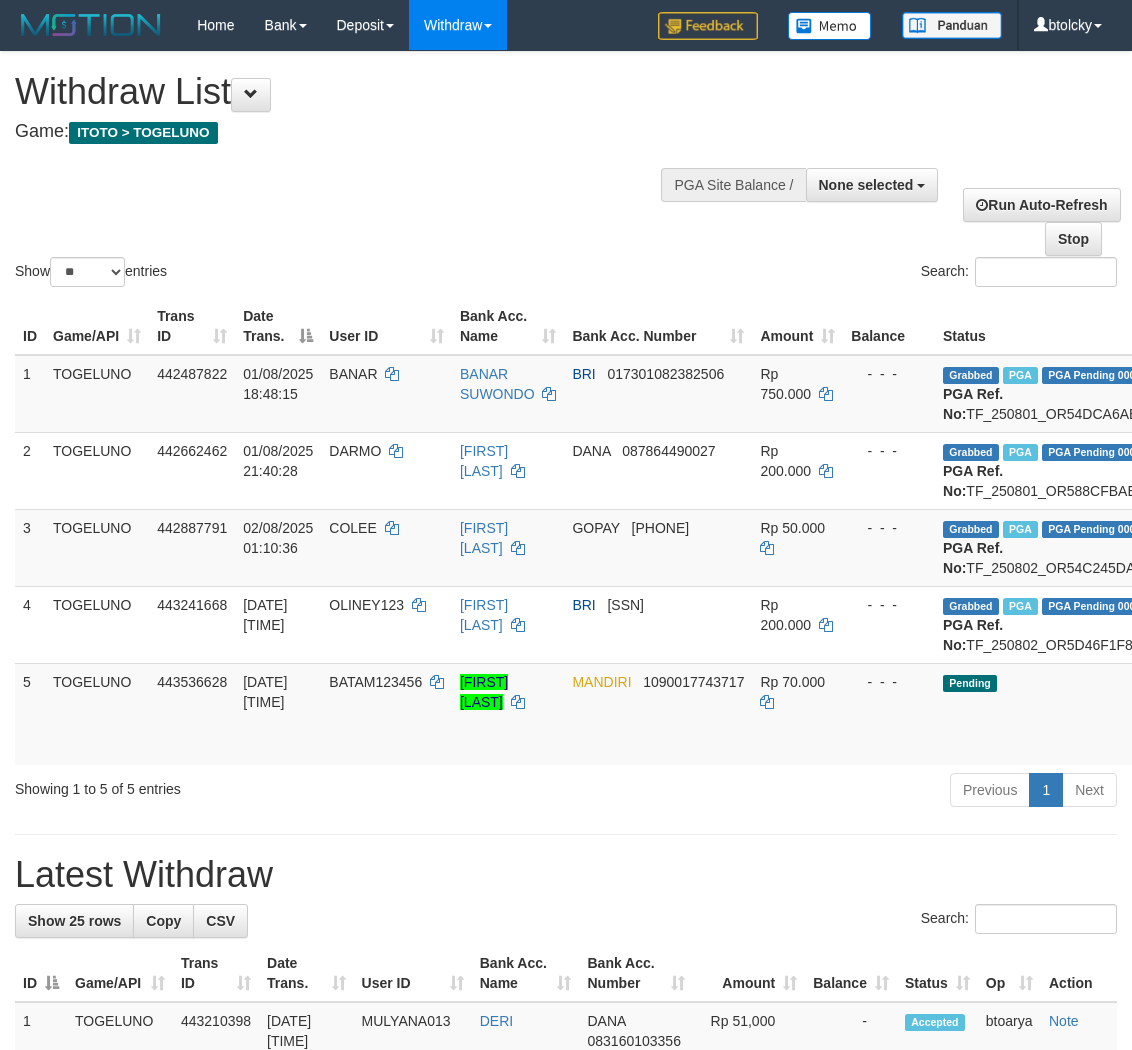 select 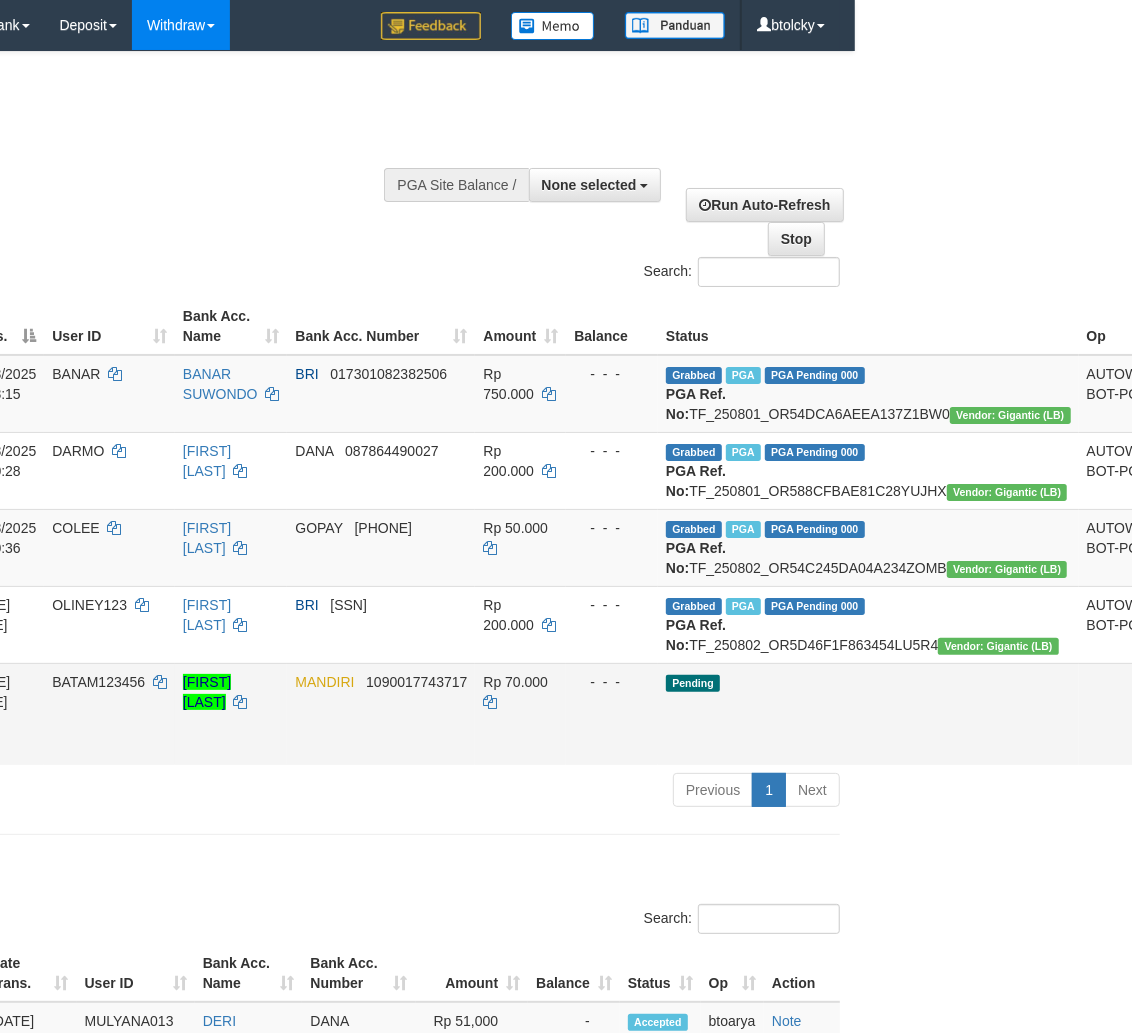 scroll, scrollTop: 0, scrollLeft: 292, axis: horizontal 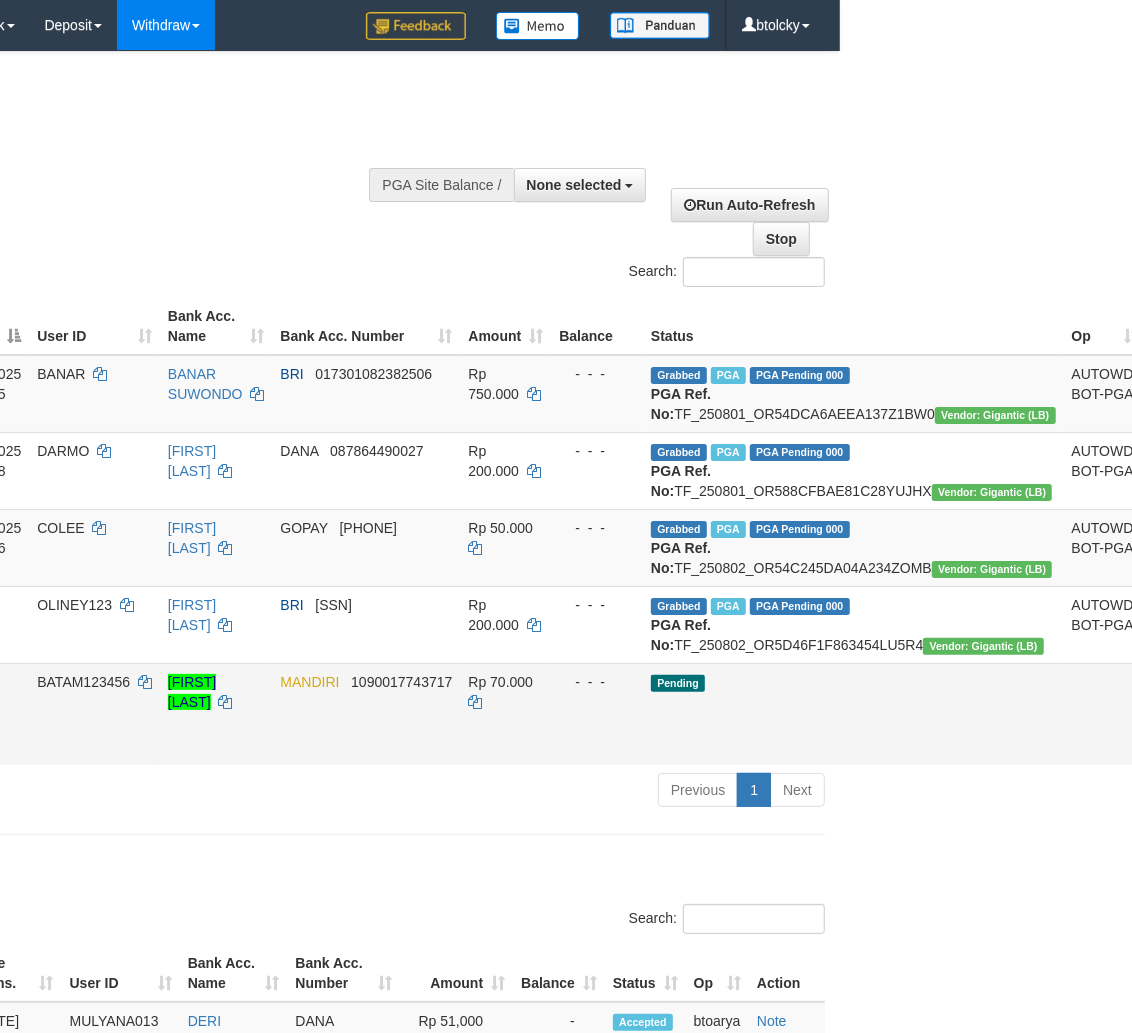 click on "Send PGA" at bounding box center [1170, 737] 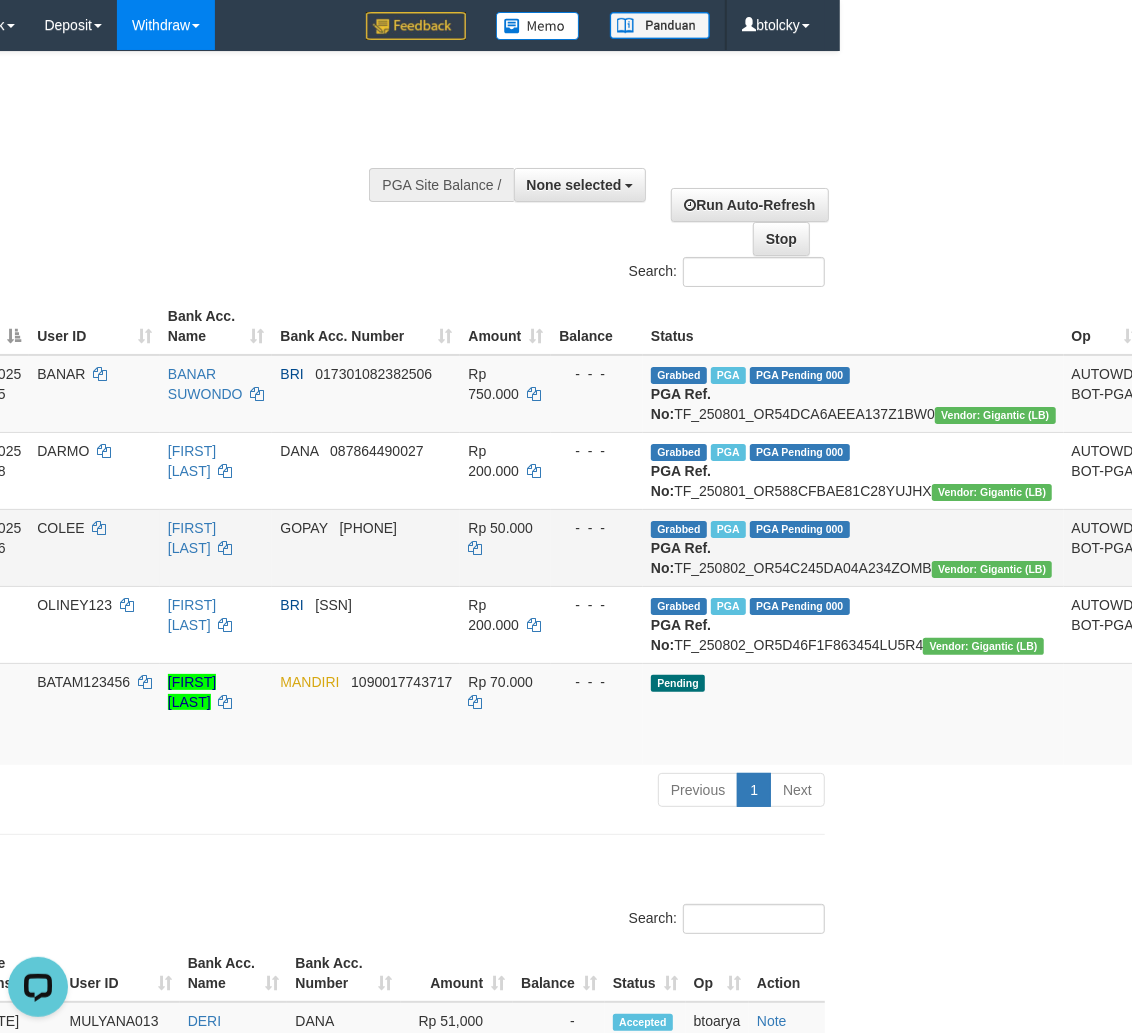scroll, scrollTop: 0, scrollLeft: 0, axis: both 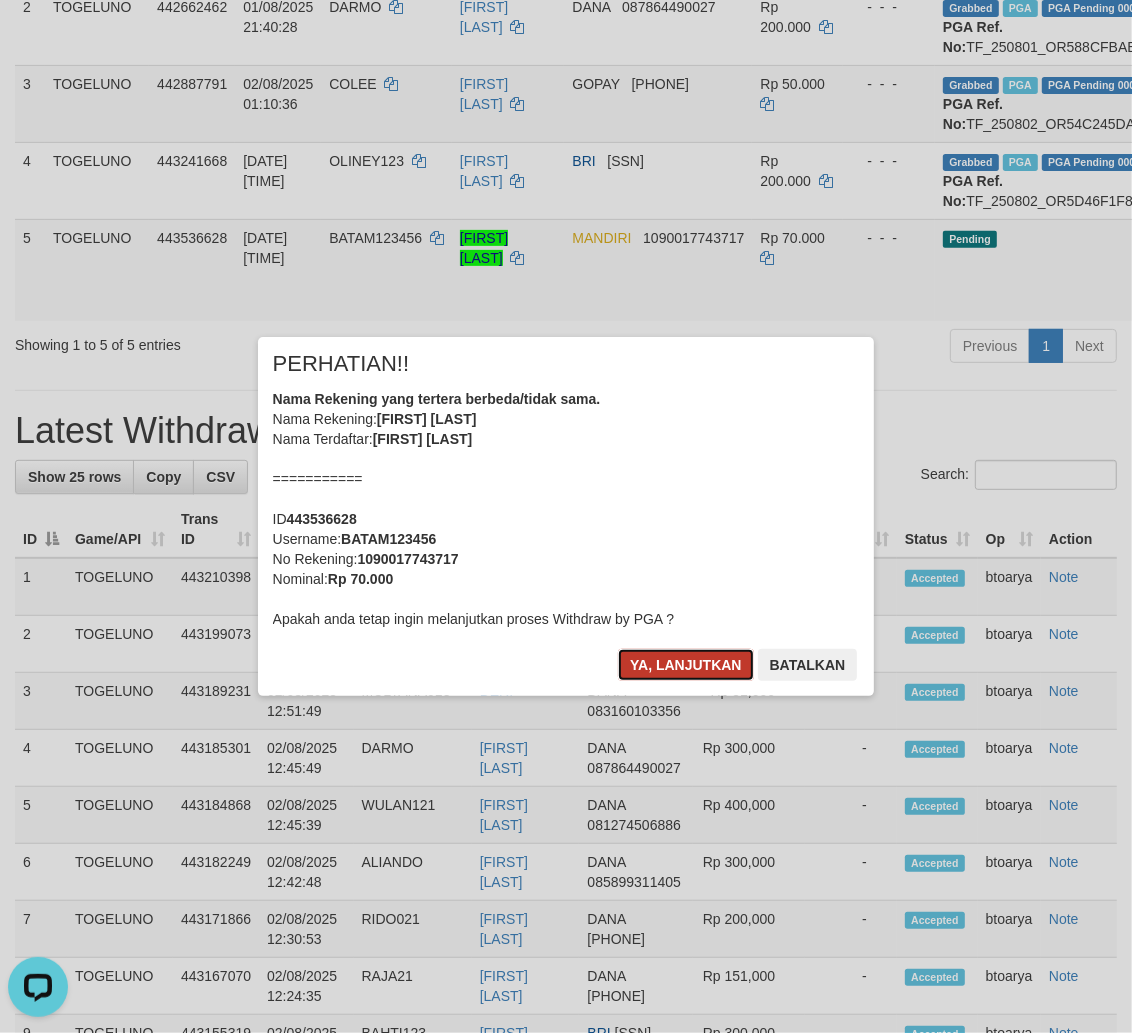click on "Ya, lanjutkan" at bounding box center (686, 665) 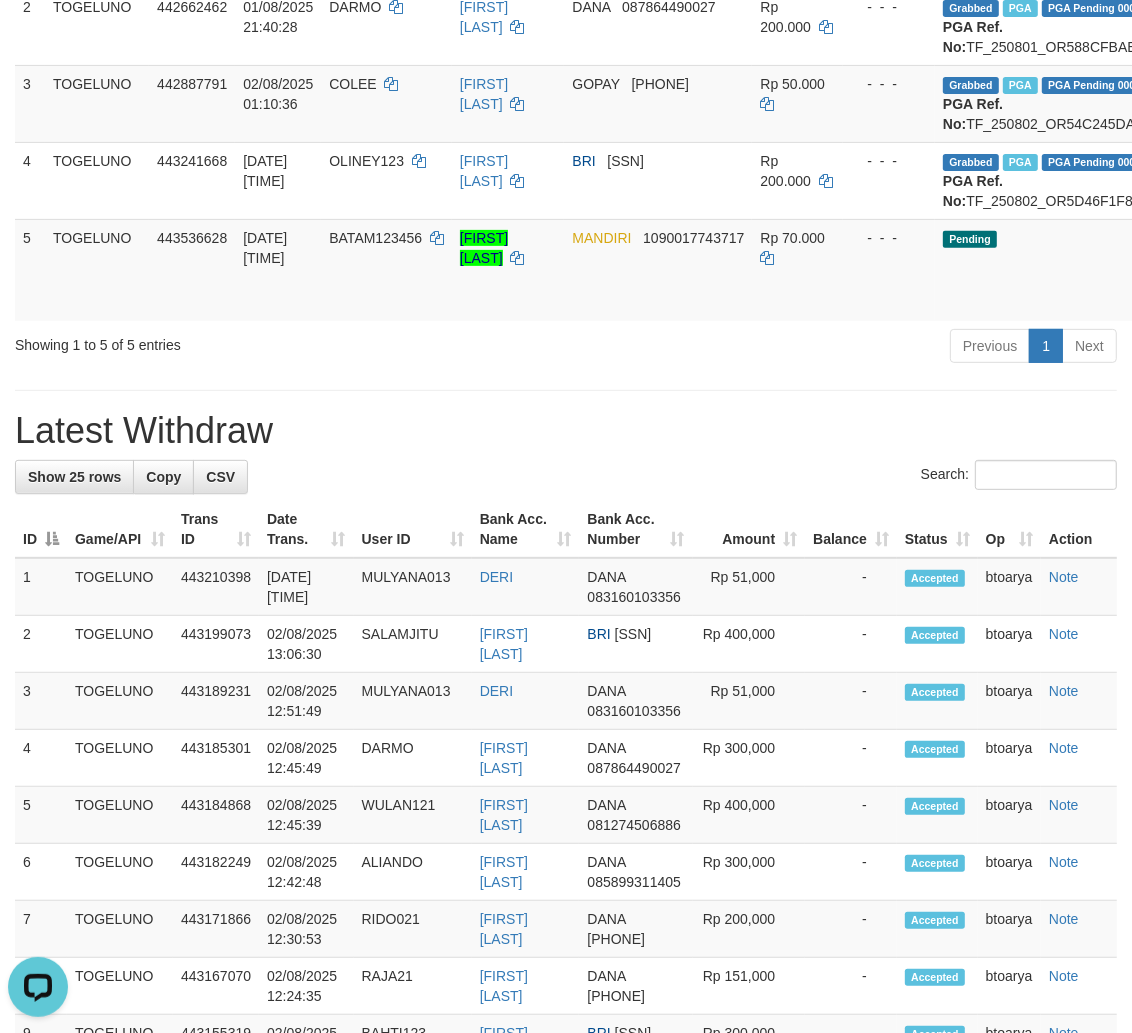 scroll, scrollTop: 444, scrollLeft: 292, axis: both 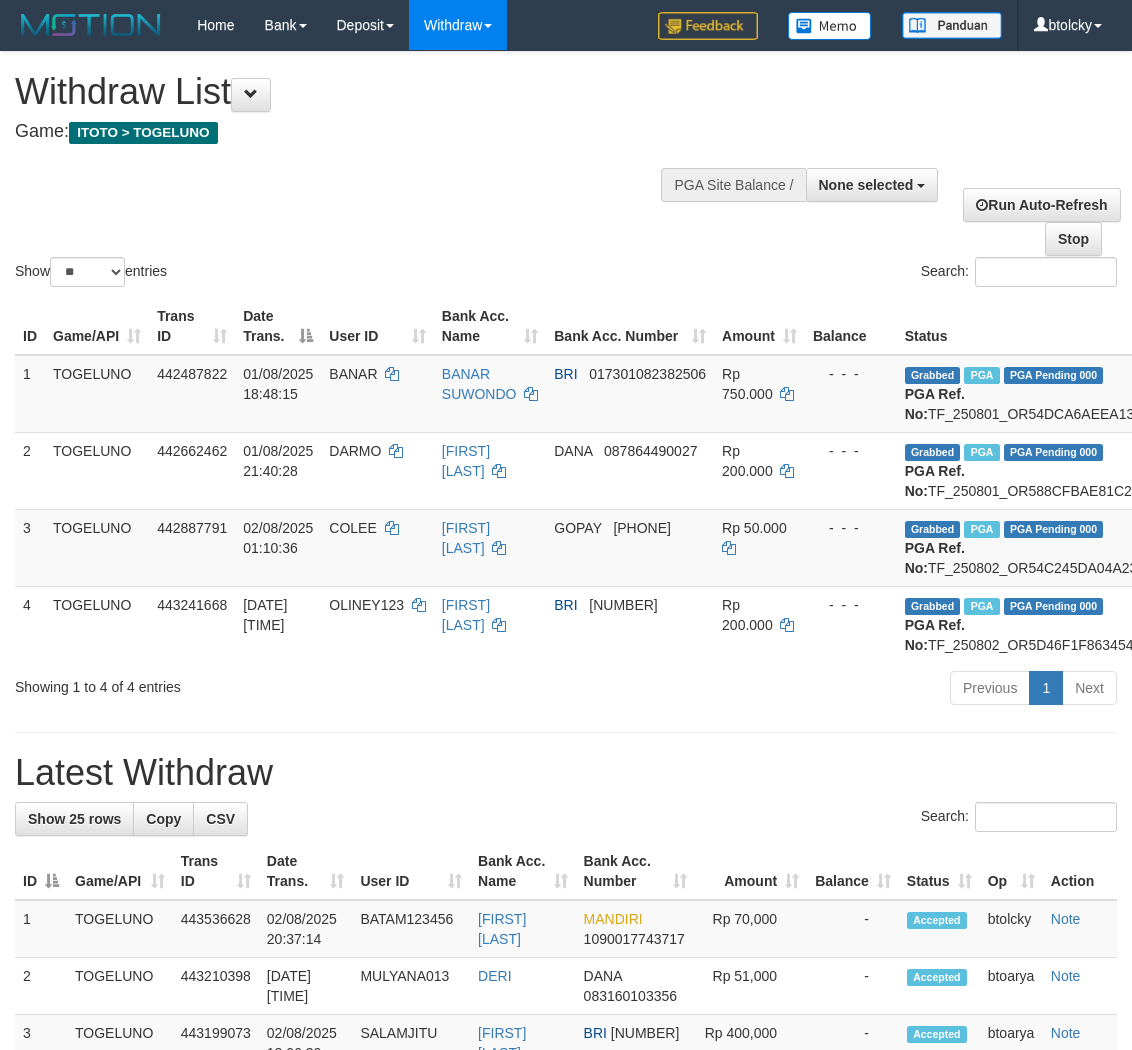 select 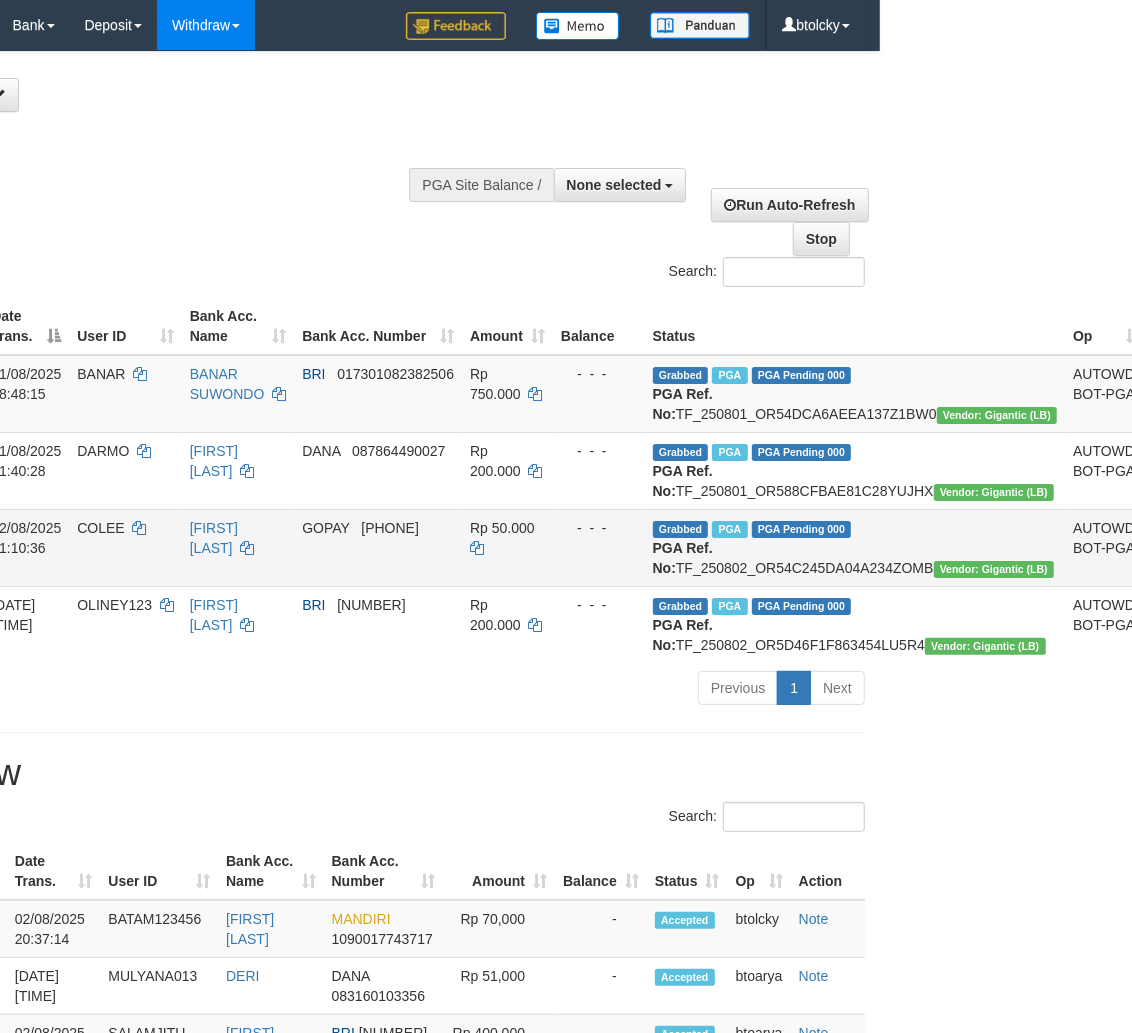 scroll, scrollTop: 0, scrollLeft: 260, axis: horizontal 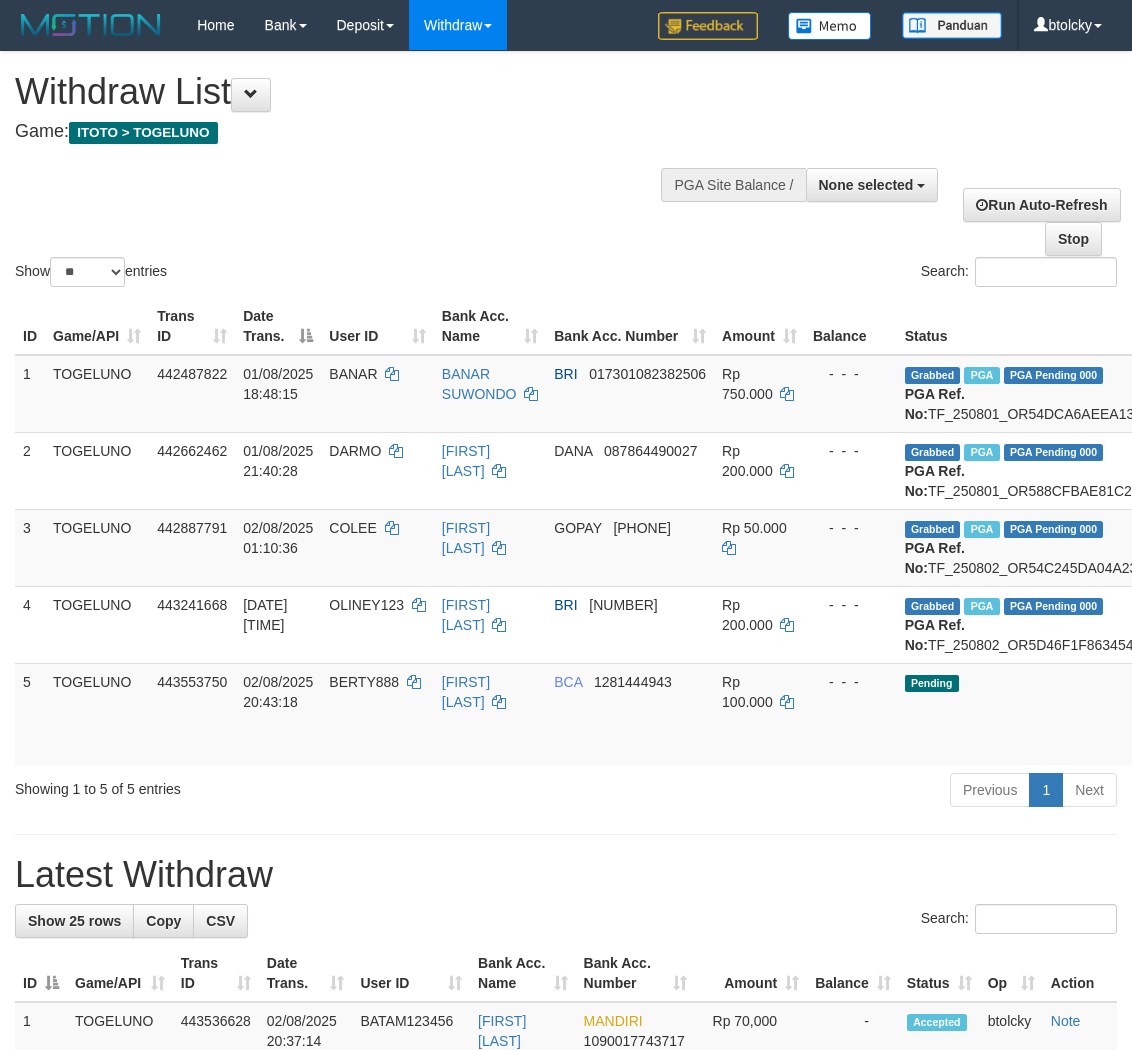 select 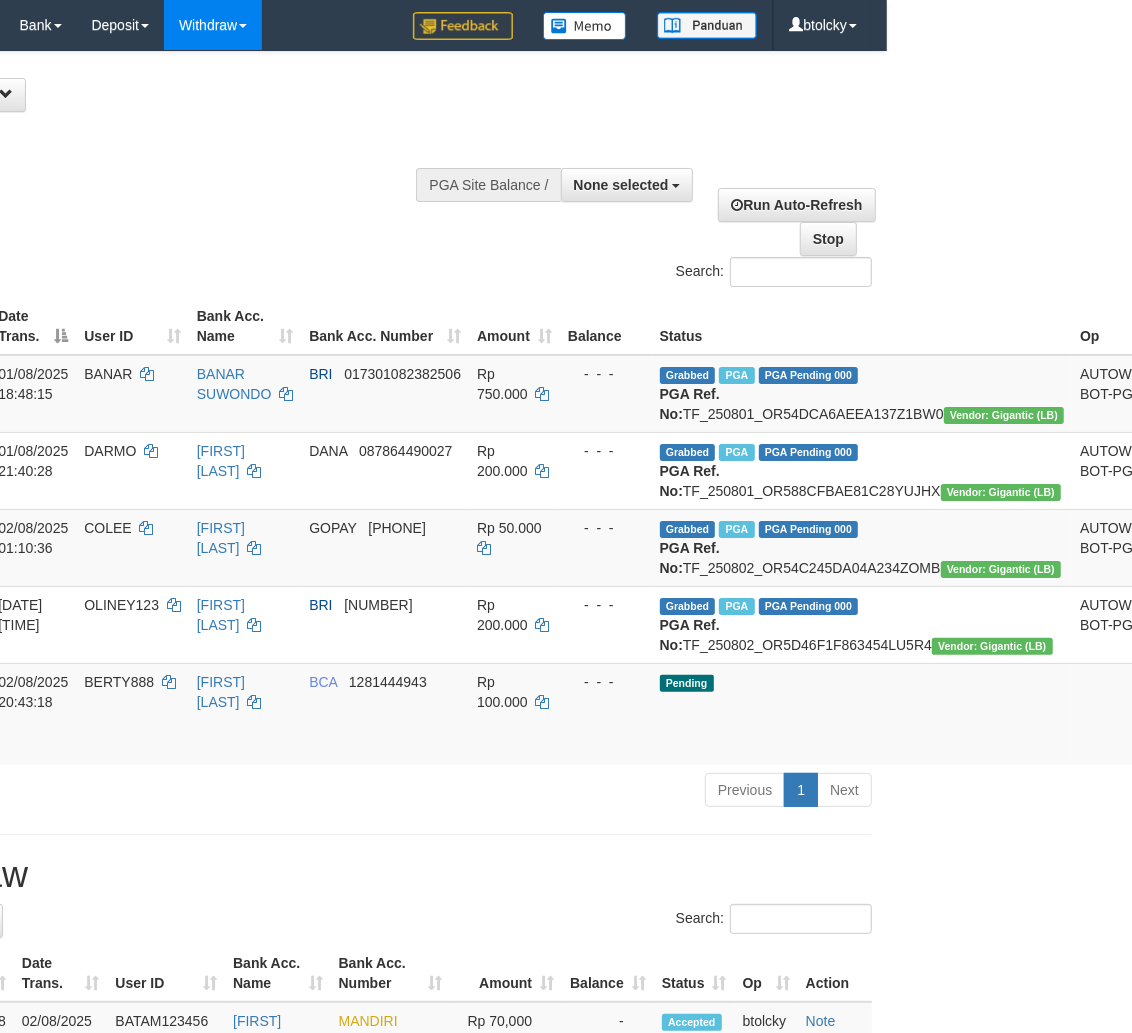 scroll, scrollTop: 0, scrollLeft: 260, axis: horizontal 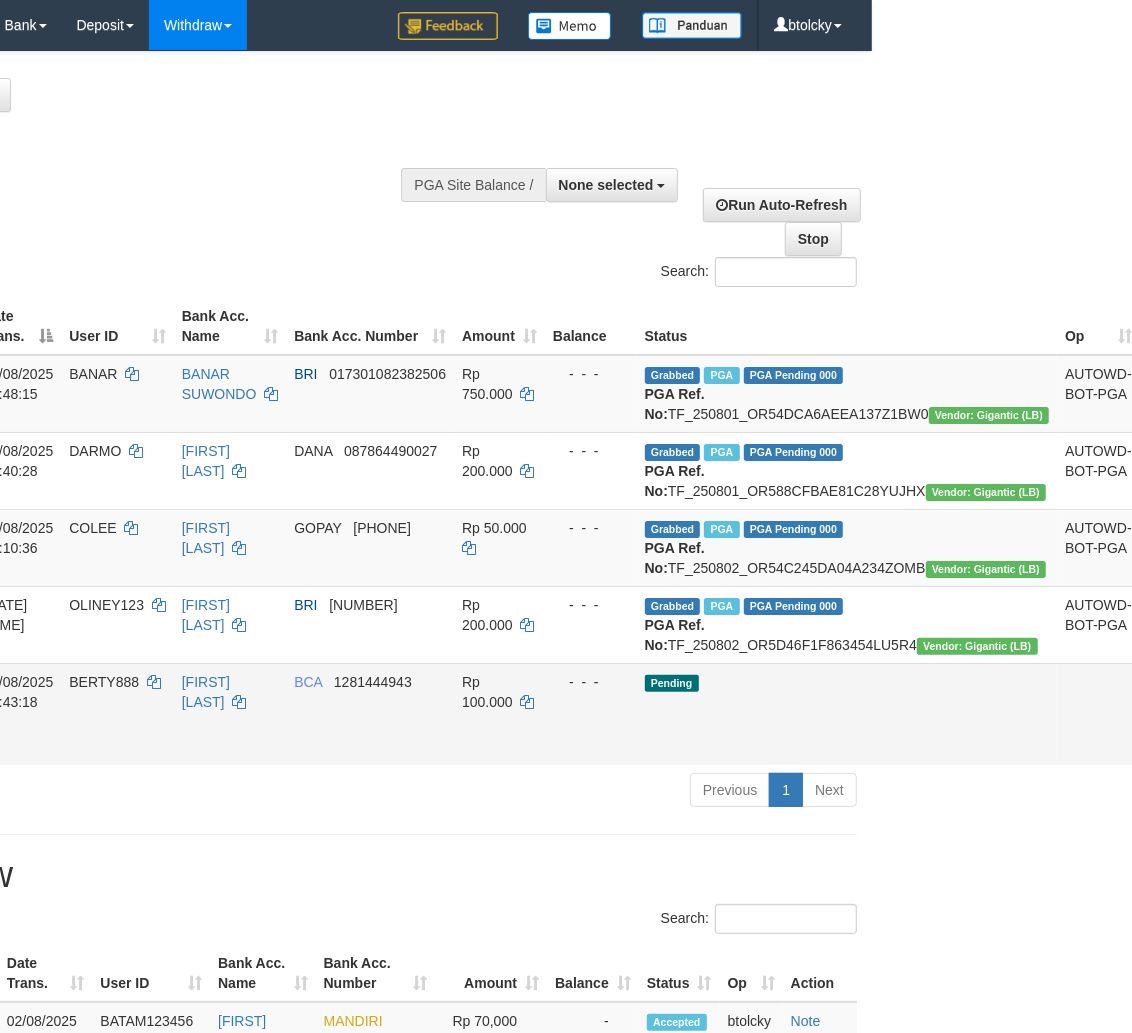 click on "Send PGA" at bounding box center [1164, 737] 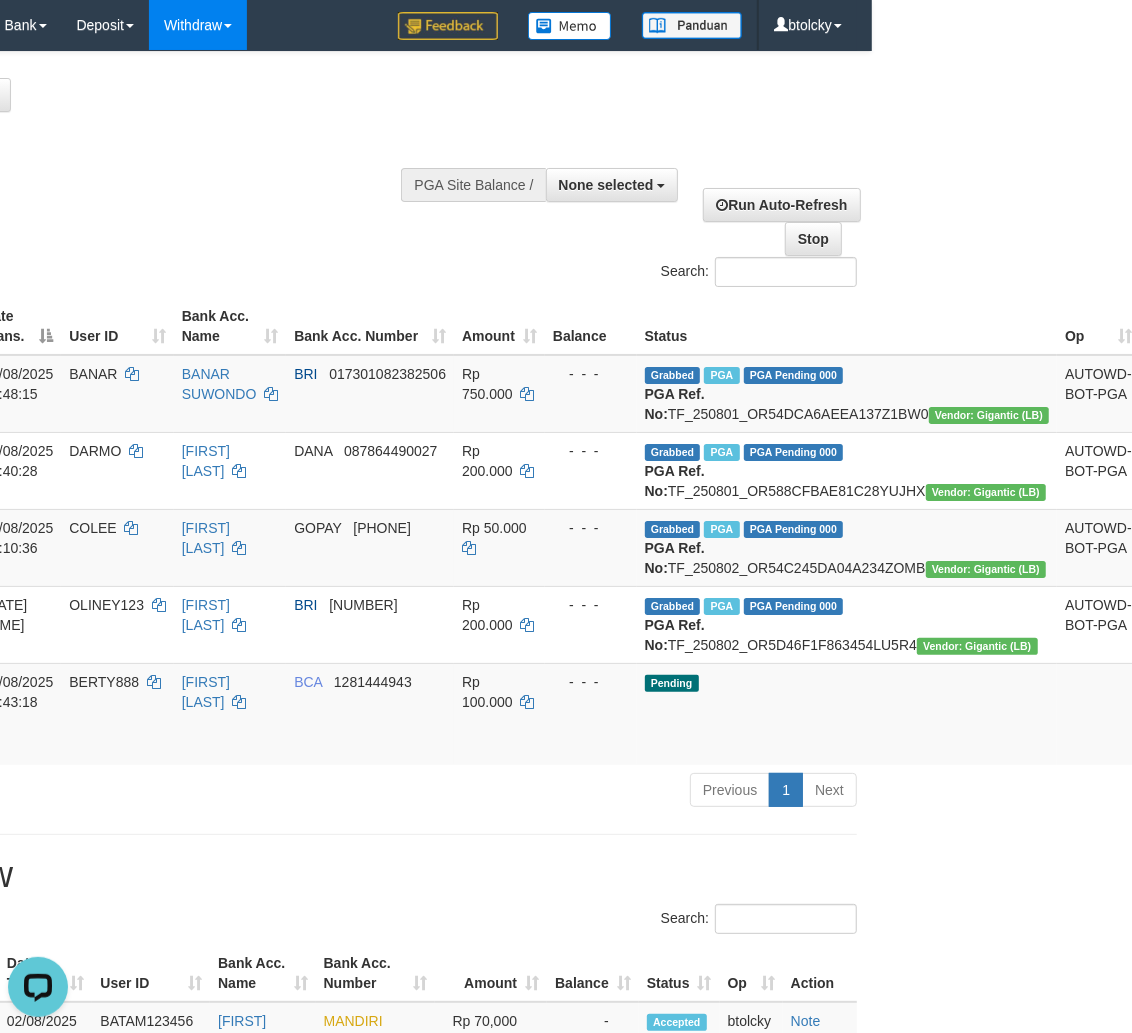 scroll, scrollTop: 0, scrollLeft: 0, axis: both 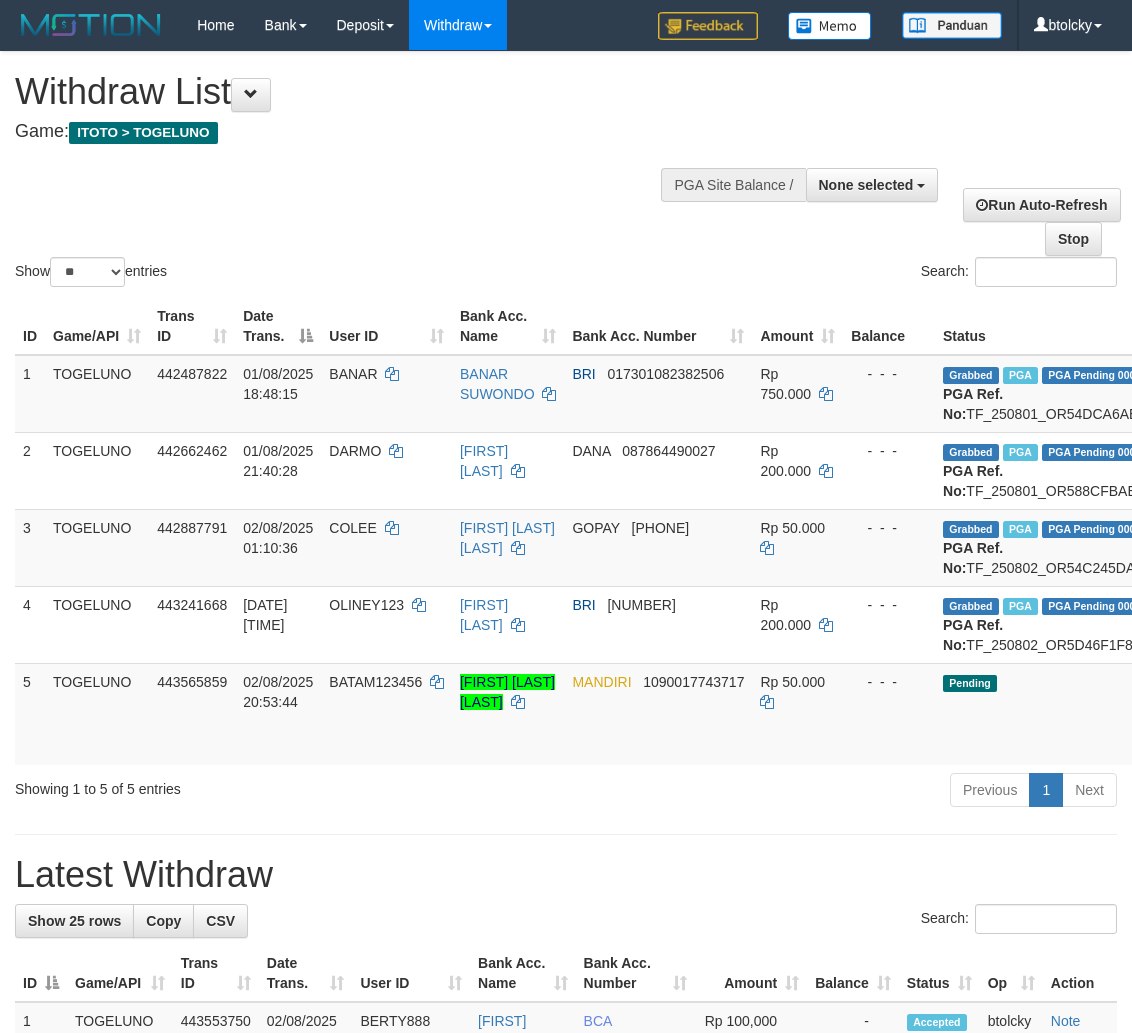 select 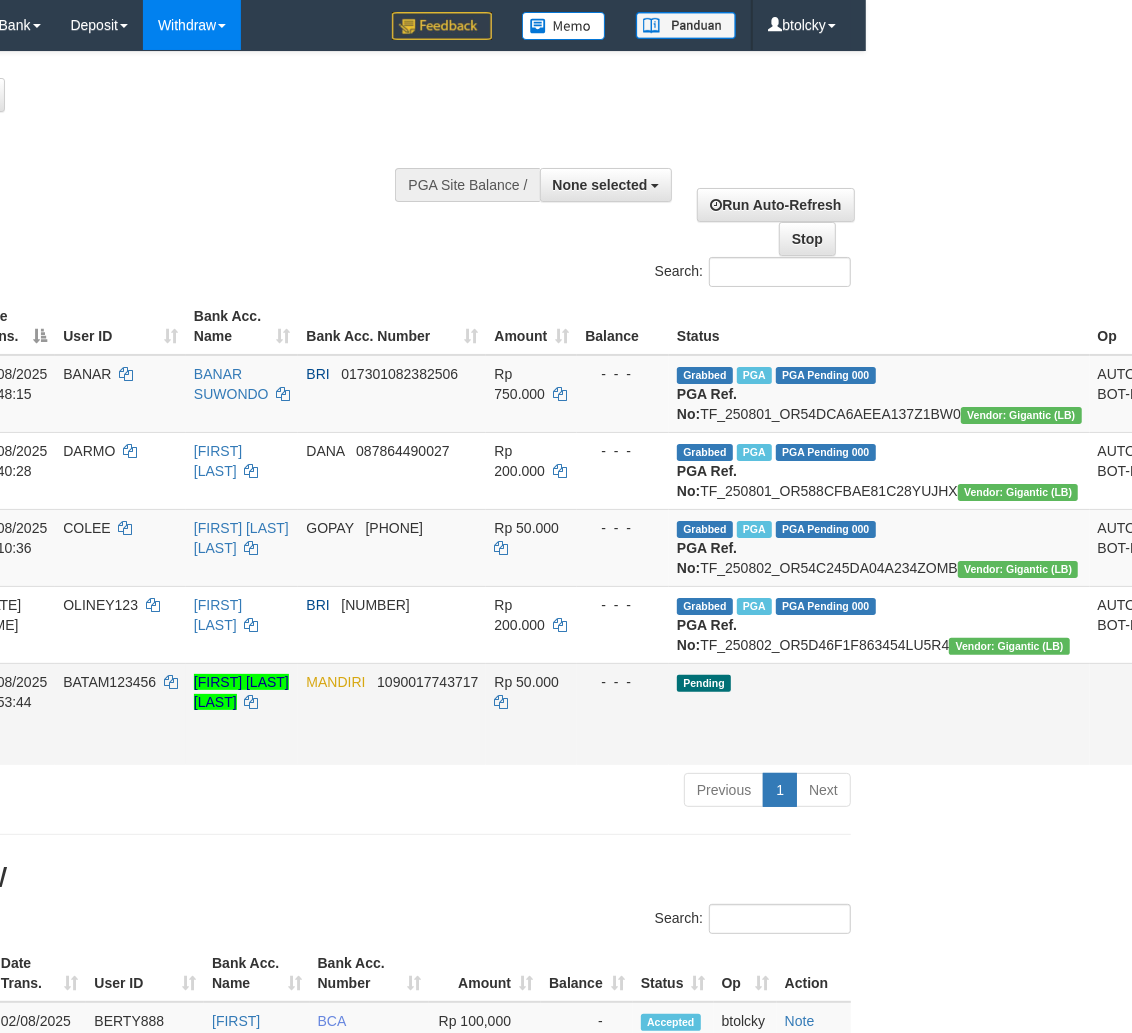 scroll, scrollTop: 0, scrollLeft: 292, axis: horizontal 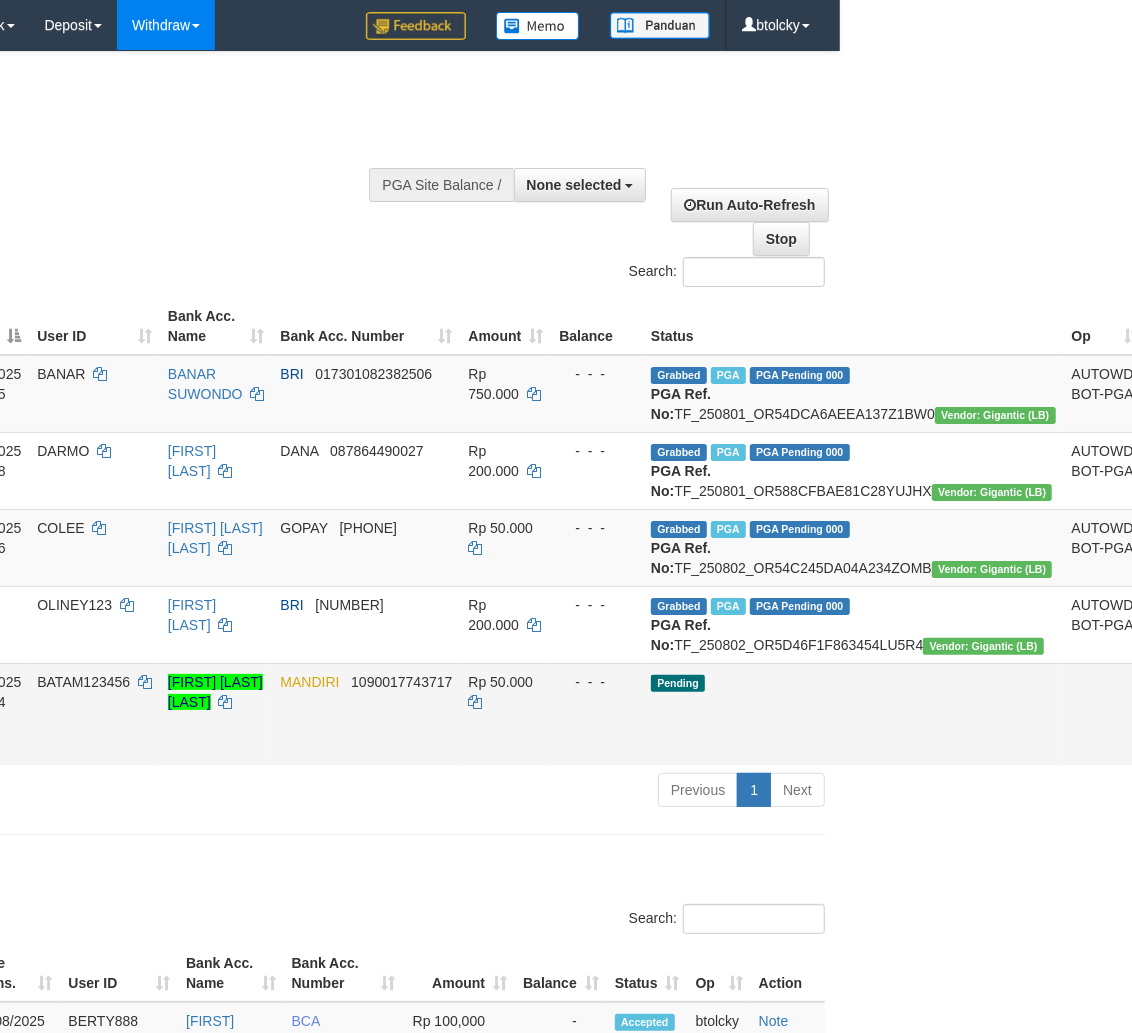 click on "Send PGA" at bounding box center [1170, 737] 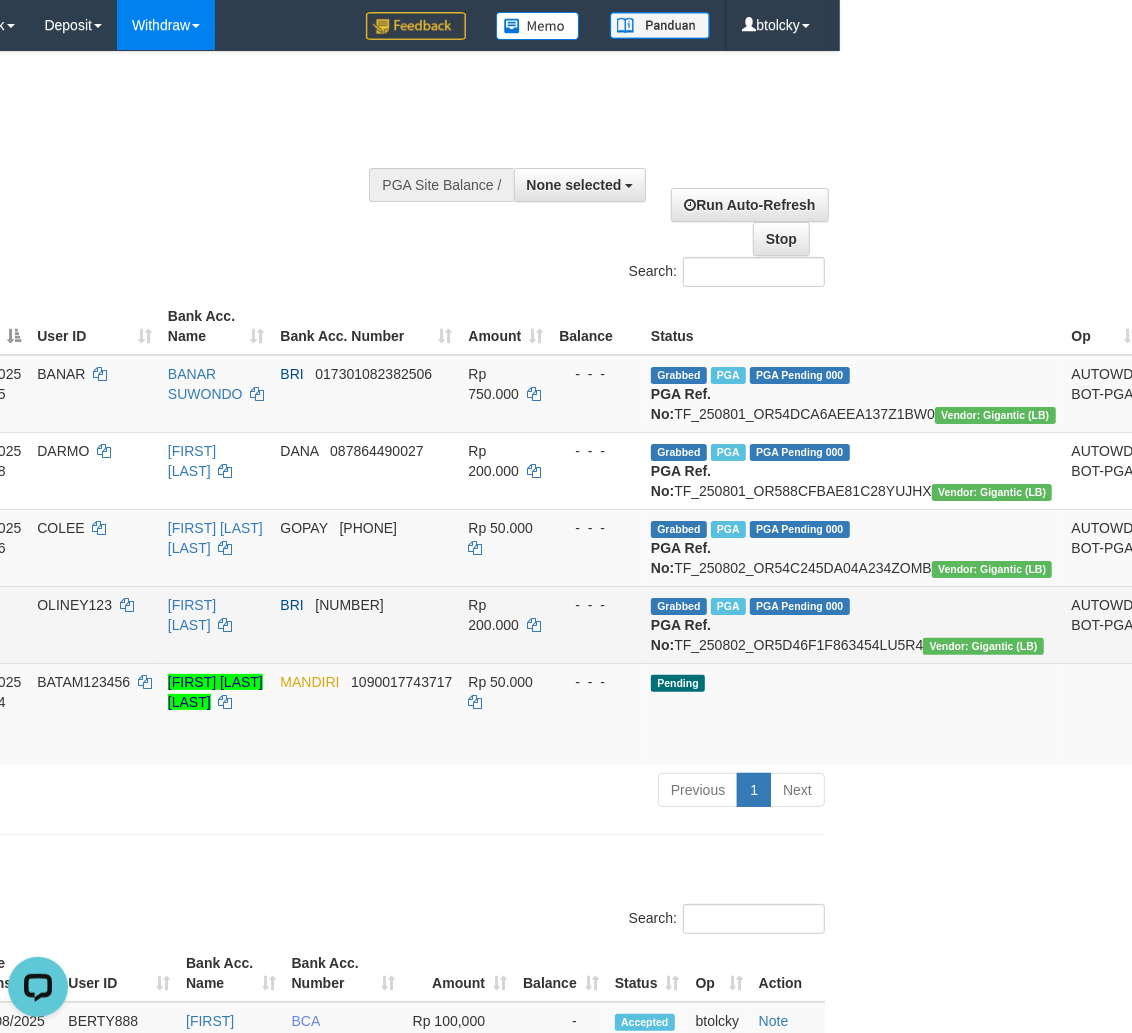 scroll, scrollTop: 0, scrollLeft: 0, axis: both 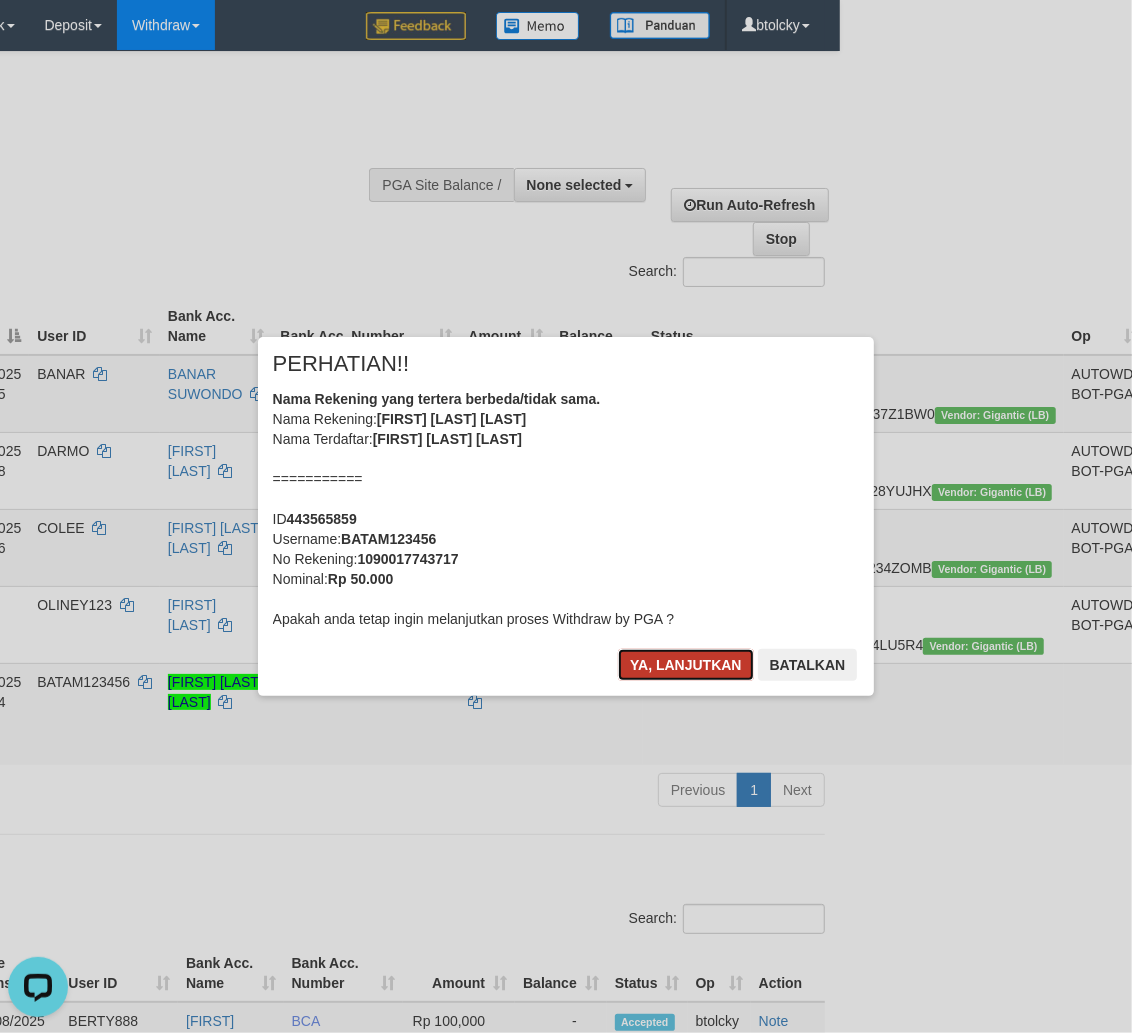 click on "Ya, lanjutkan" at bounding box center [686, 665] 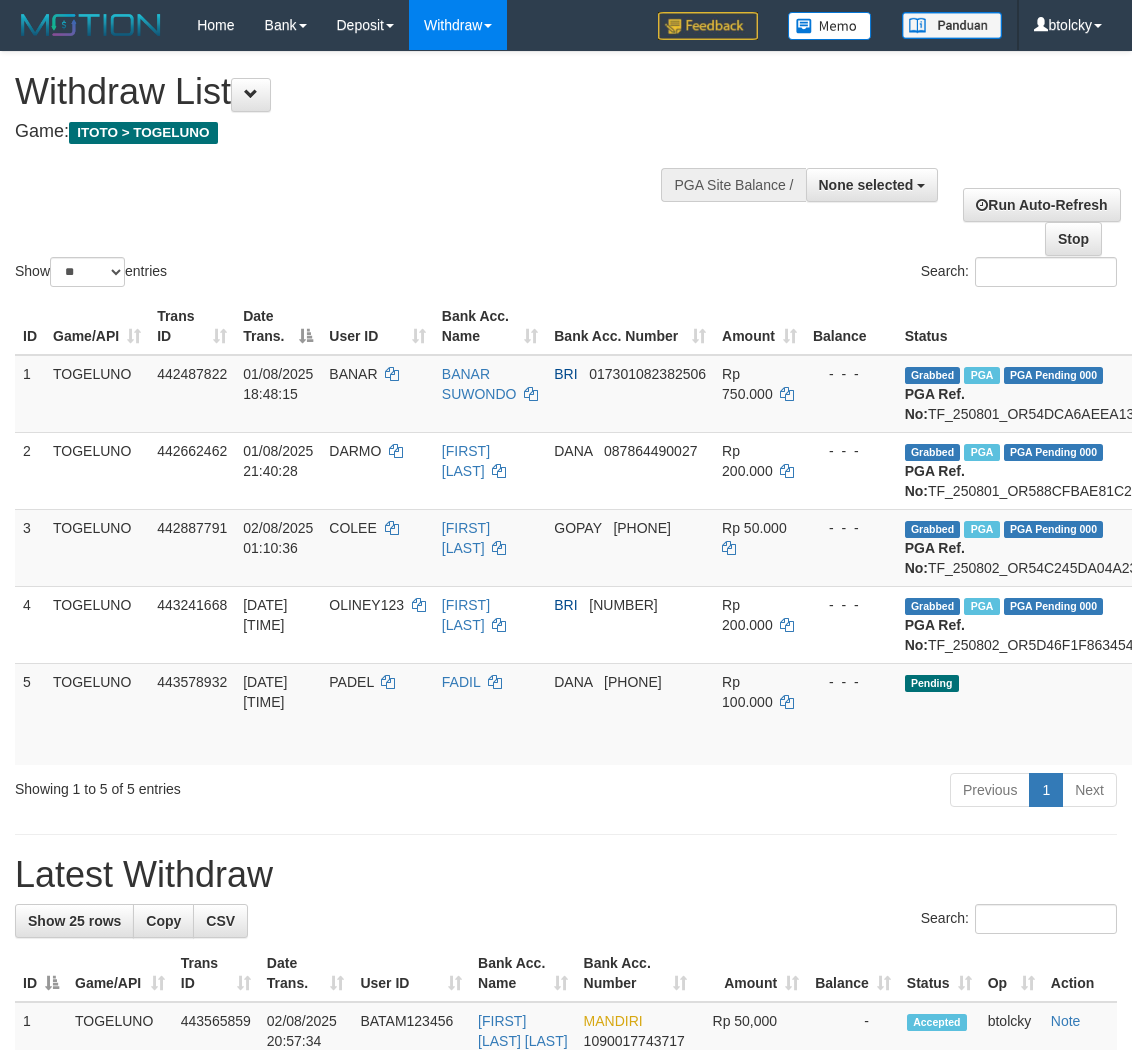 select 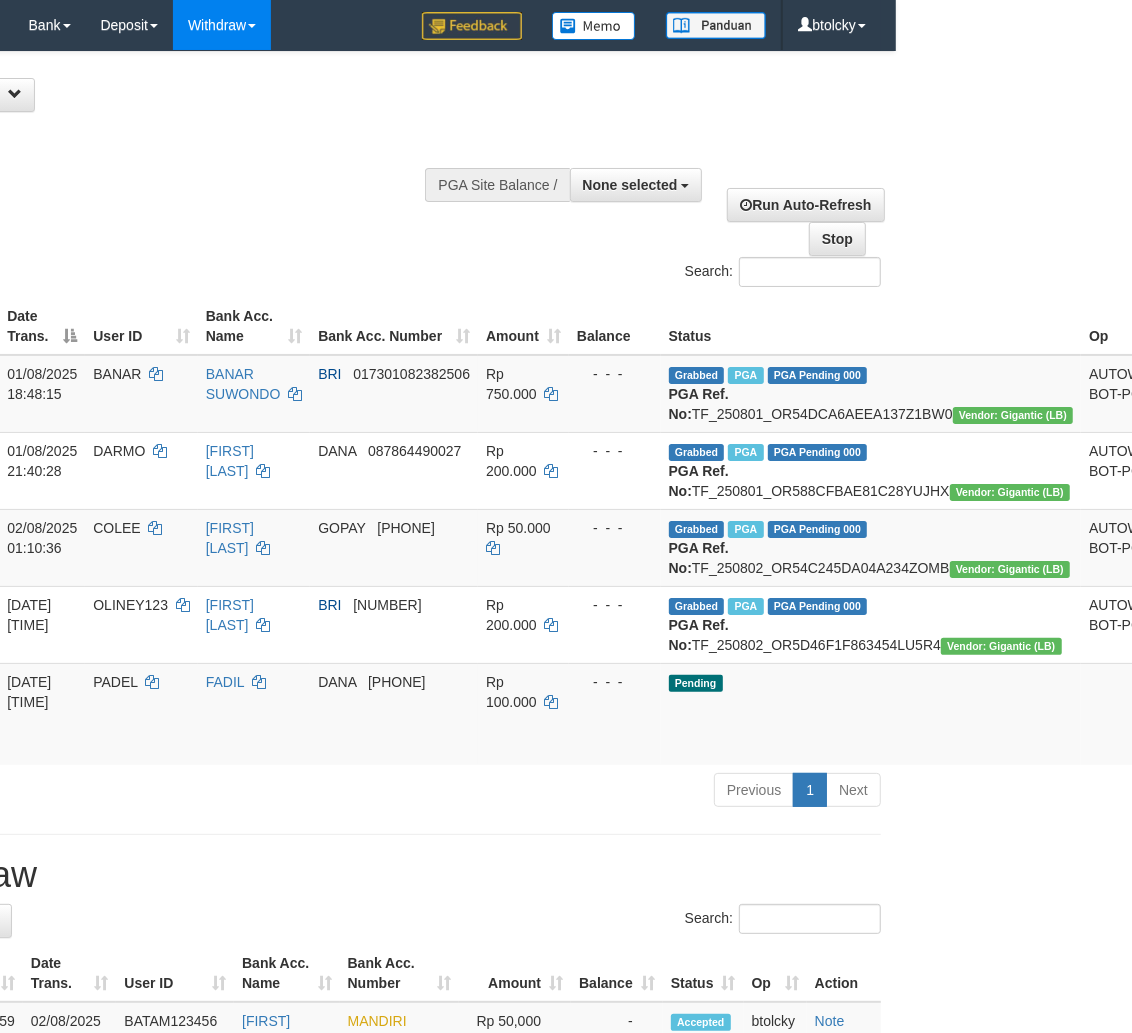 scroll, scrollTop: 0, scrollLeft: 260, axis: horizontal 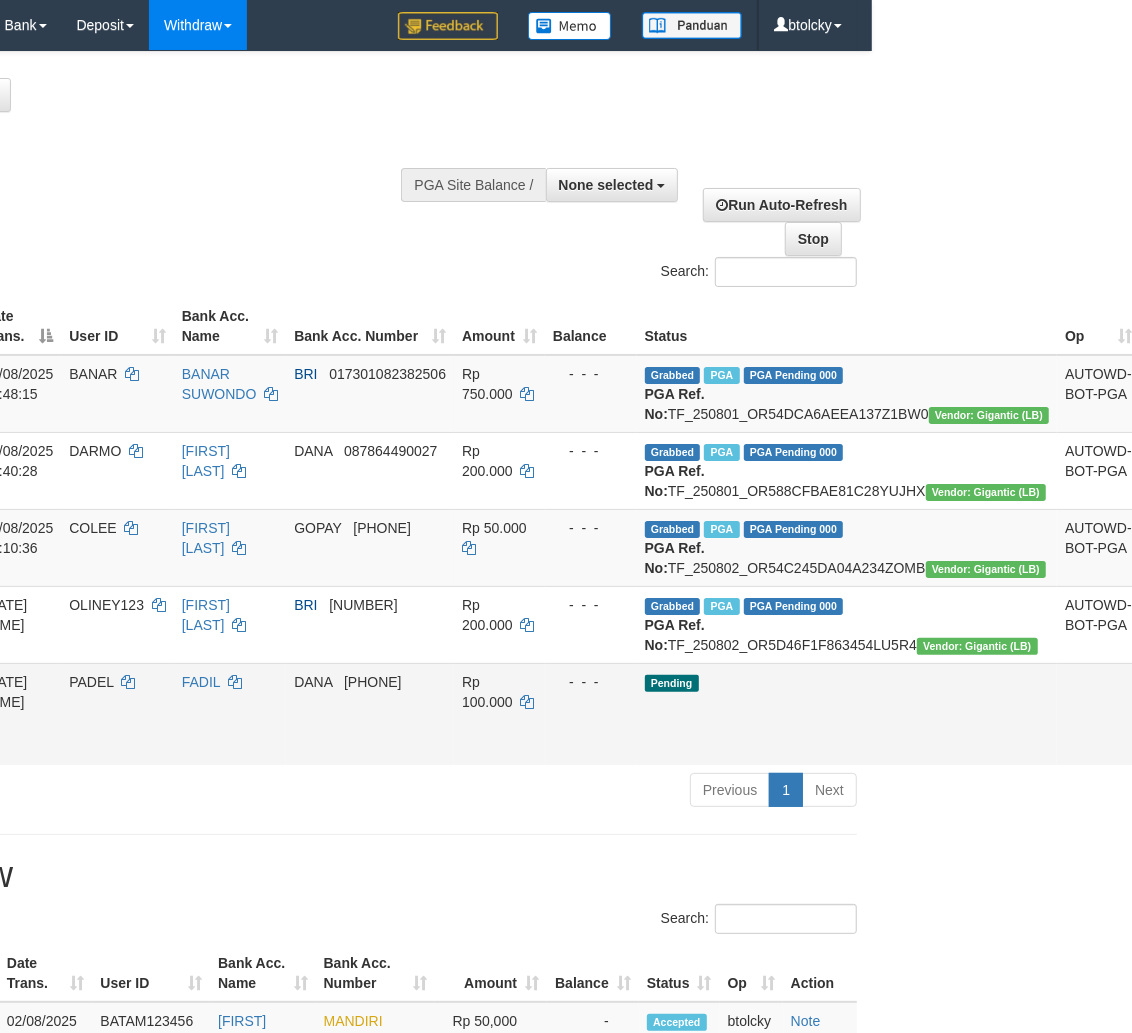 click on "Send PGA" at bounding box center [1164, 737] 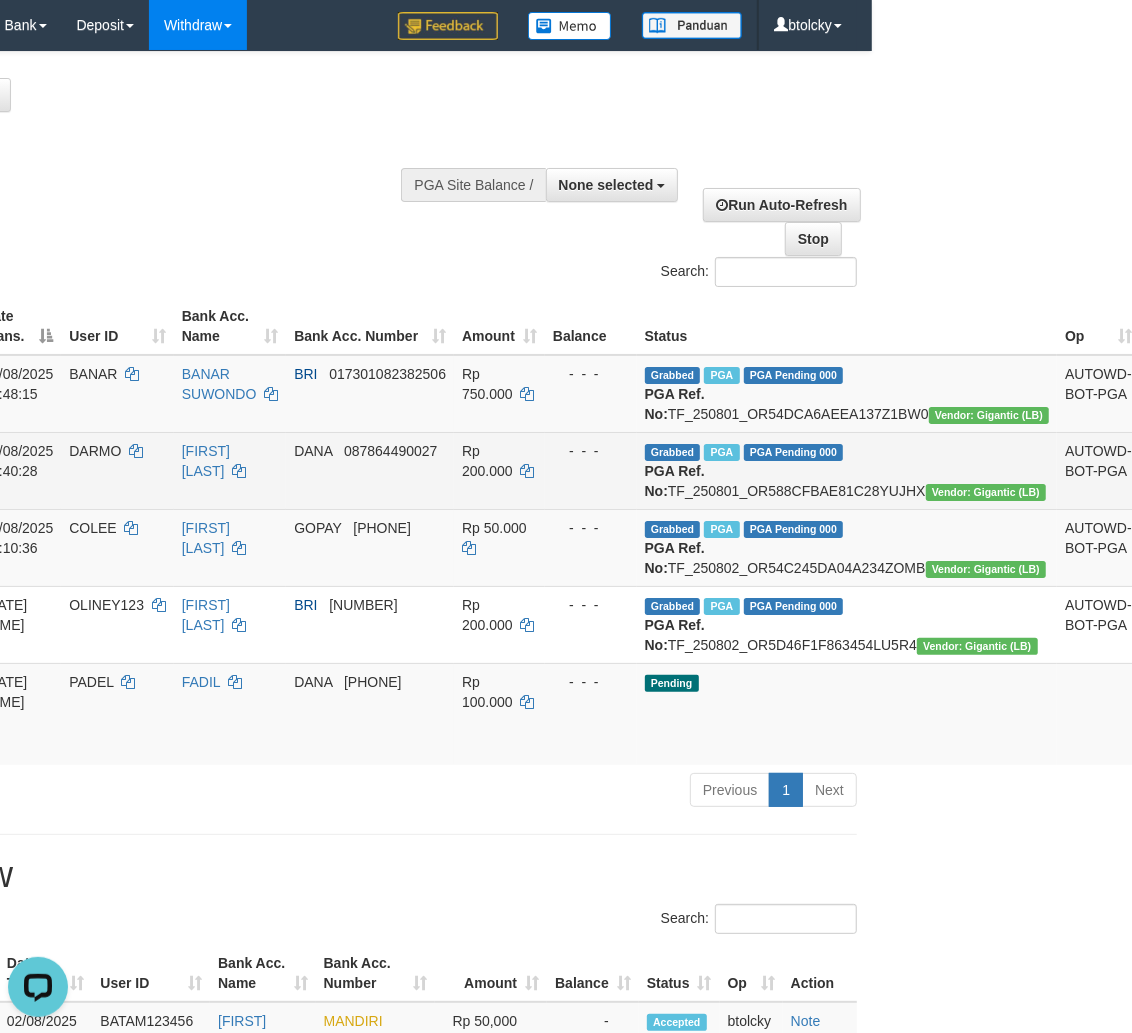 scroll, scrollTop: 0, scrollLeft: 0, axis: both 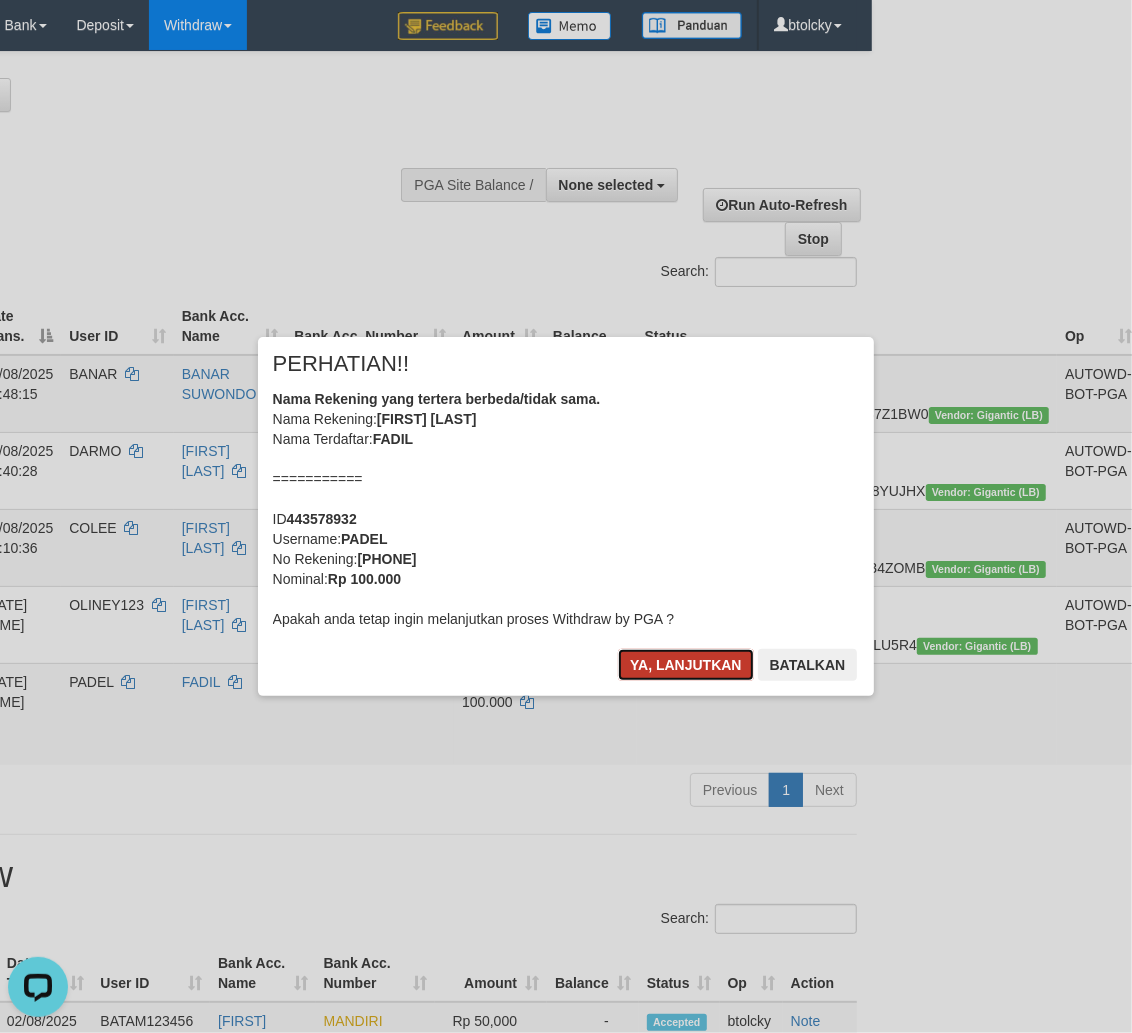 click on "Ya, lanjutkan" at bounding box center [686, 665] 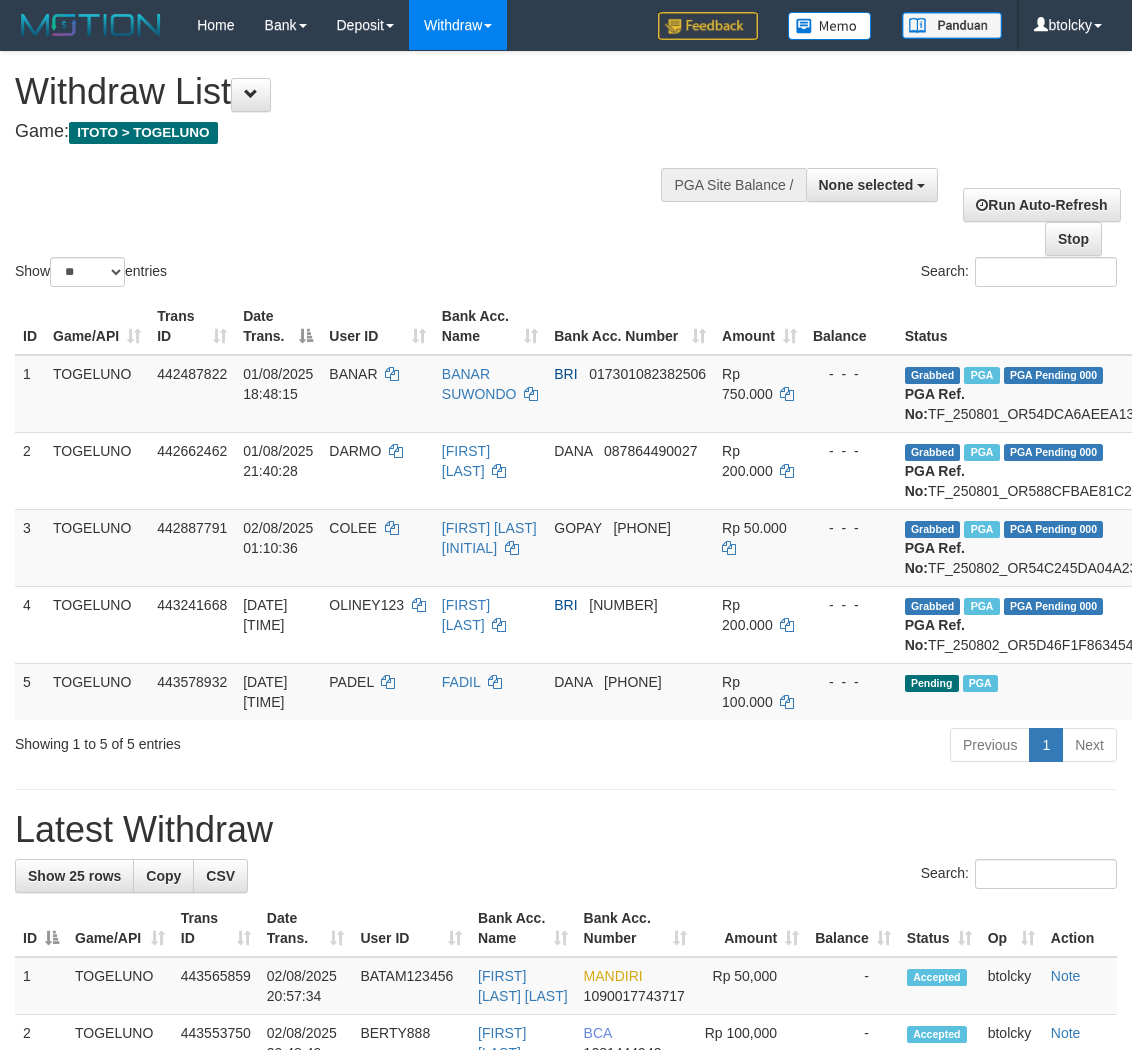 select 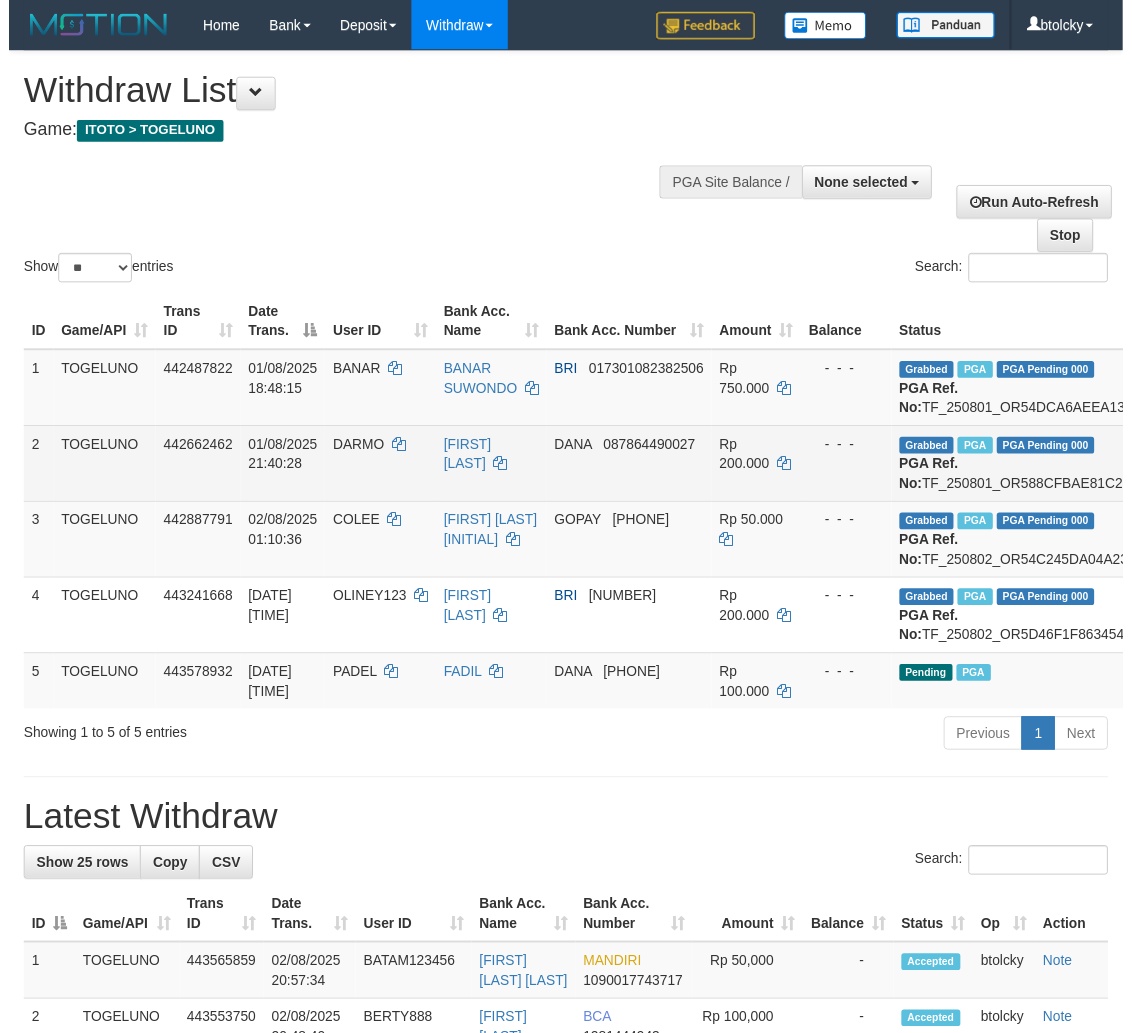 scroll, scrollTop: 0, scrollLeft: 245, axis: horizontal 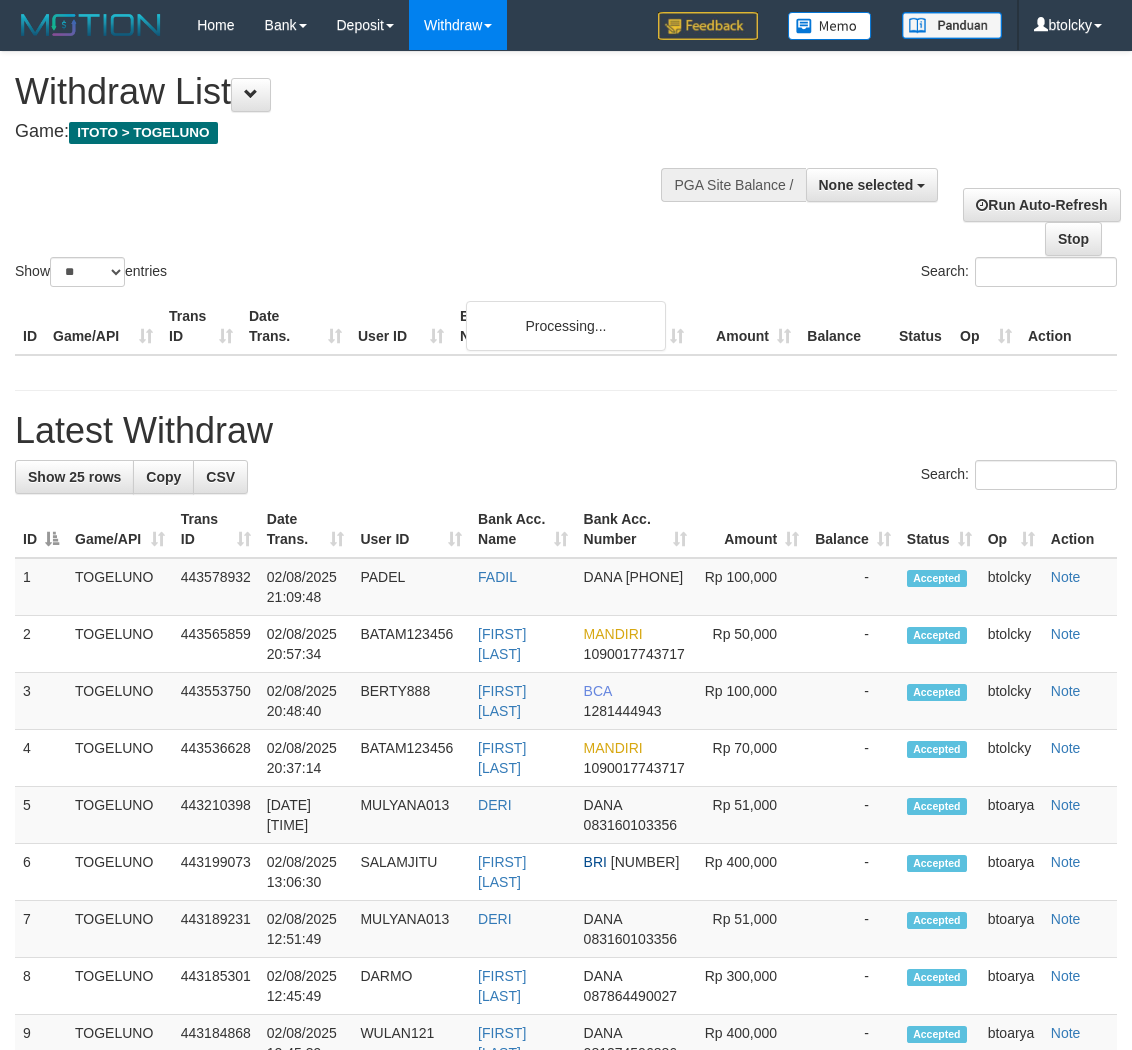 select 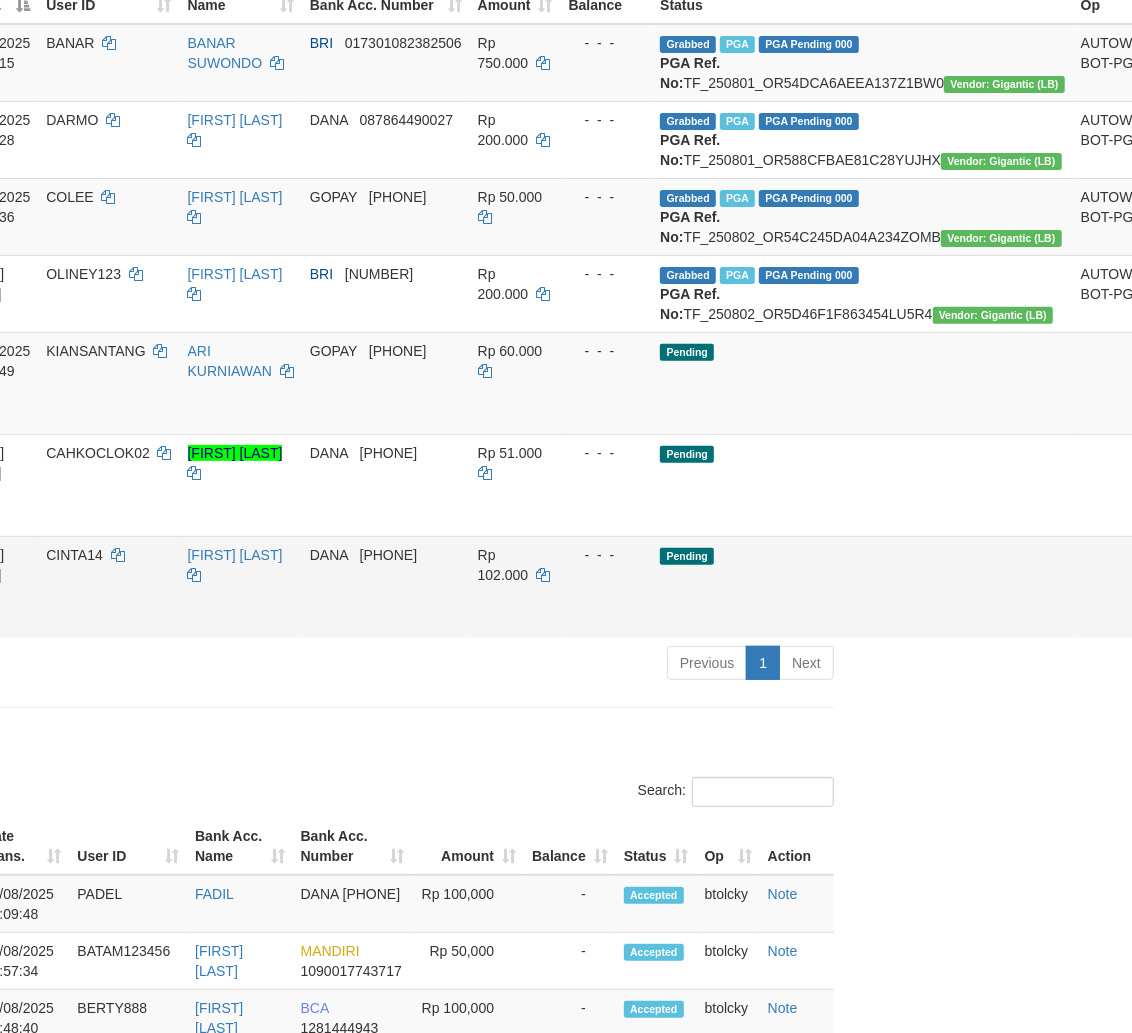 scroll, scrollTop: 333, scrollLeft: 283, axis: both 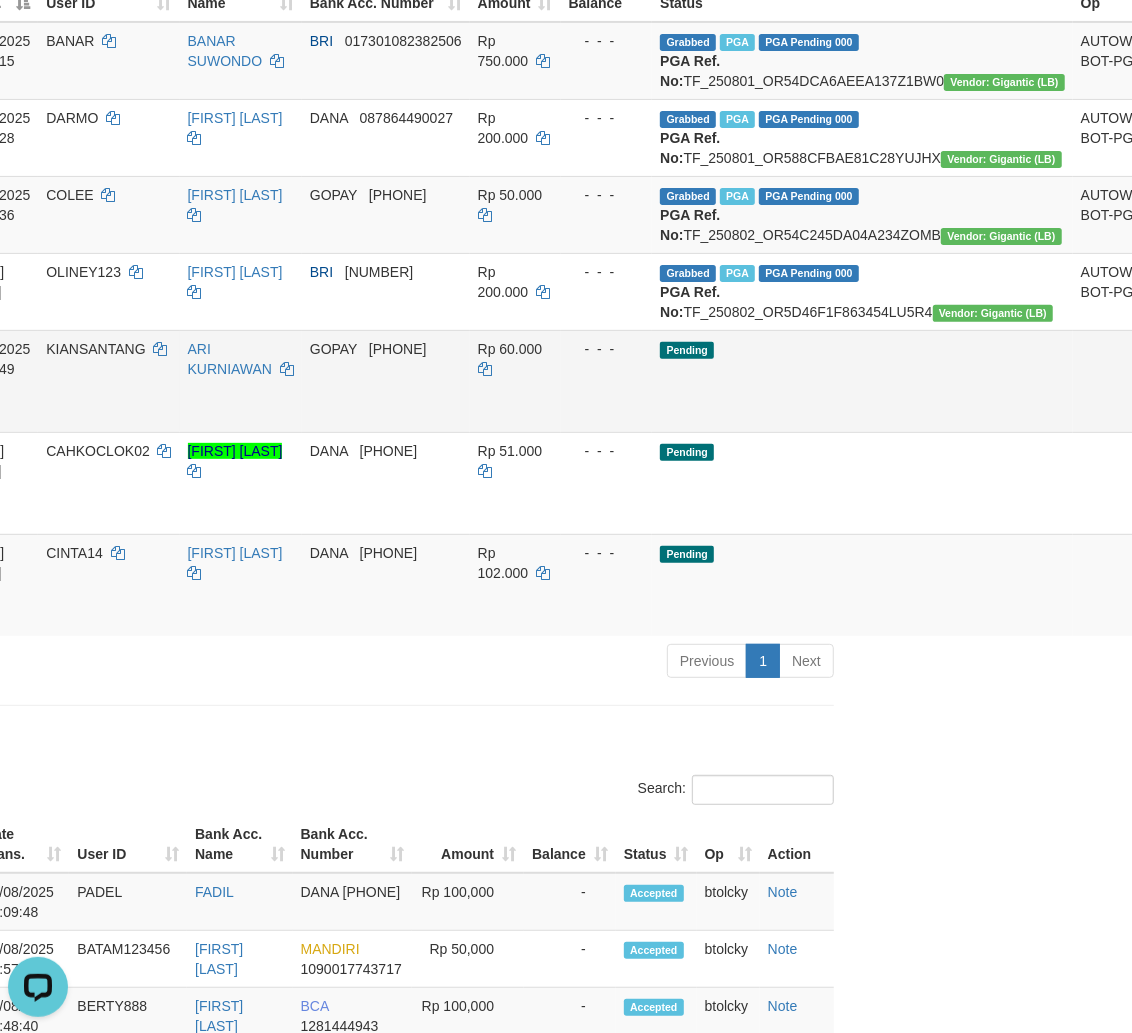 click on "Allow Grab   ·    Reject Send PGA     ·    Note" at bounding box center [1204, 381] 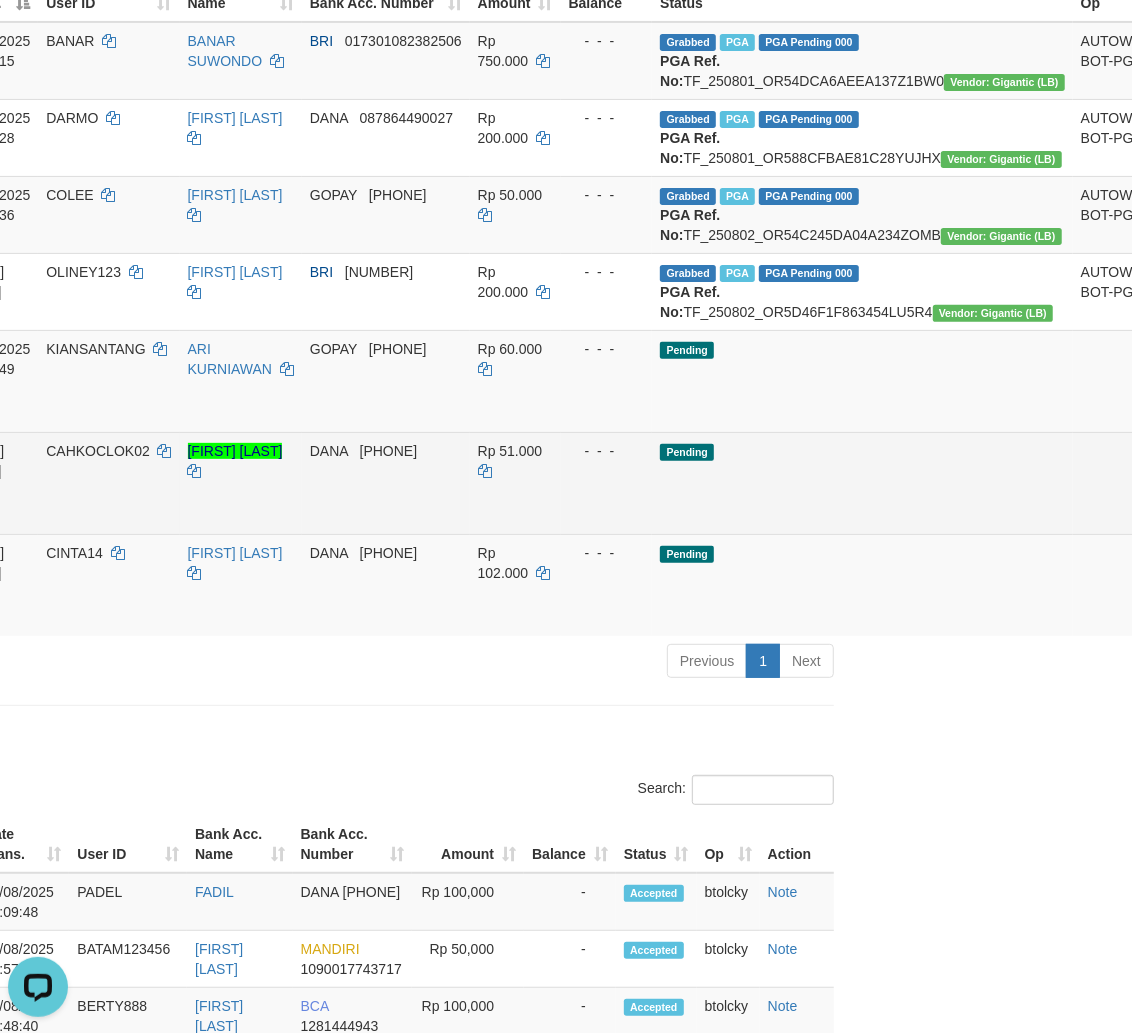 click on "Send PGA" at bounding box center [1179, 506] 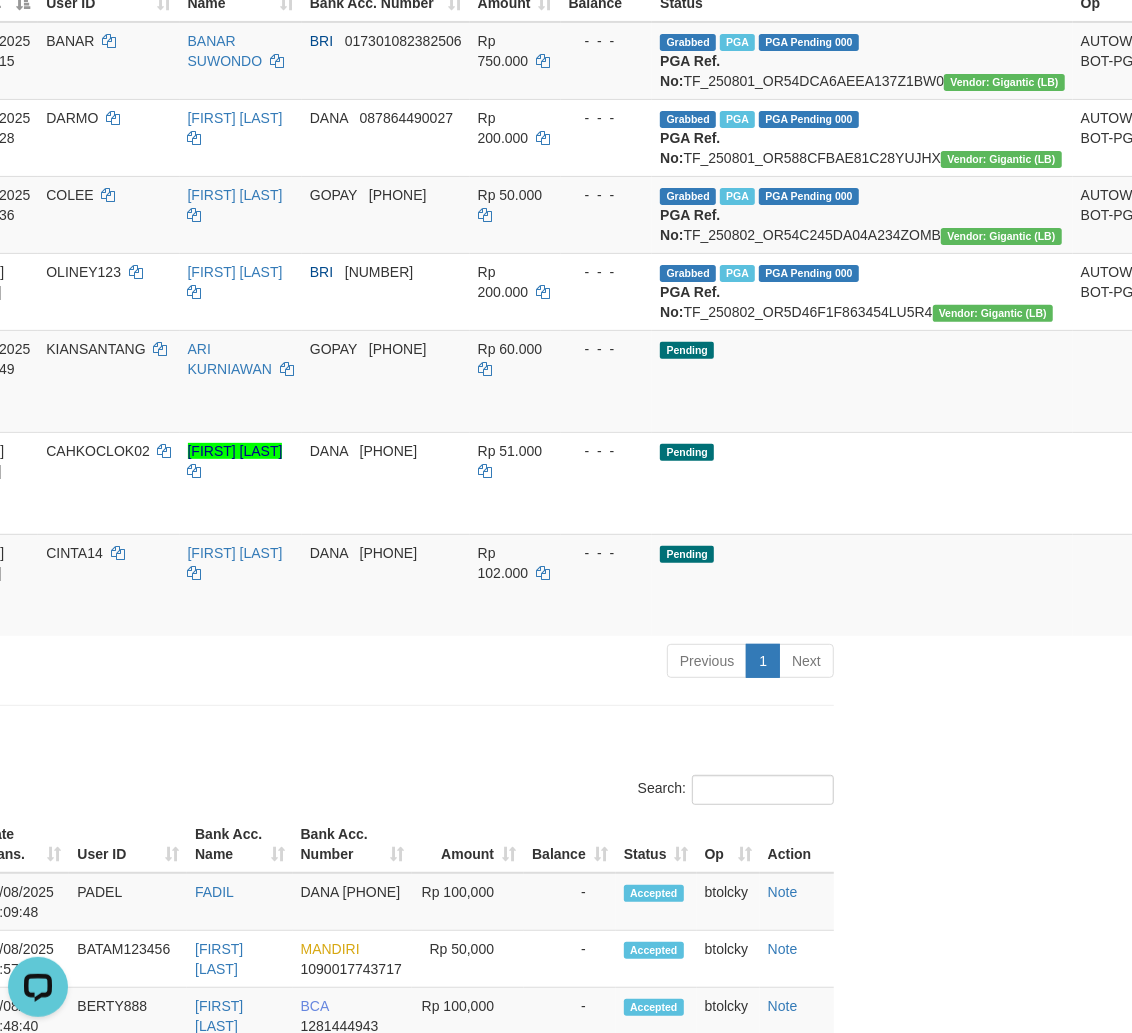 click on "Toggle navigation
Home
Bank
Account List
Load
By Website
Group
[ITOTO]													TOGELUNO
Mutasi Bank
Search
Sync
Note Mutasi
Deposit
DPS Fetch
DPS List
History
PGA History
Note DPS -" at bounding box center [283, 1105] 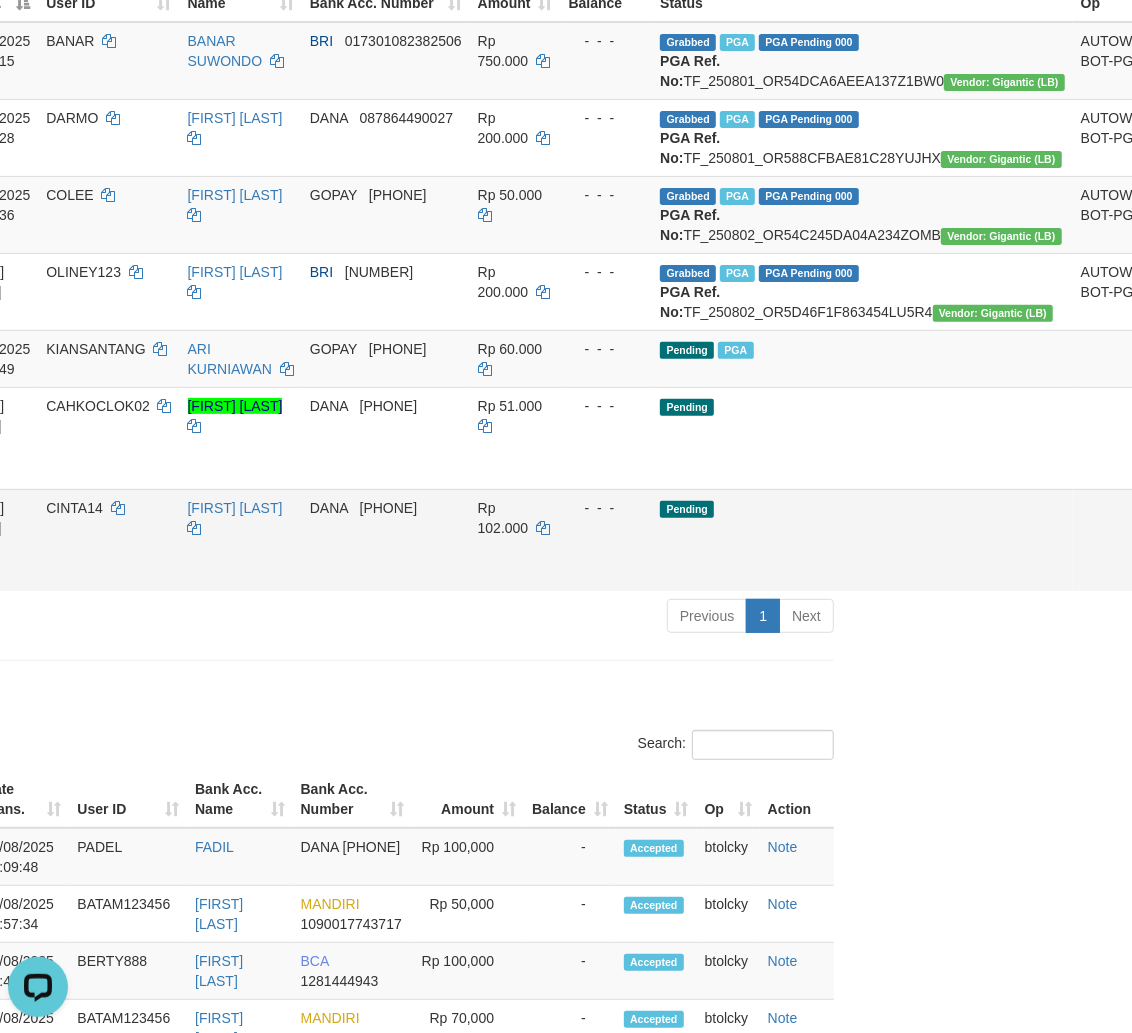 click on "Send PGA" at bounding box center (1179, 563) 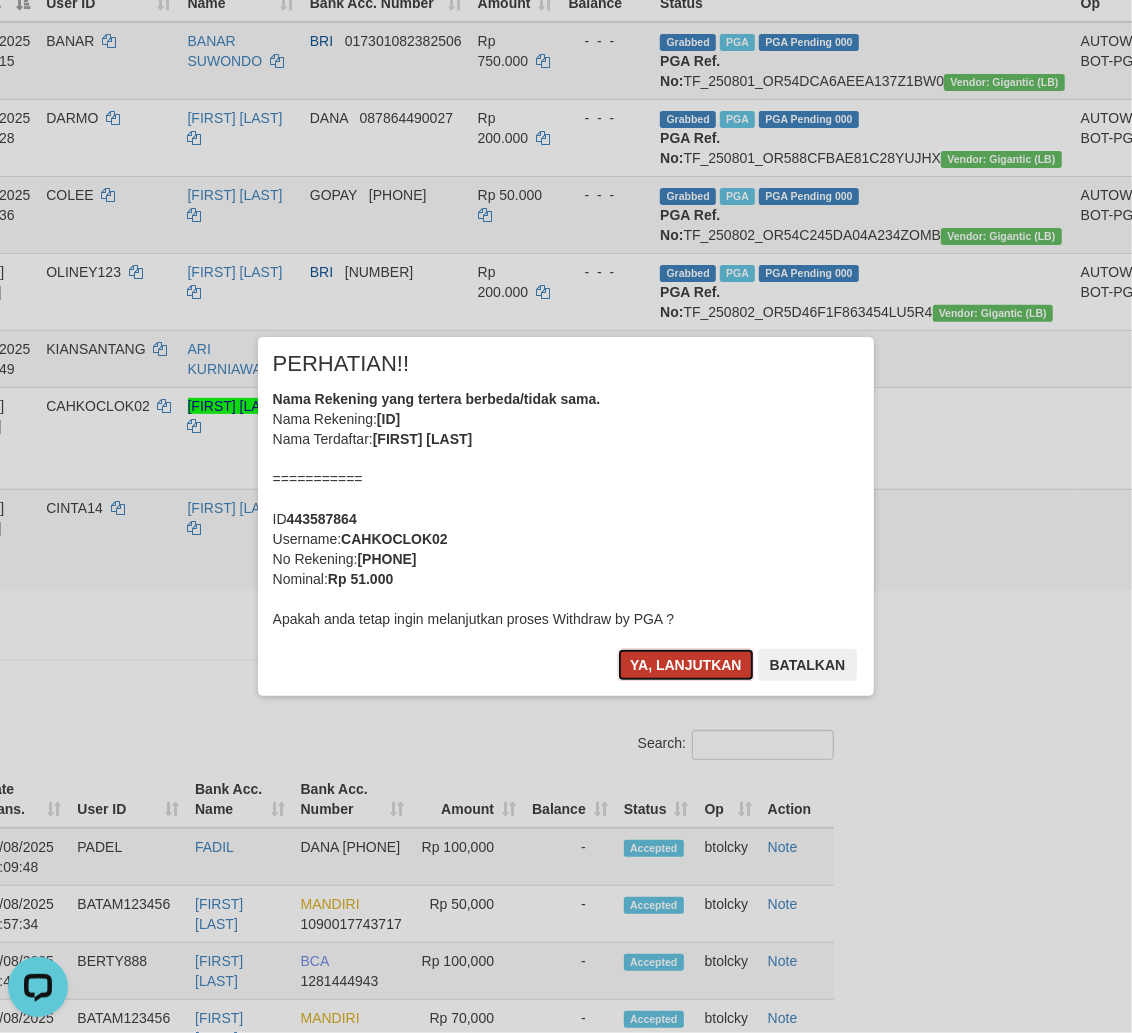 click on "Ya, lanjutkan" at bounding box center [686, 665] 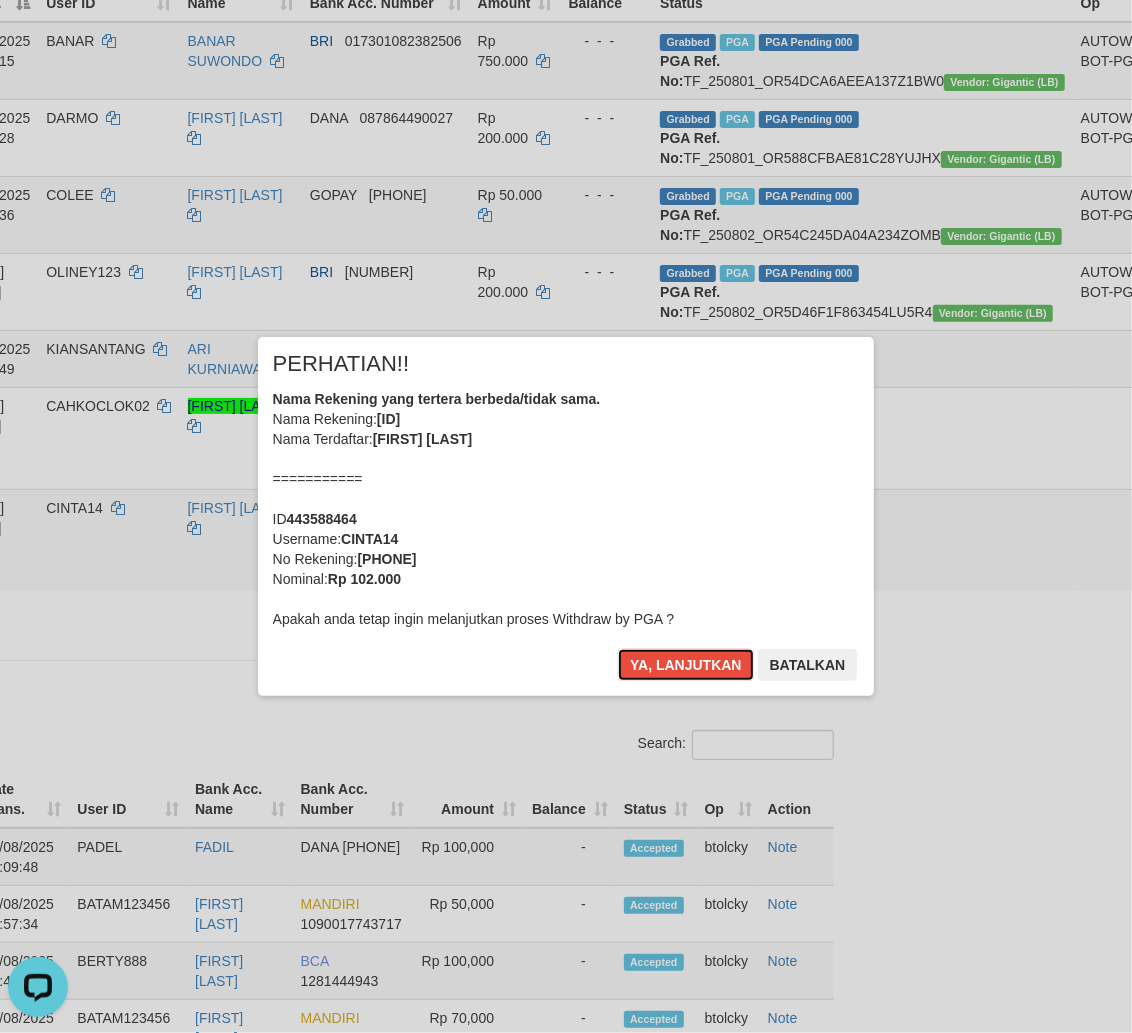click on "Ya, lanjutkan" at bounding box center [686, 665] 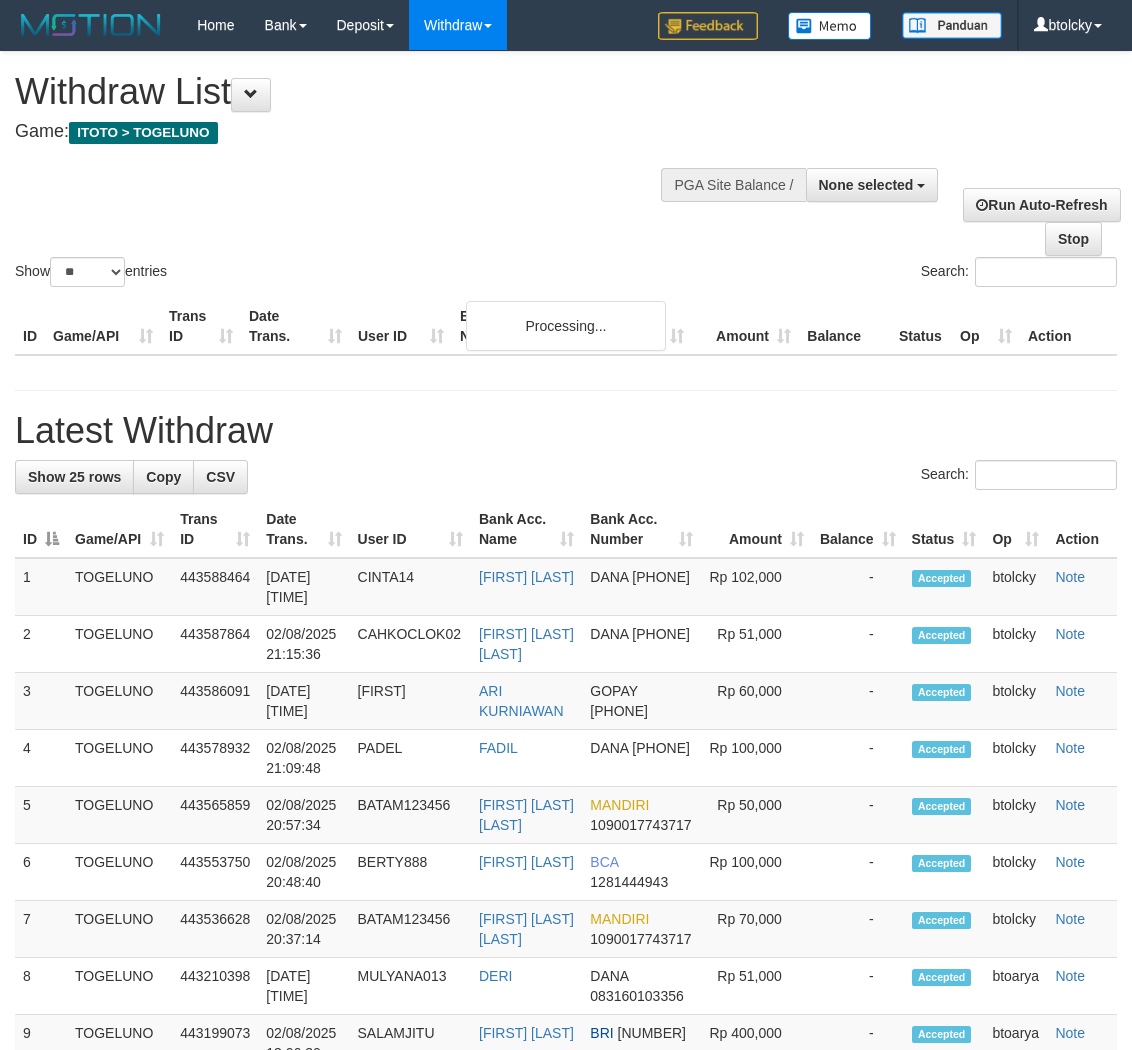 select 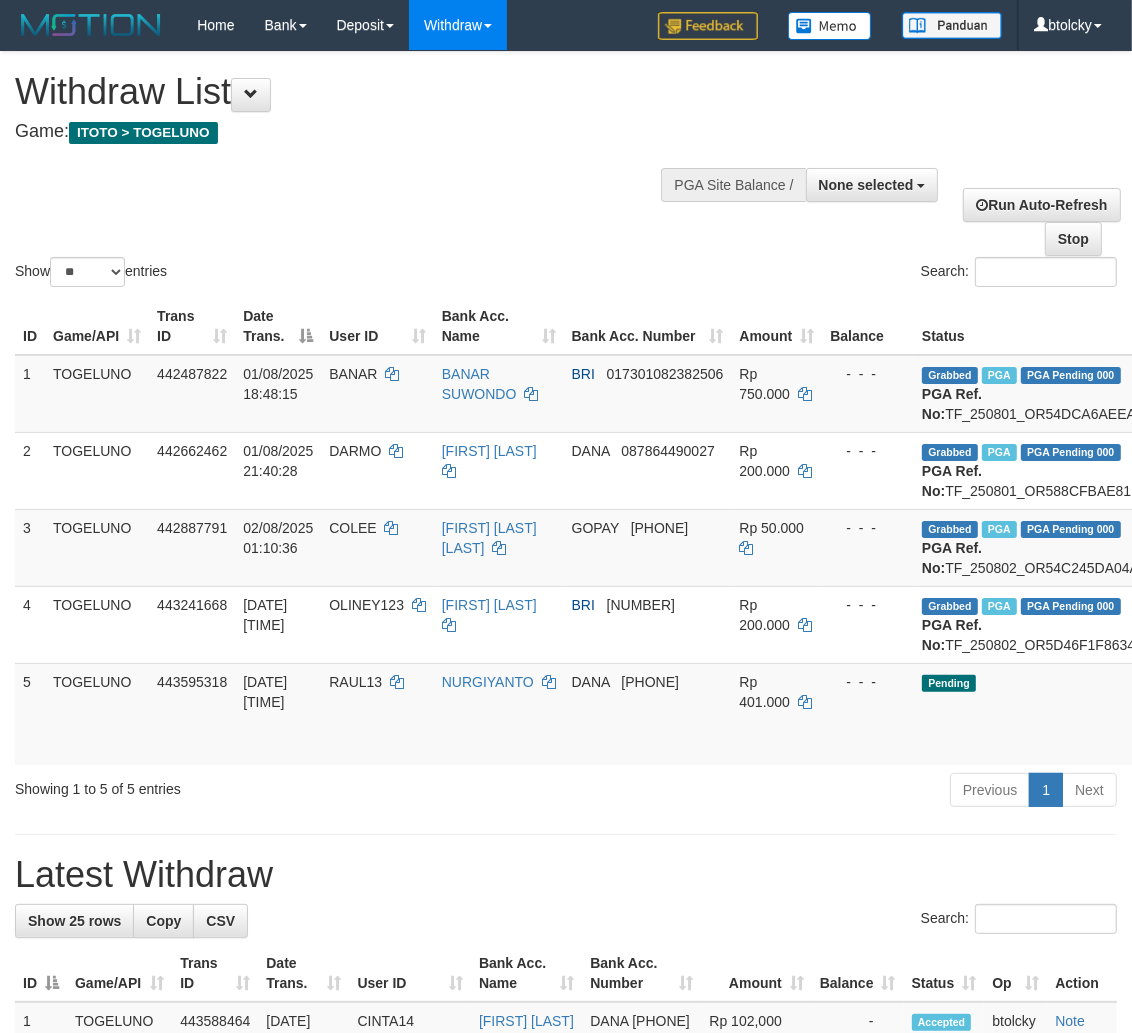 scroll, scrollTop: 323, scrollLeft: 260, axis: both 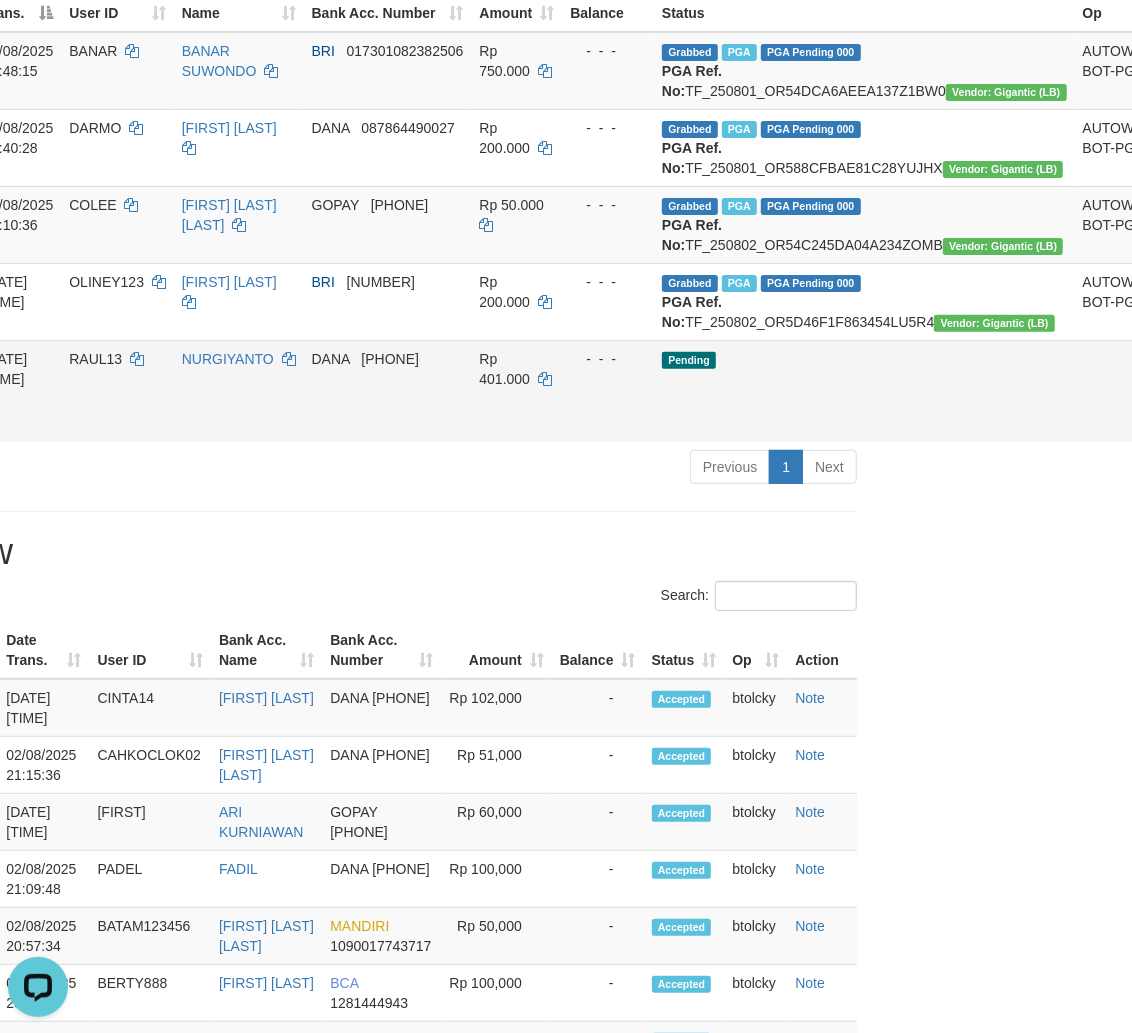 click on "Send PGA" at bounding box center [1181, 414] 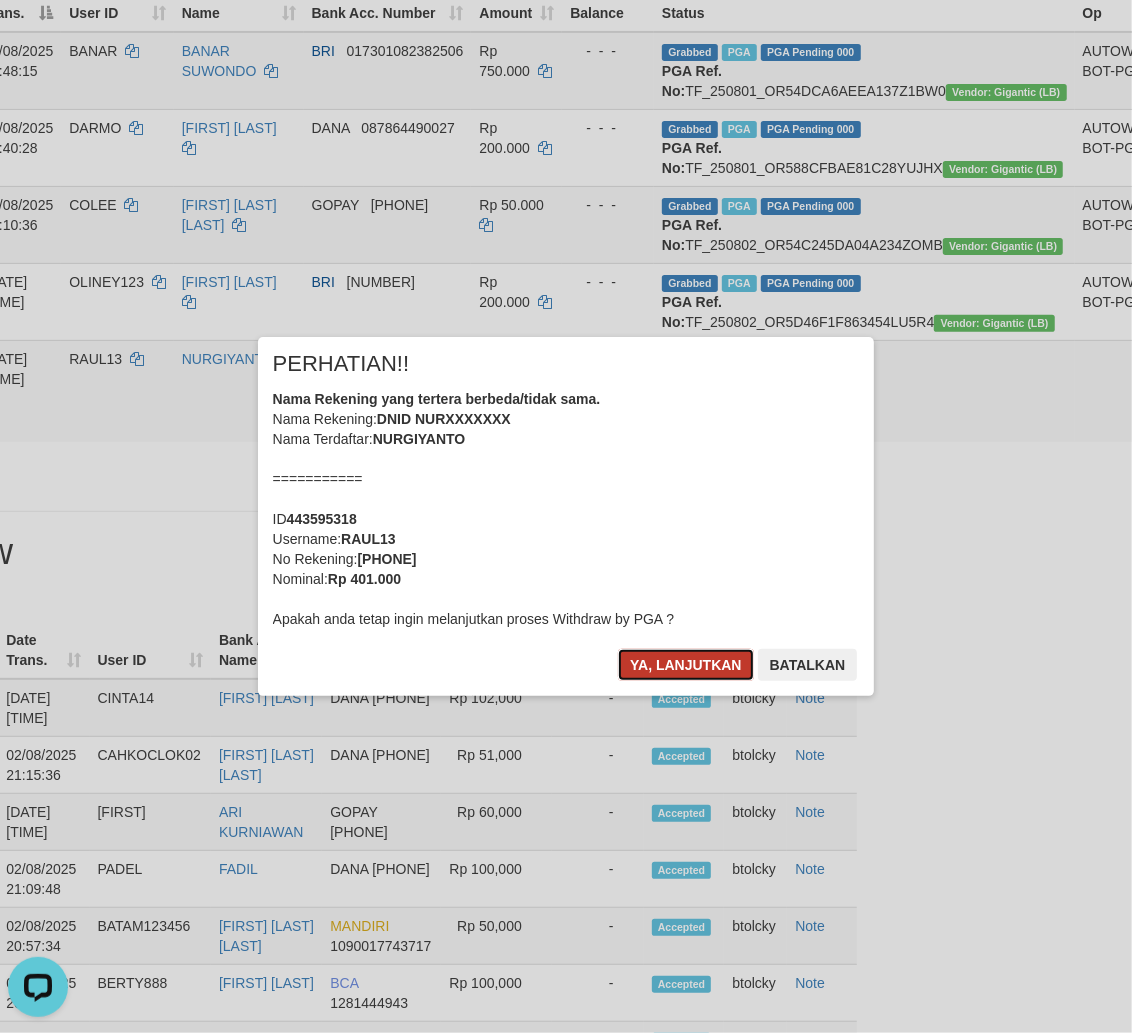 click on "Ya, lanjutkan" at bounding box center (686, 665) 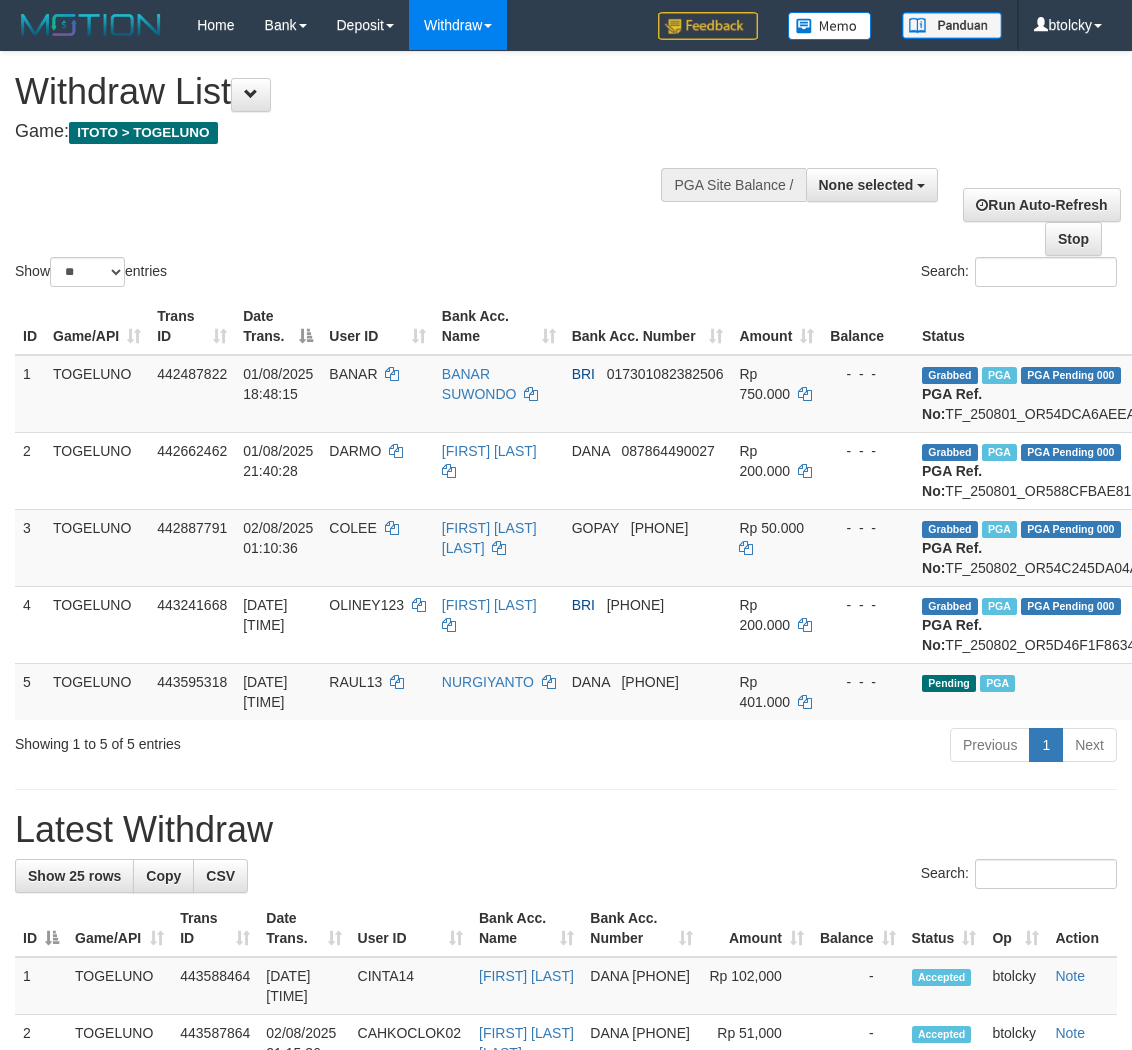 select 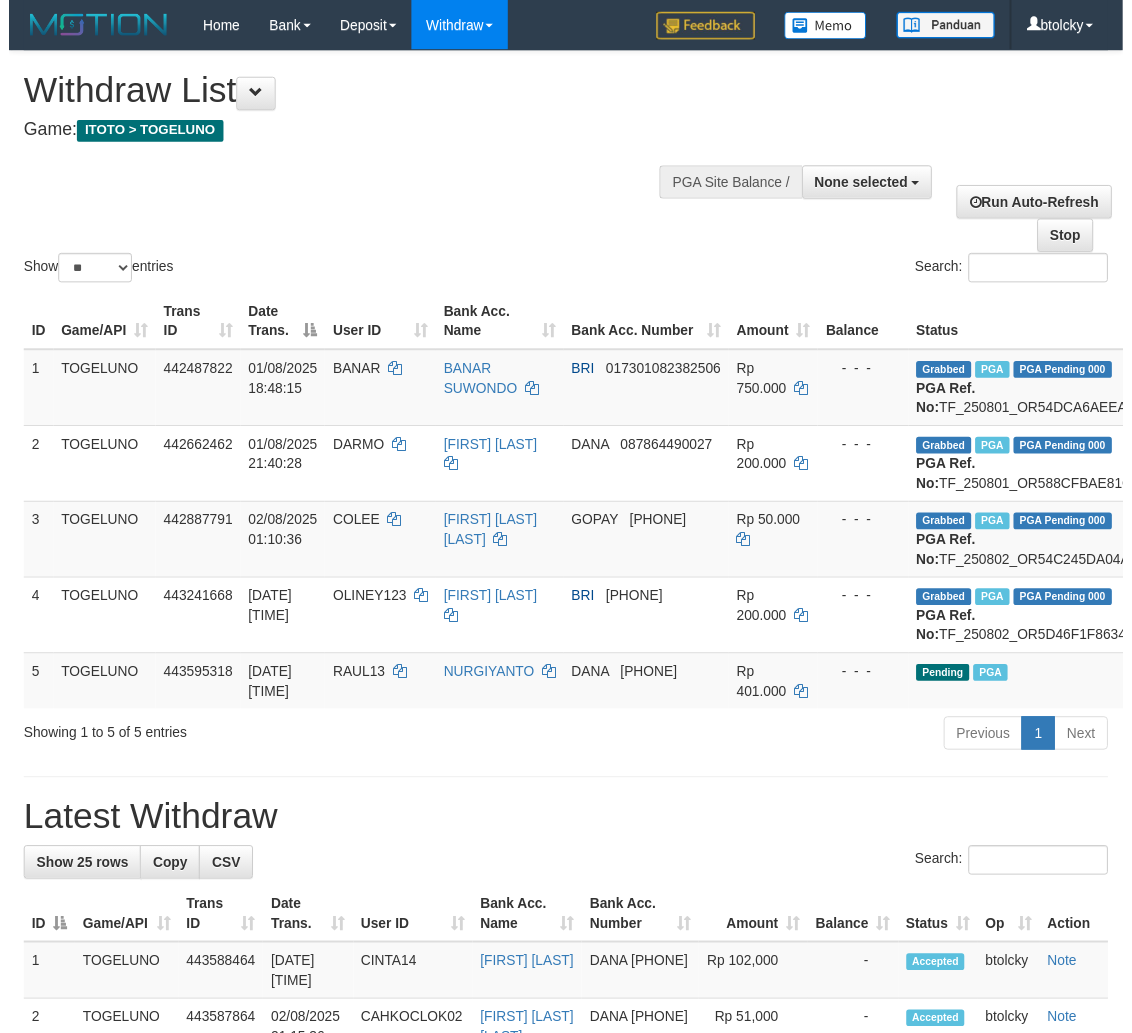 scroll, scrollTop: 313, scrollLeft: 252, axis: both 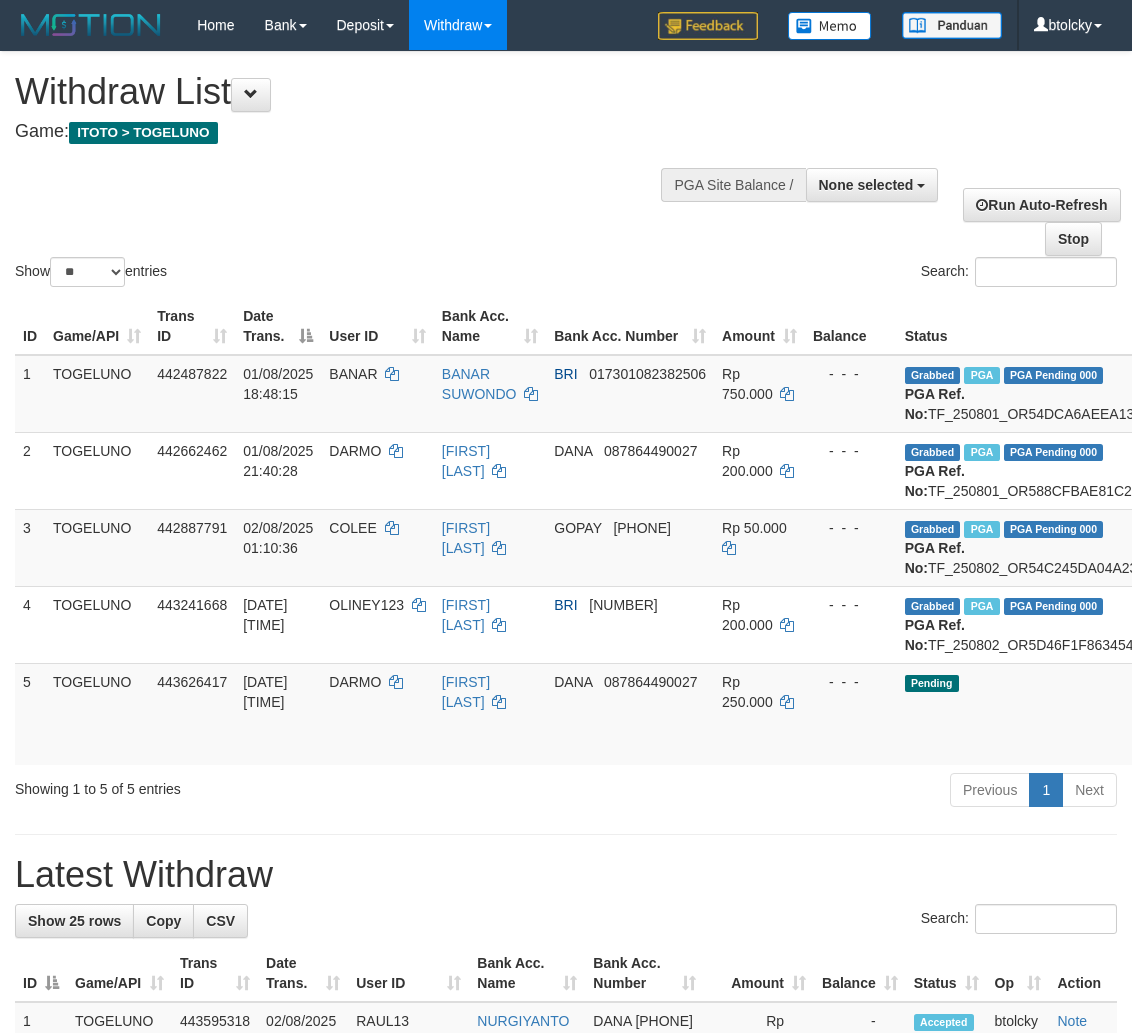 select 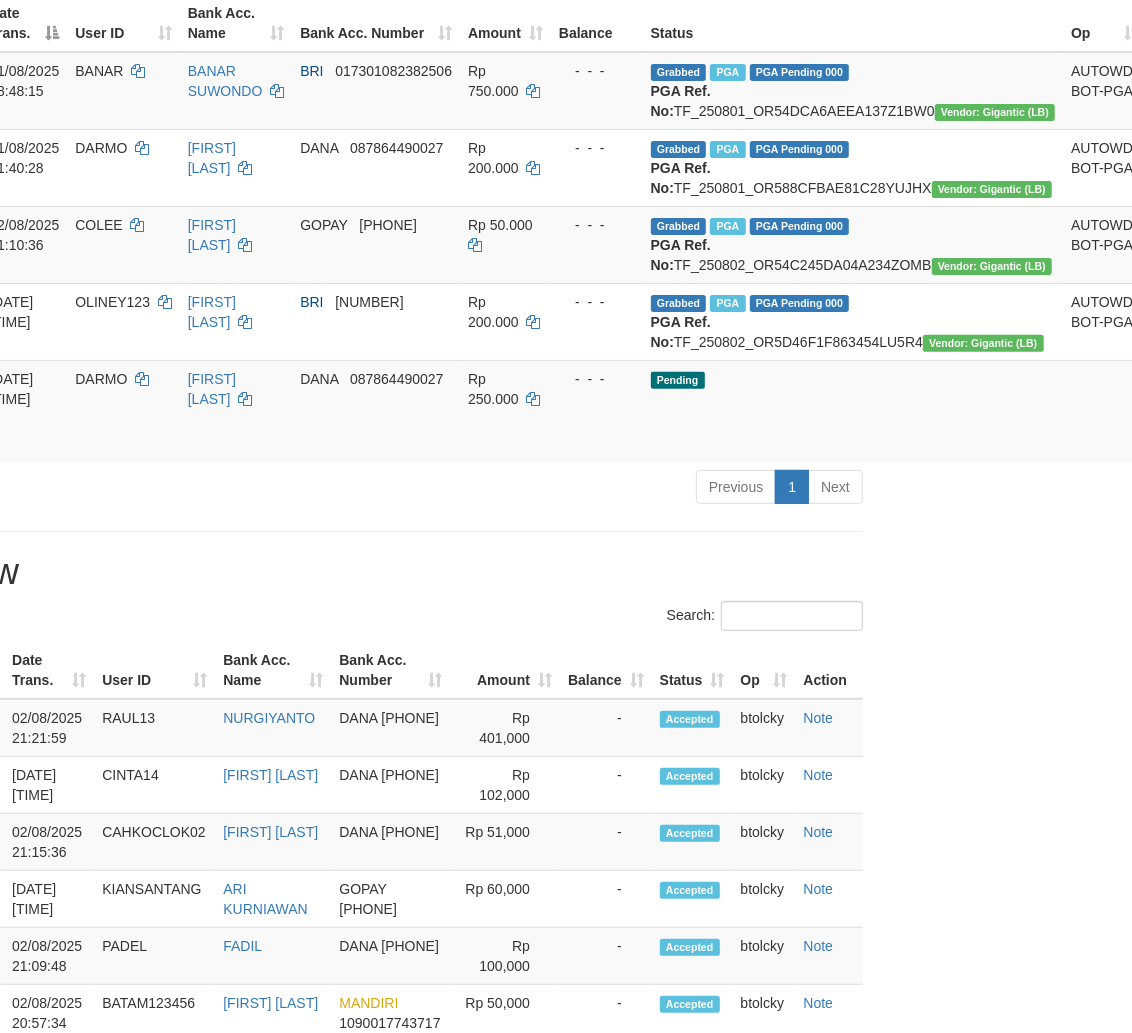 scroll, scrollTop: 303, scrollLeft: 260, axis: both 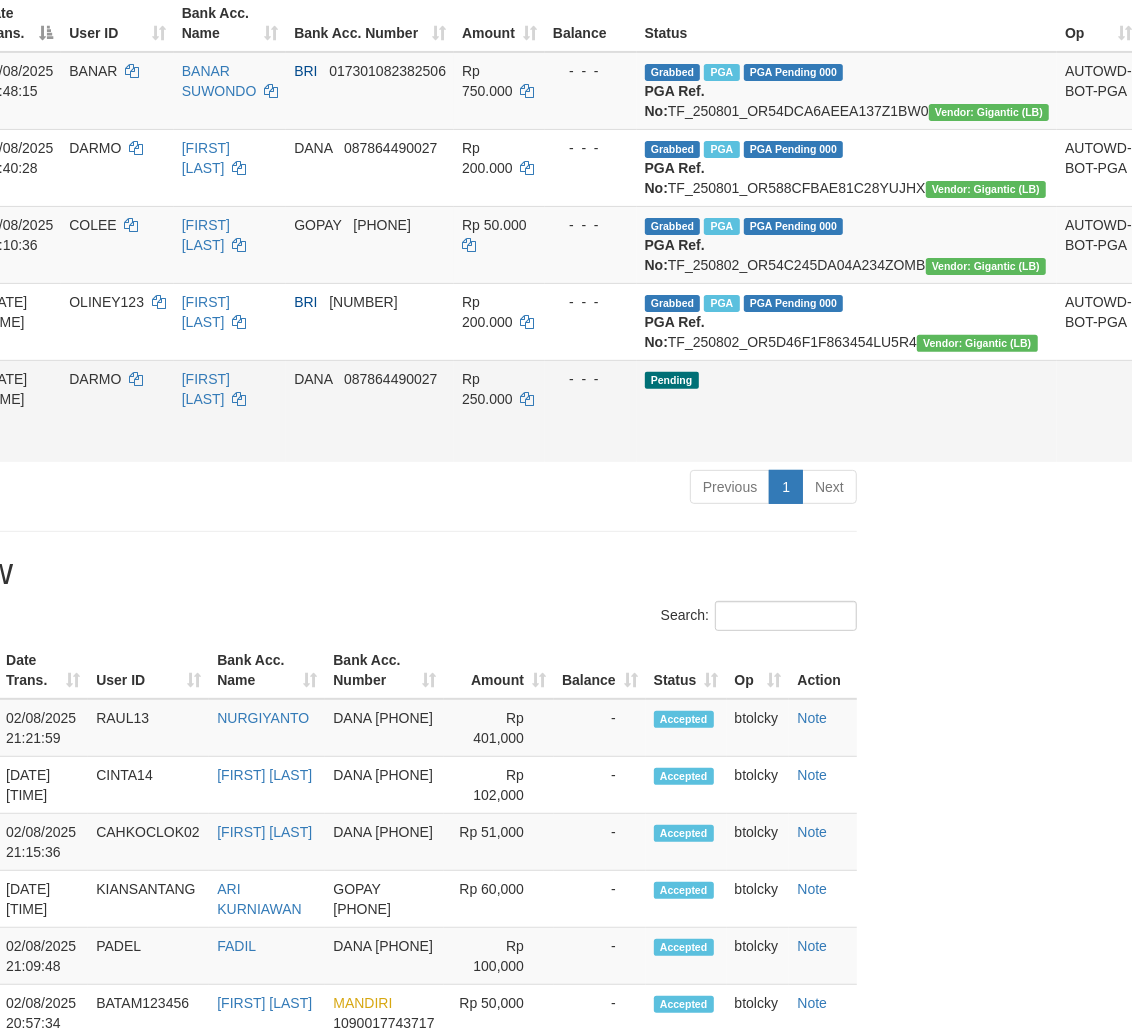 click on "Send PGA" at bounding box center [1164, 434] 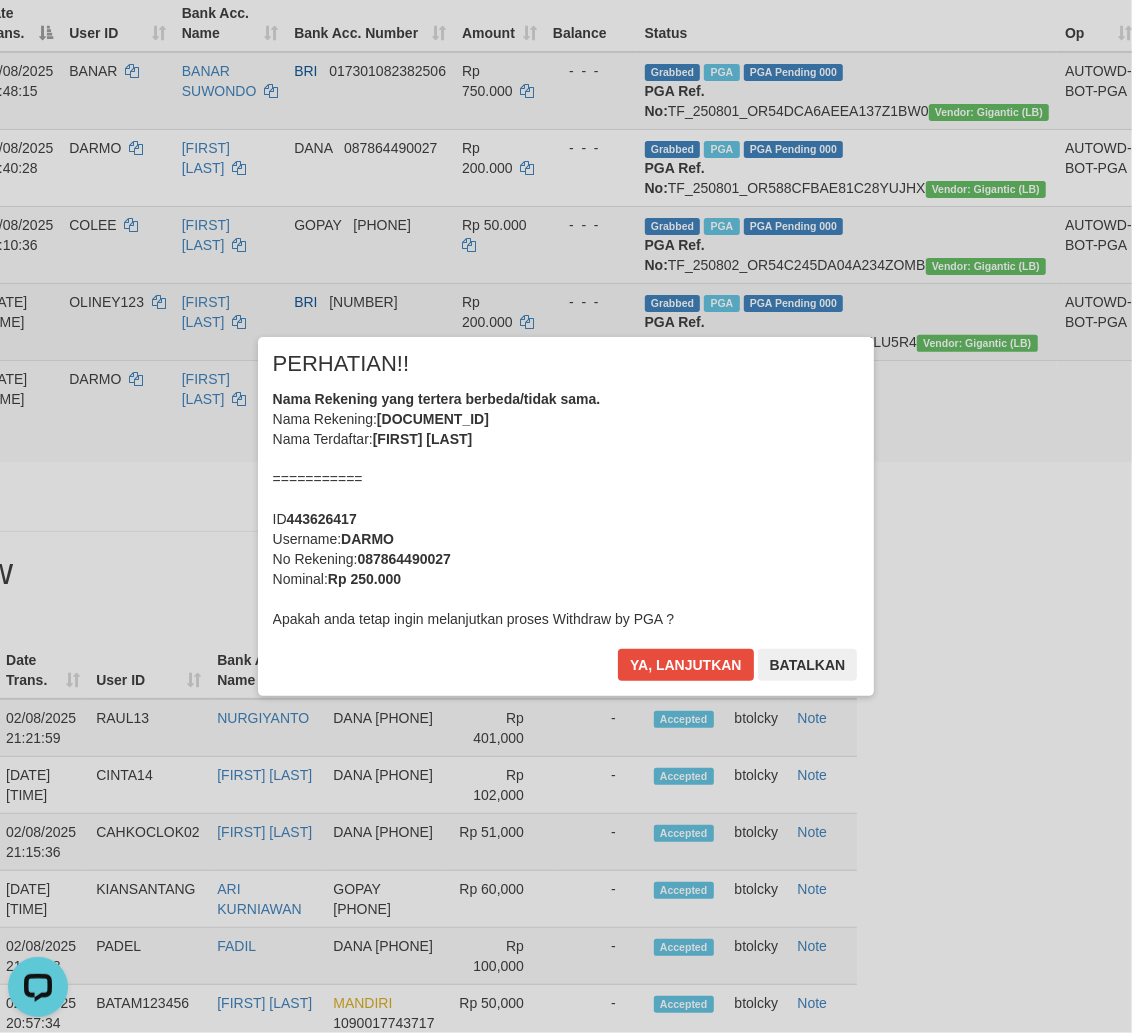 scroll, scrollTop: 0, scrollLeft: 0, axis: both 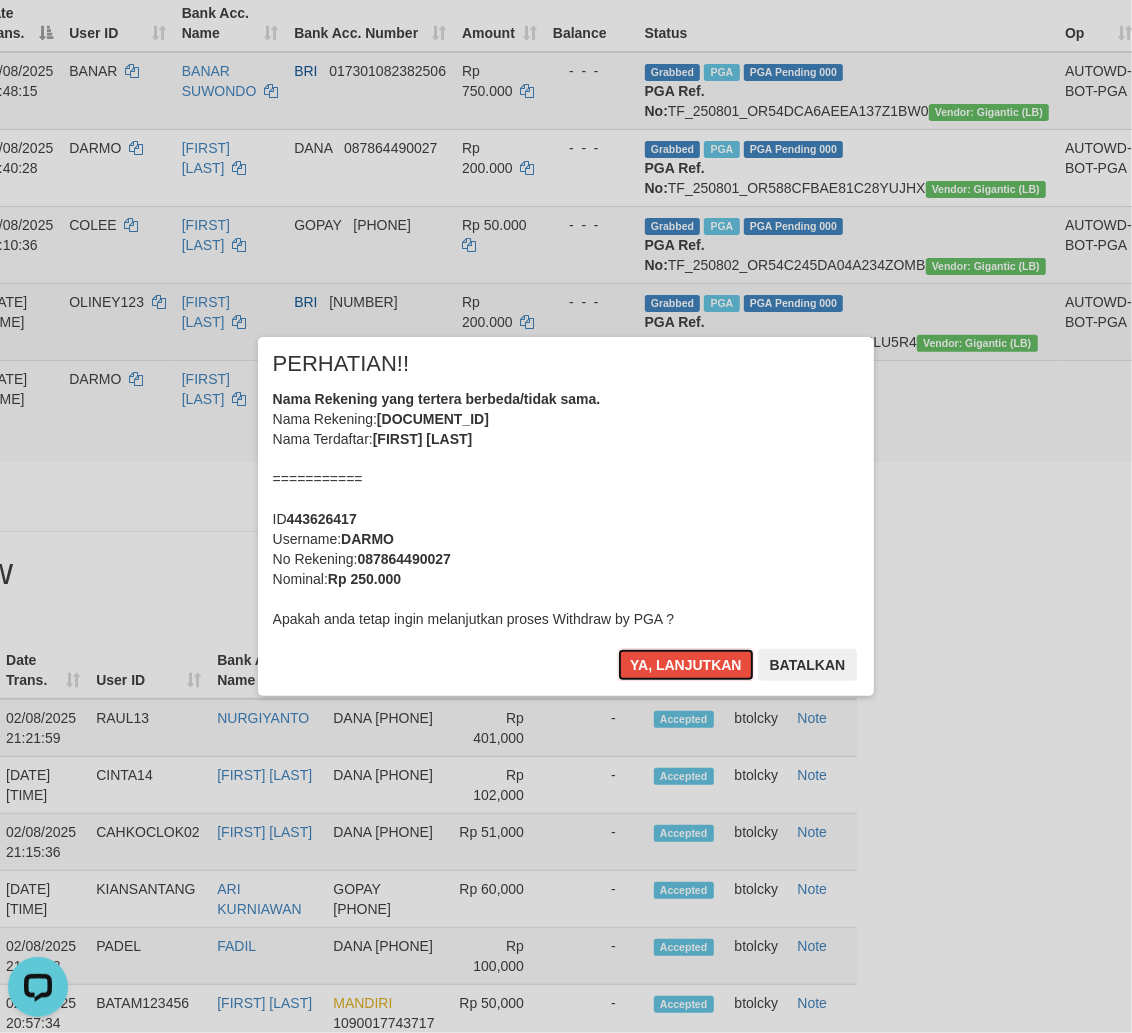 type 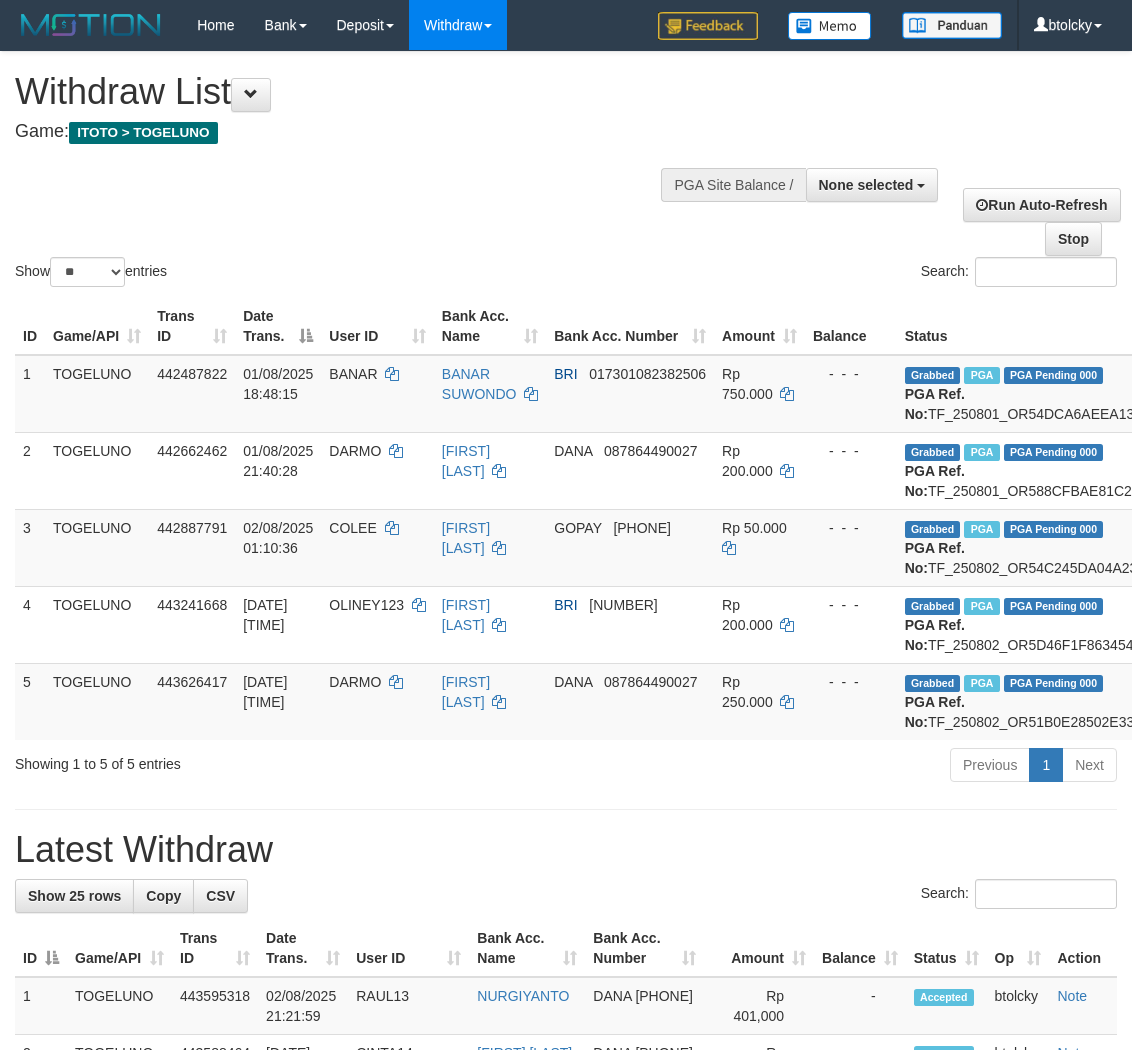 select 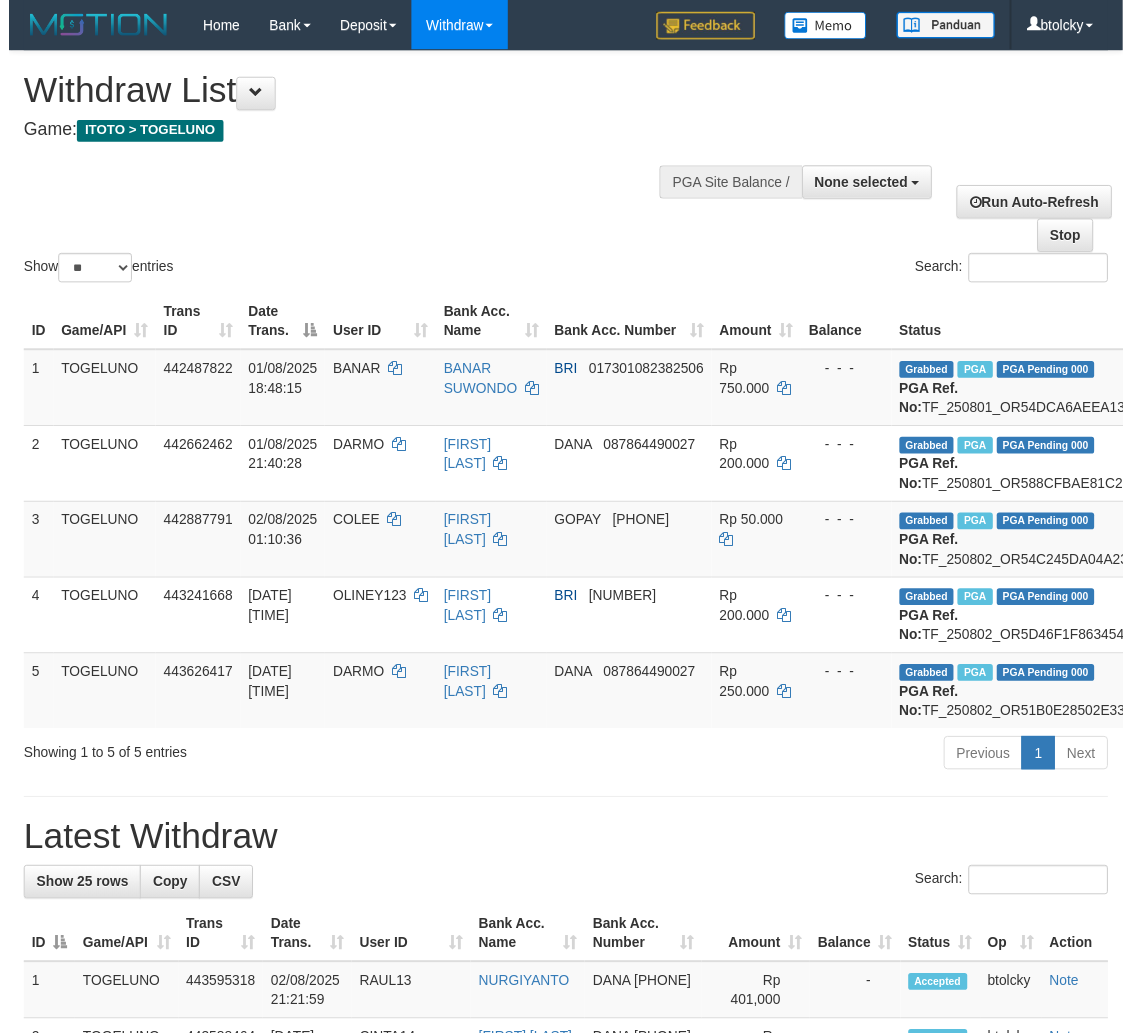 scroll, scrollTop: 293, scrollLeft: 252, axis: both 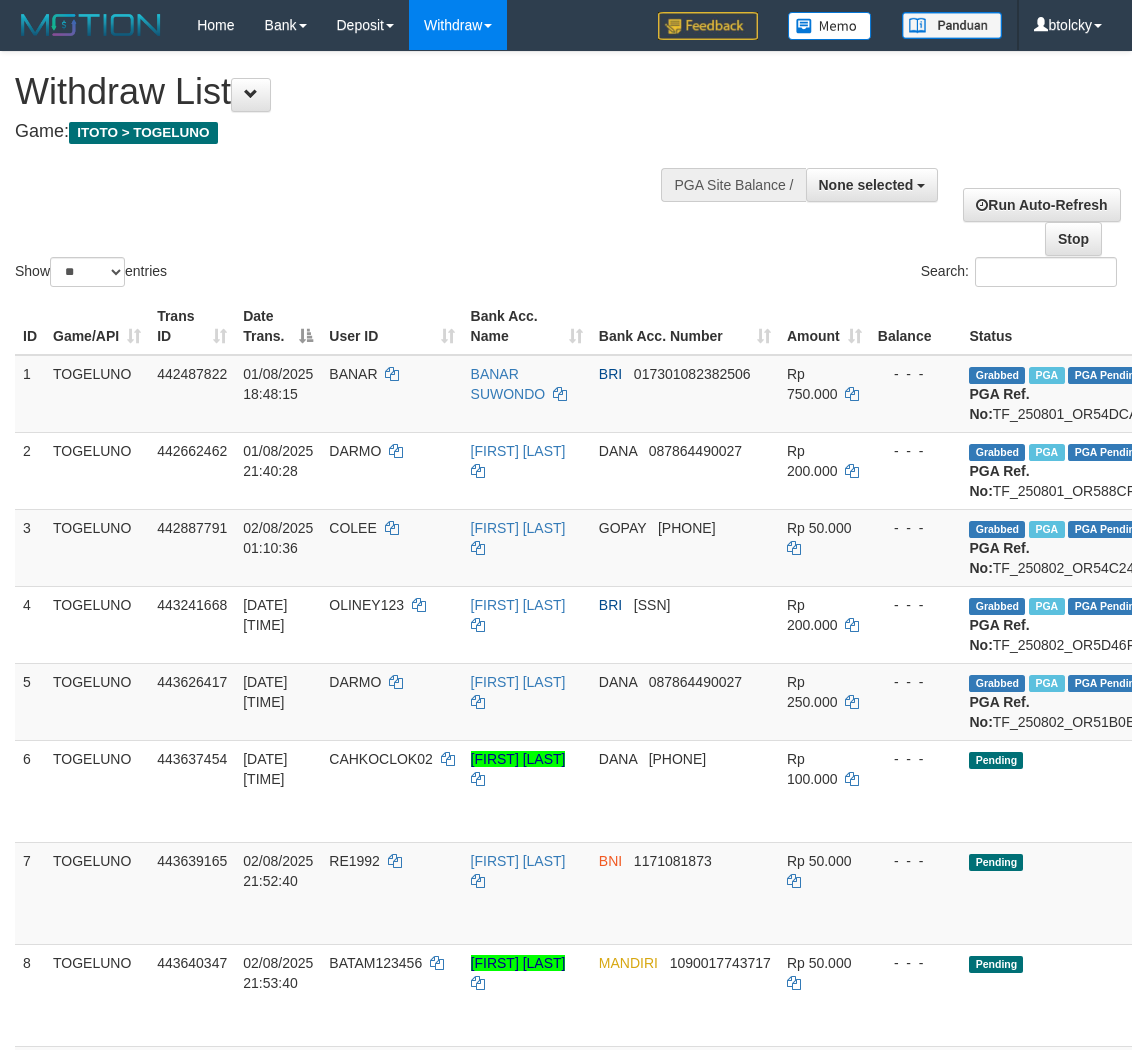 select 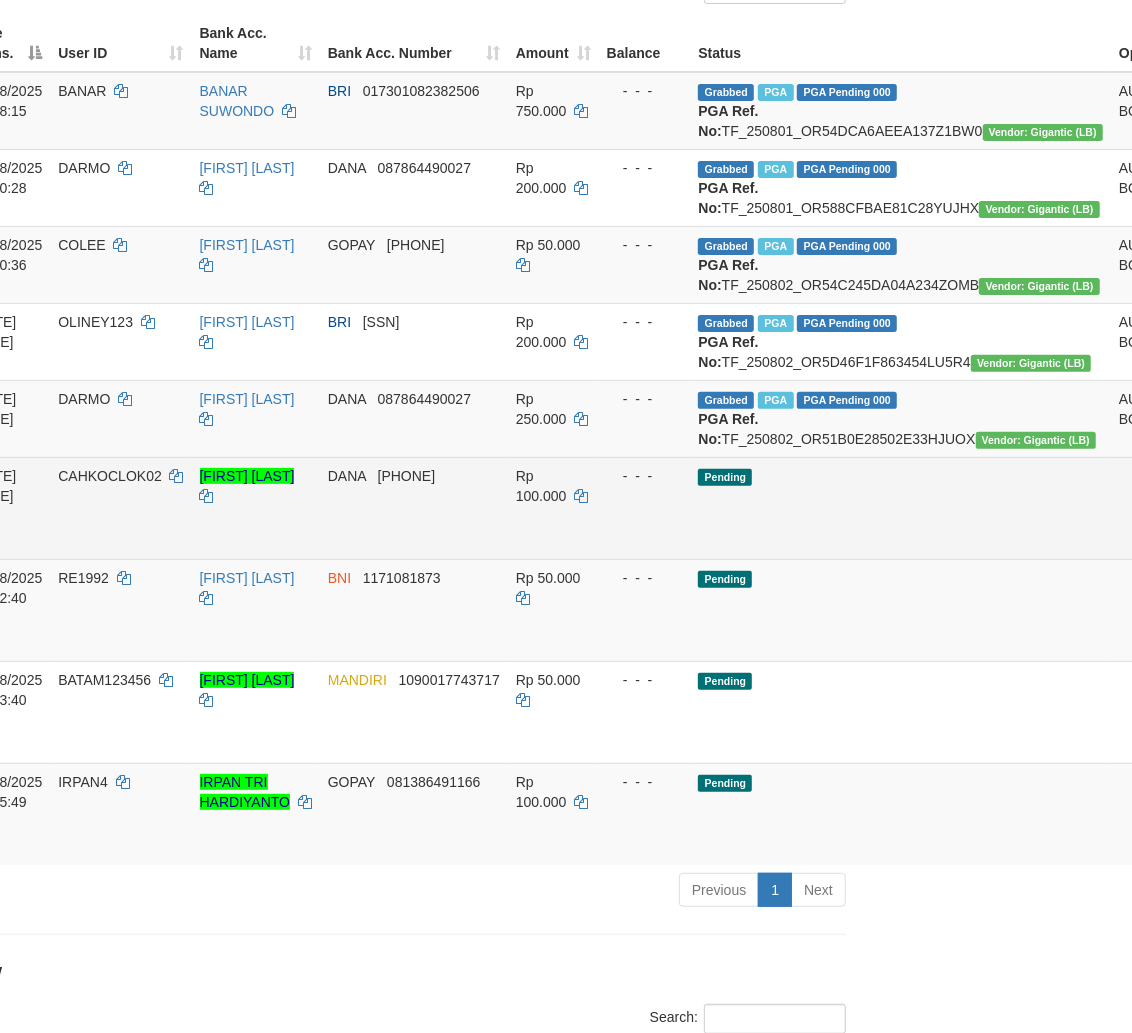 scroll, scrollTop: 283, scrollLeft: 303, axis: both 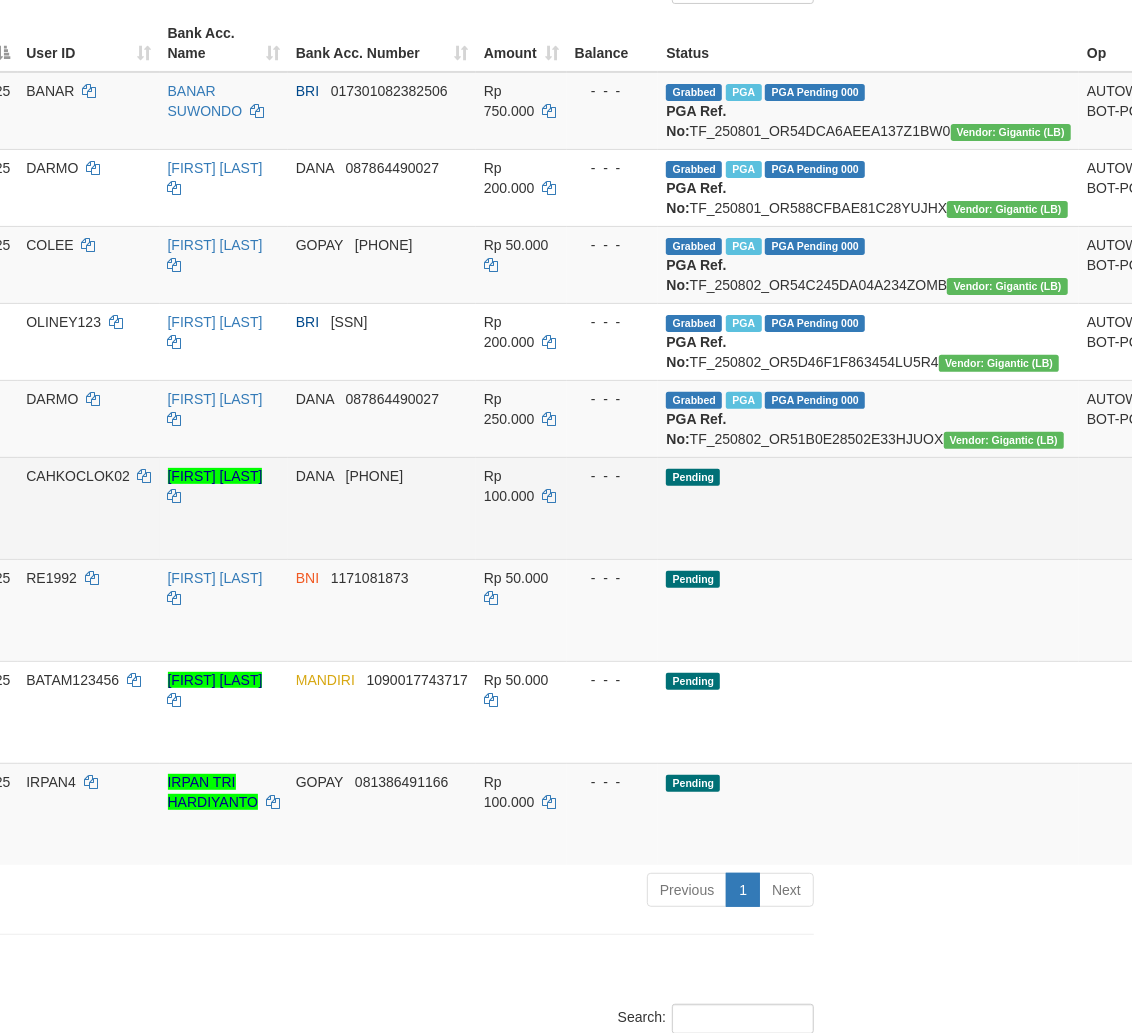 click on "Send PGA" at bounding box center [1186, 531] 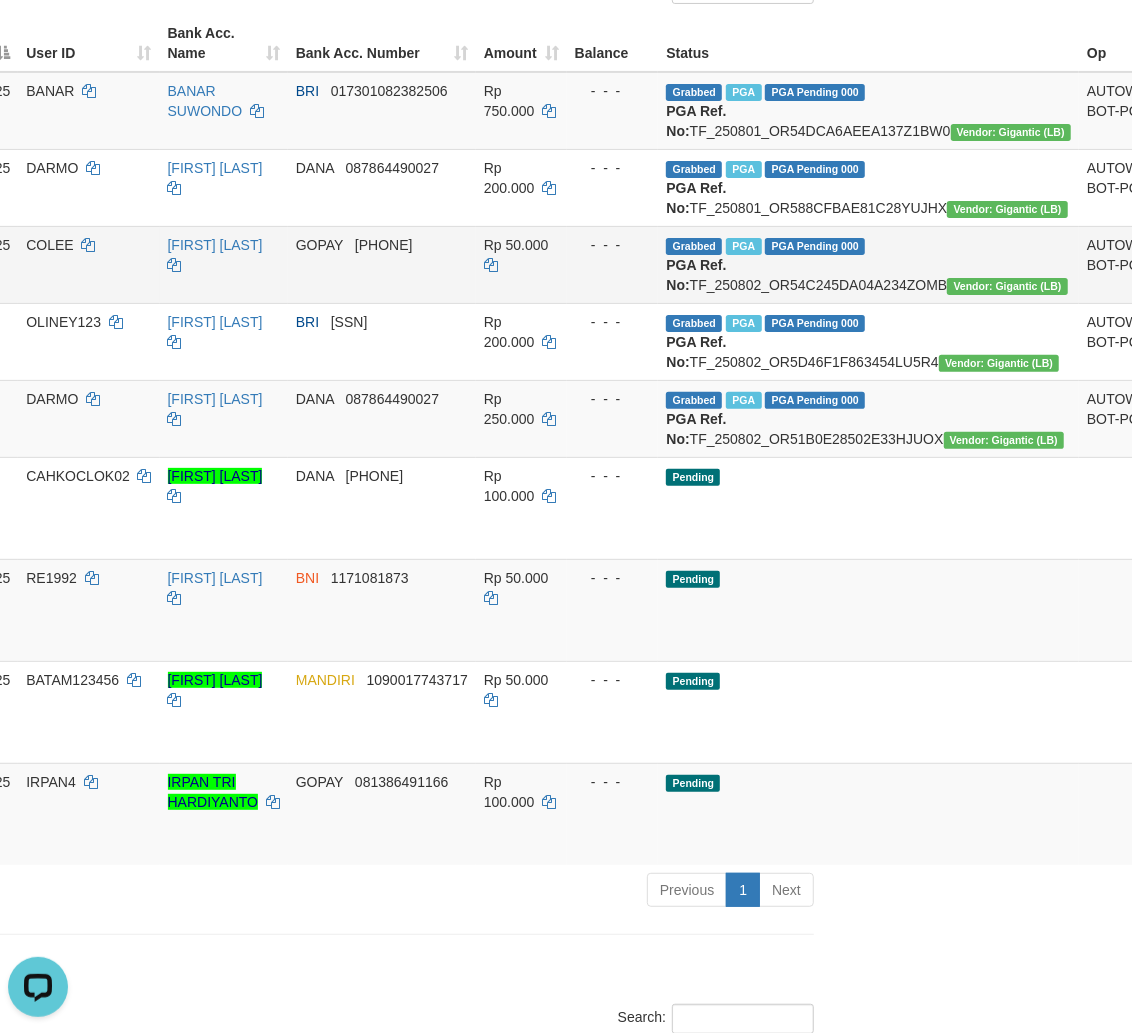 scroll, scrollTop: 0, scrollLeft: 0, axis: both 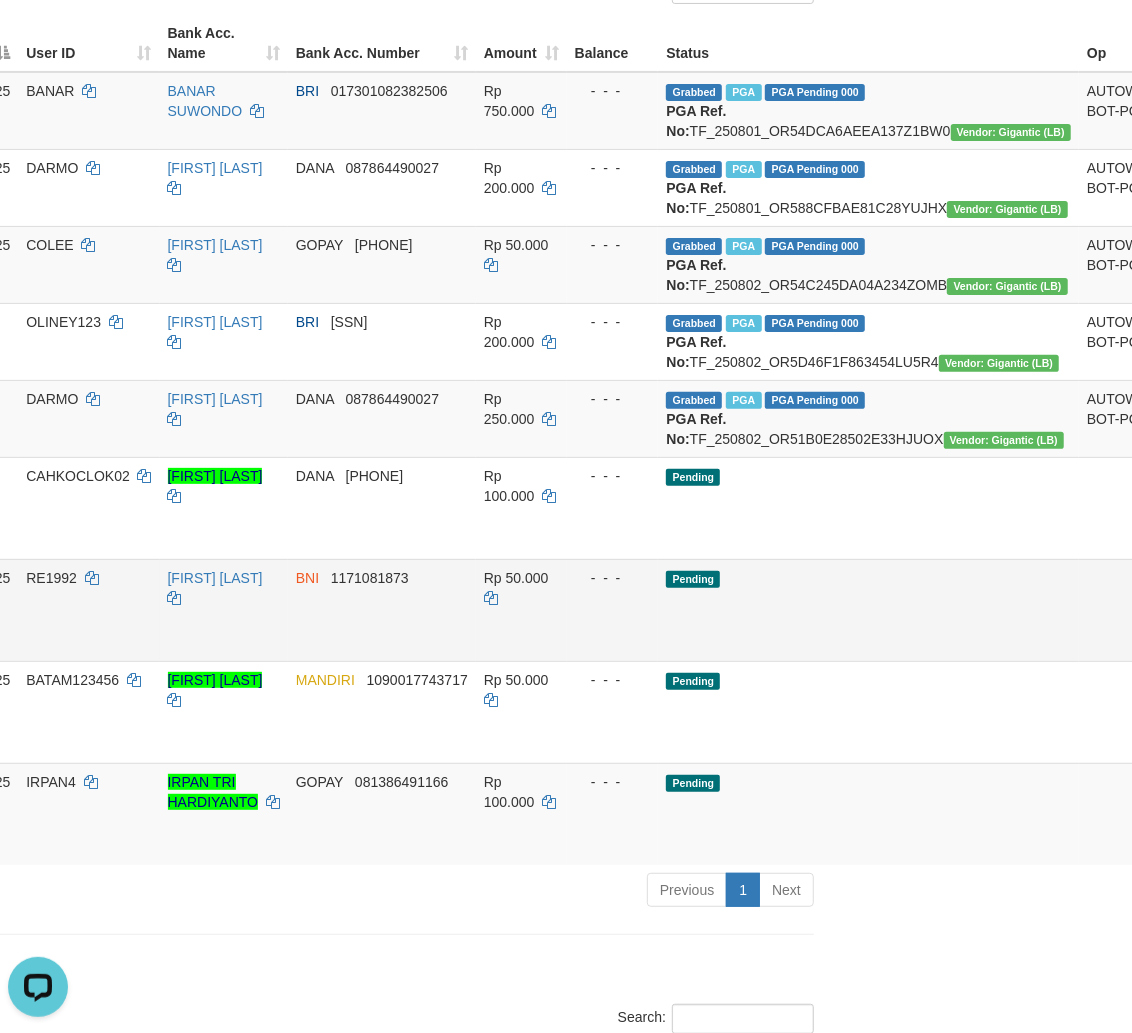 click on "Send PGA" at bounding box center [1186, 633] 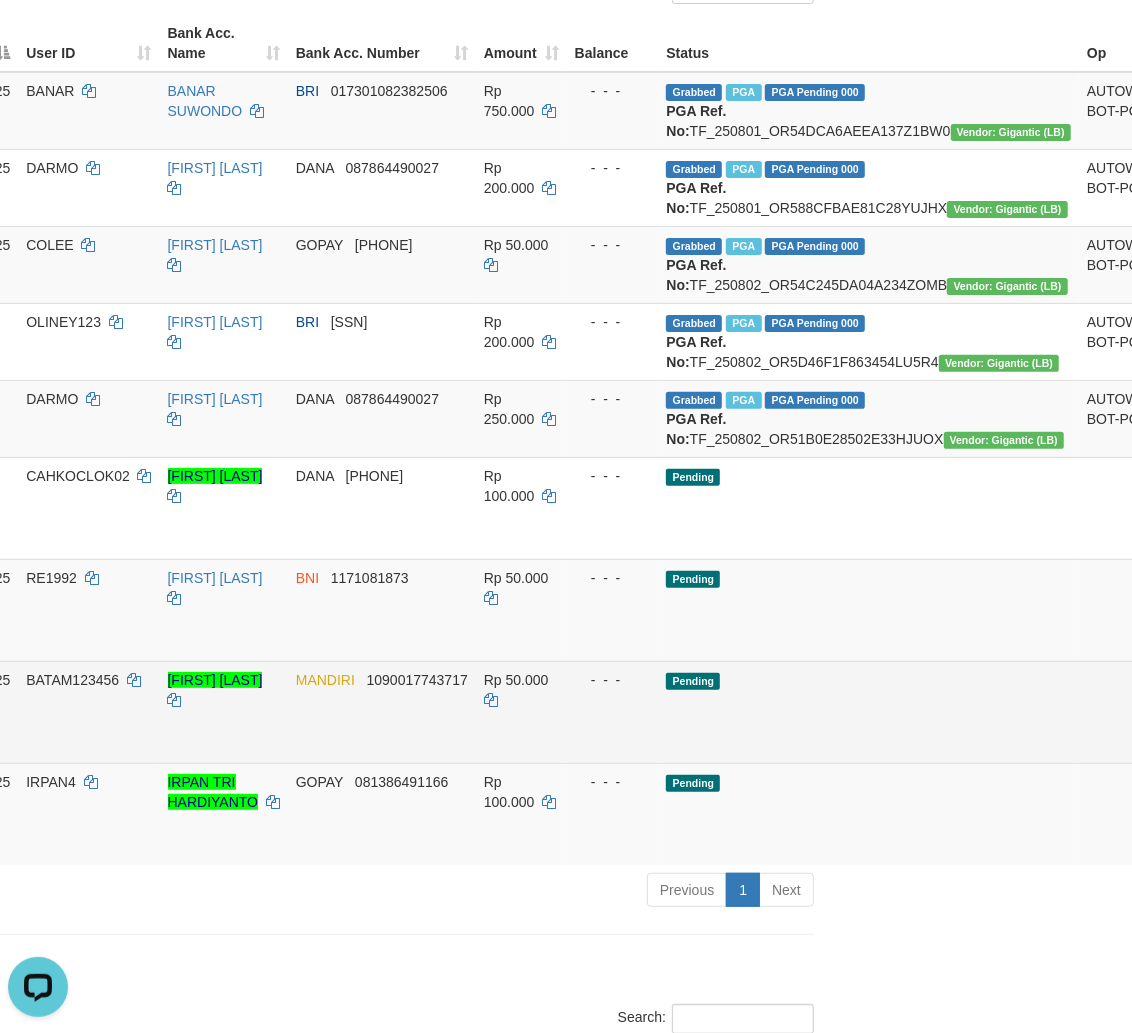 click on "Send PGA" at bounding box center [1186, 735] 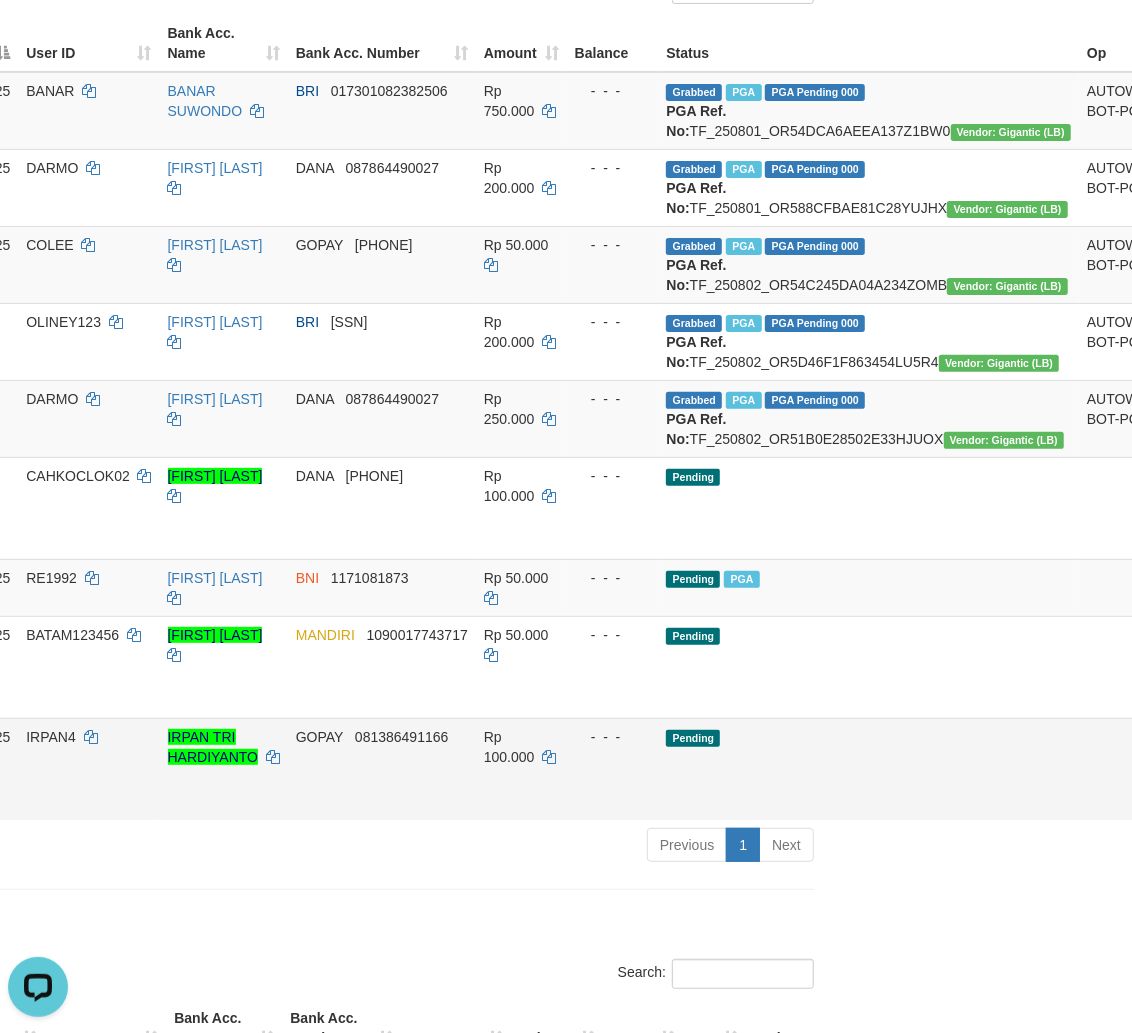 click on "Send PGA" at bounding box center [1186, 792] 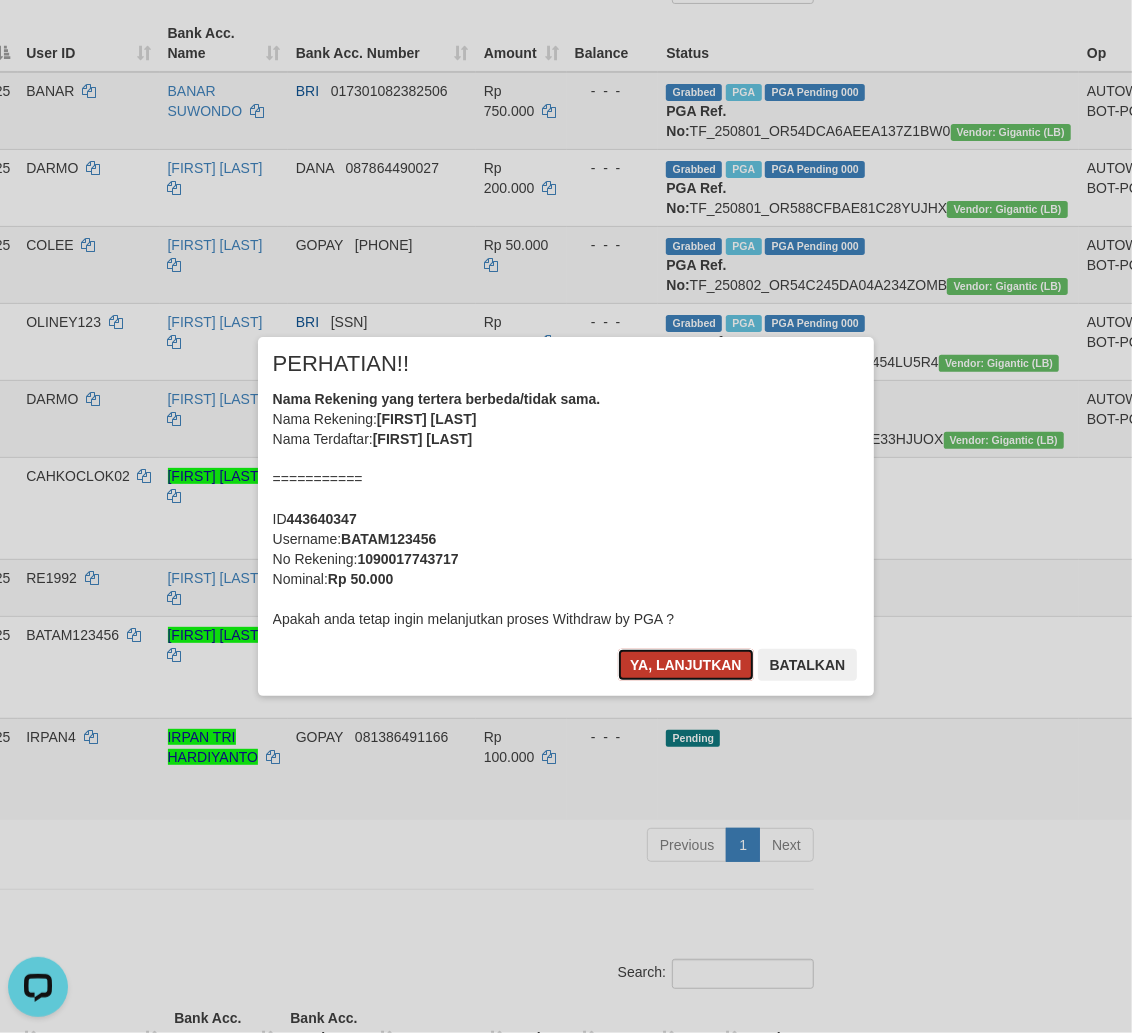 click on "Ya, lanjutkan" at bounding box center (686, 665) 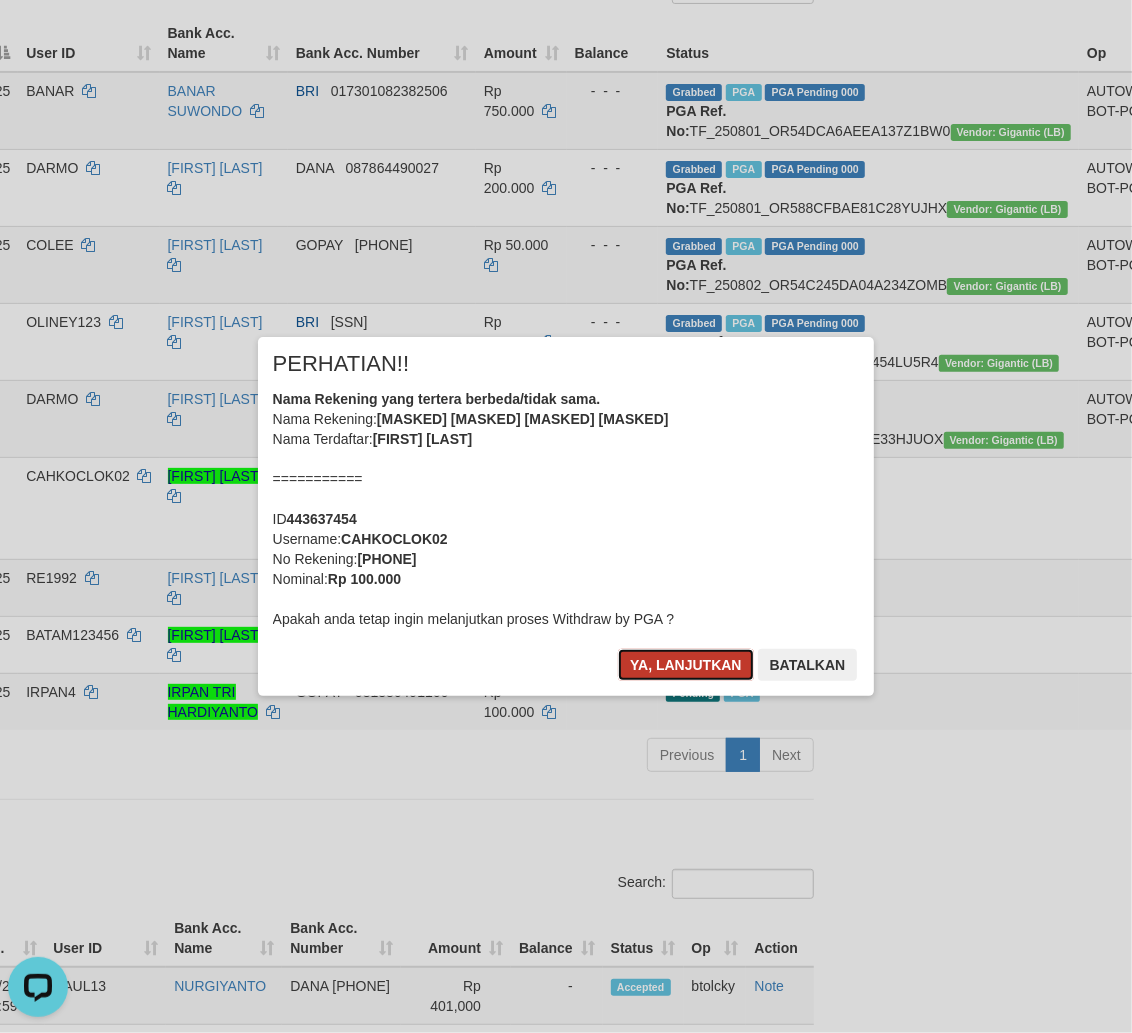 click on "Ya, lanjutkan" at bounding box center (686, 665) 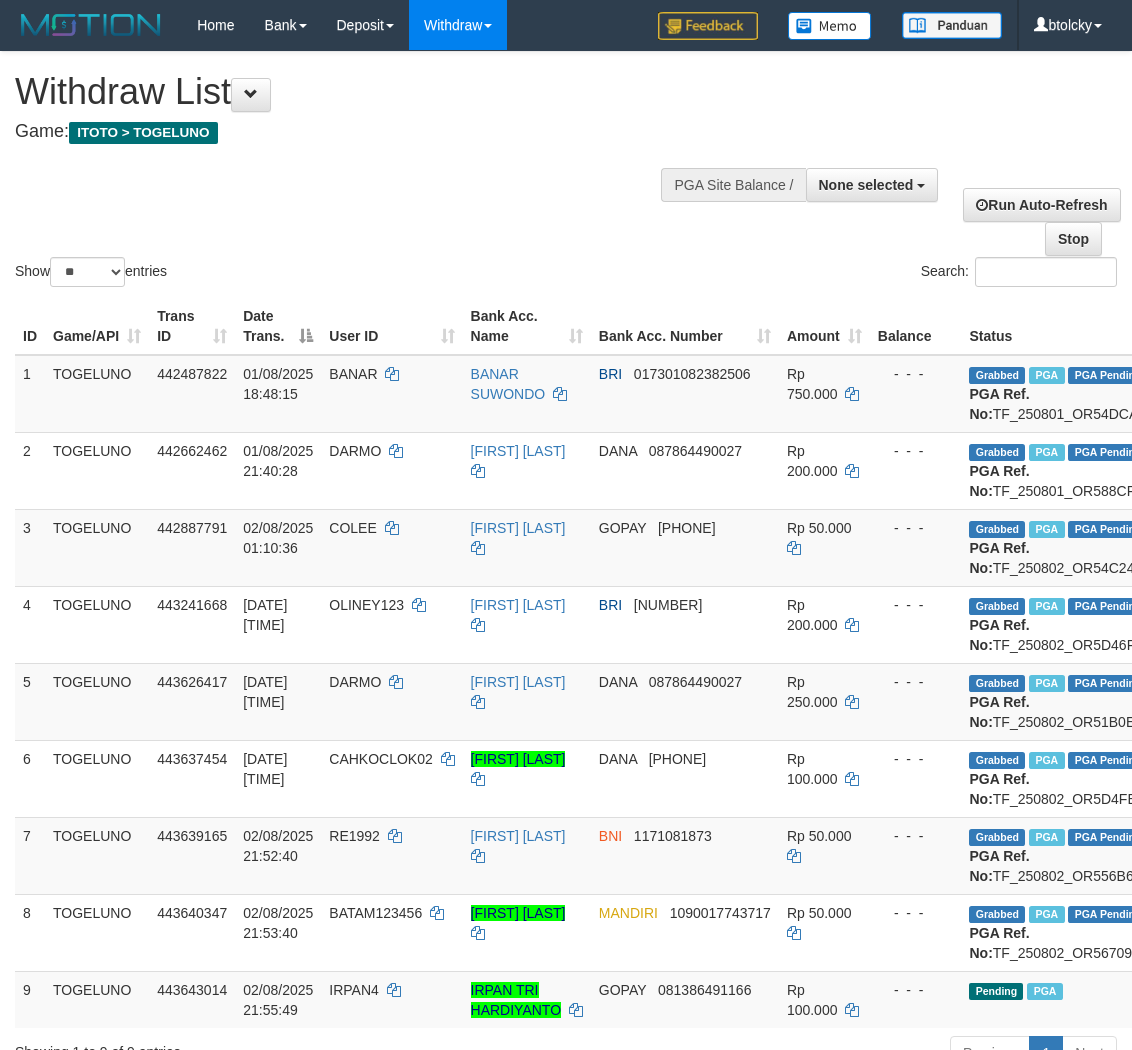 select 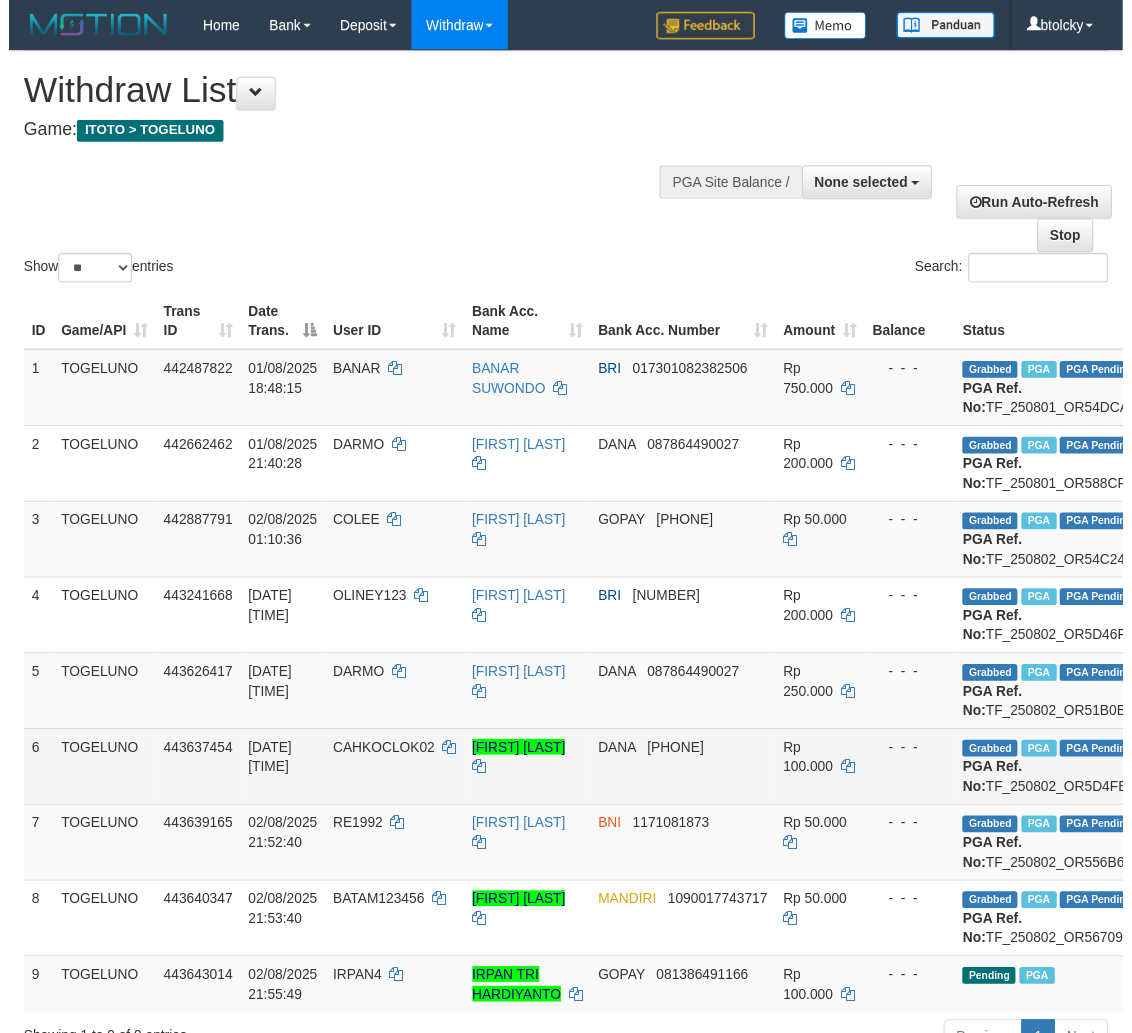 scroll, scrollTop: 283, scrollLeft: 303, axis: both 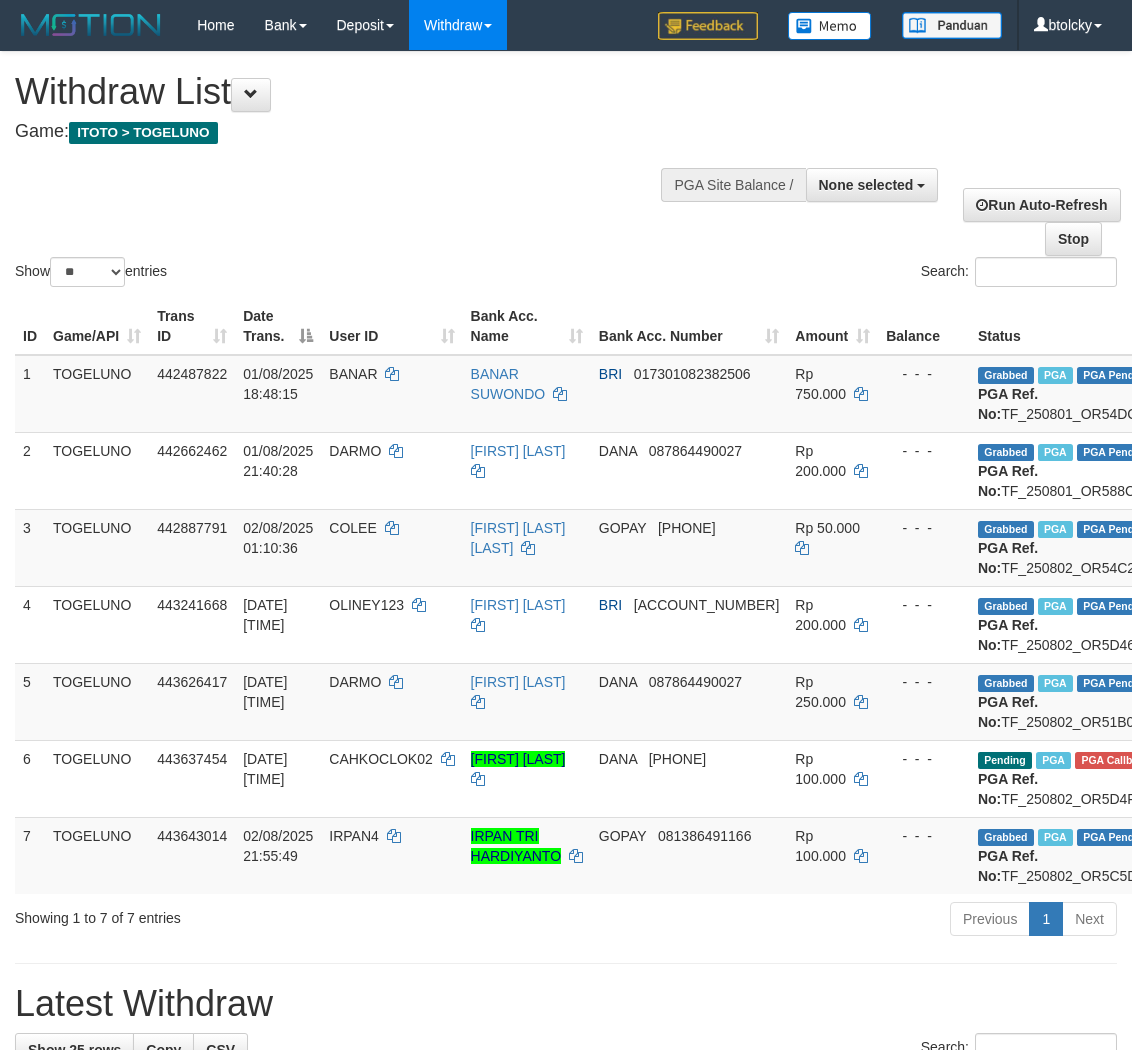 select 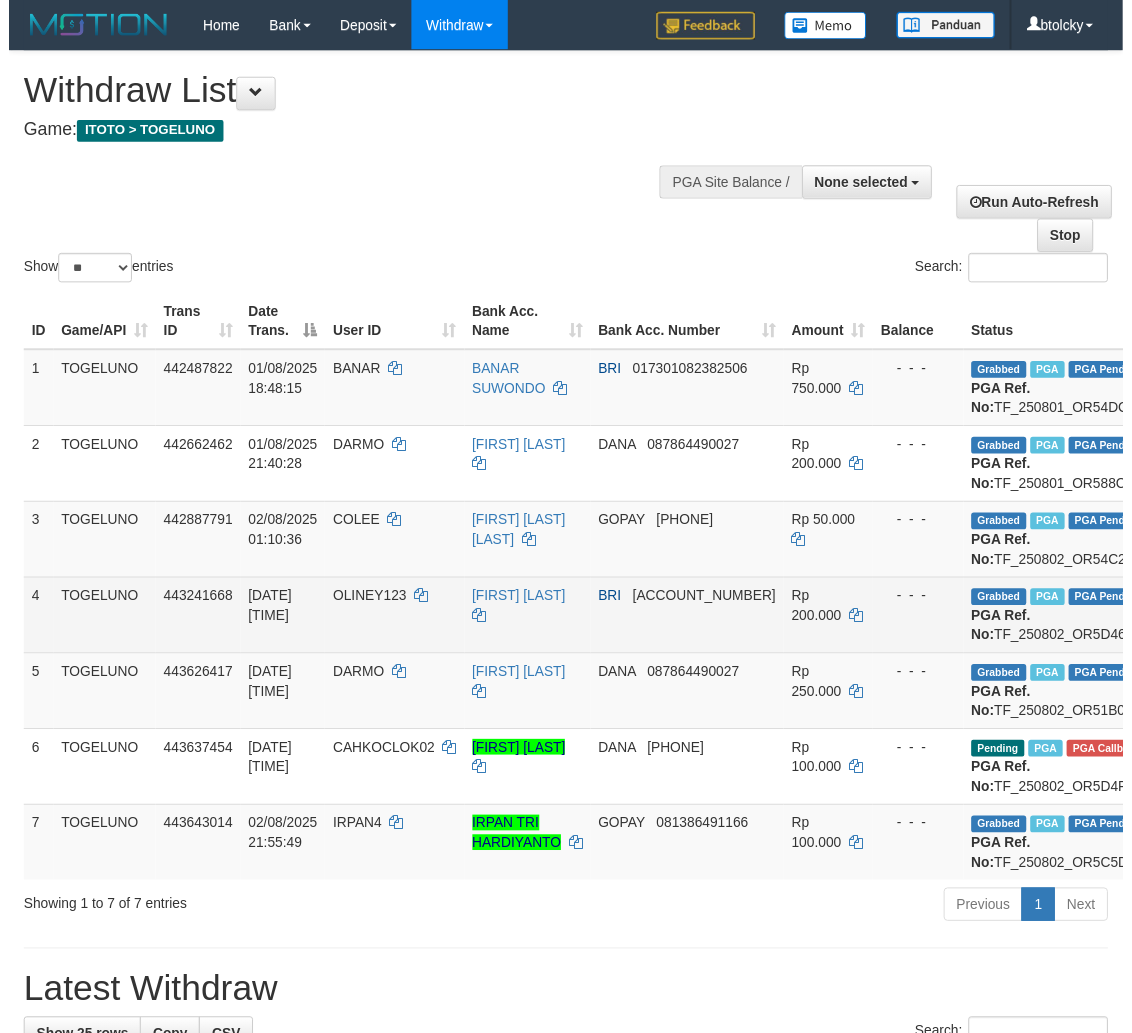 scroll, scrollTop: 283, scrollLeft: 303, axis: both 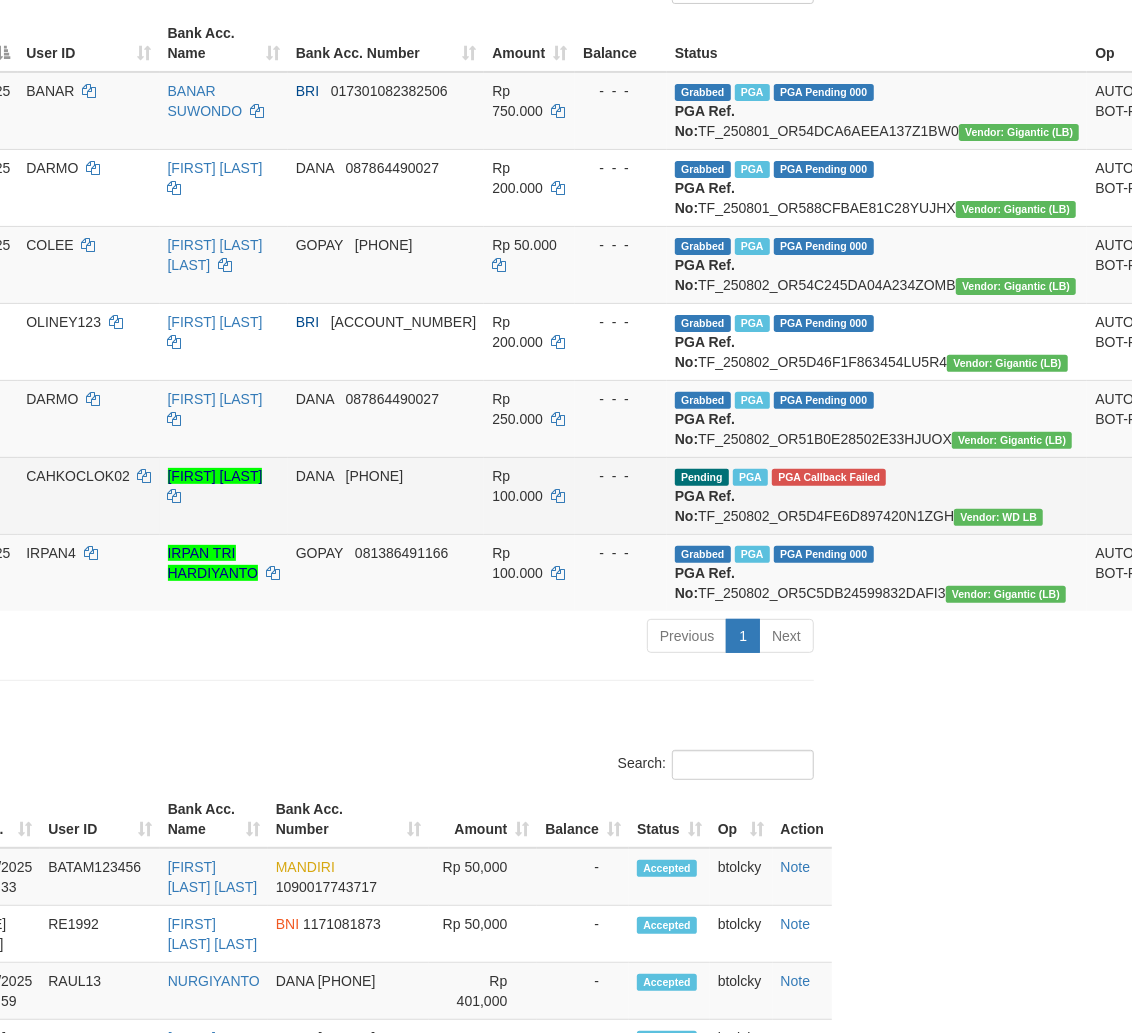 click on "PGA Callback Failed" at bounding box center [829, 477] 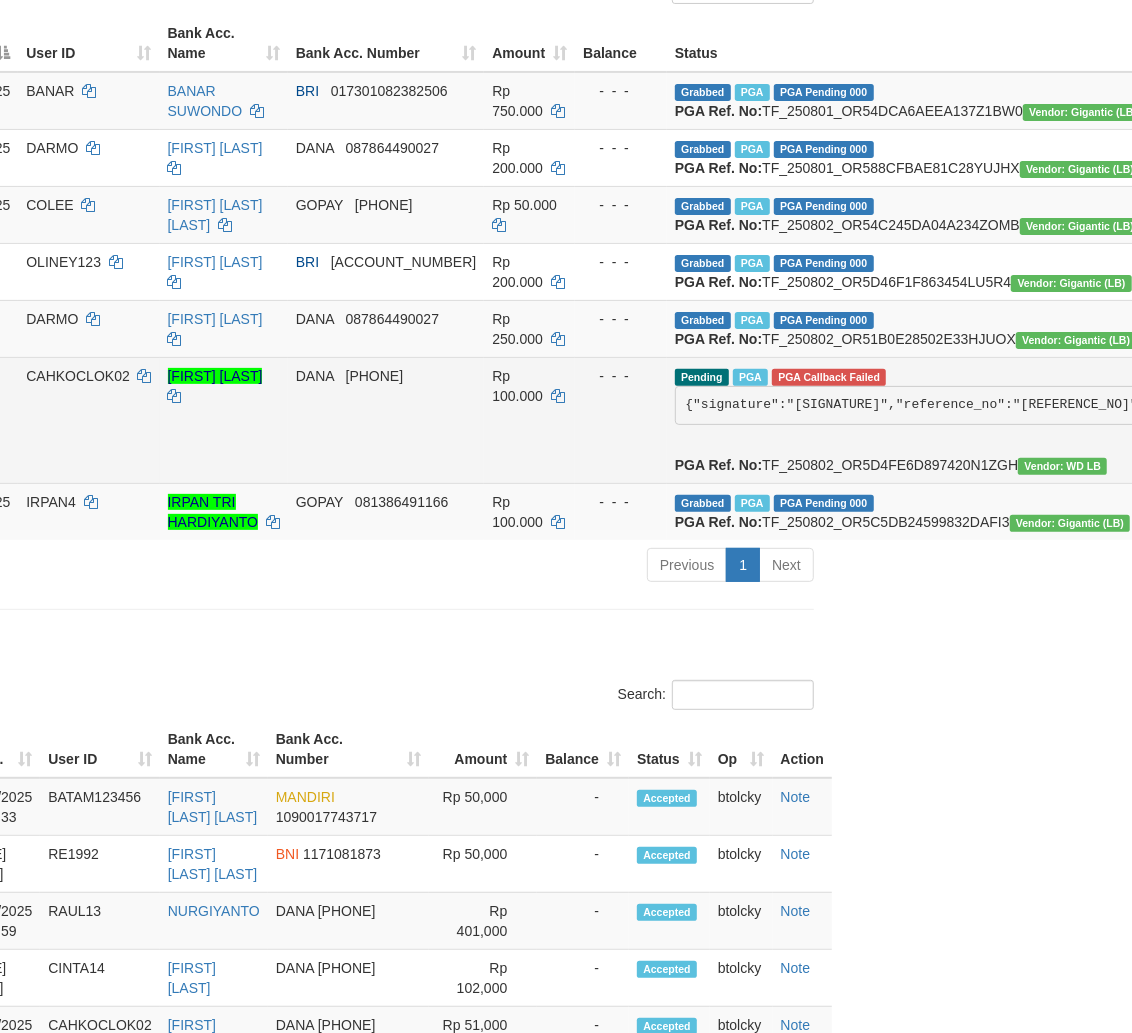 scroll, scrollTop: 283, scrollLeft: 353, axis: both 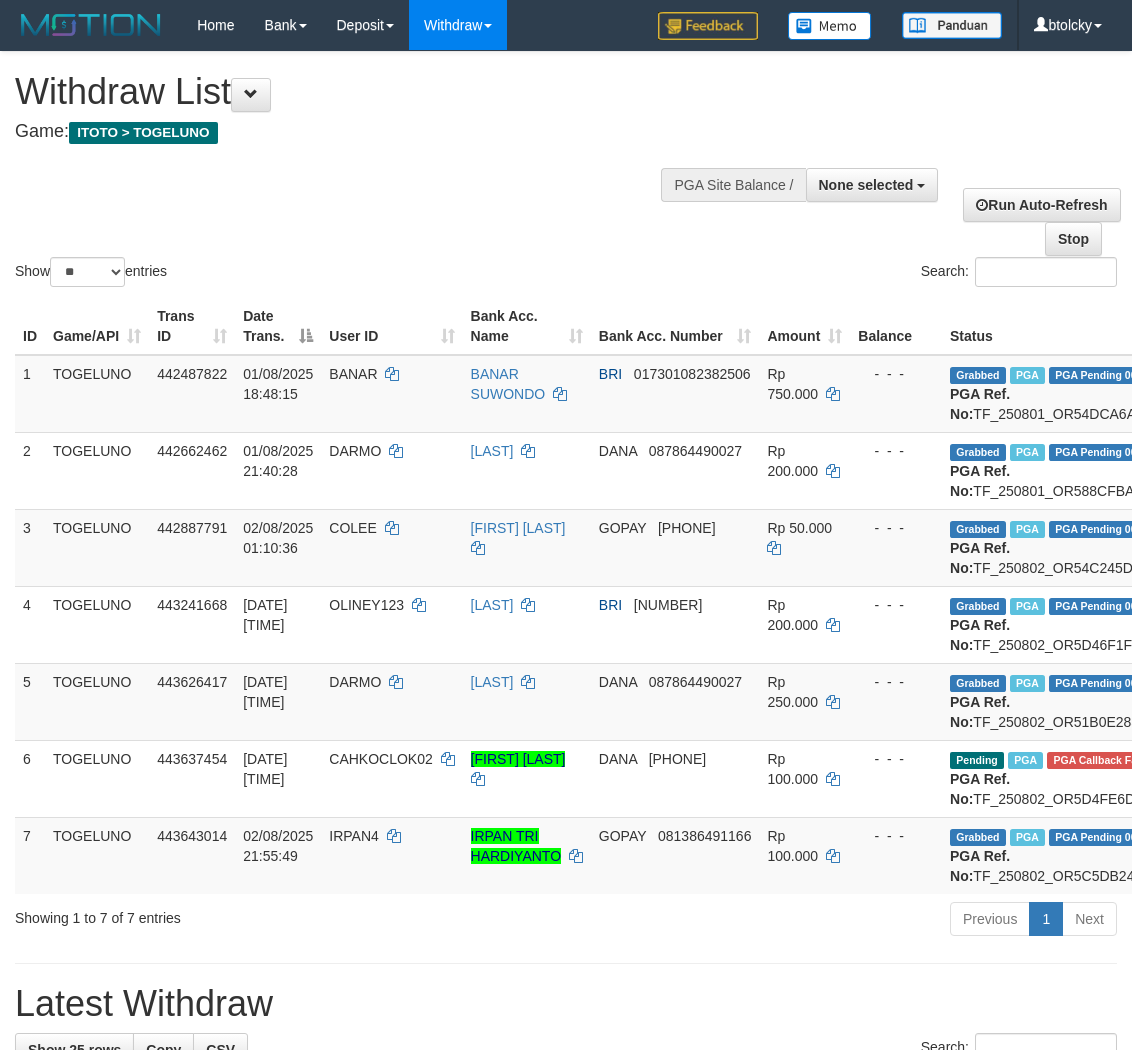 select 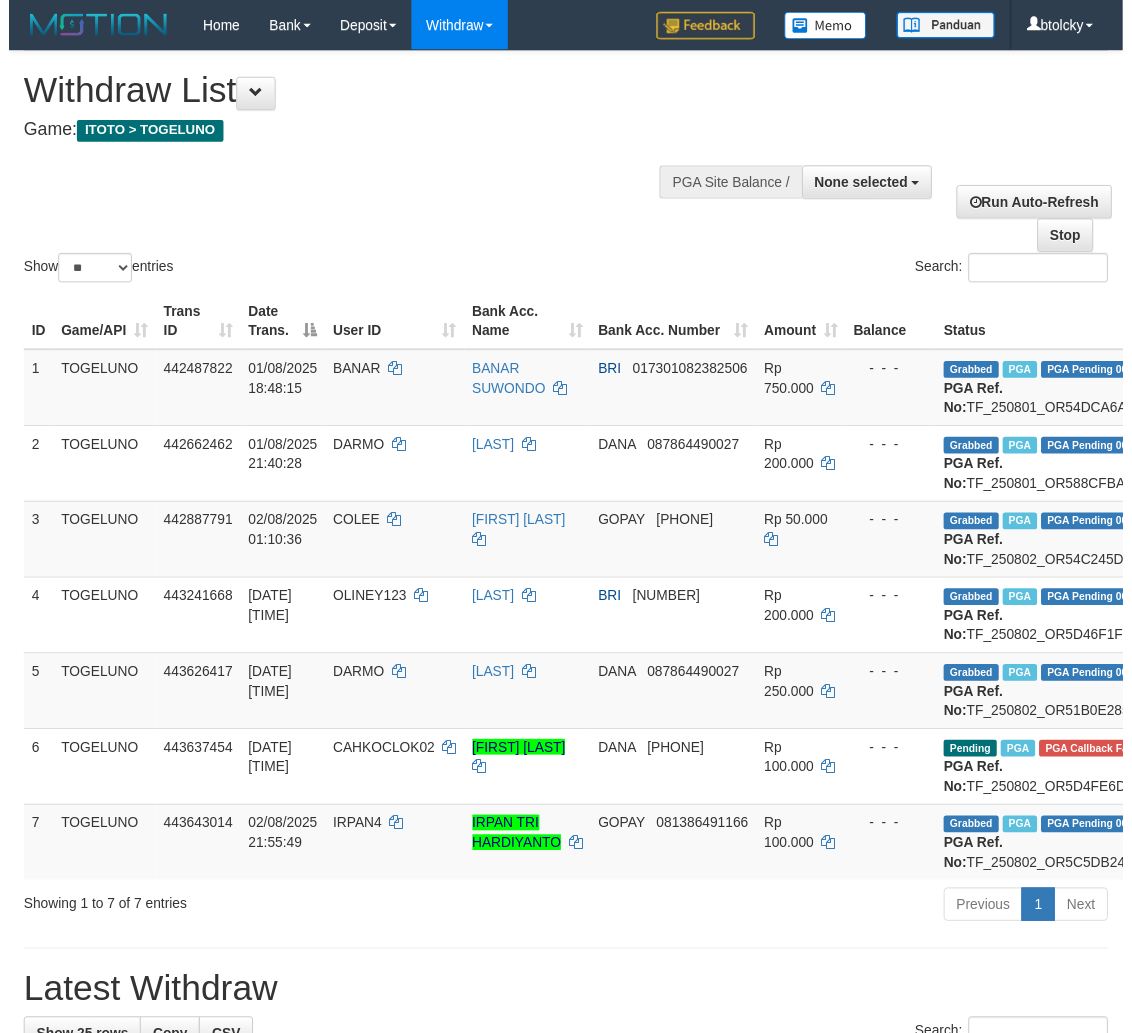 scroll, scrollTop: 394, scrollLeft: 81, axis: both 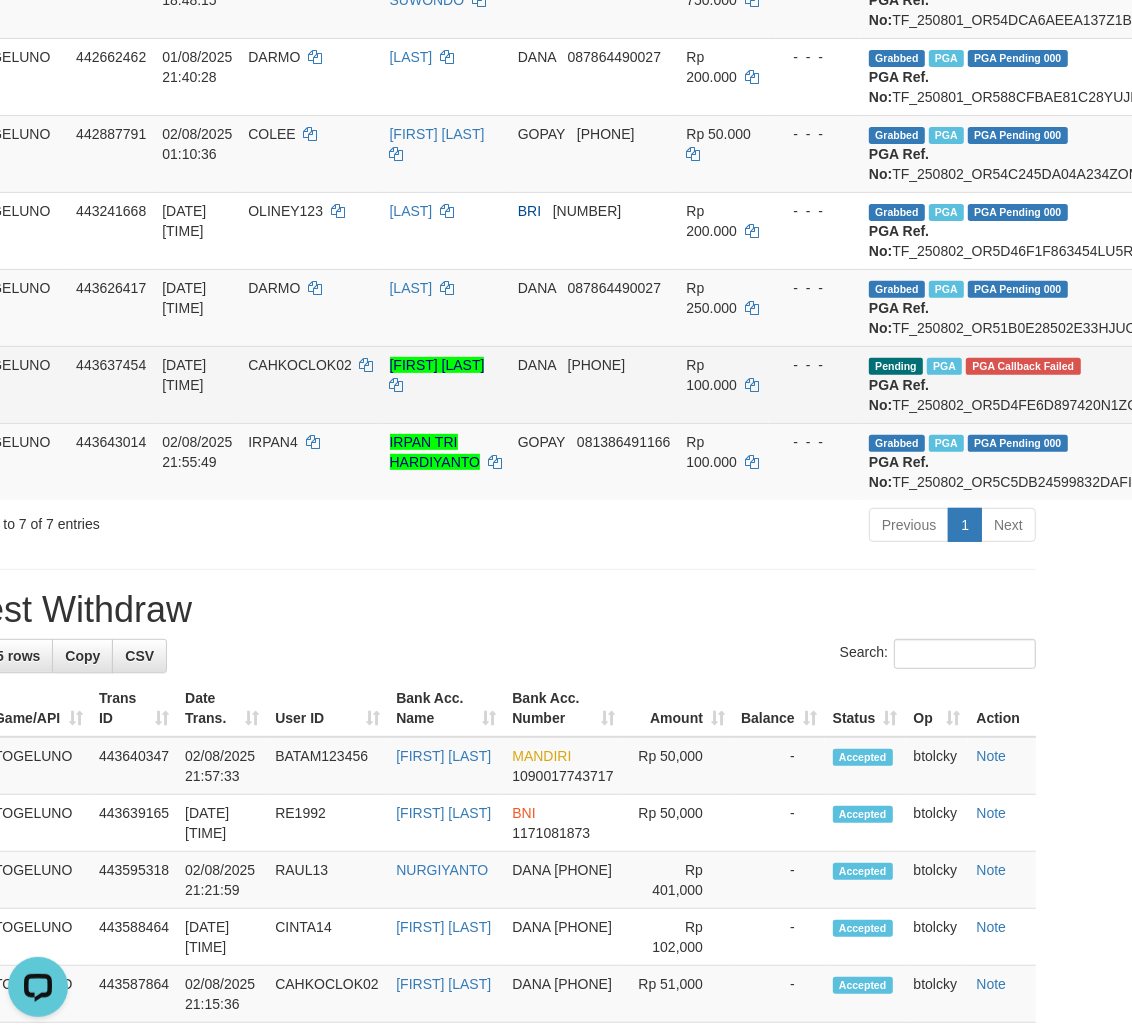 click on "CAHKOCLOK02" at bounding box center [299, 365] 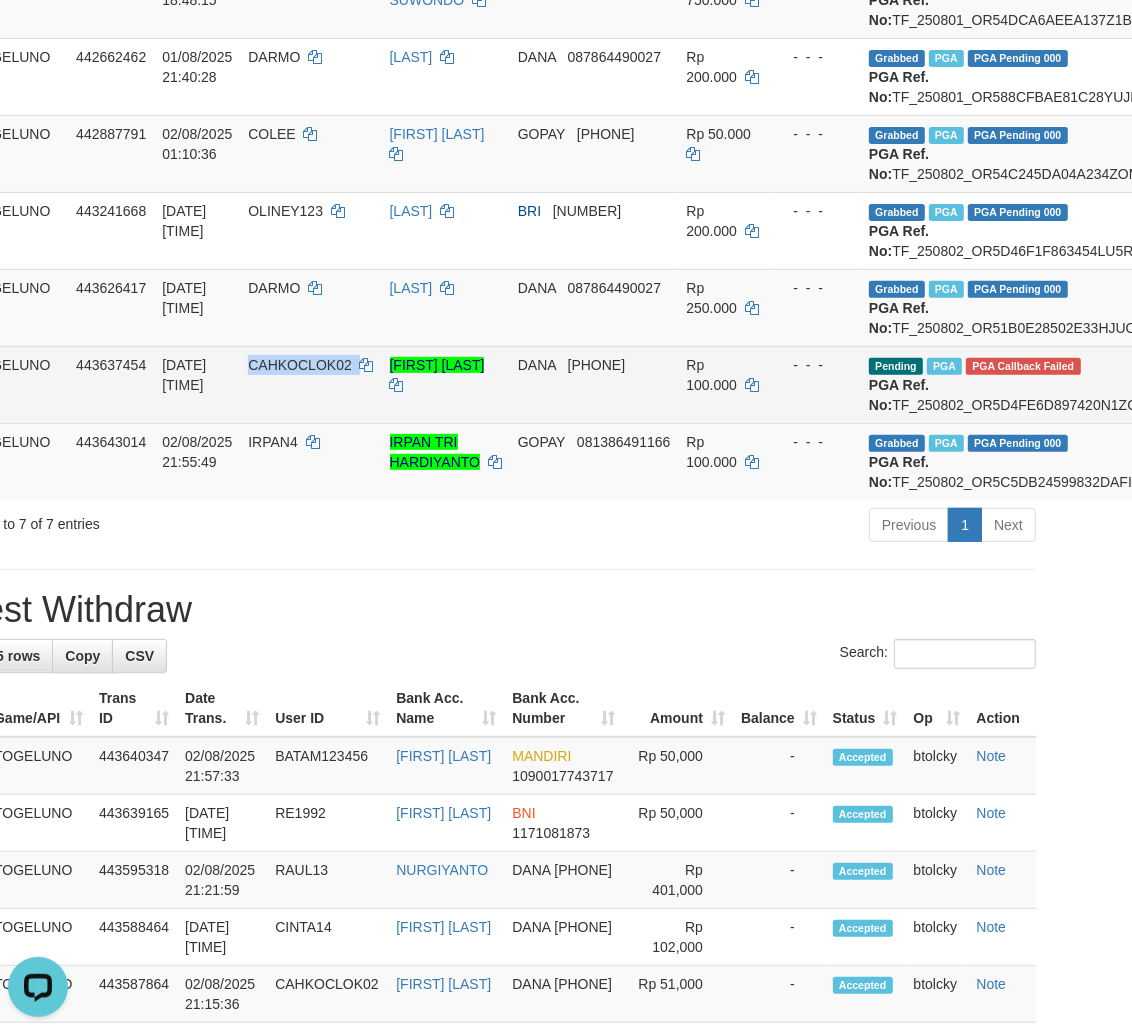 click on "CAHKOCLOK02" at bounding box center [299, 365] 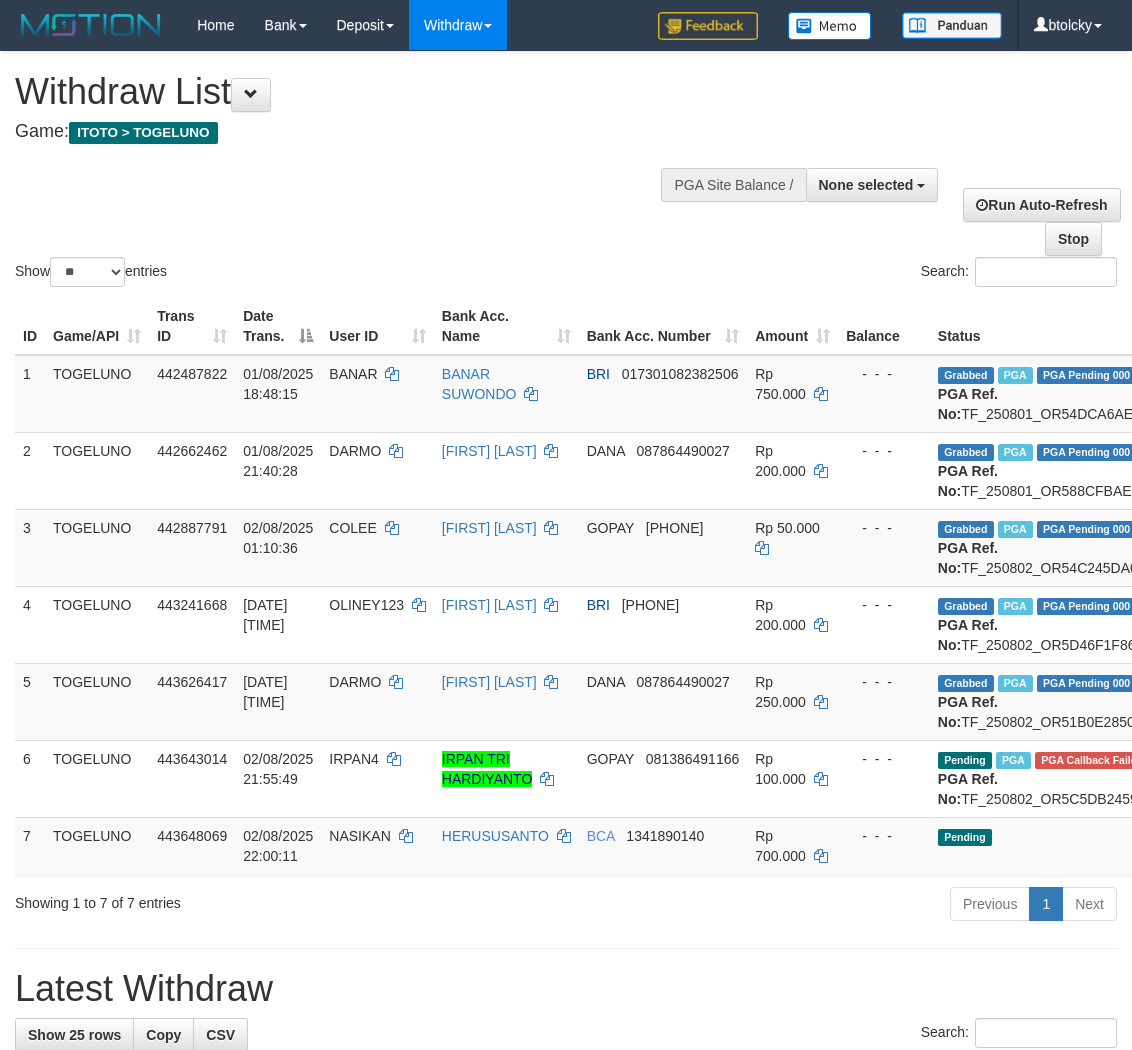 select 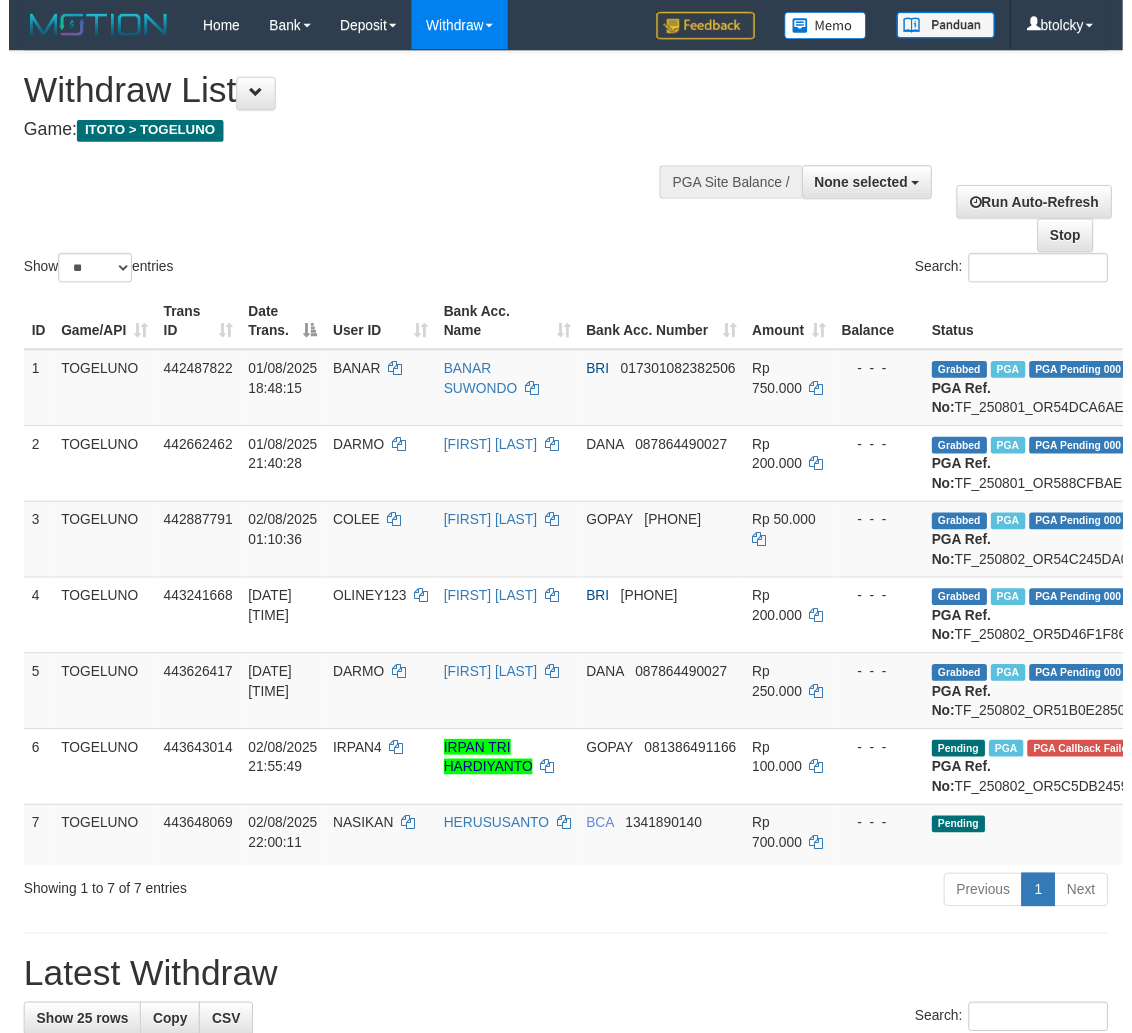 scroll, scrollTop: 394, scrollLeft: 81, axis: both 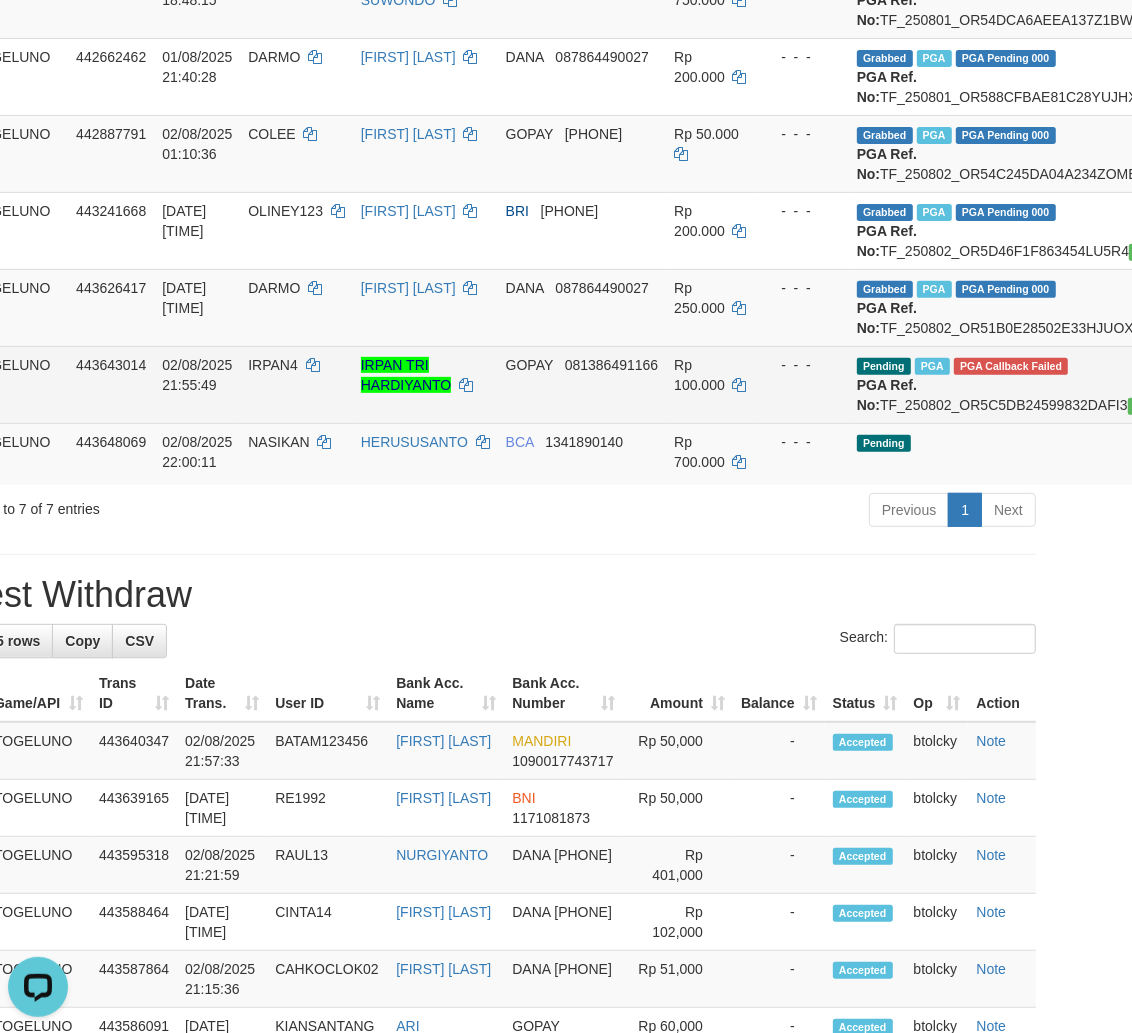 click on "PGA Callback Failed" at bounding box center (1011, 366) 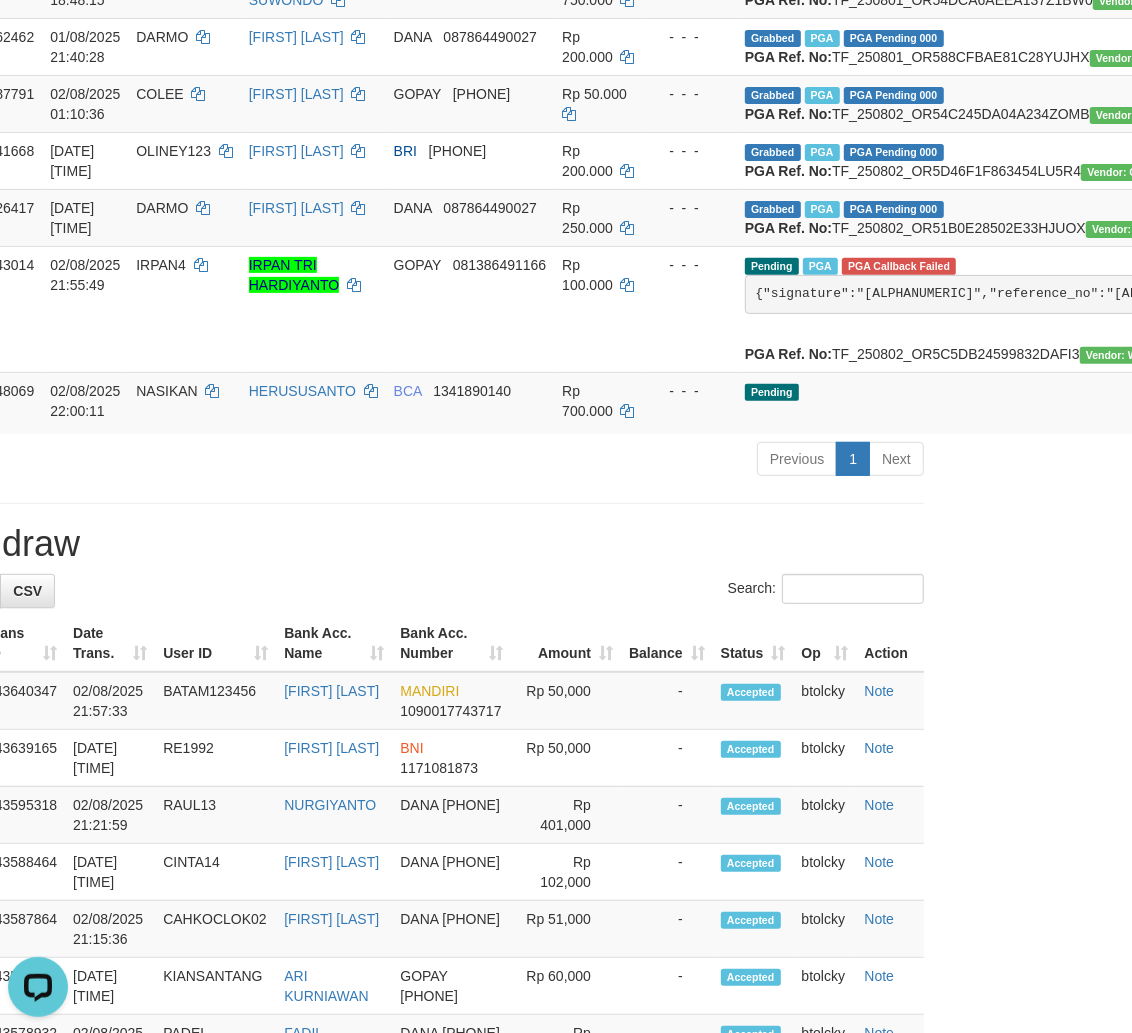 scroll, scrollTop: 394, scrollLeft: 192, axis: both 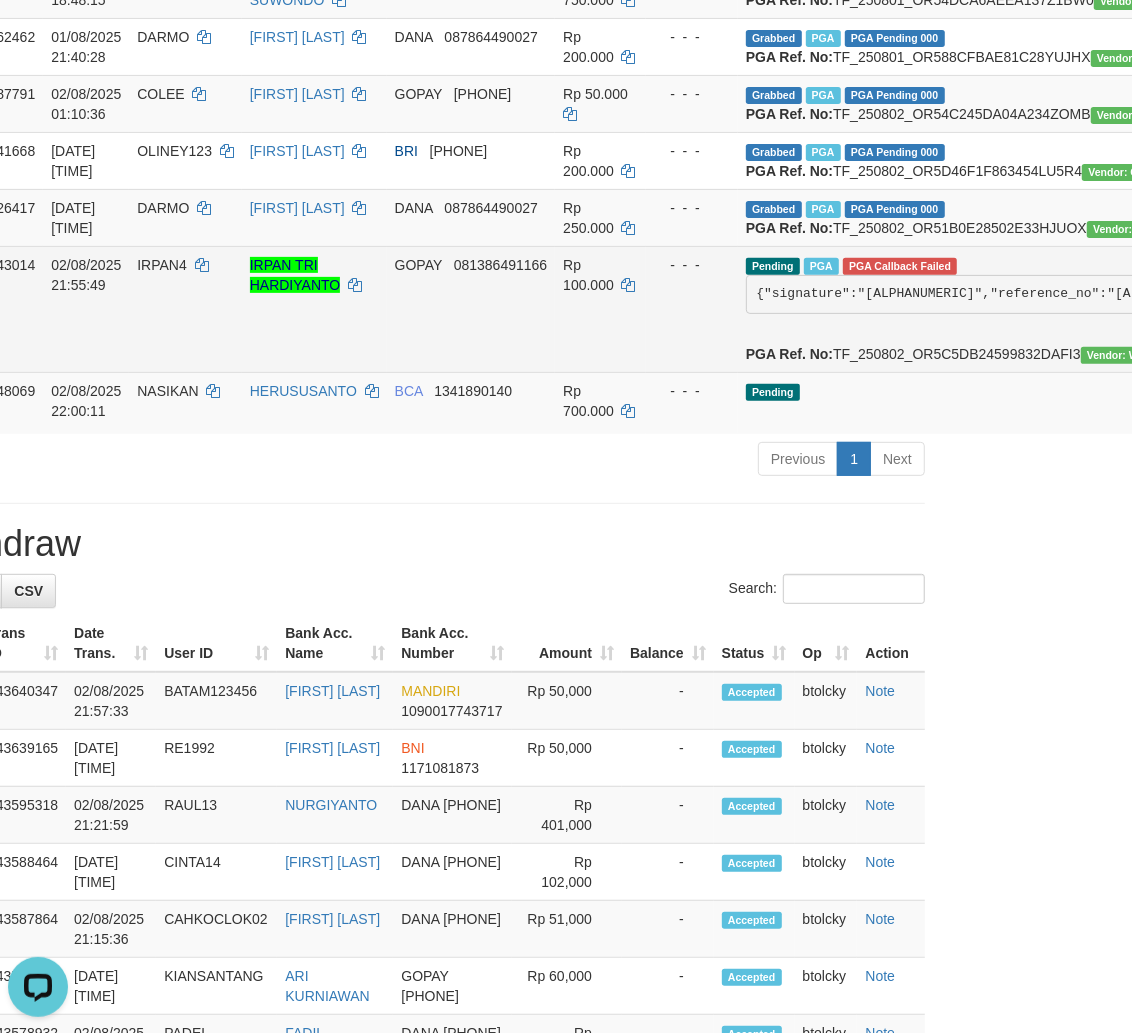 click on "IRPAN4" at bounding box center (162, 265) 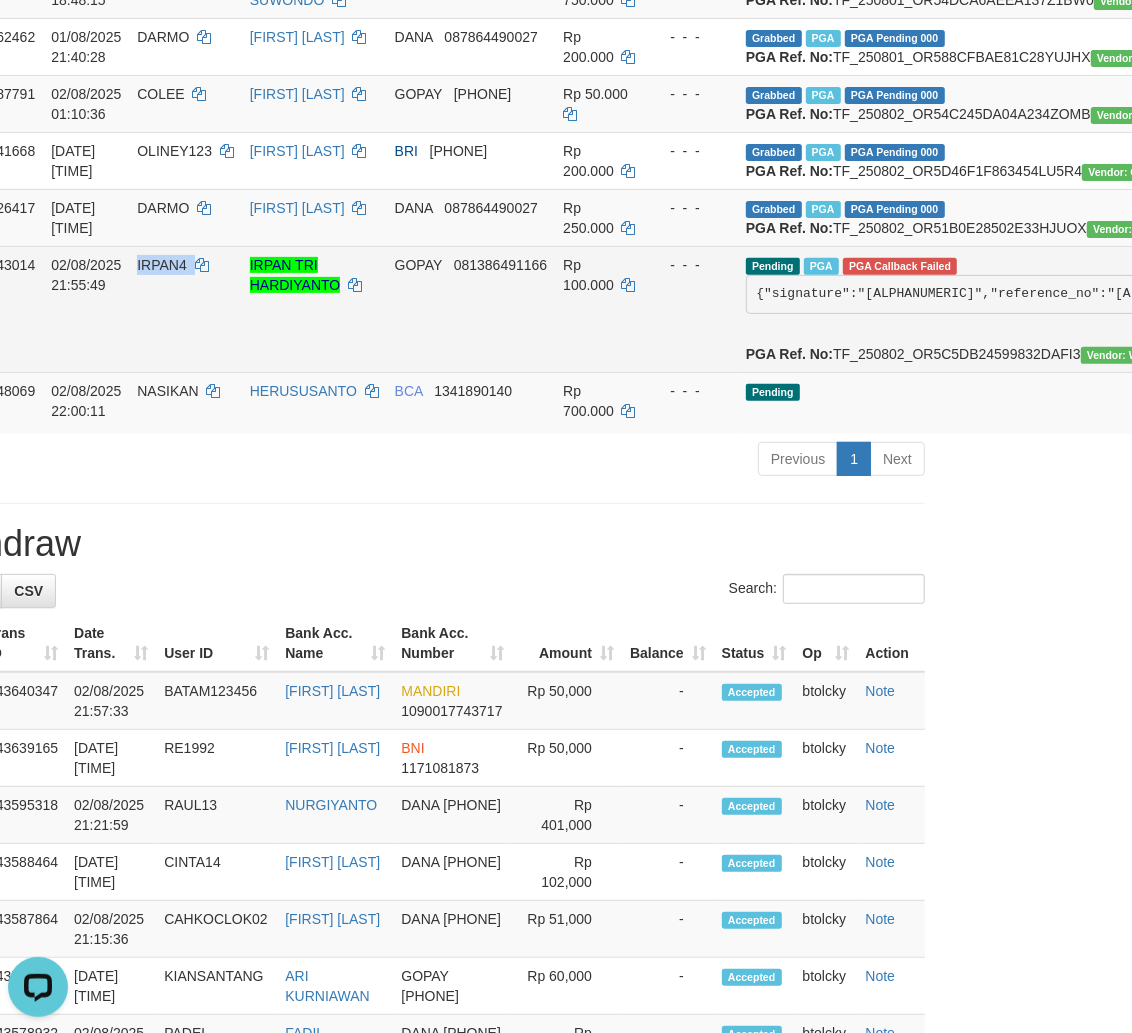 click on "IRPAN4" at bounding box center [162, 265] 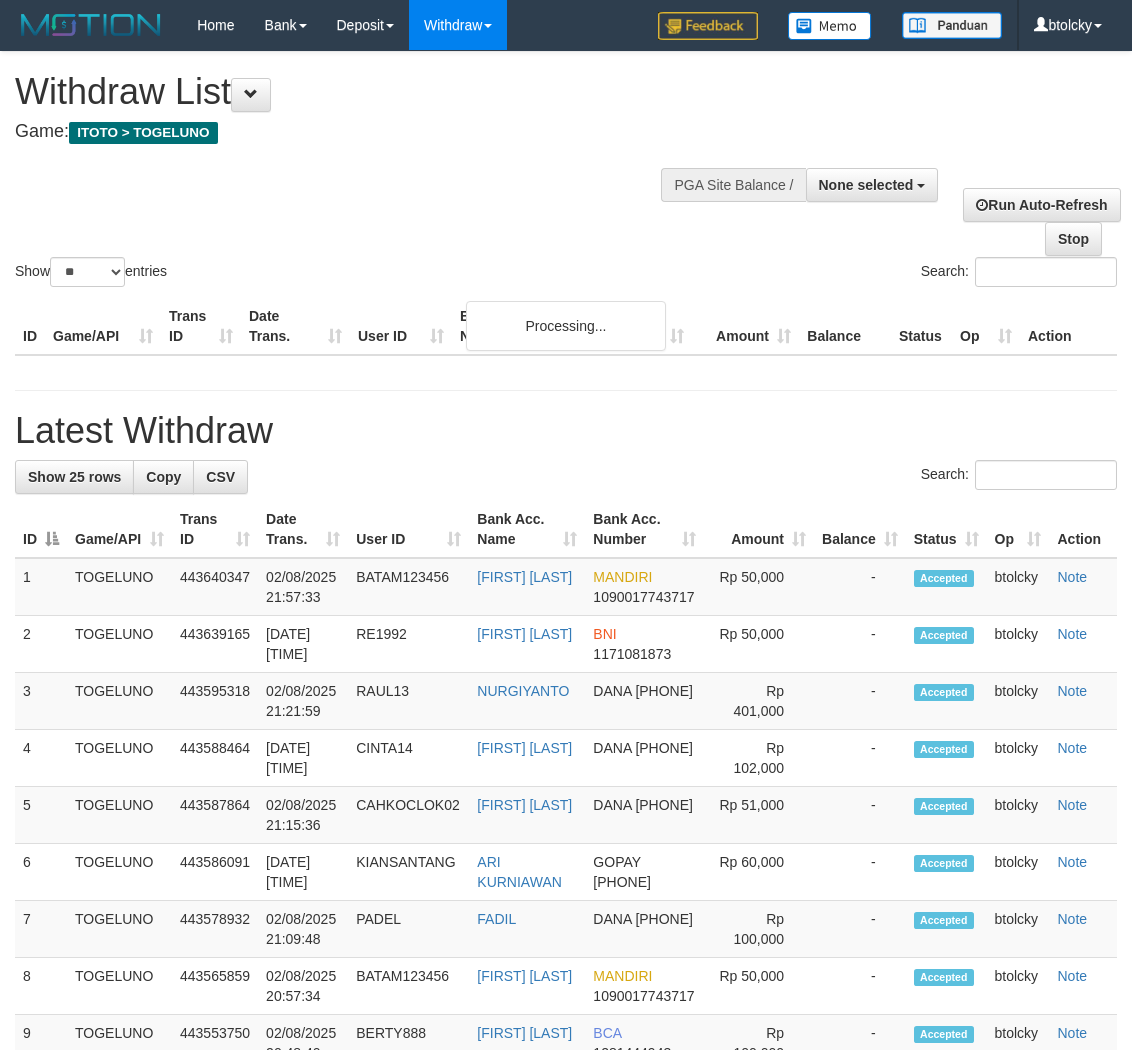 select 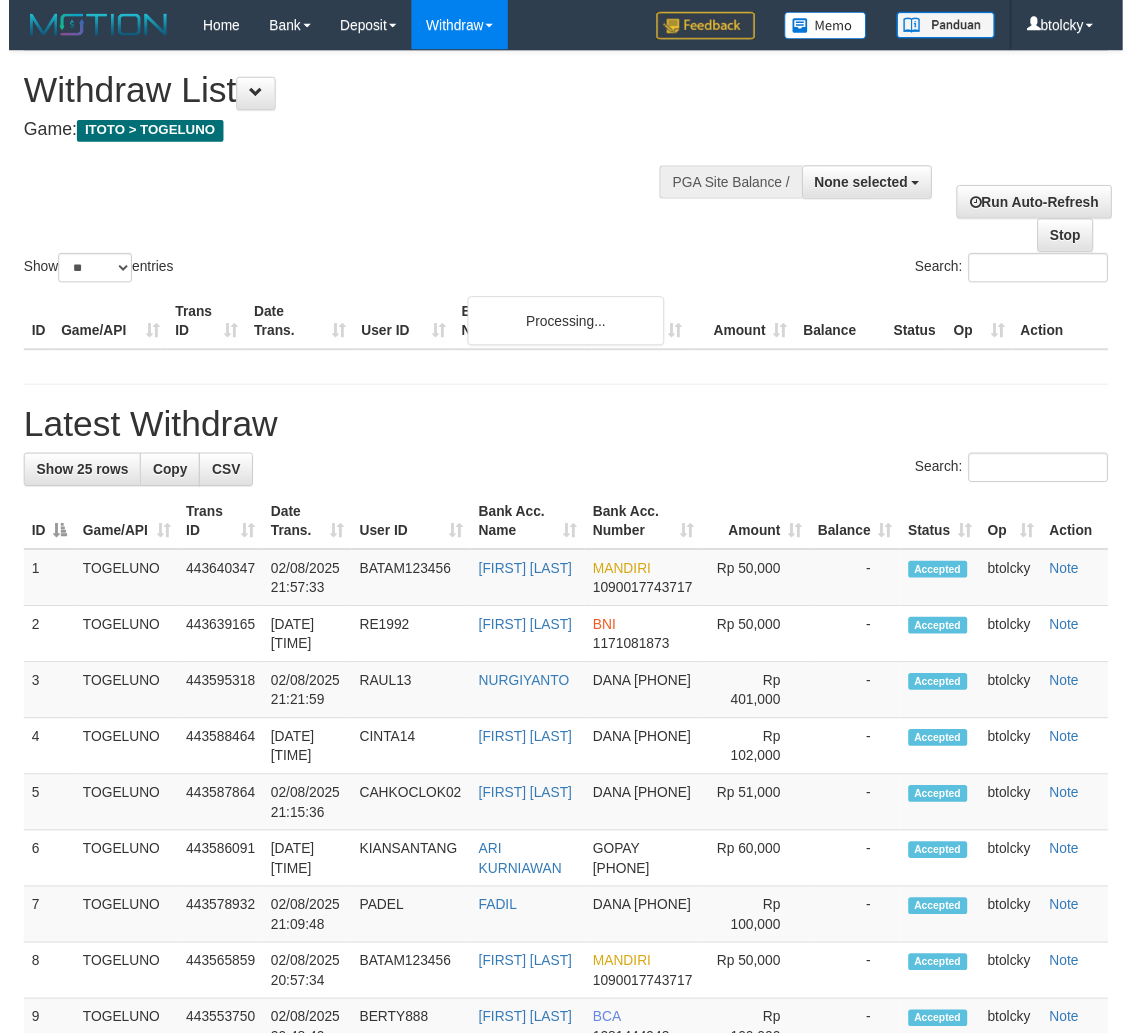 scroll, scrollTop: 394, scrollLeft: 192, axis: both 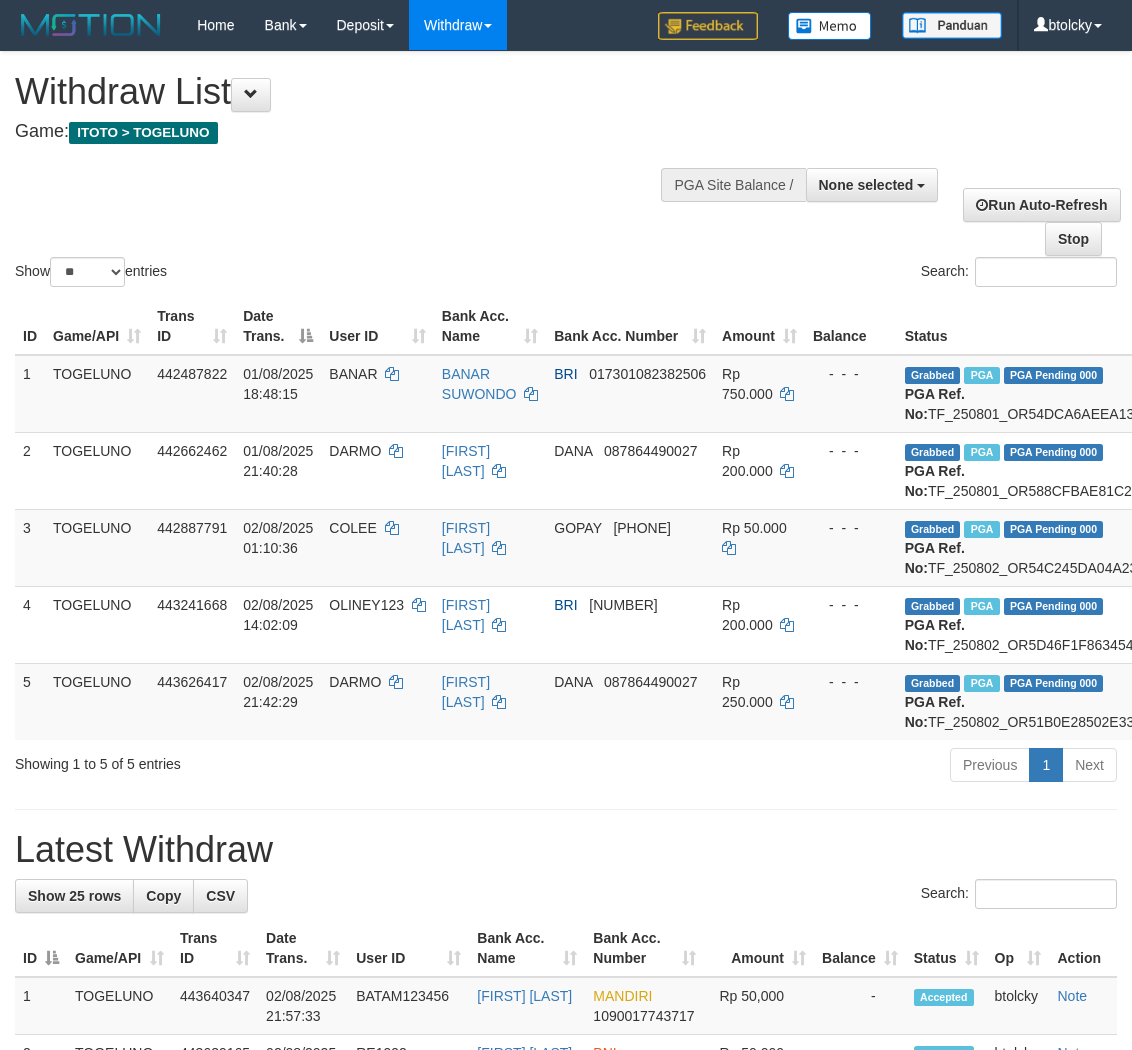 select 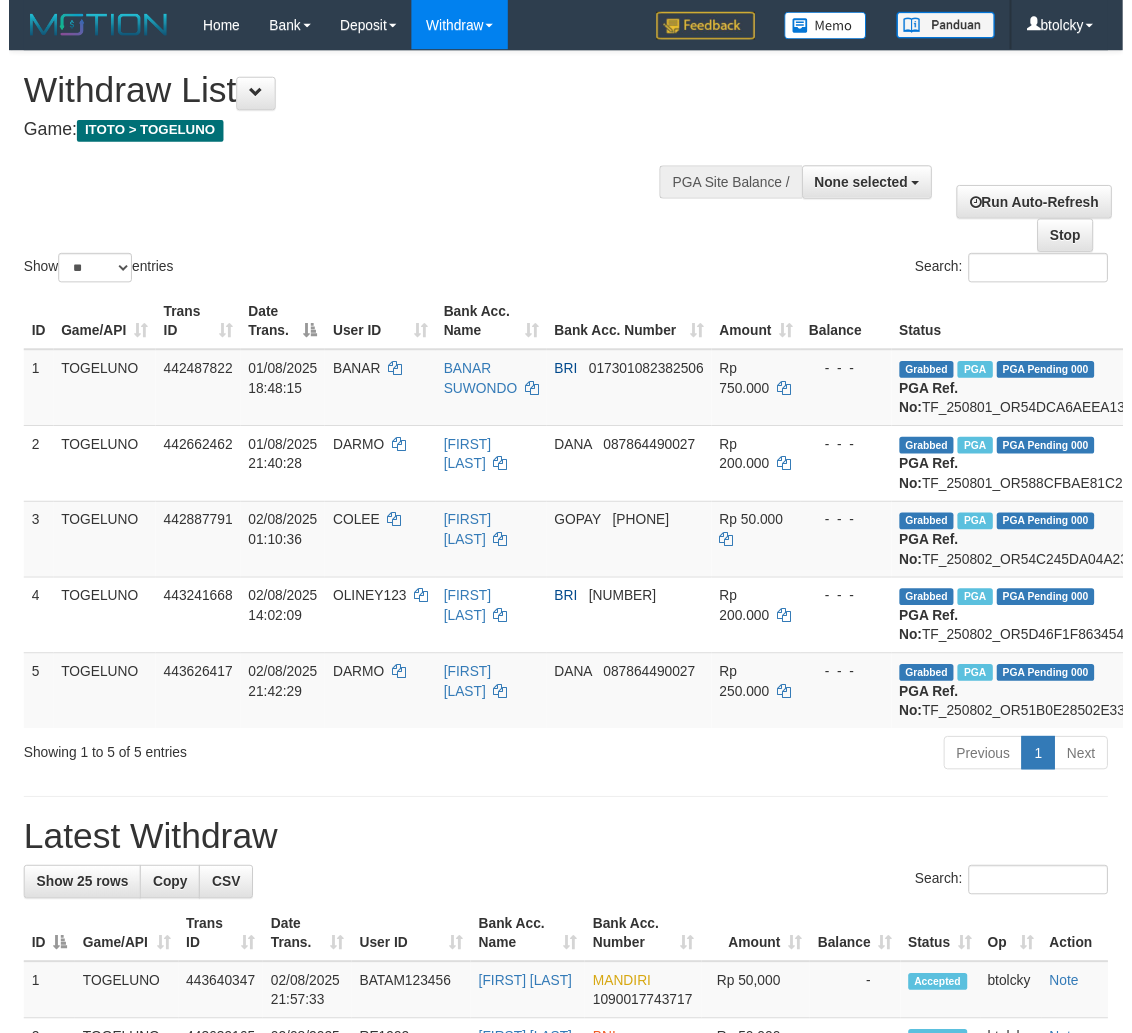 scroll, scrollTop: 394, scrollLeft: 192, axis: both 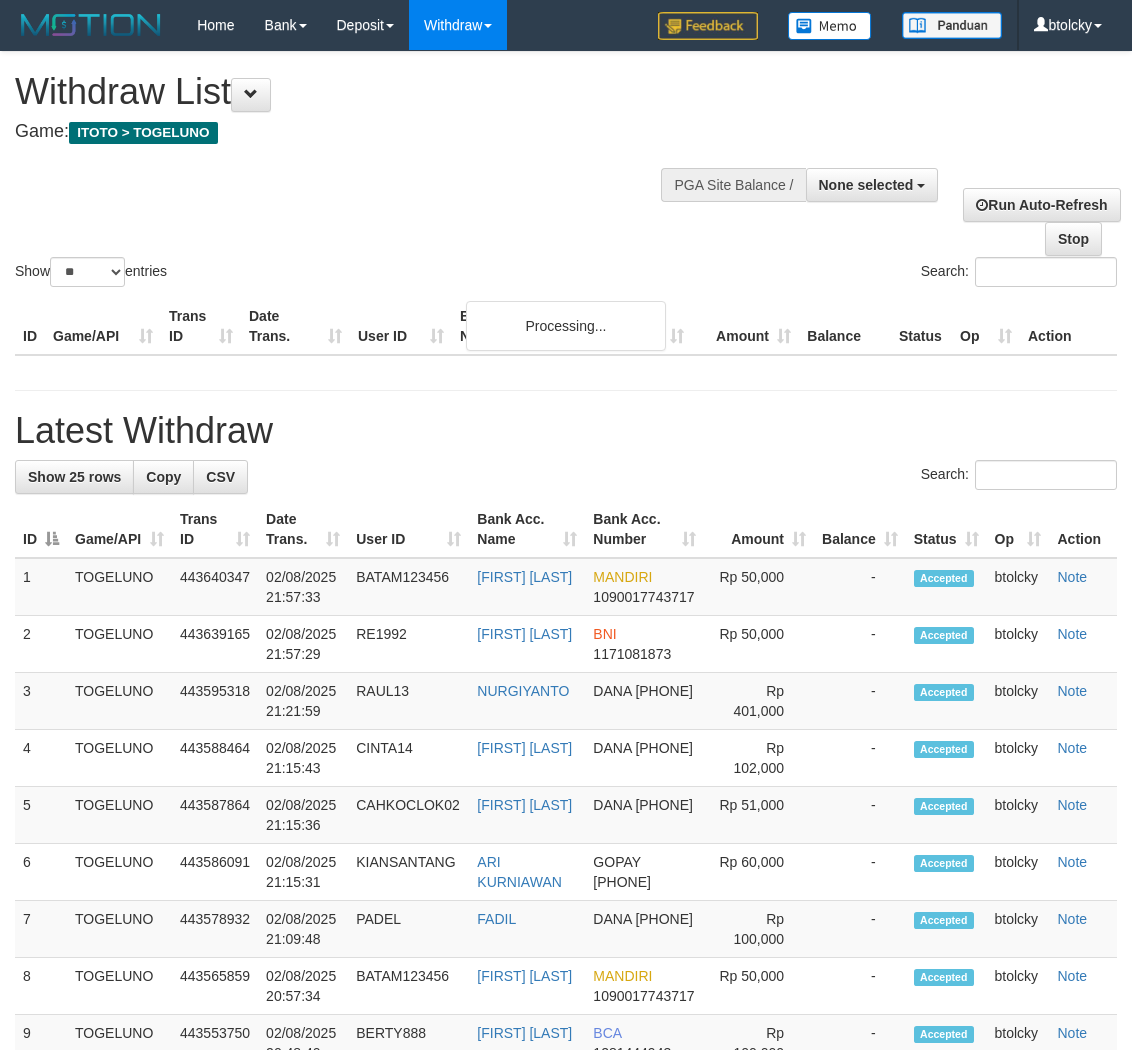 select 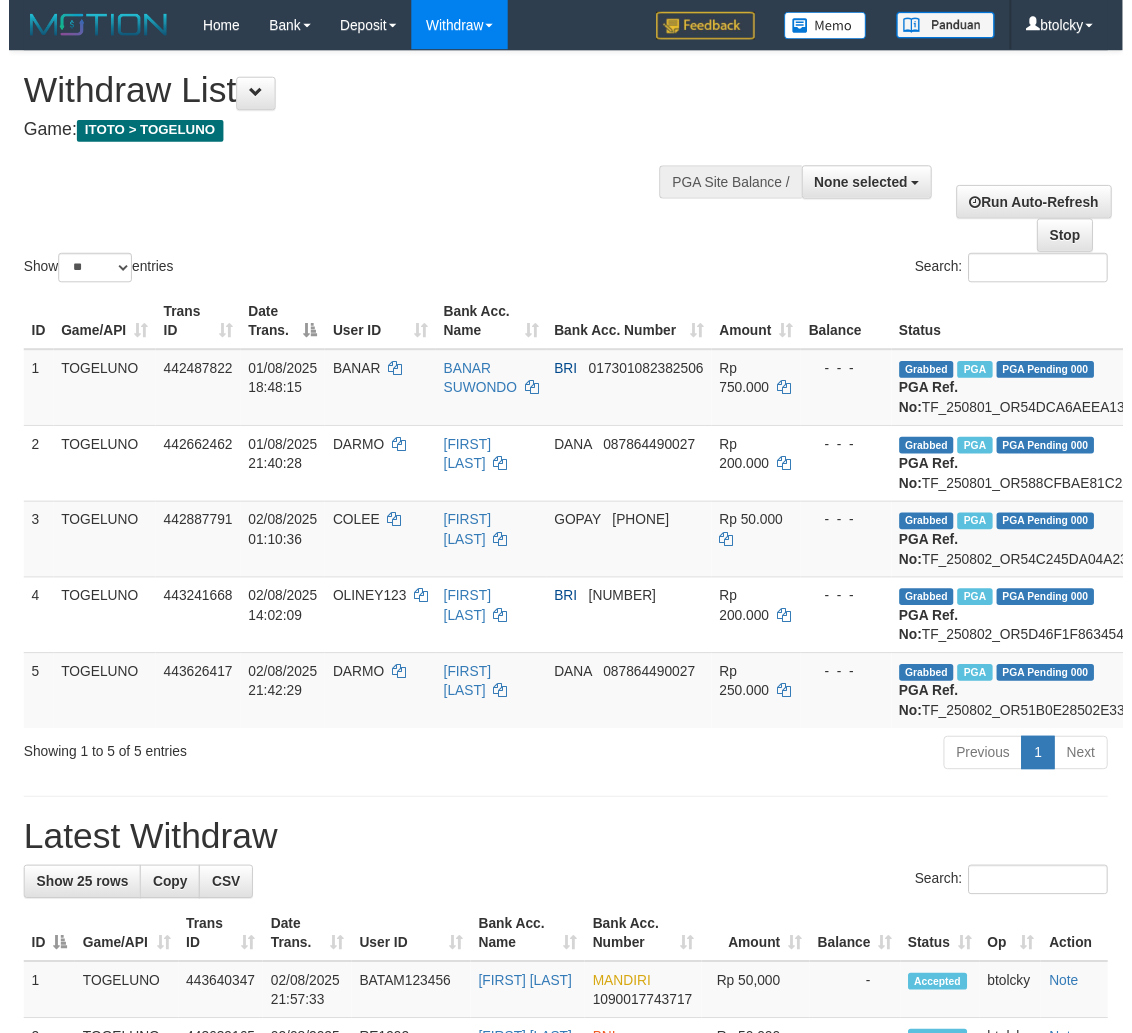 scroll, scrollTop: 394, scrollLeft: 191, axis: both 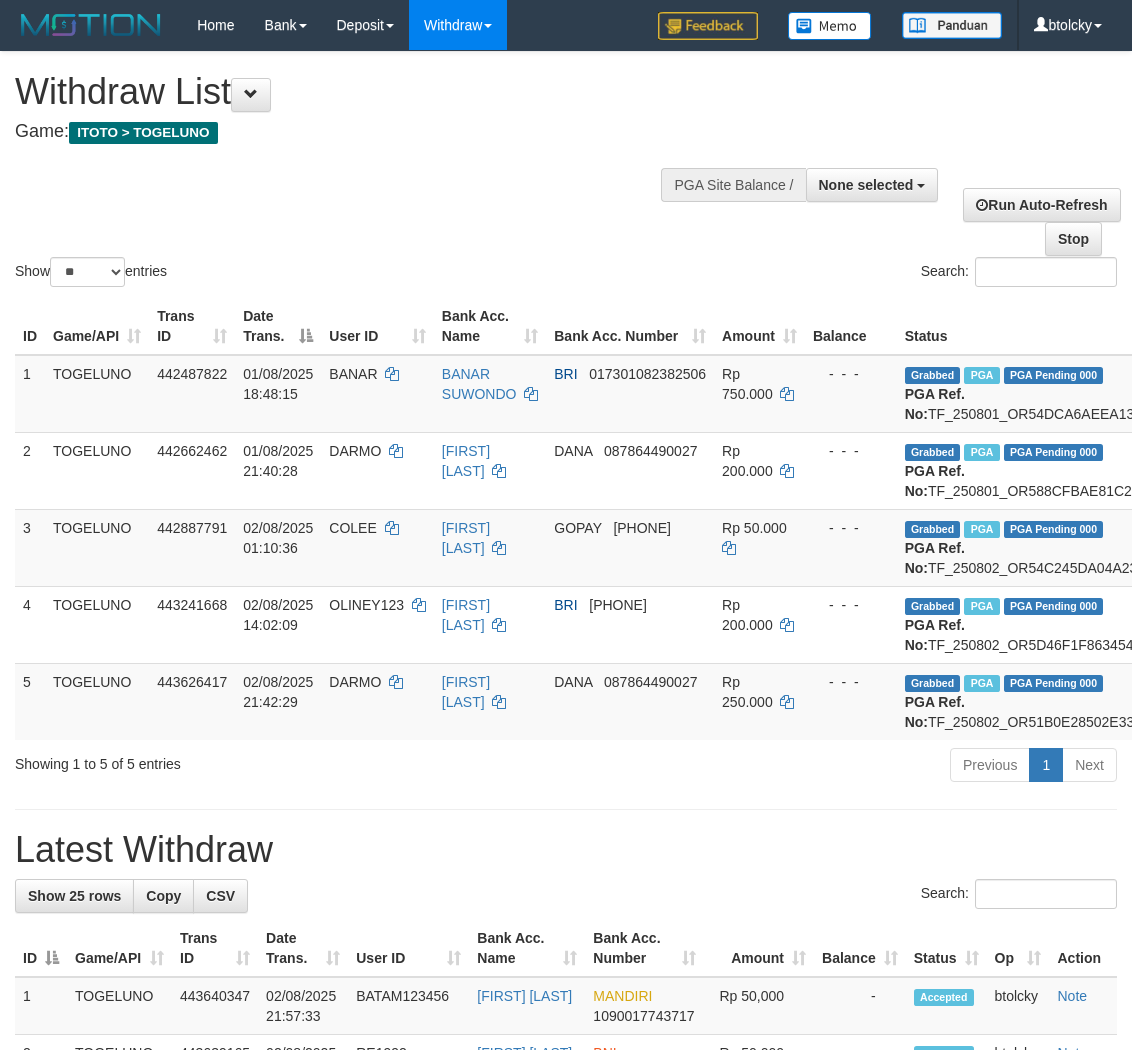 select 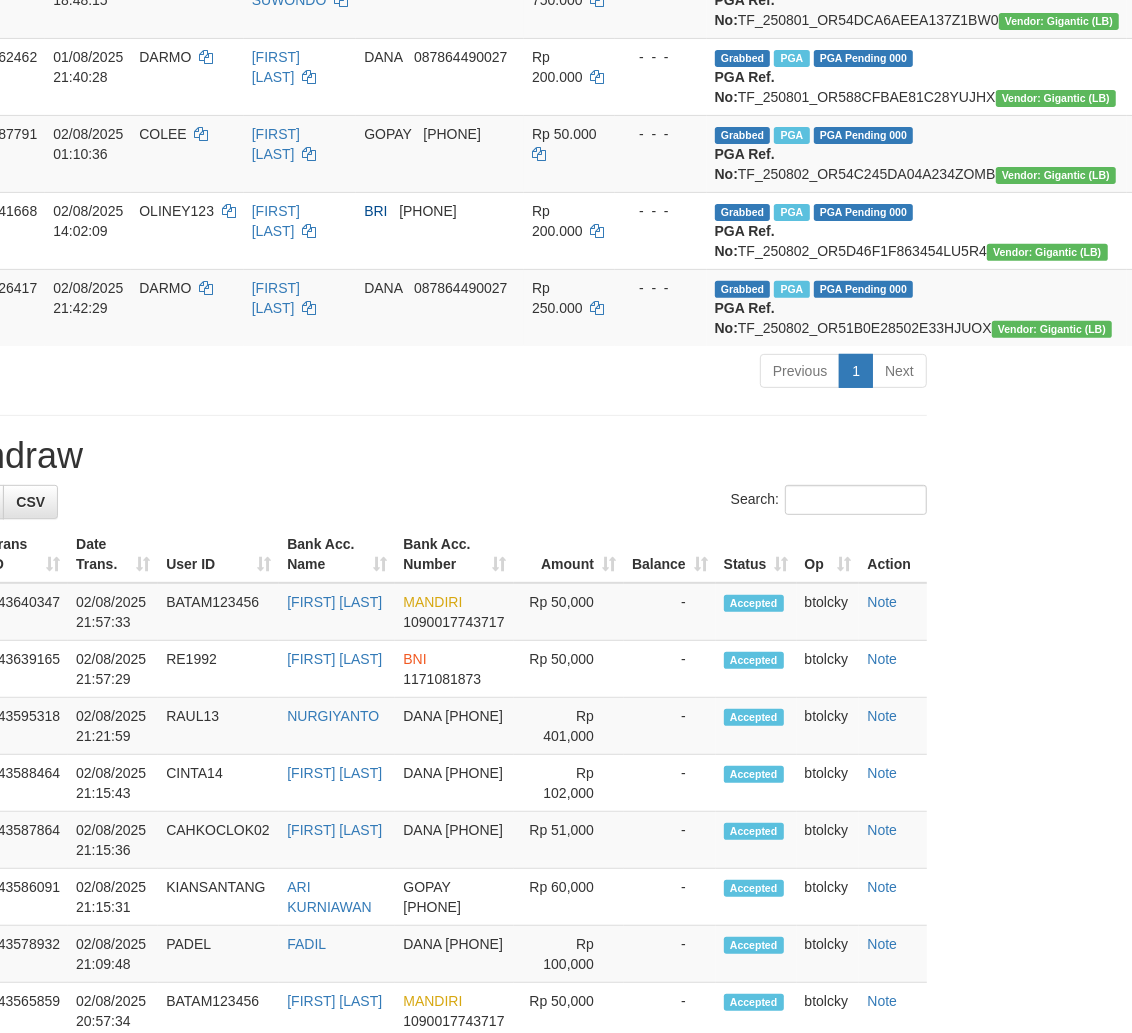 scroll, scrollTop: 394, scrollLeft: 190, axis: both 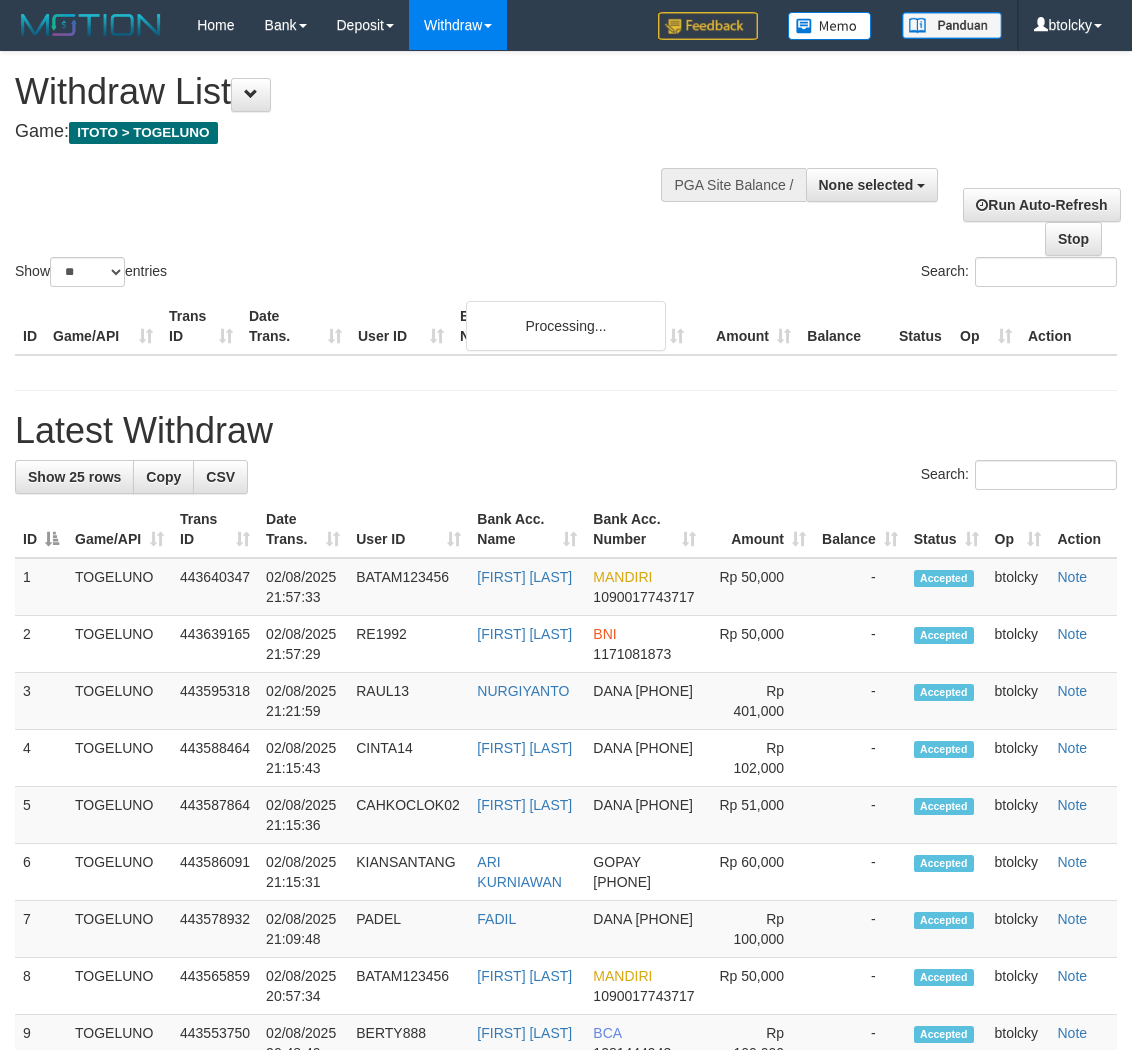 select 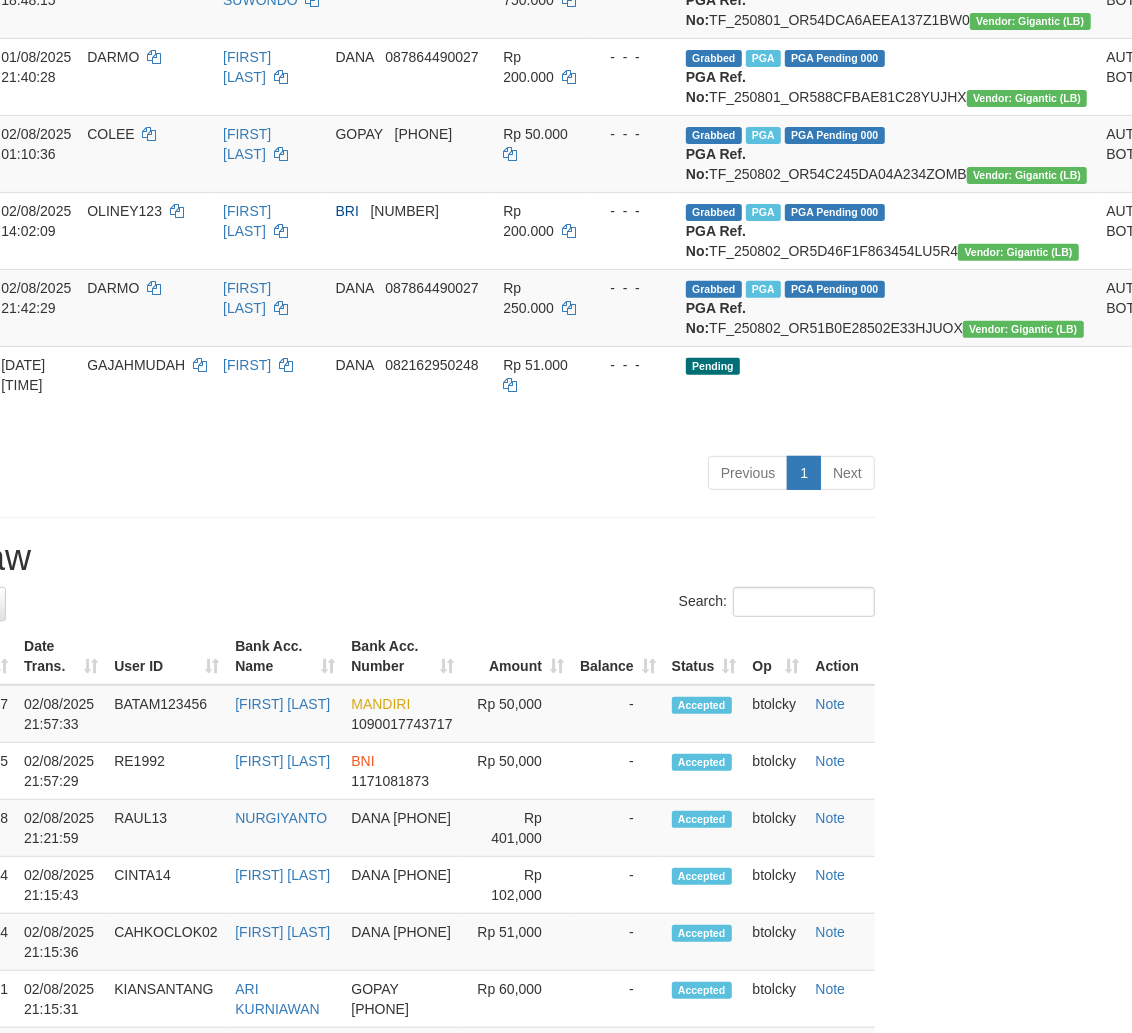 scroll, scrollTop: 394, scrollLeft: 283, axis: both 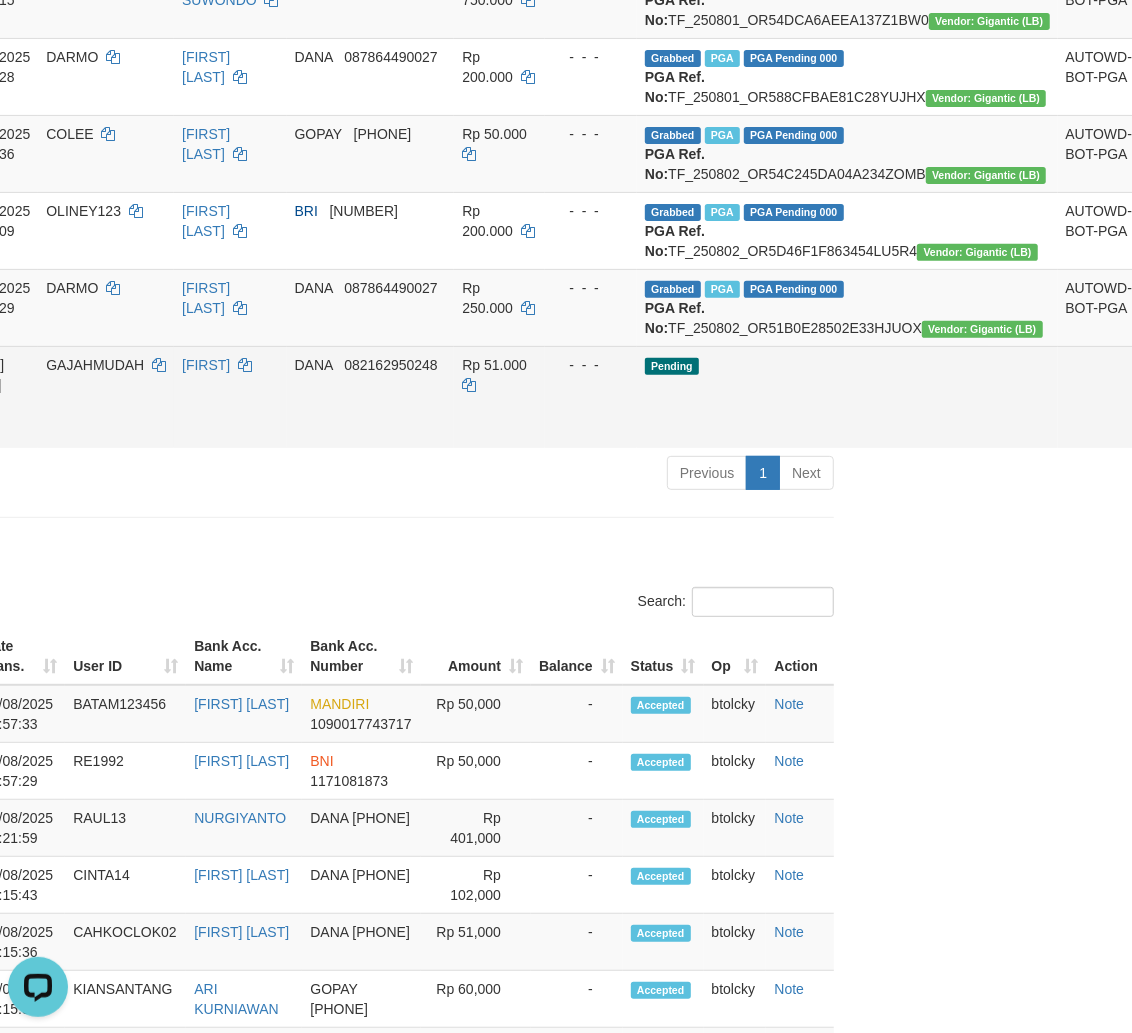 click on "Send PGA" at bounding box center [1164, 420] 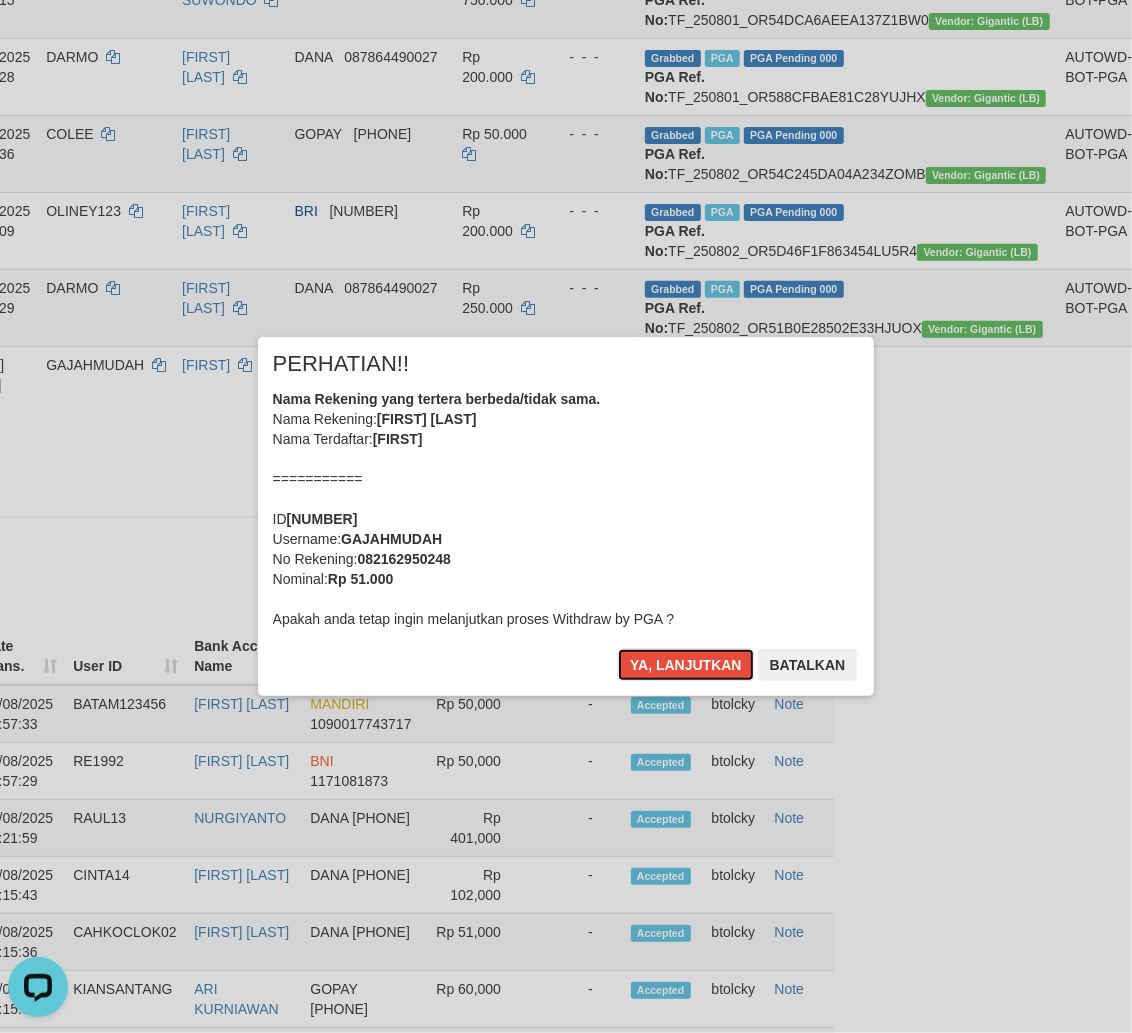 type 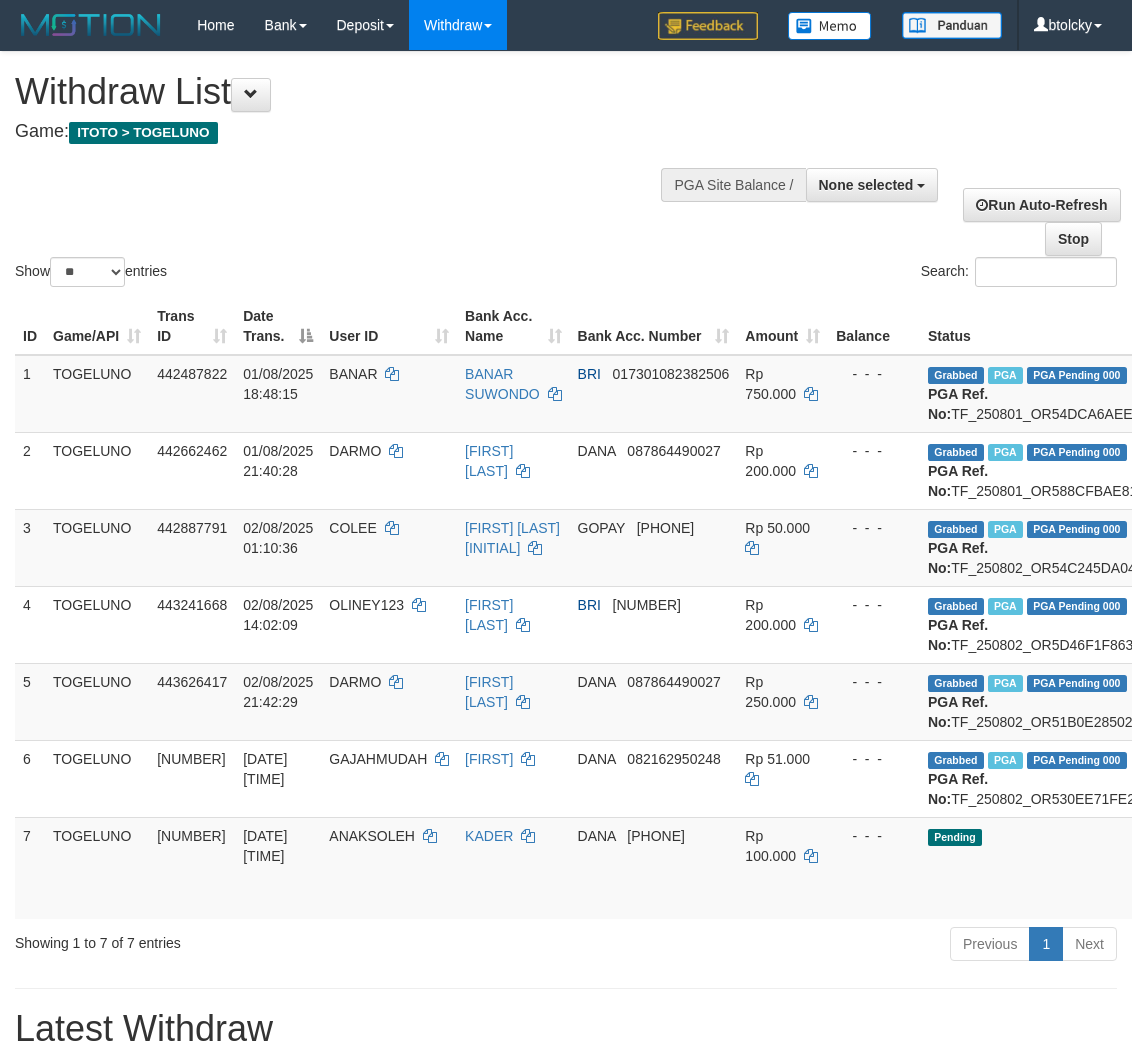 select 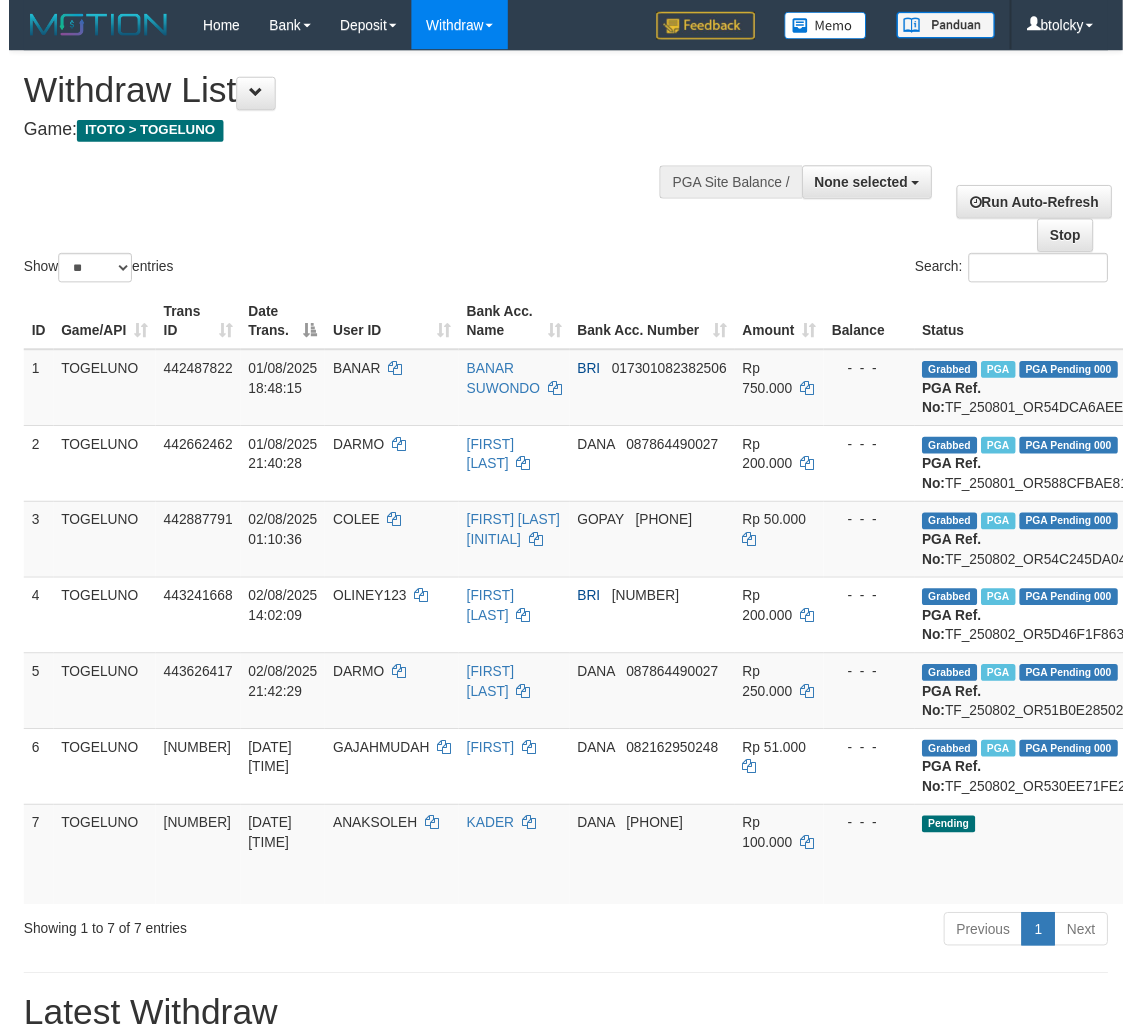 scroll, scrollTop: 394, scrollLeft: 283, axis: both 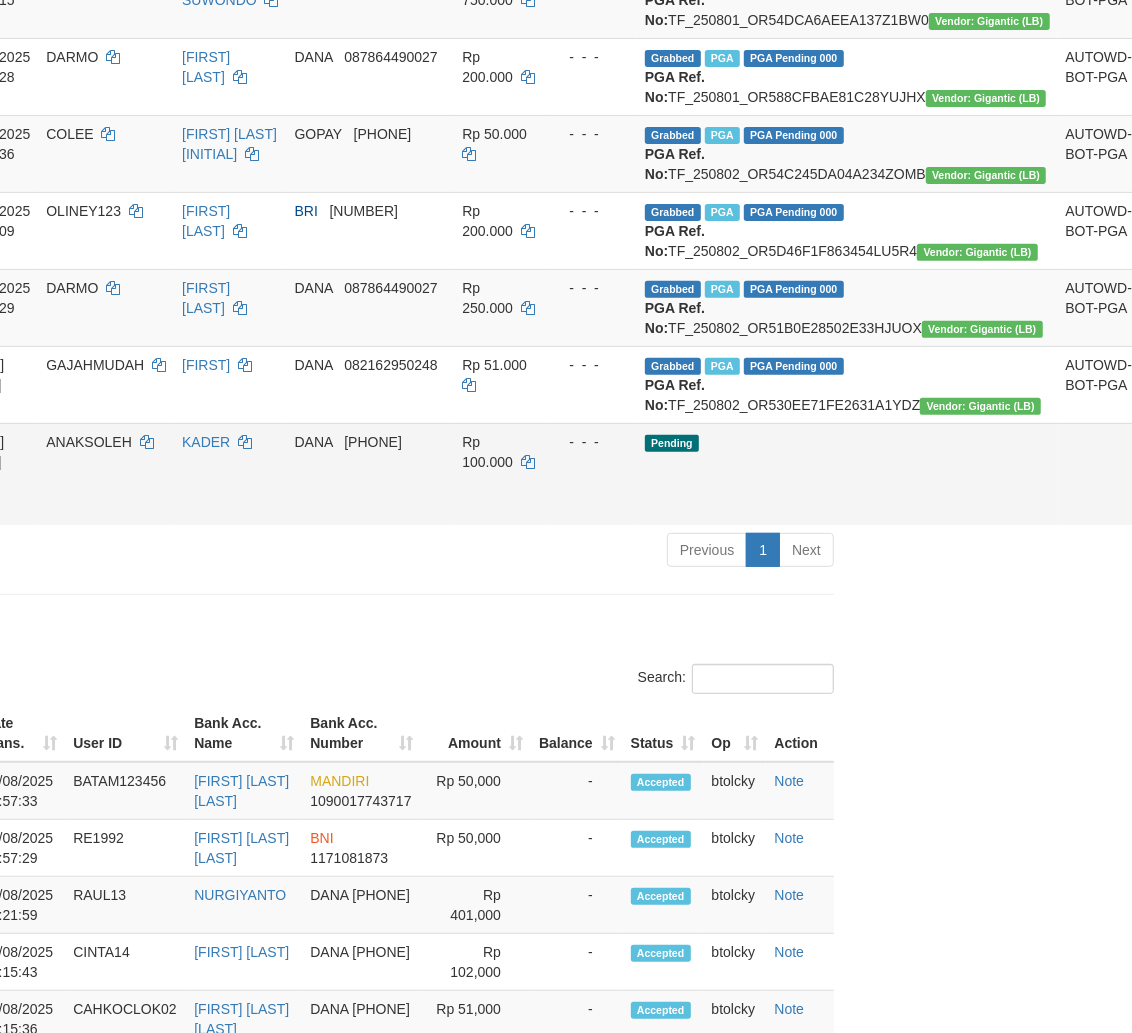 click on "Send PGA" at bounding box center (1164, 497) 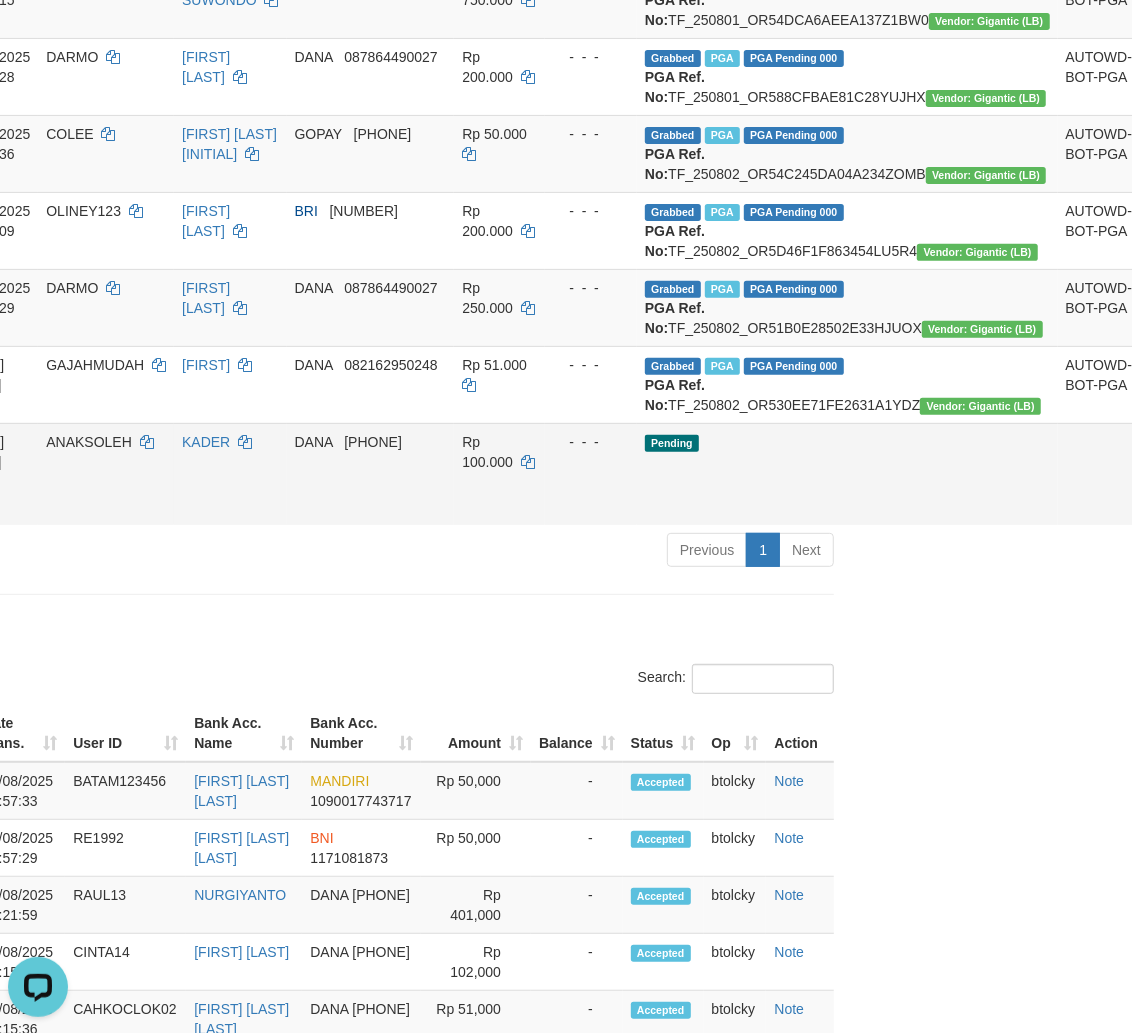 scroll, scrollTop: 0, scrollLeft: 0, axis: both 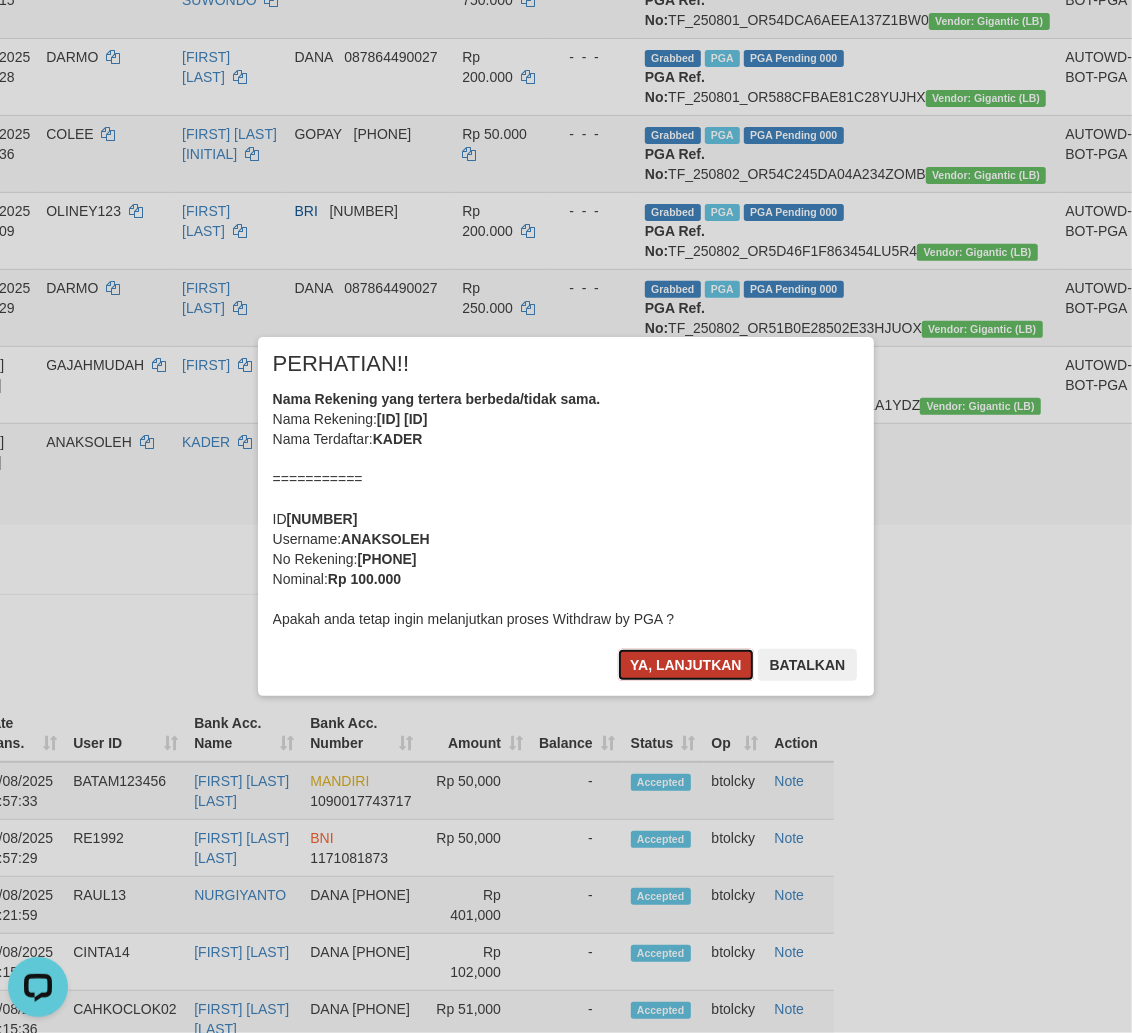 click on "Ya, lanjutkan" at bounding box center (686, 665) 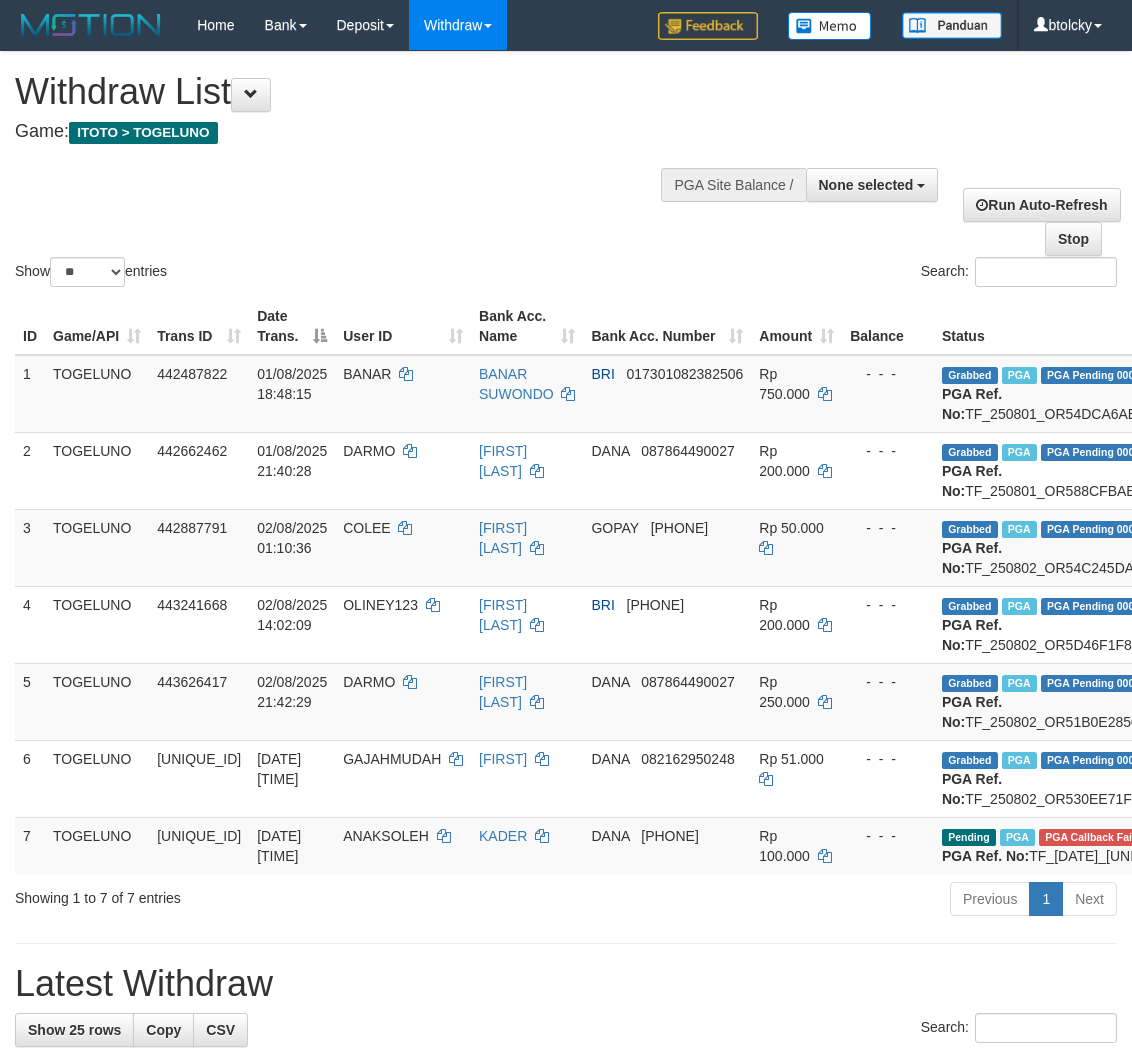 select 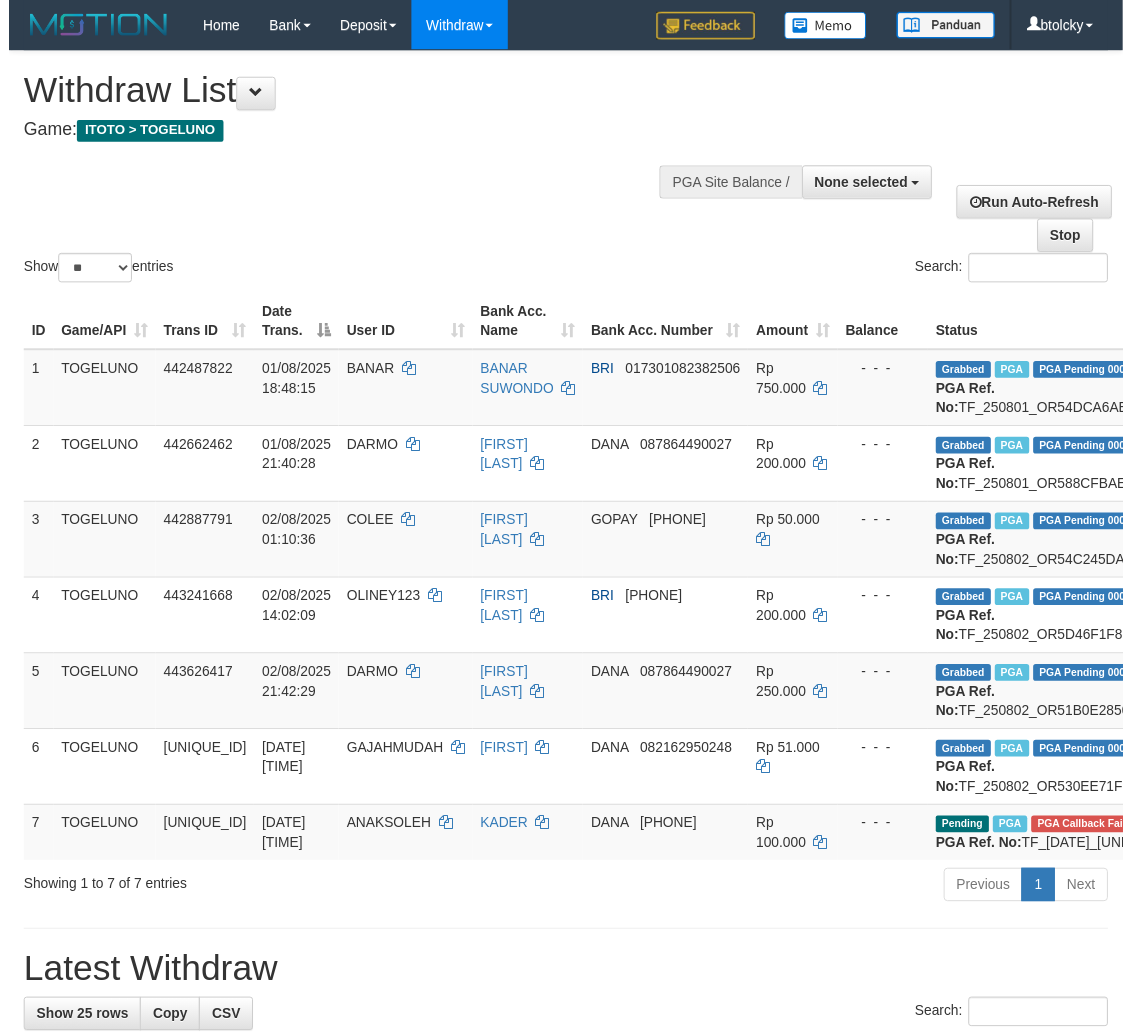 scroll, scrollTop: 394, scrollLeft: 282, axis: both 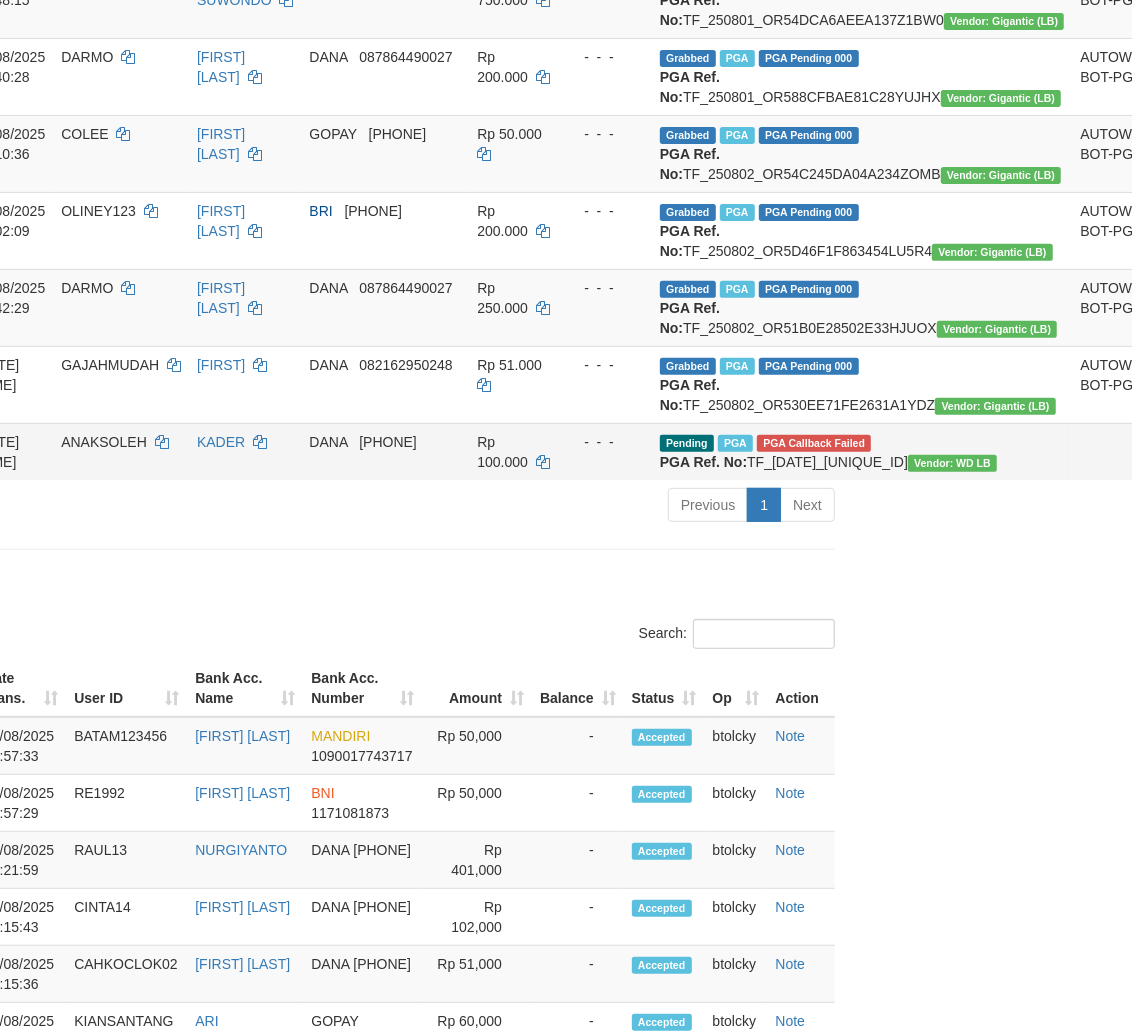 click on "PGA Callback Failed" at bounding box center (814, 443) 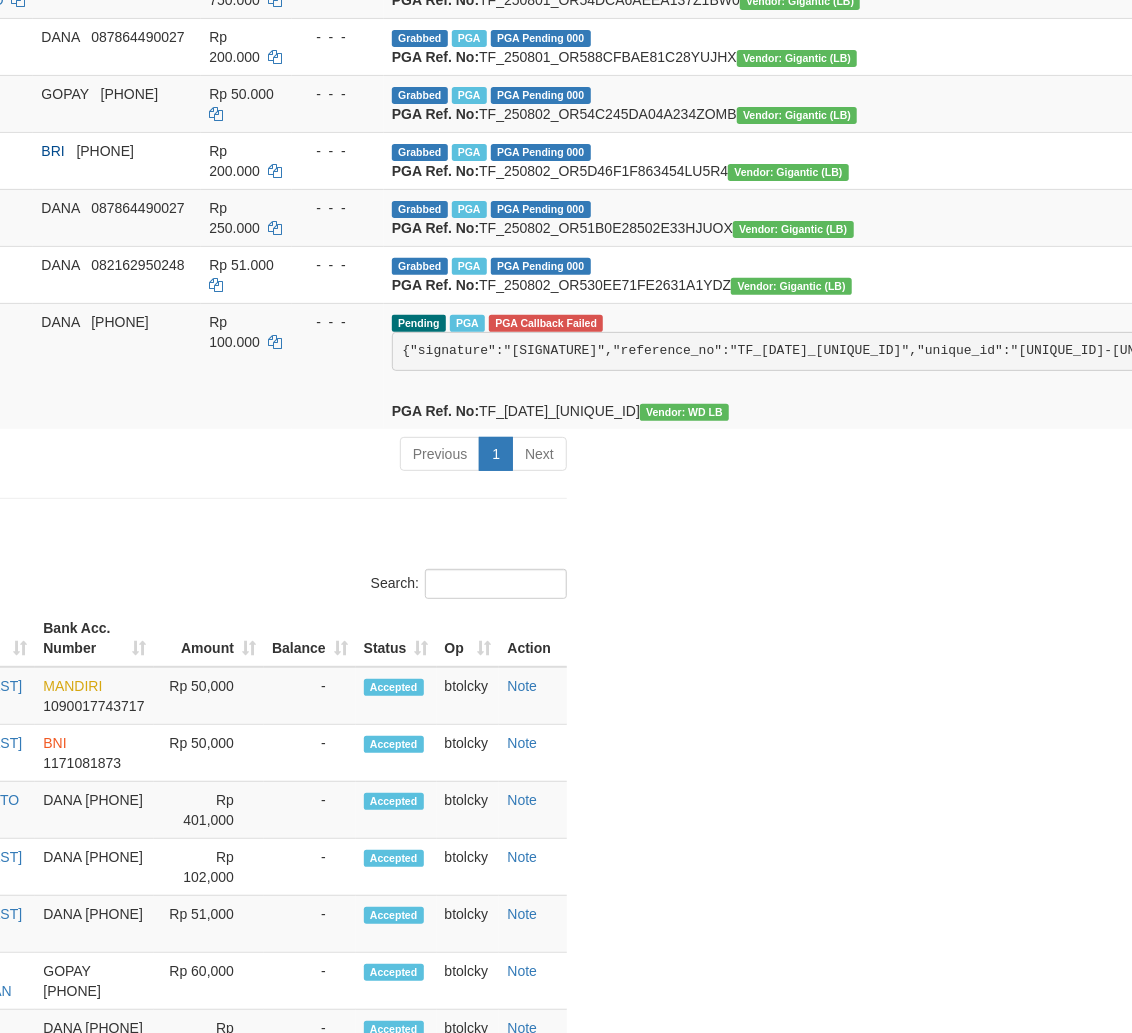 scroll, scrollTop: 394, scrollLeft: 615, axis: both 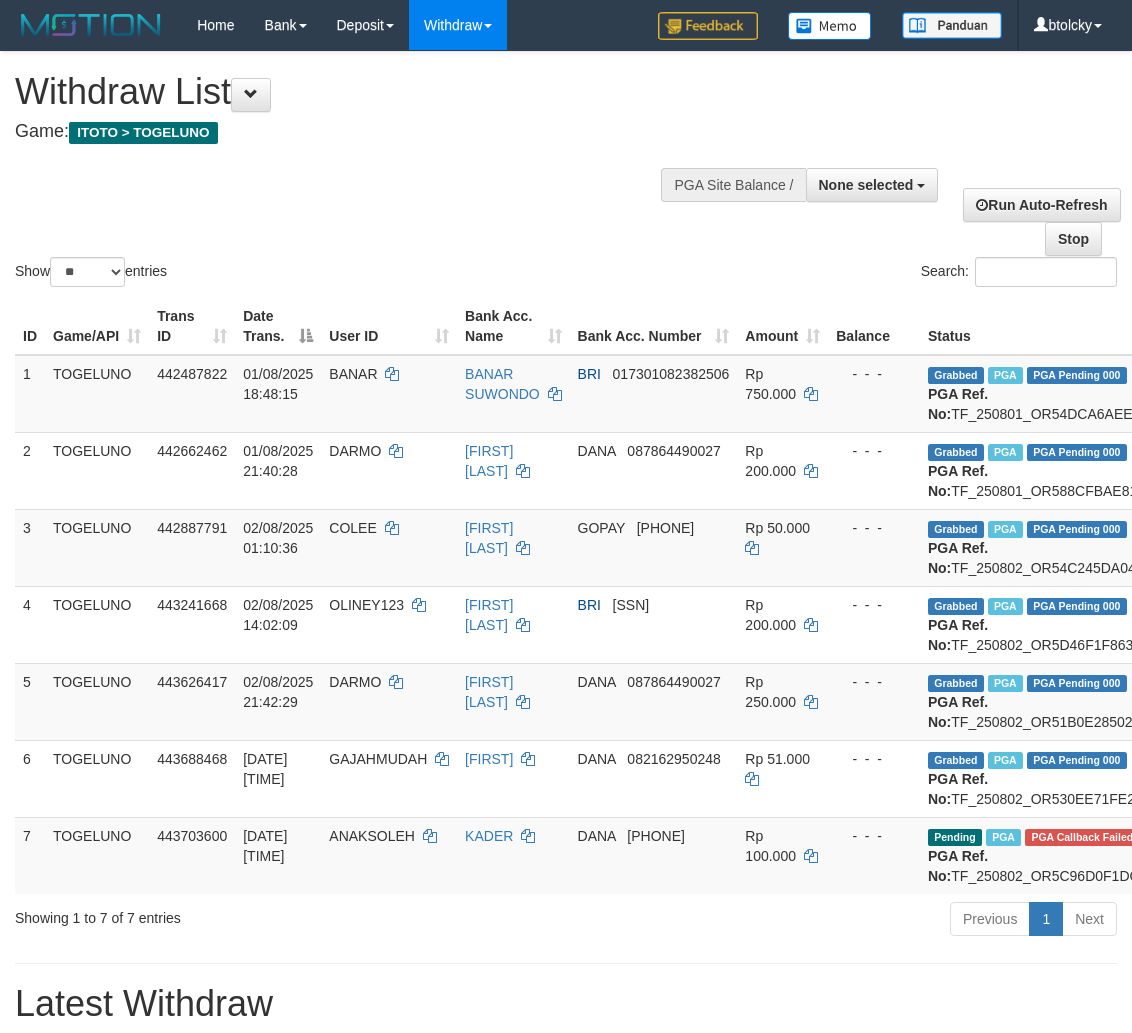 select 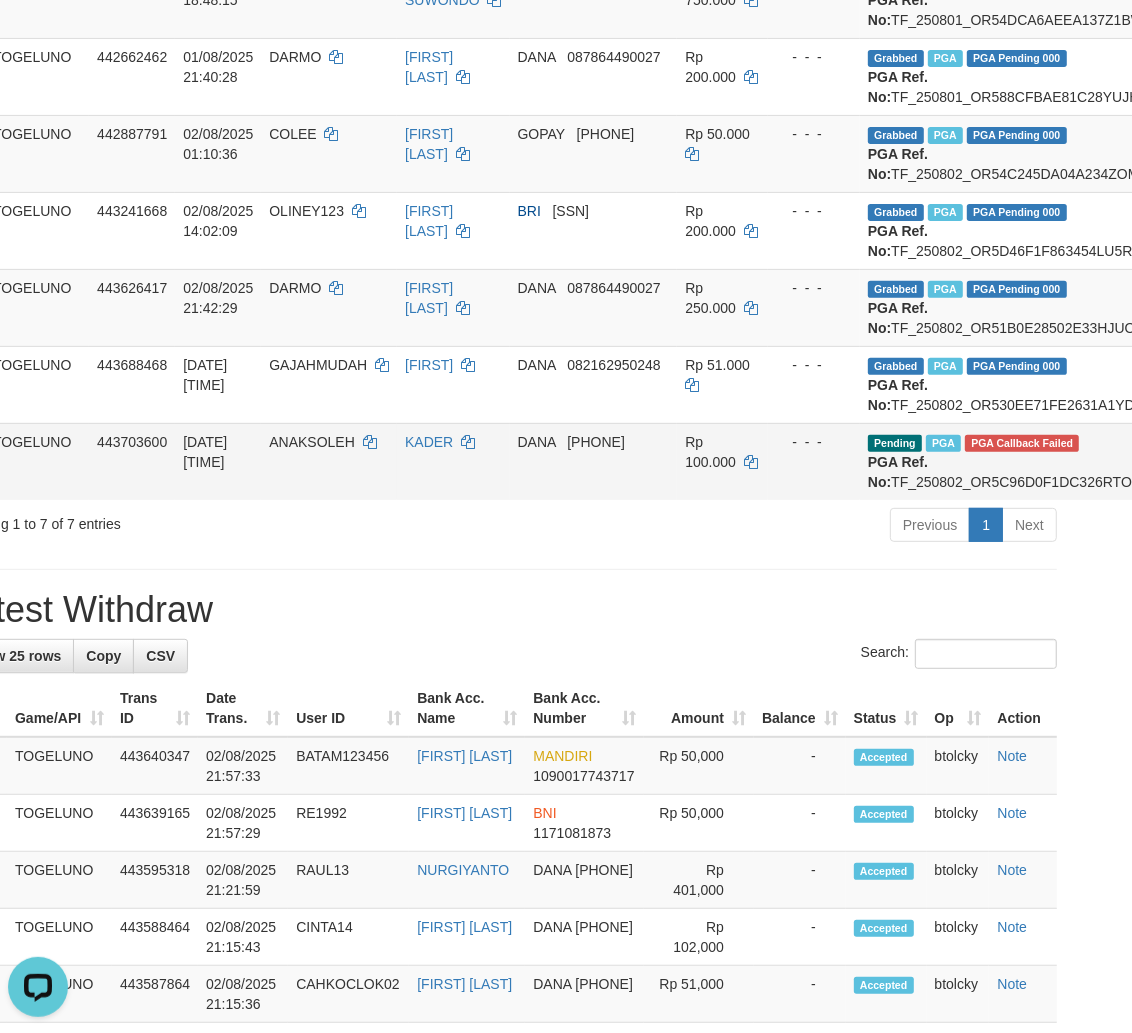 scroll, scrollTop: 0, scrollLeft: 0, axis: both 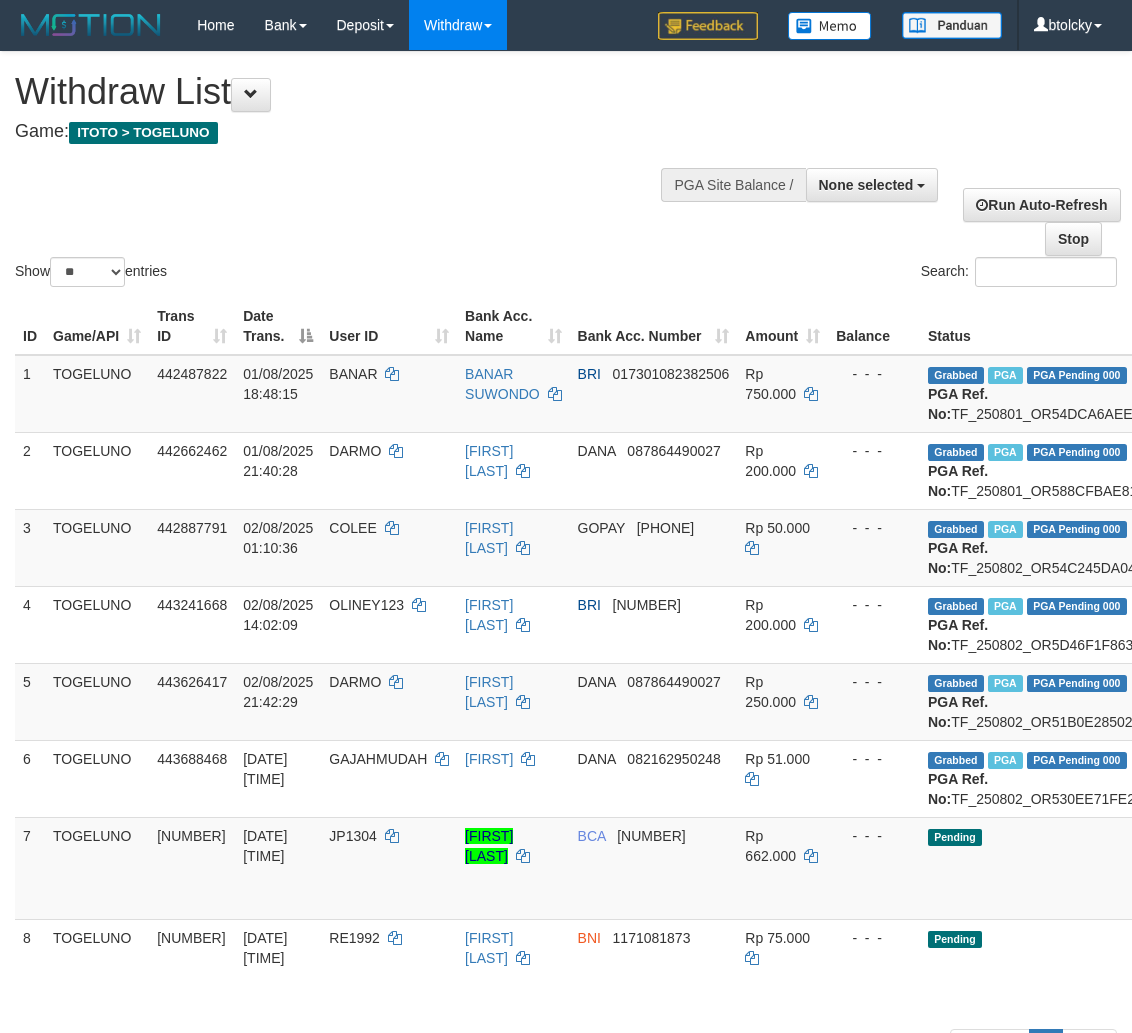select 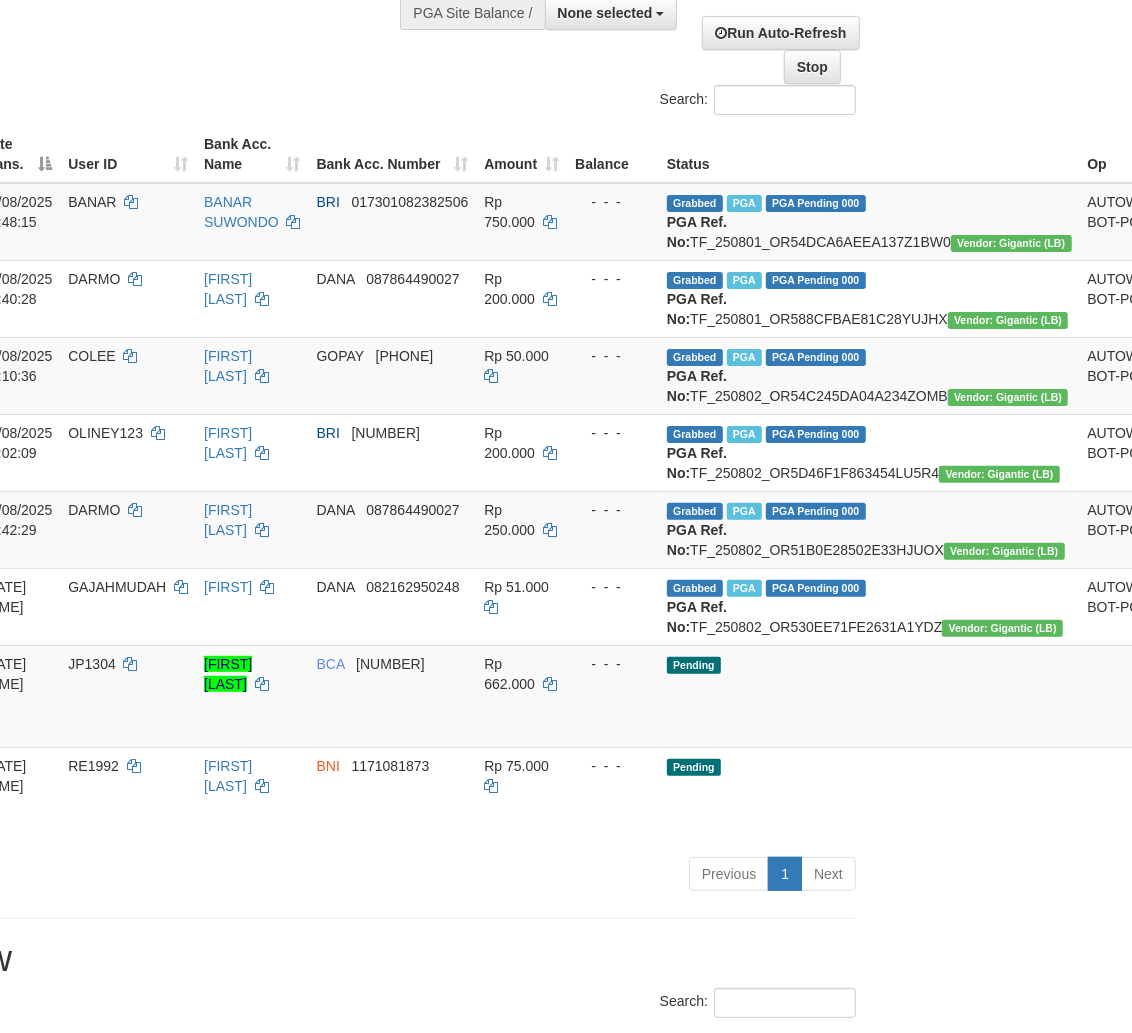 scroll, scrollTop: 172, scrollLeft: 277, axis: both 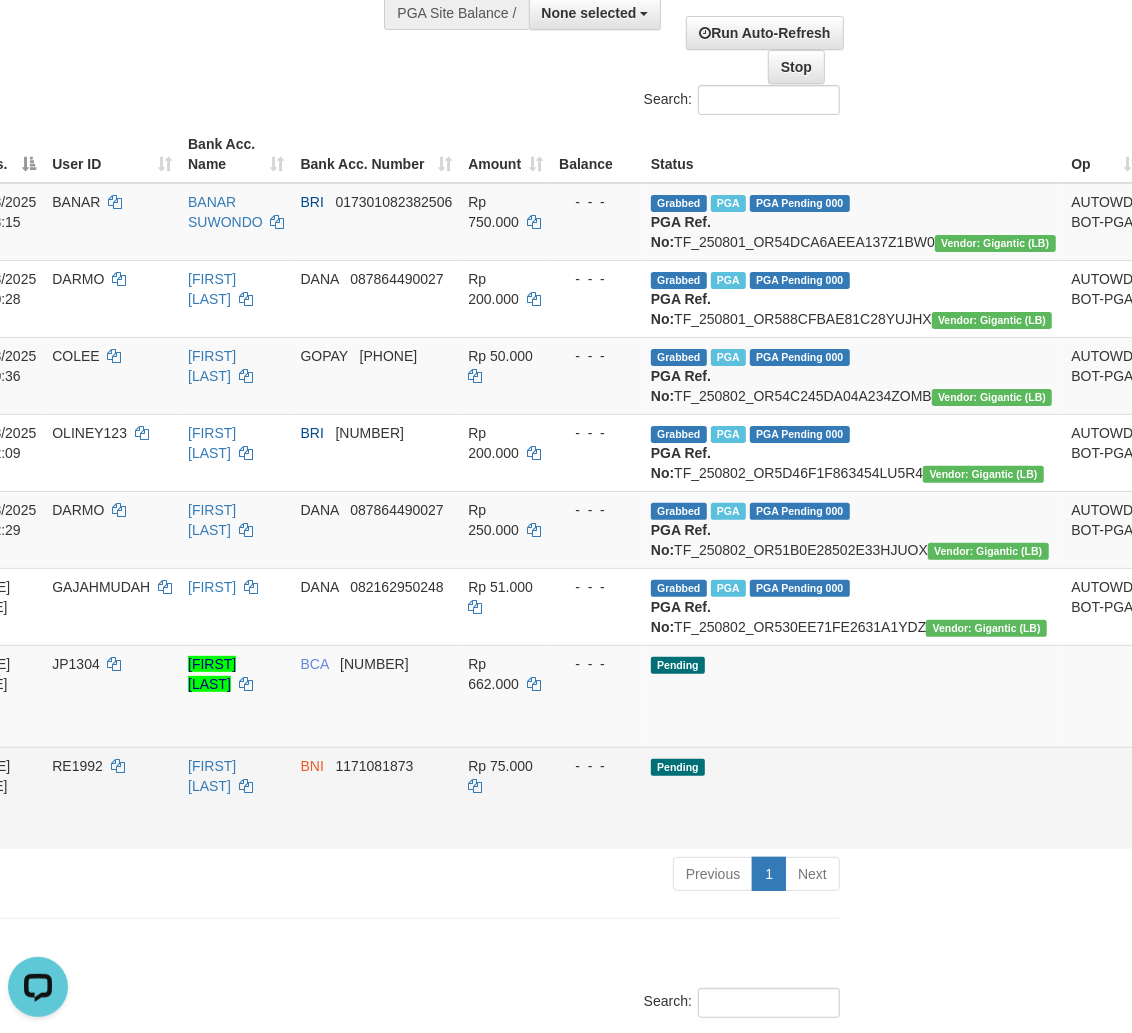 click on "Send PGA" at bounding box center [1170, 821] 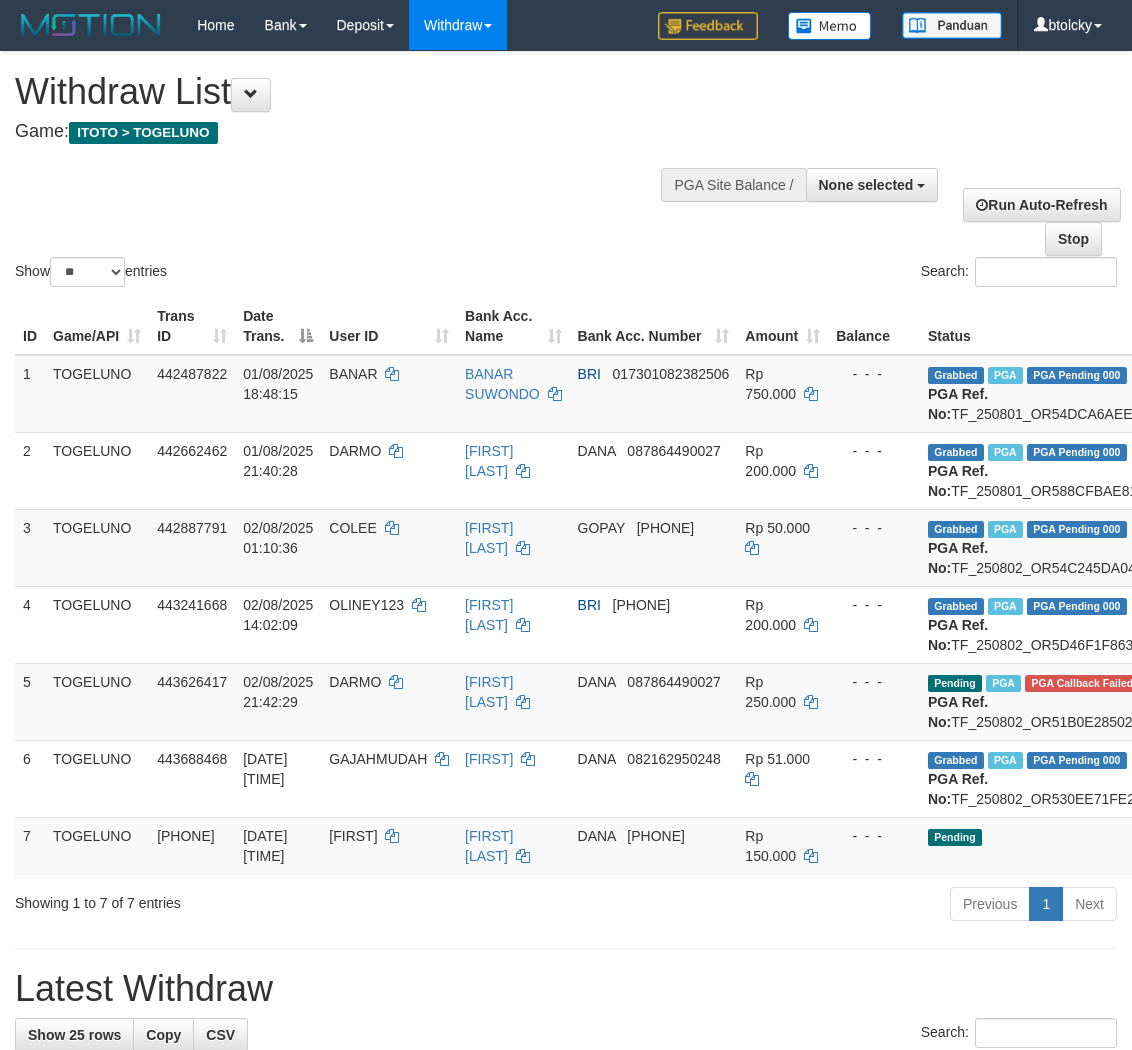 select 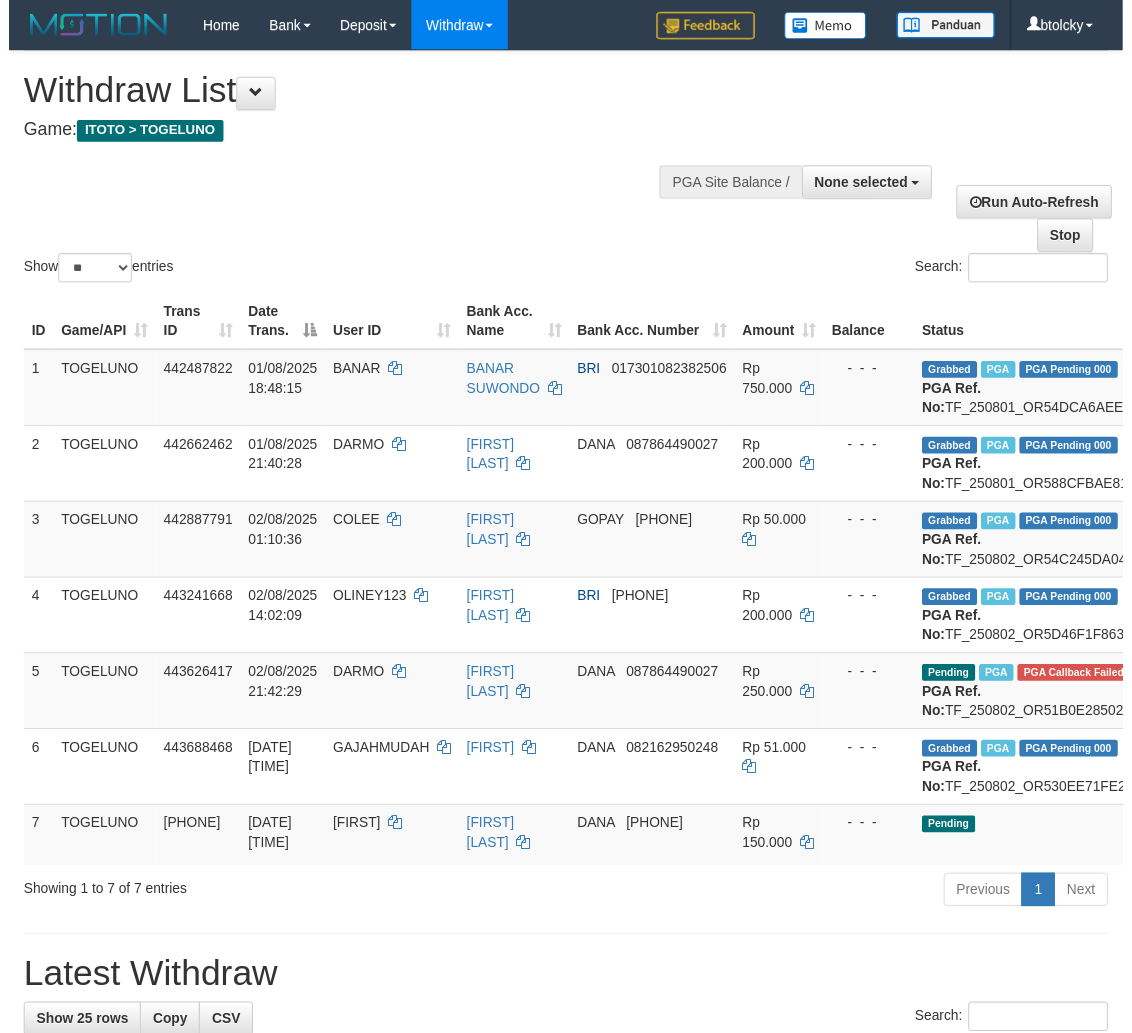 scroll, scrollTop: 172, scrollLeft: 277, axis: both 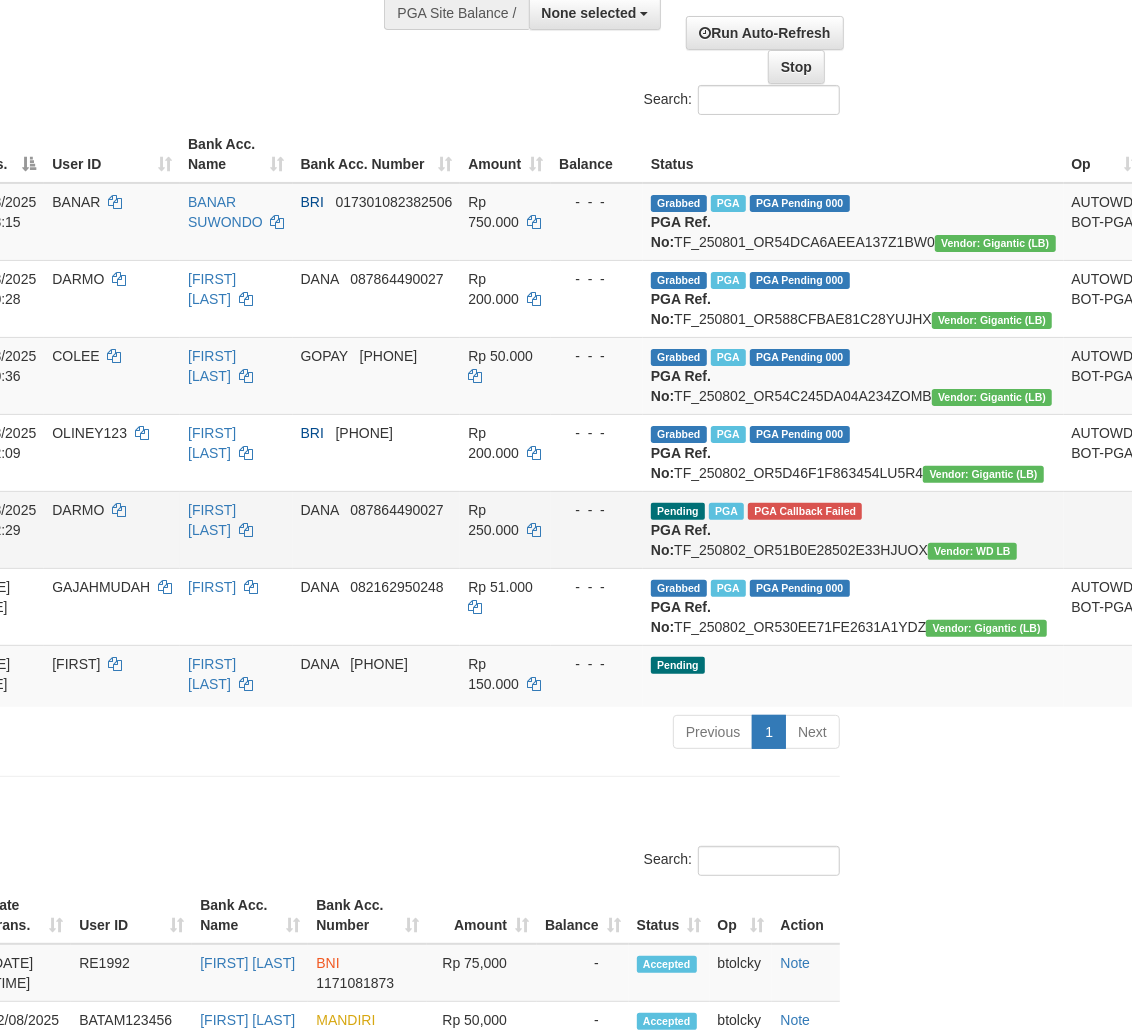 click on "DARMO" at bounding box center (78, 510) 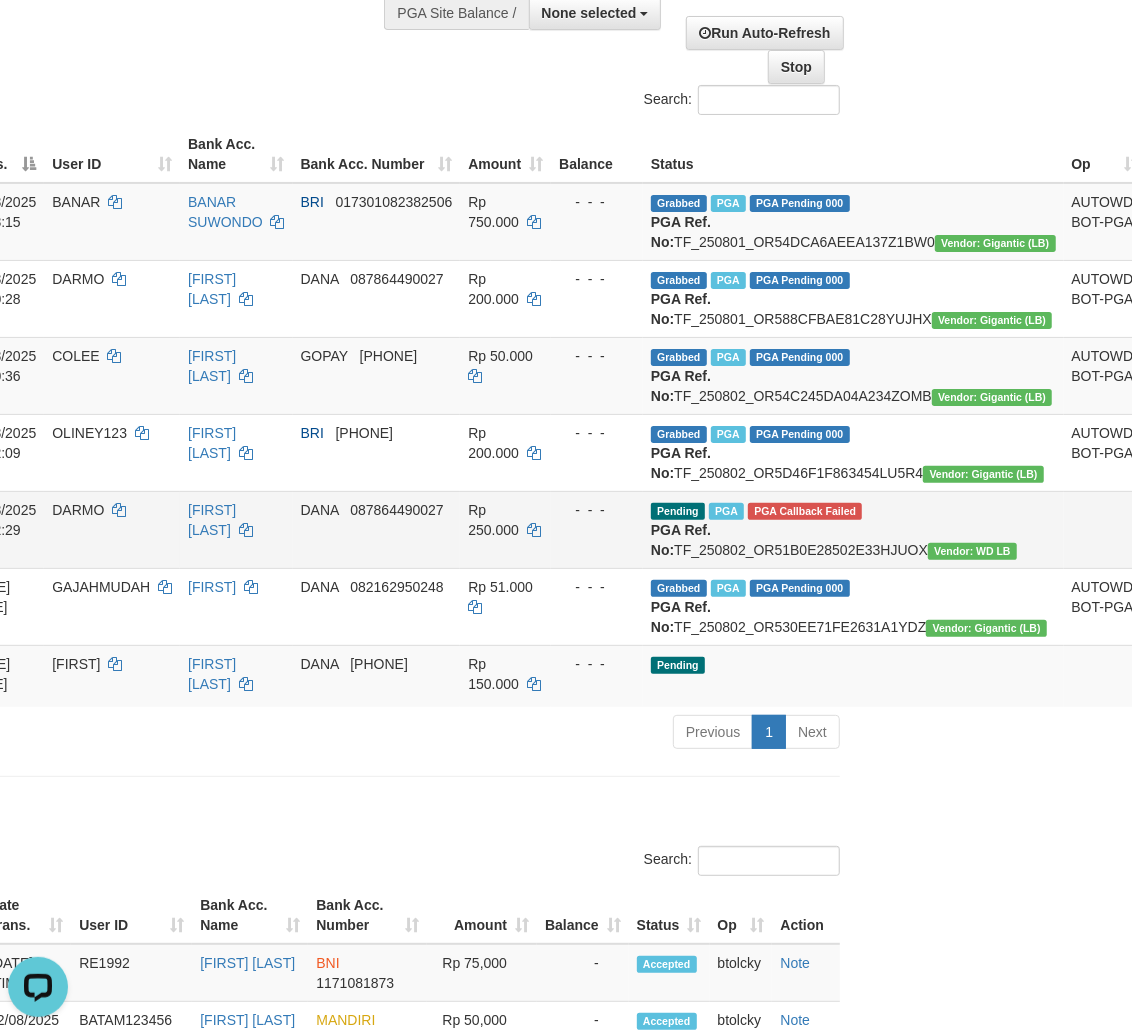 scroll, scrollTop: 0, scrollLeft: 0, axis: both 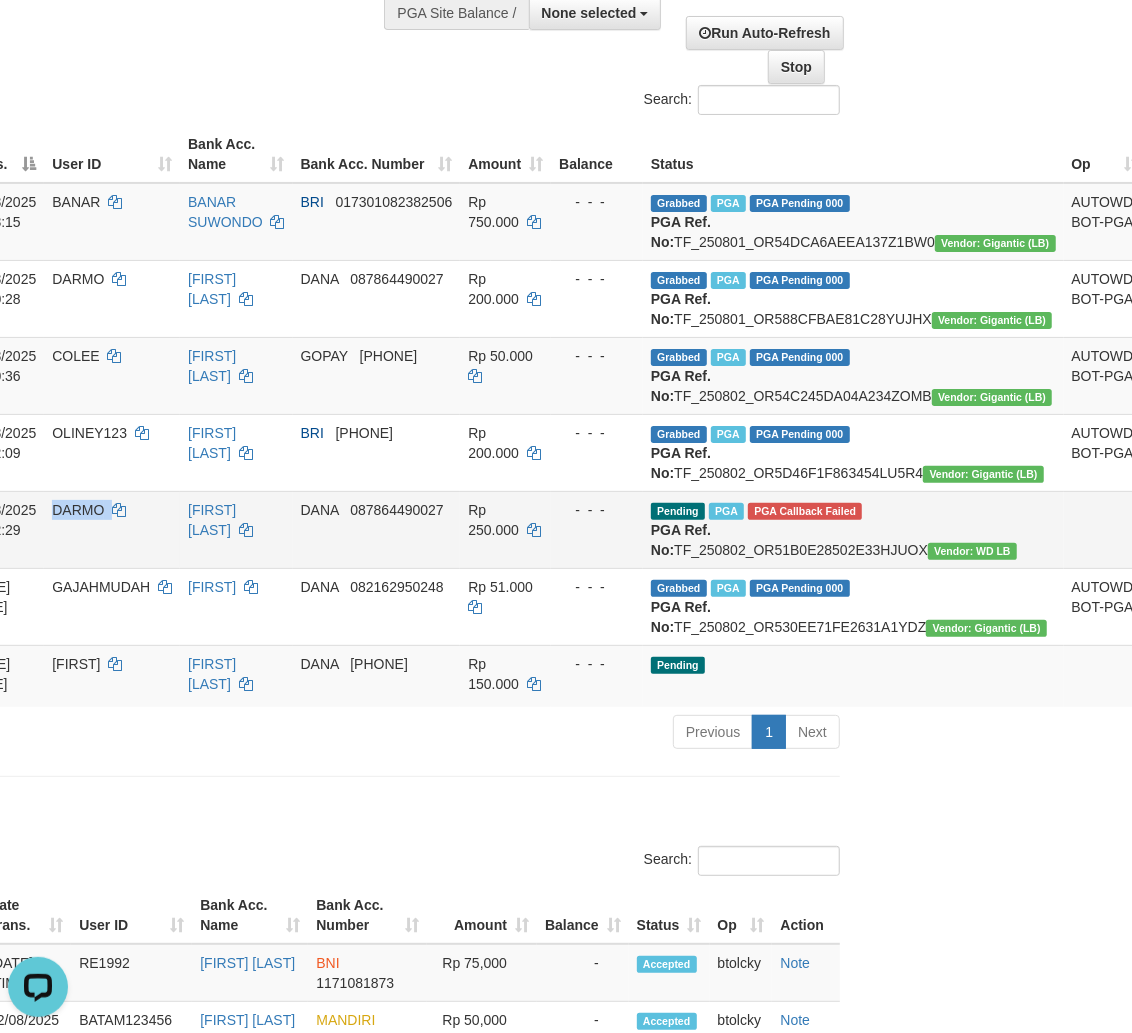 click on "DARMO" at bounding box center [78, 510] 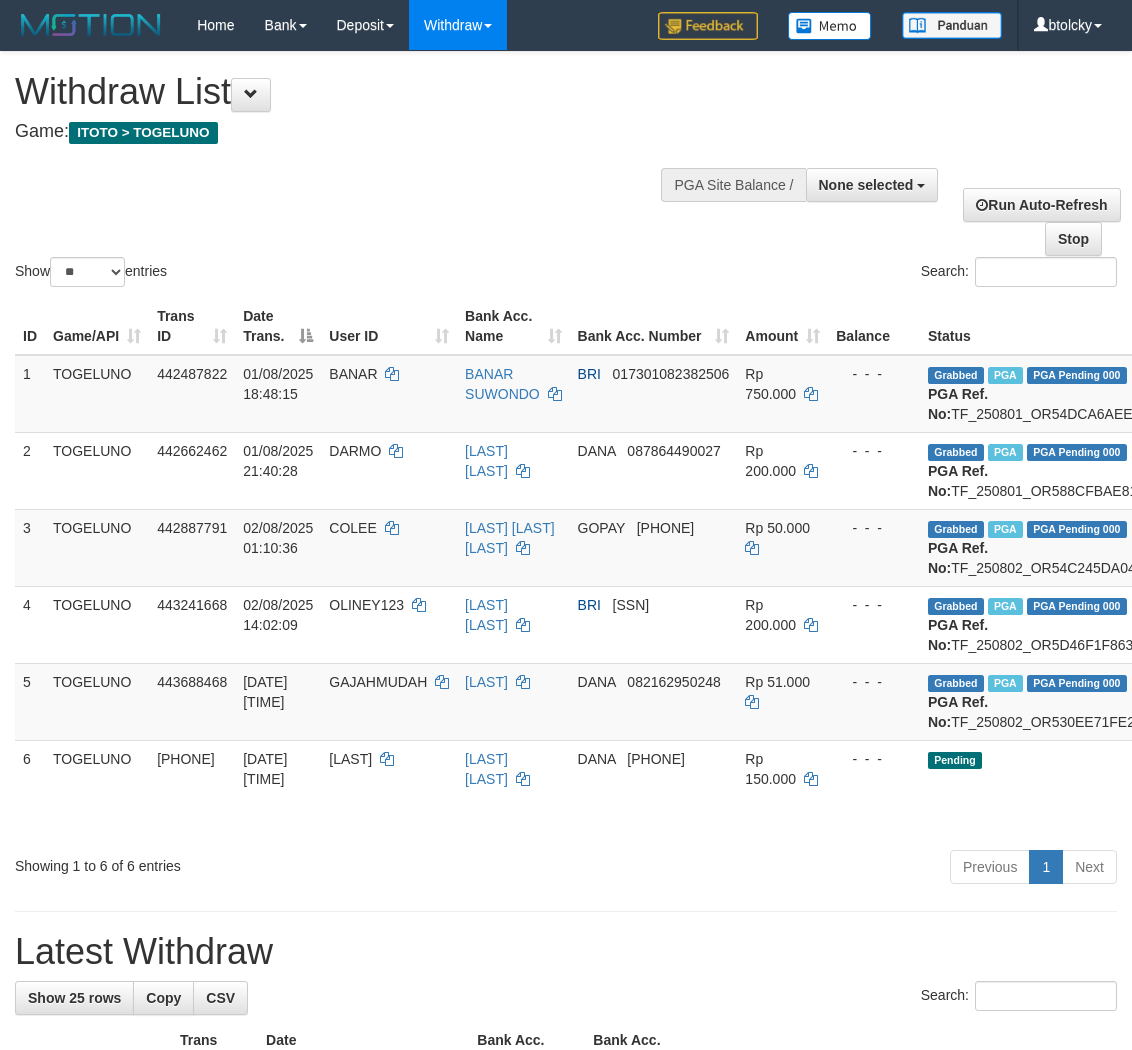 select 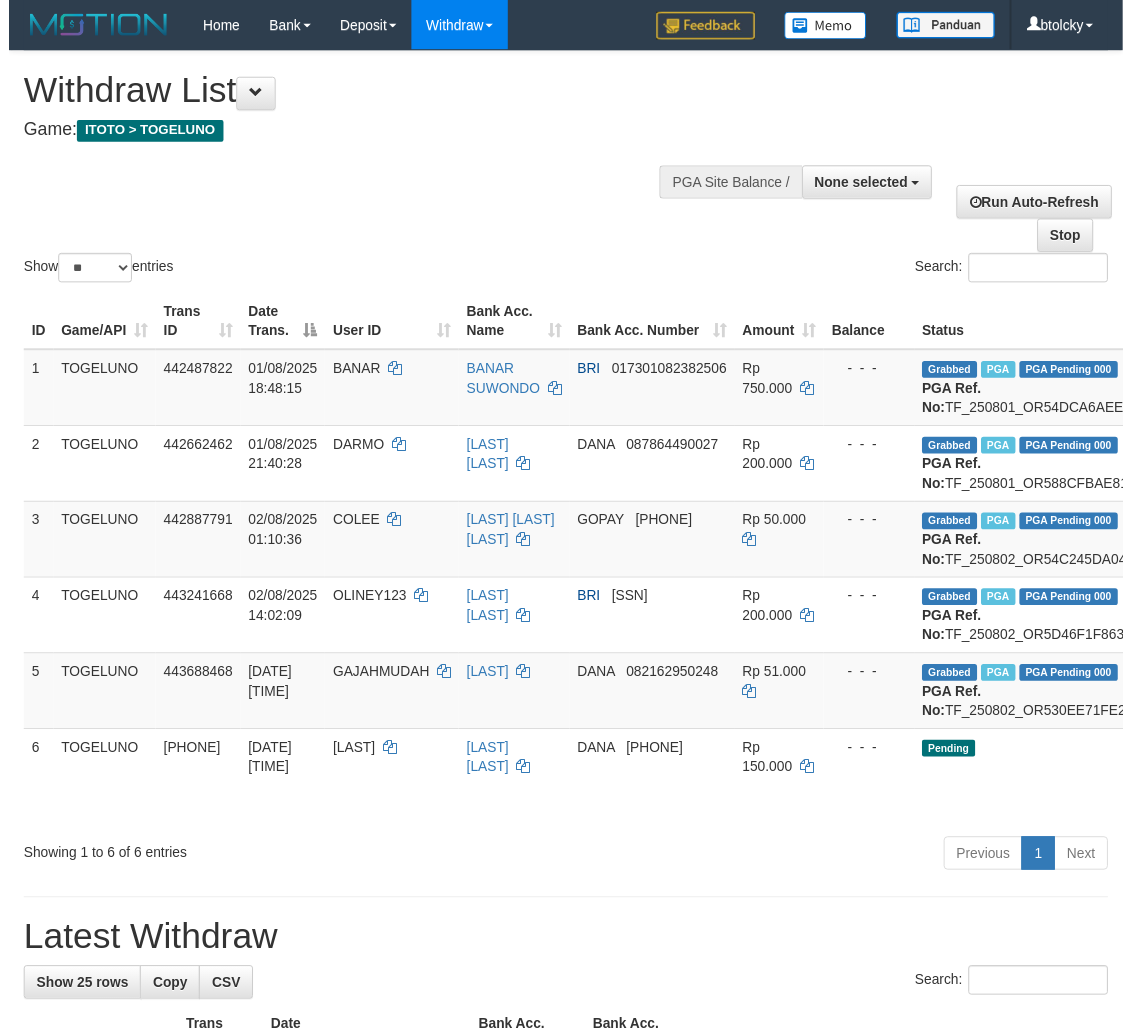 scroll, scrollTop: 172, scrollLeft: 277, axis: both 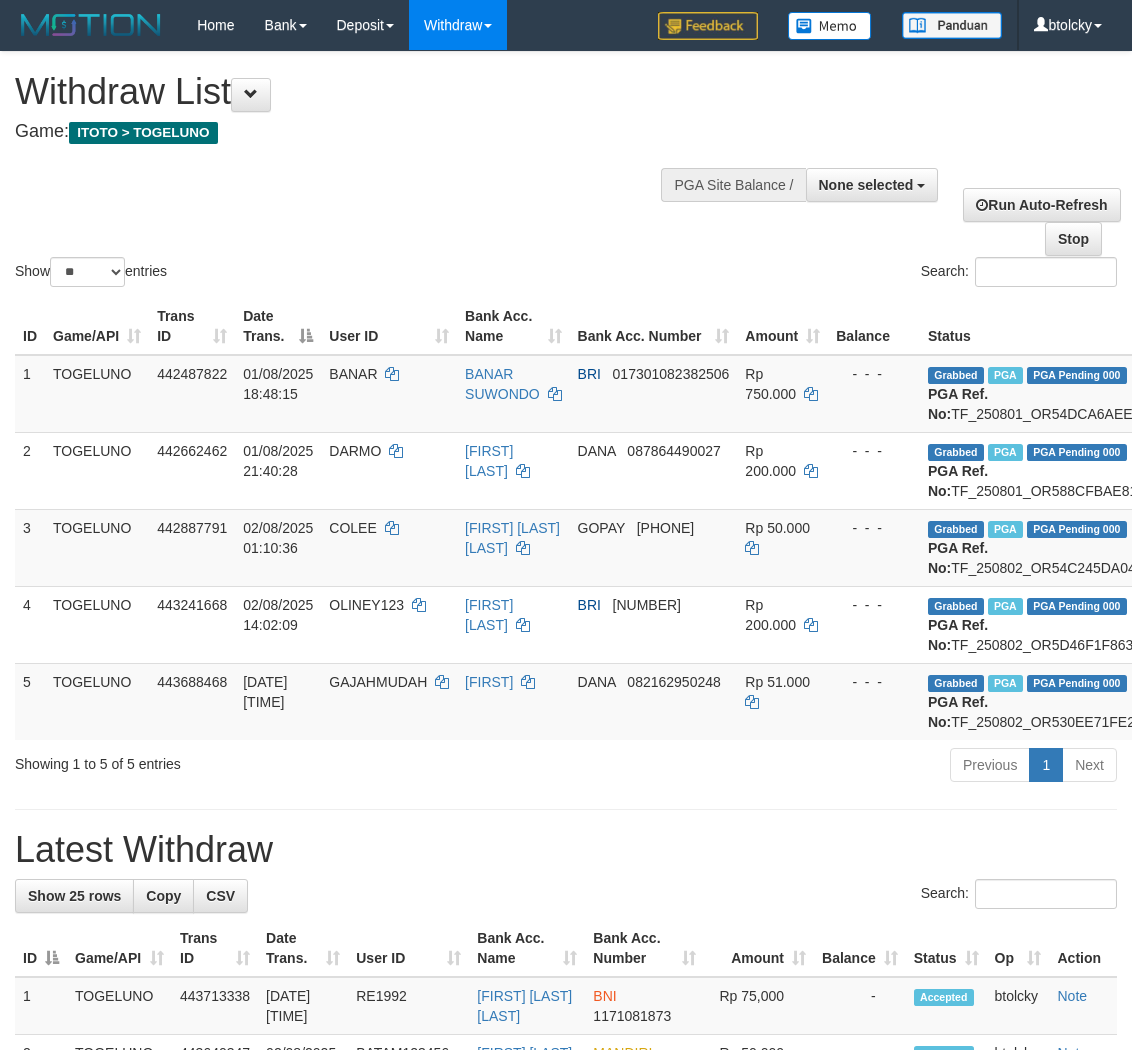 select 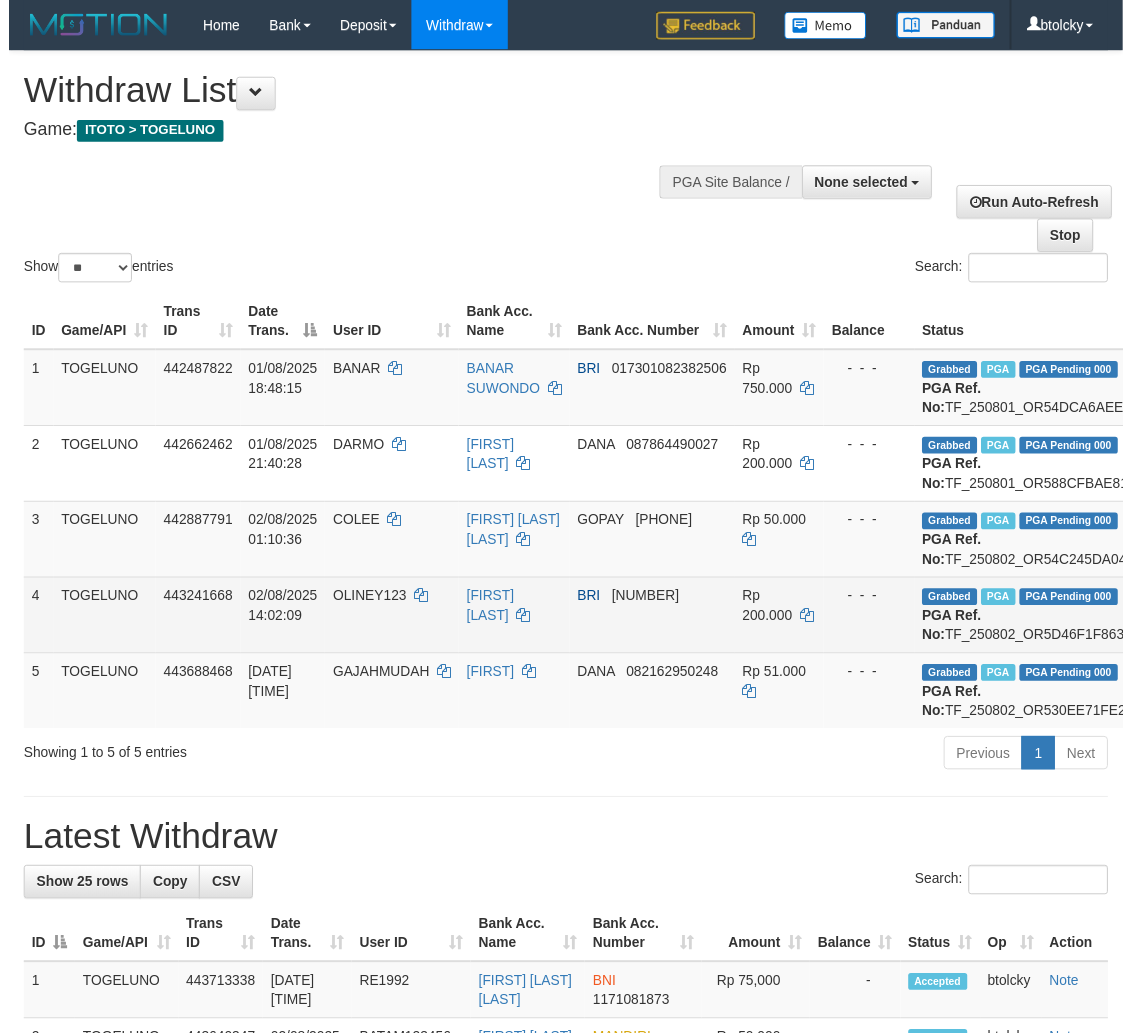 scroll, scrollTop: 172, scrollLeft: 277, axis: both 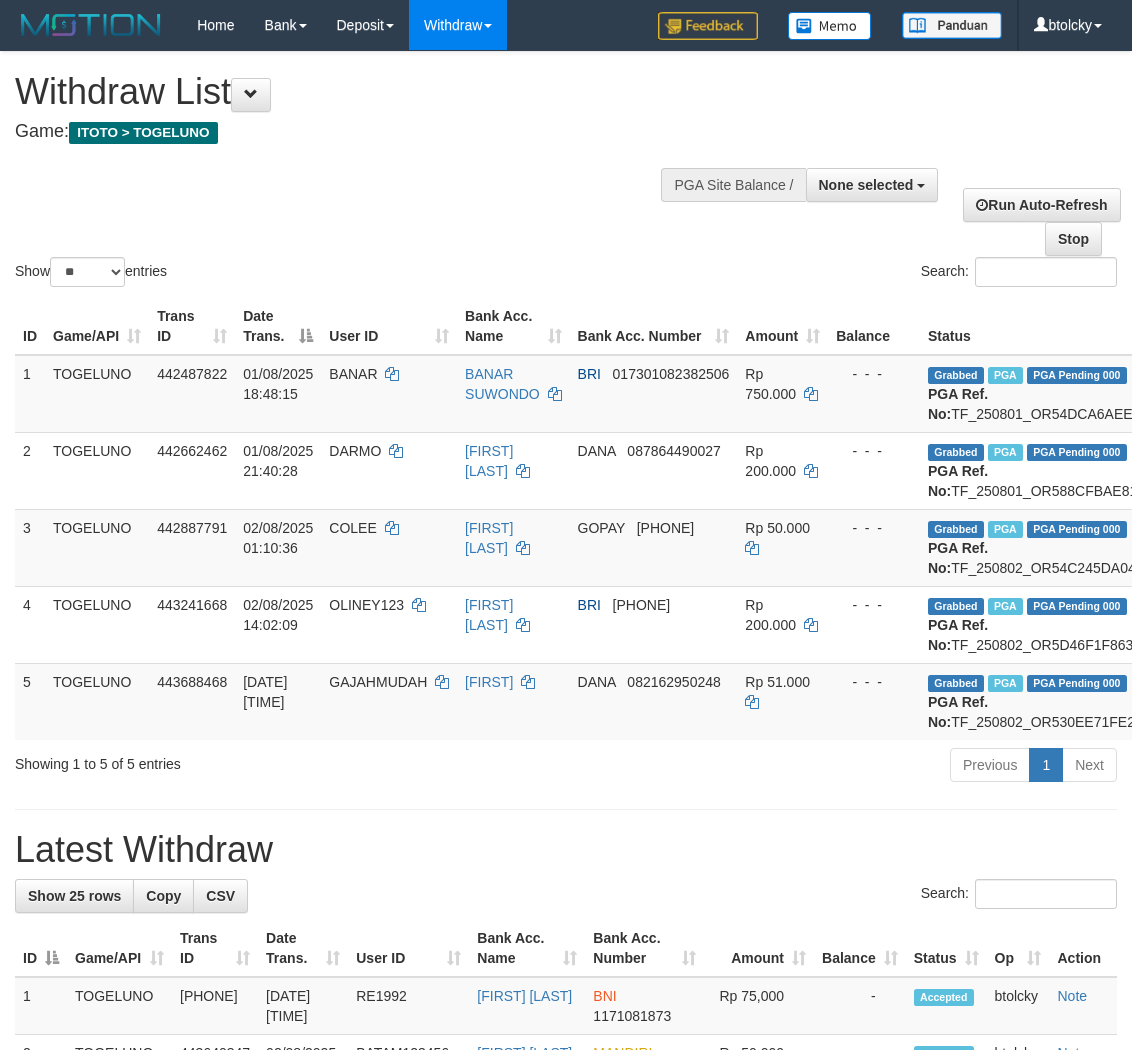 select 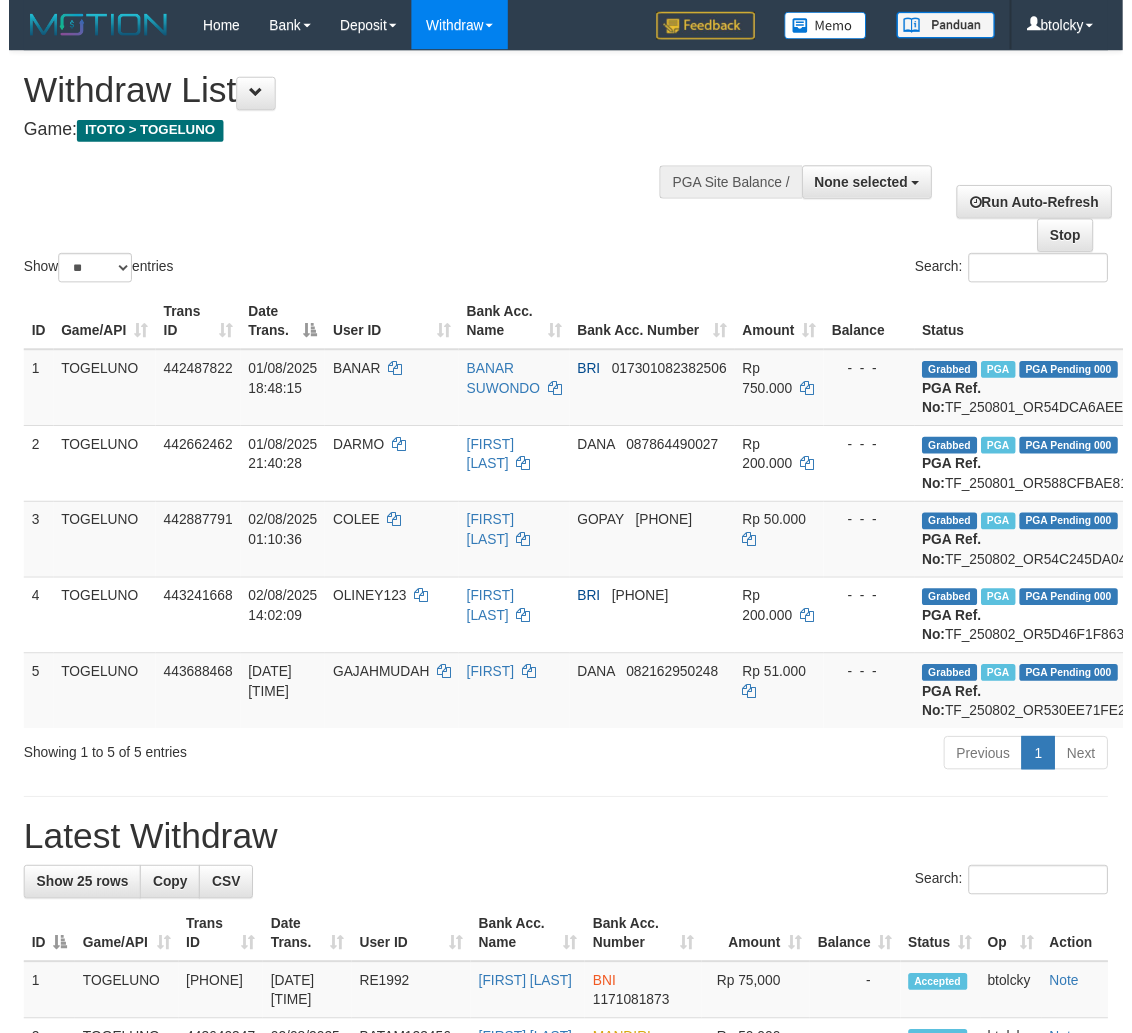 scroll, scrollTop: 172, scrollLeft: 277, axis: both 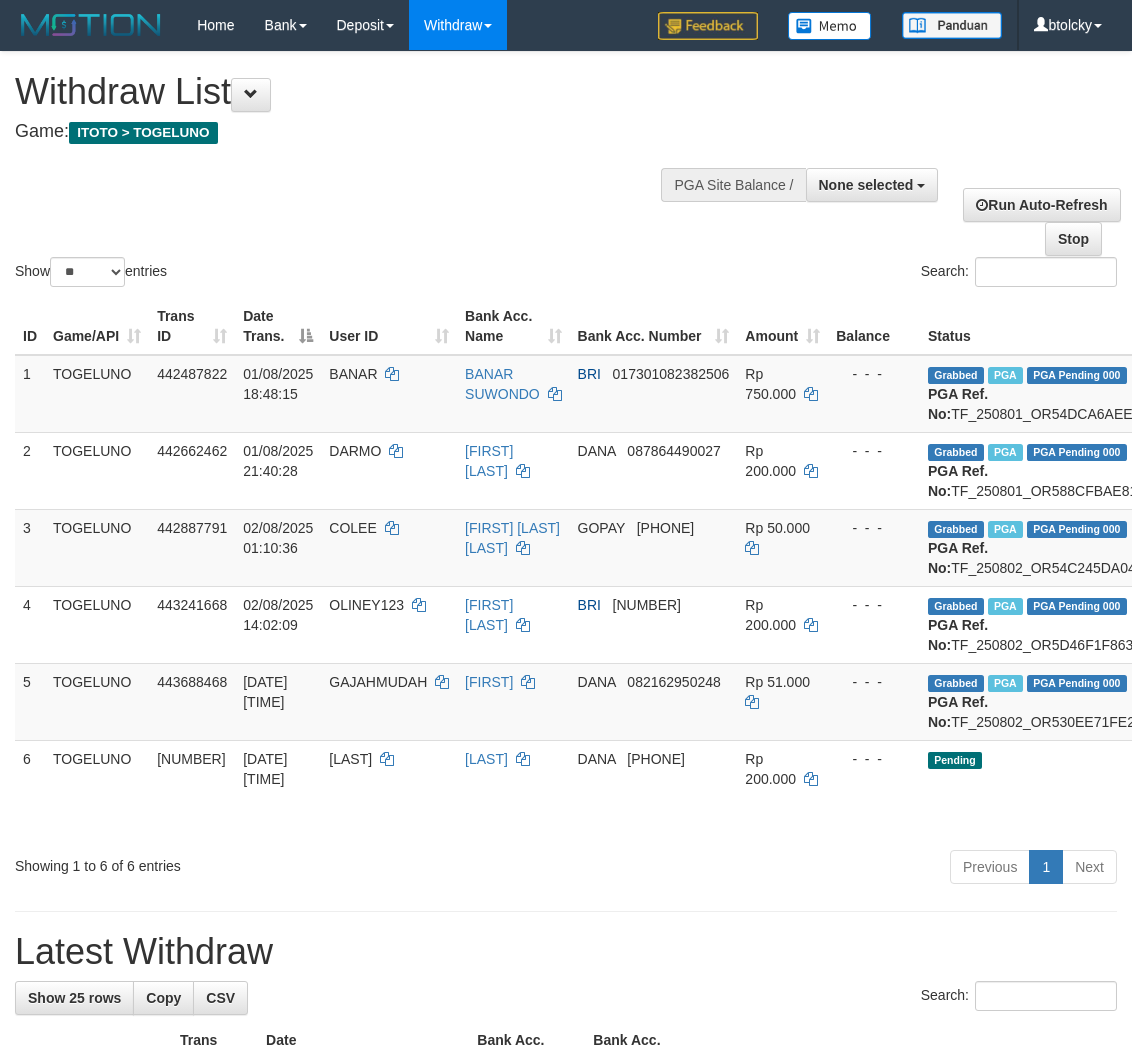 select 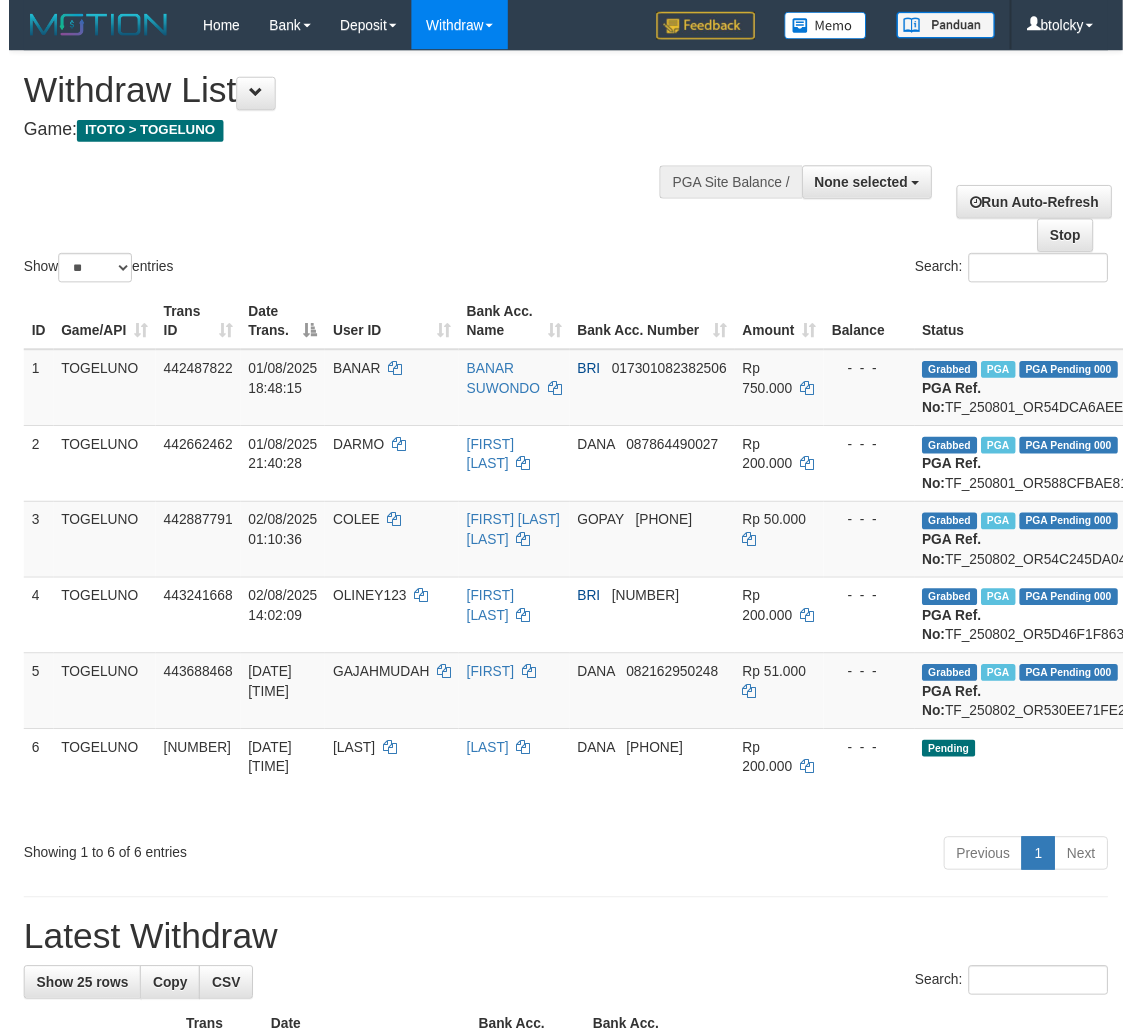 scroll, scrollTop: 172, scrollLeft: 277, axis: both 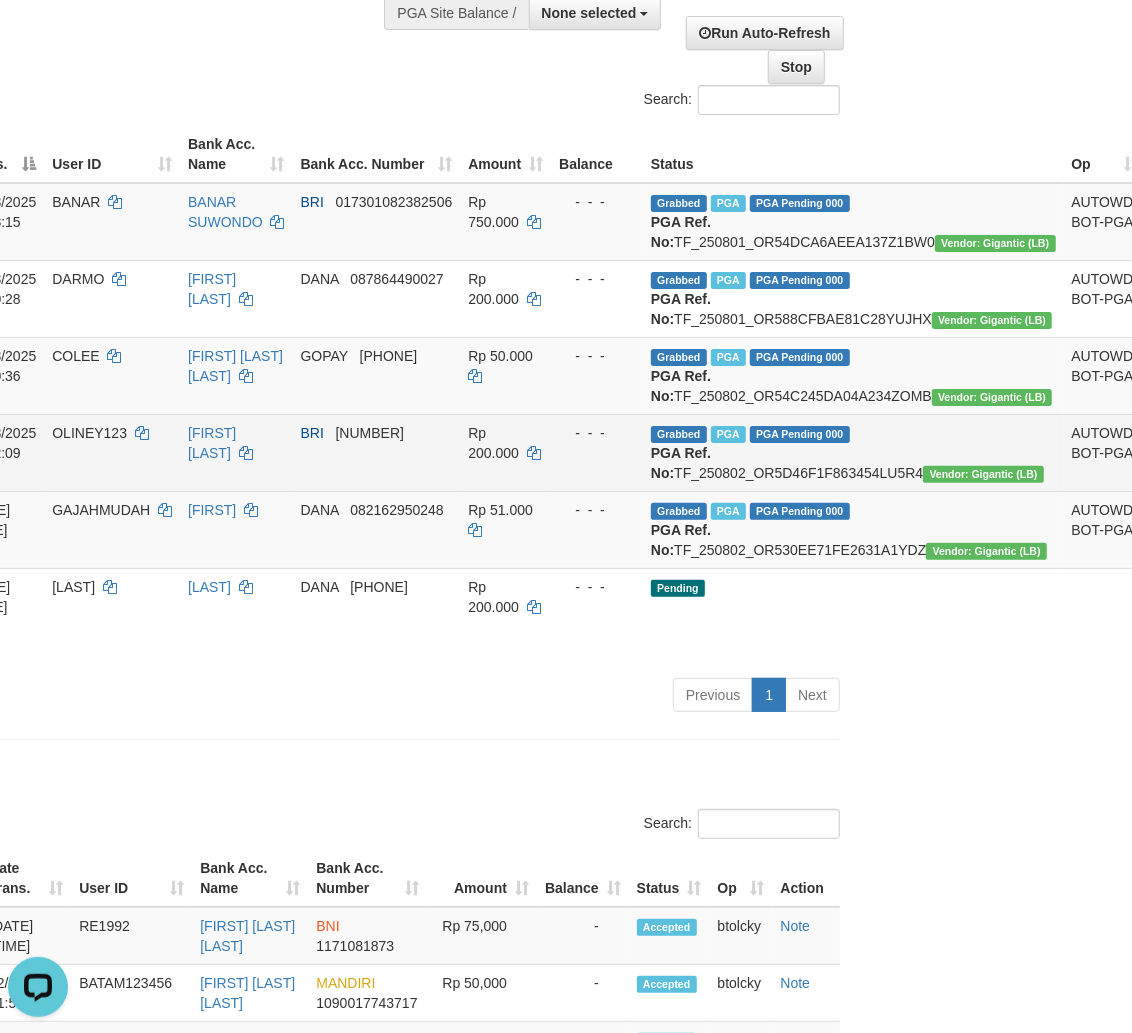 click on "-  -  -" at bounding box center [597, 452] 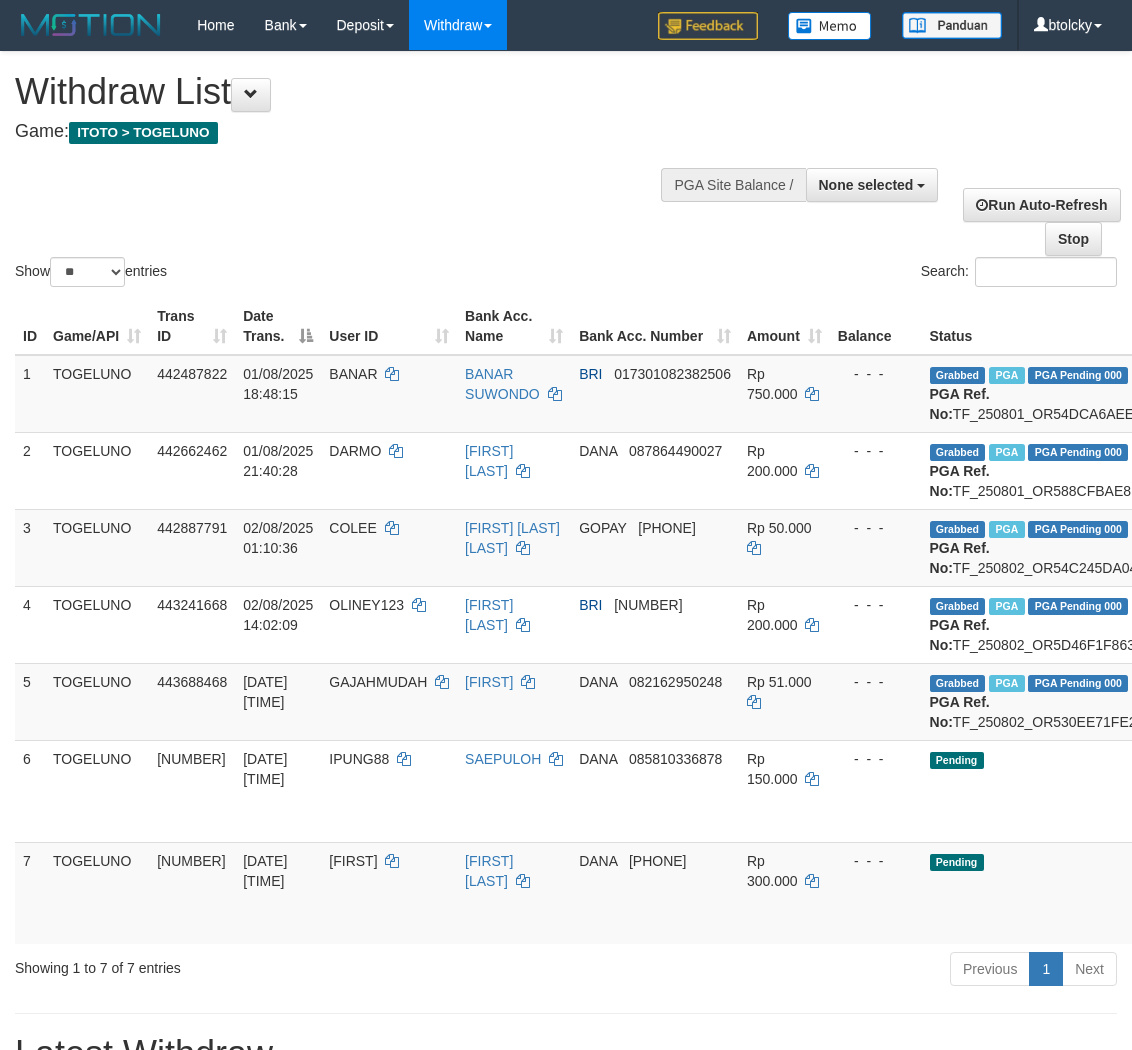 select 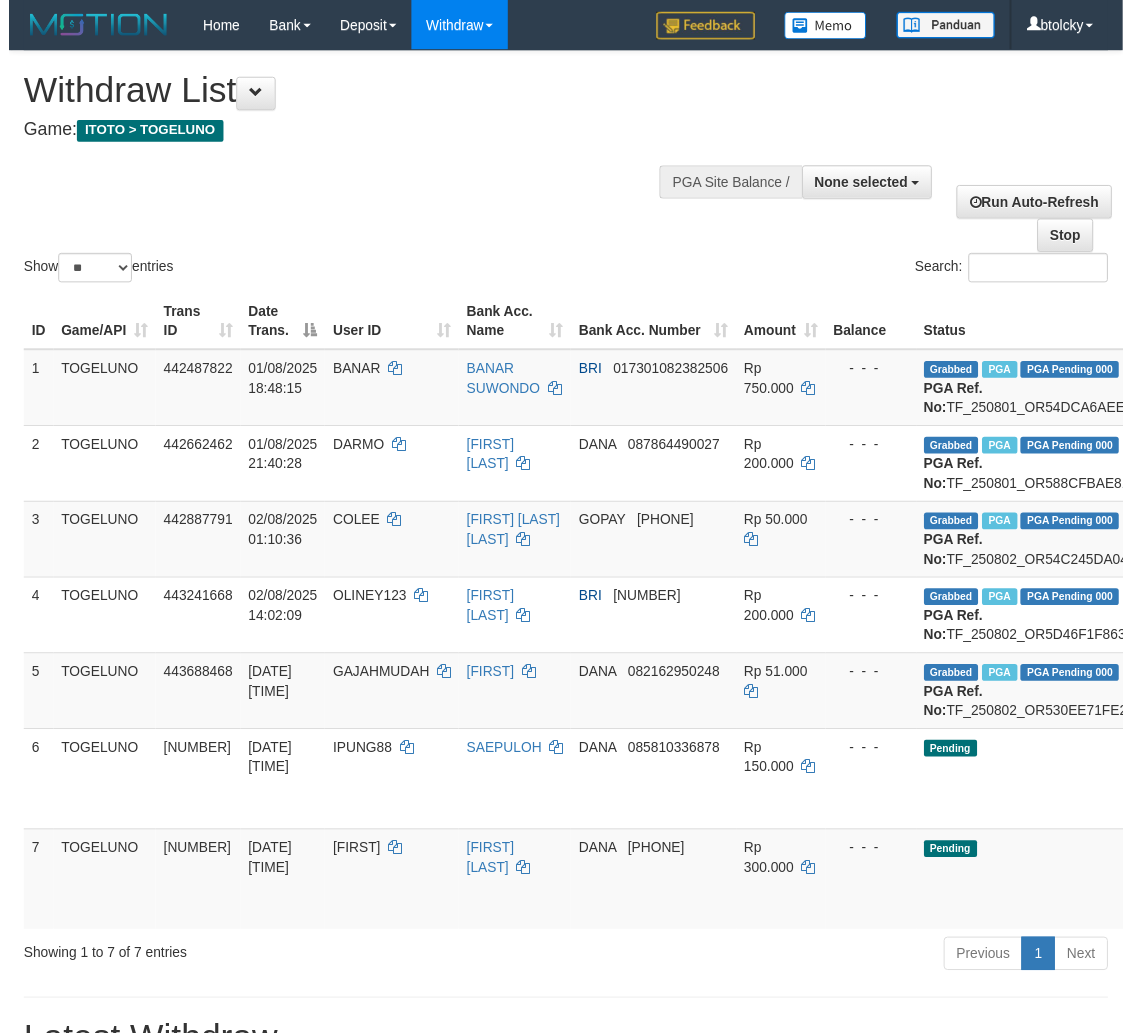 scroll, scrollTop: 172, scrollLeft: 277, axis: both 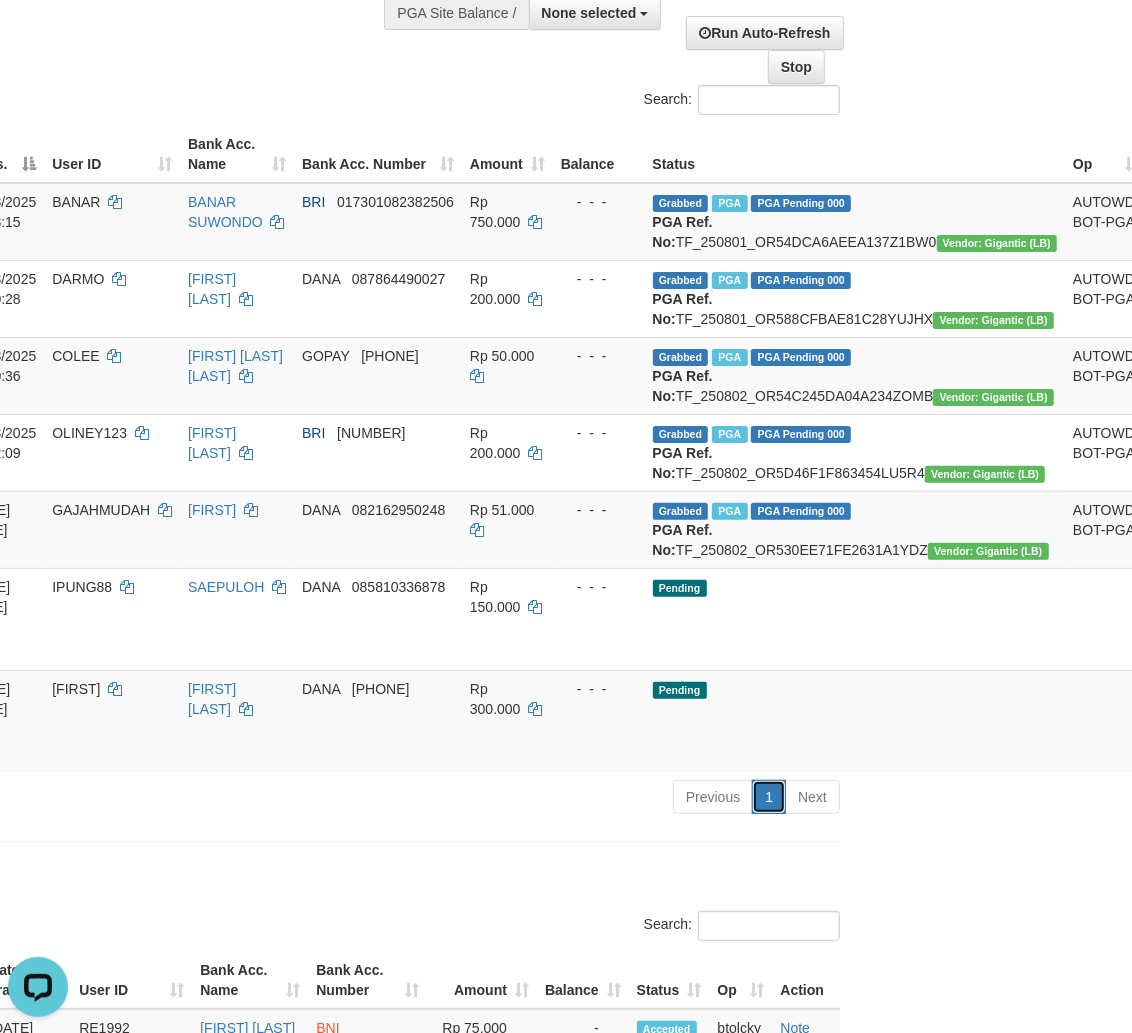 click on "1" at bounding box center [769, 797] 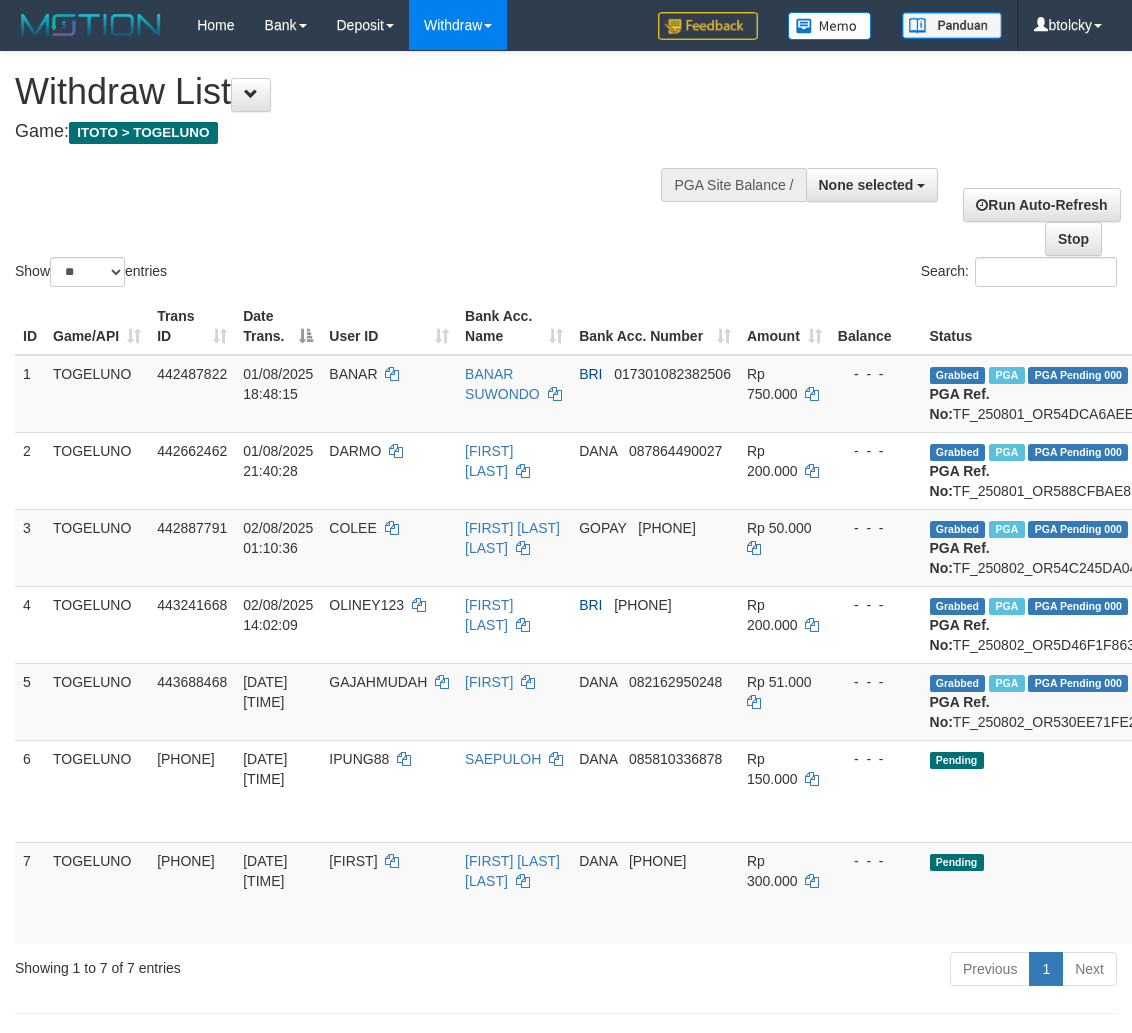 select 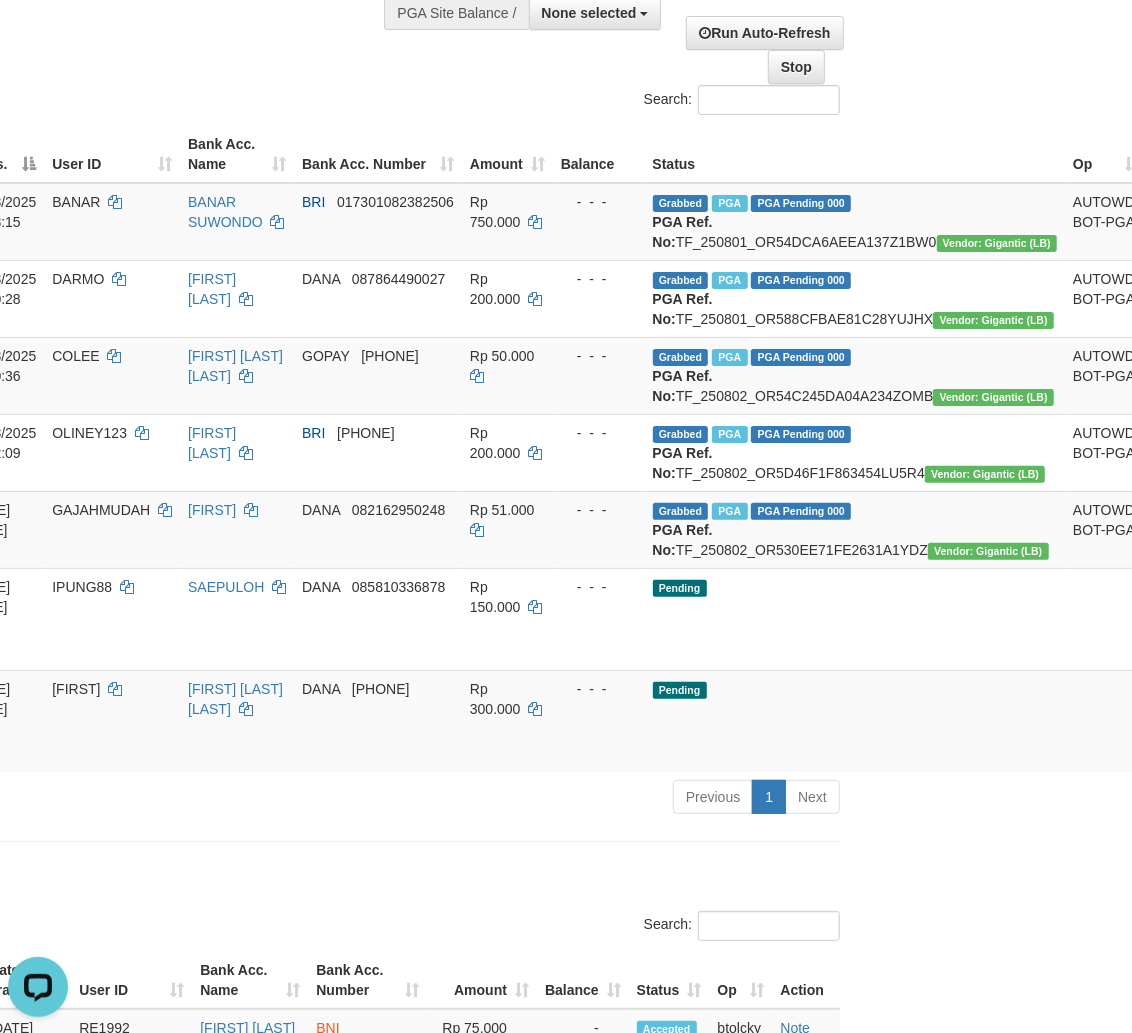 scroll, scrollTop: 0, scrollLeft: 0, axis: both 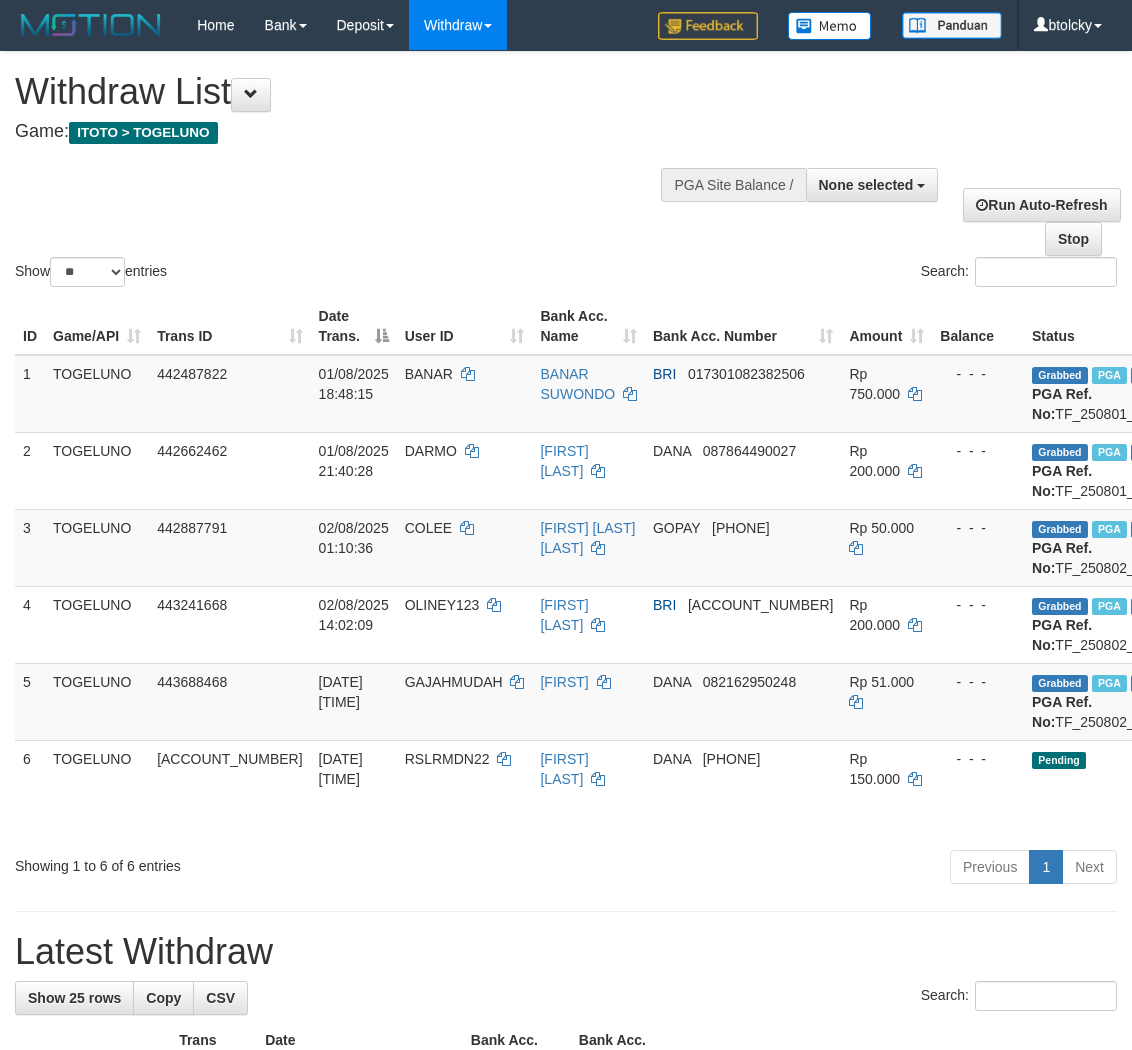 select 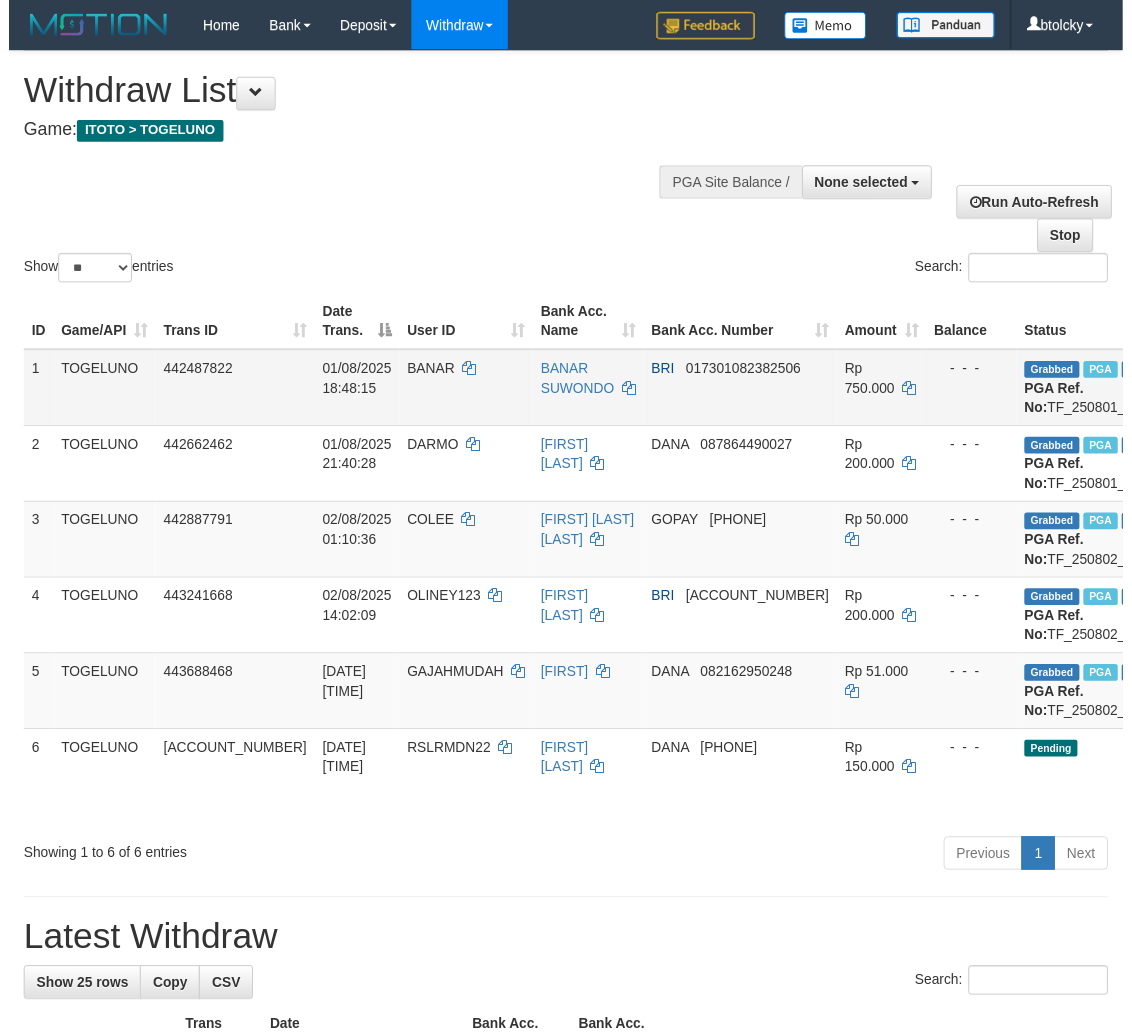 scroll, scrollTop: 172, scrollLeft: 277, axis: both 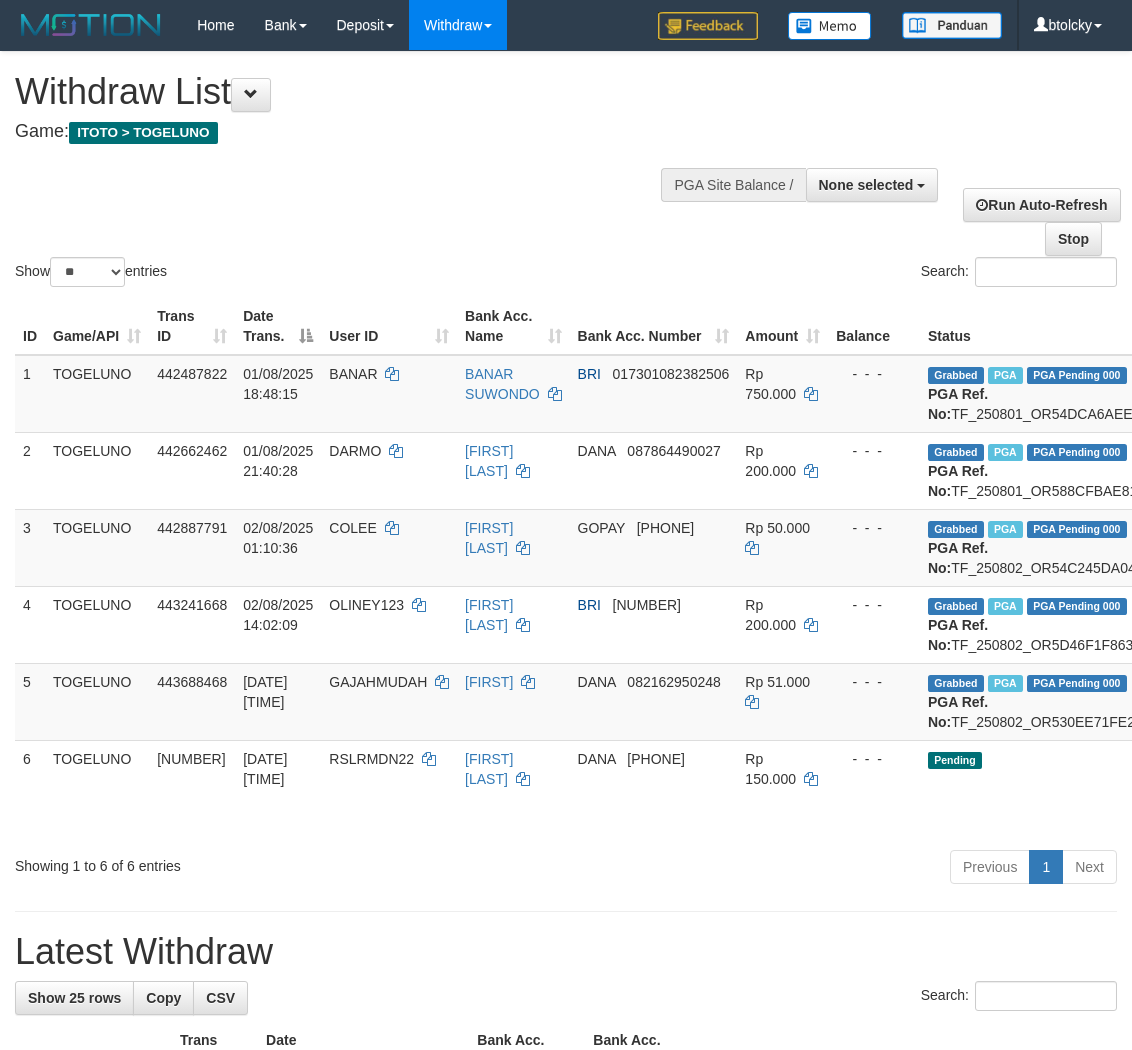 select 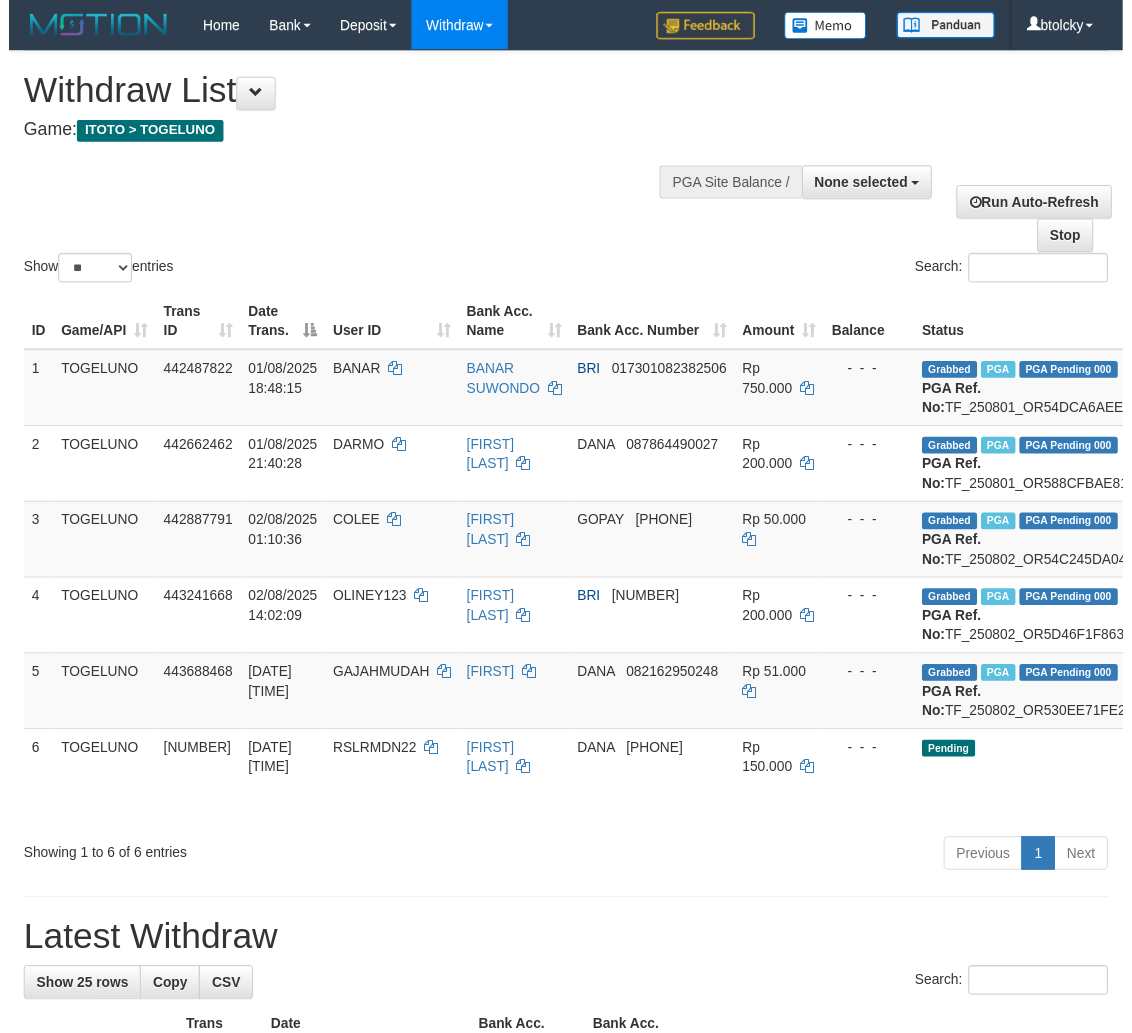 scroll, scrollTop: 172, scrollLeft: 277, axis: both 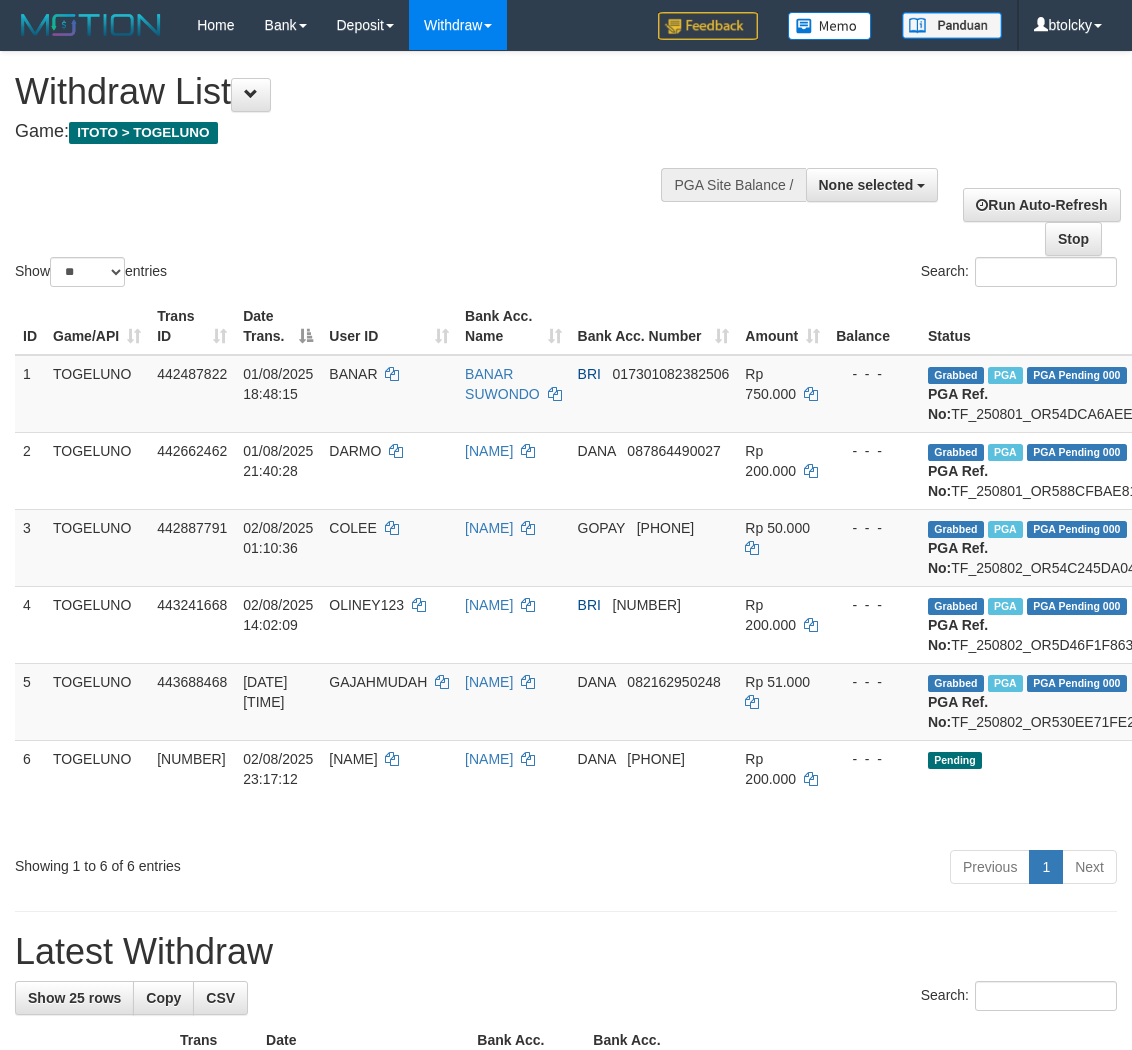 select 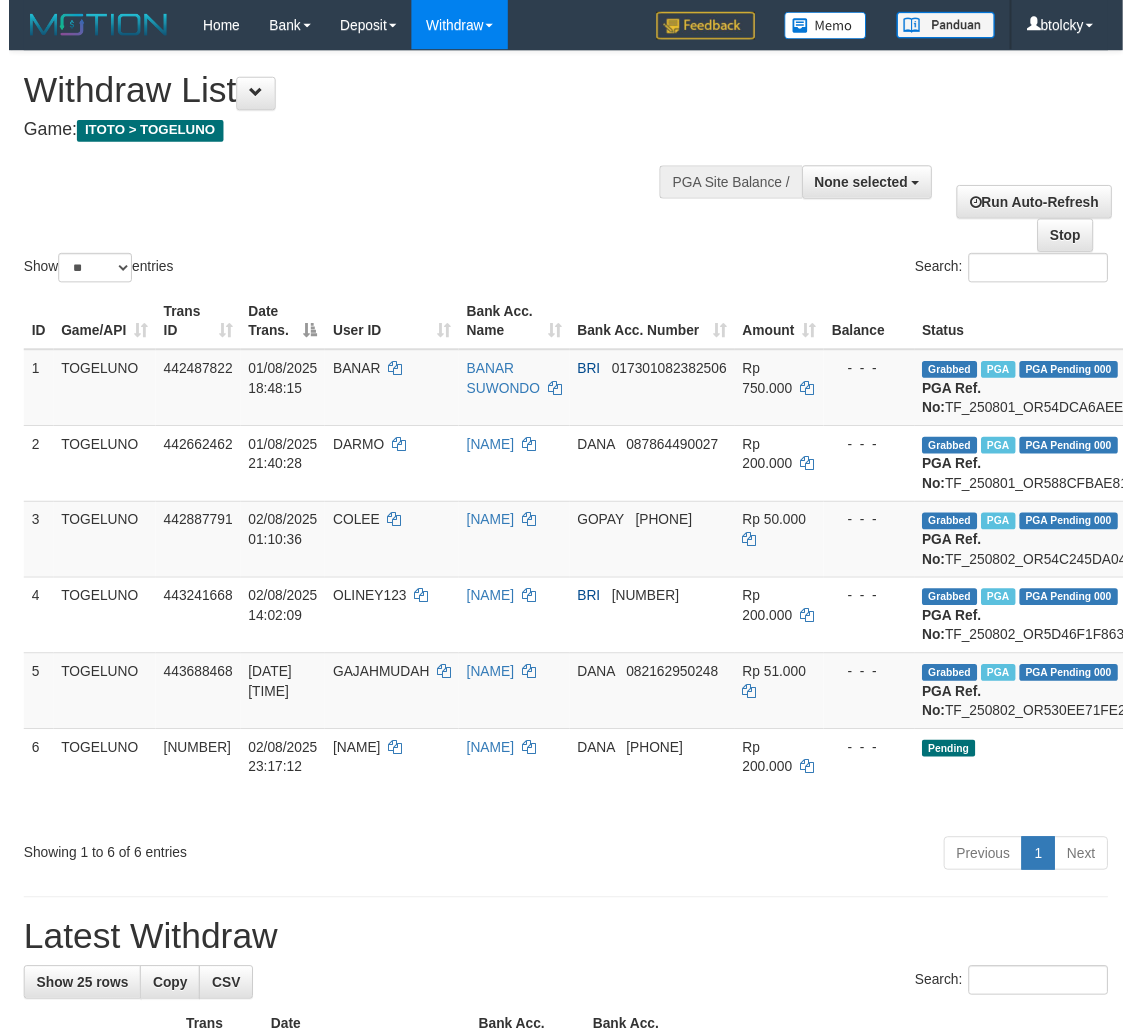 scroll, scrollTop: 172, scrollLeft: 277, axis: both 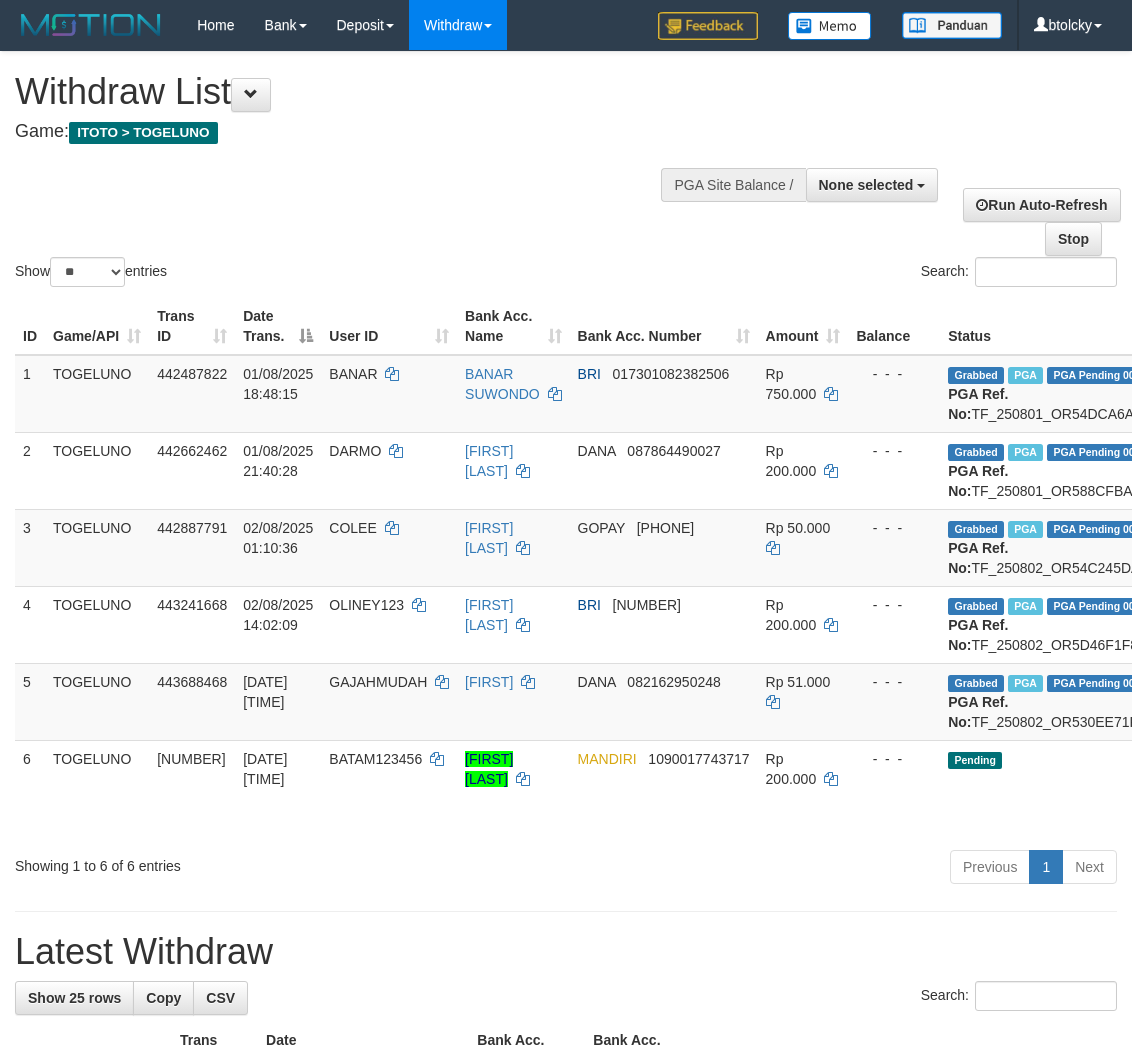 select 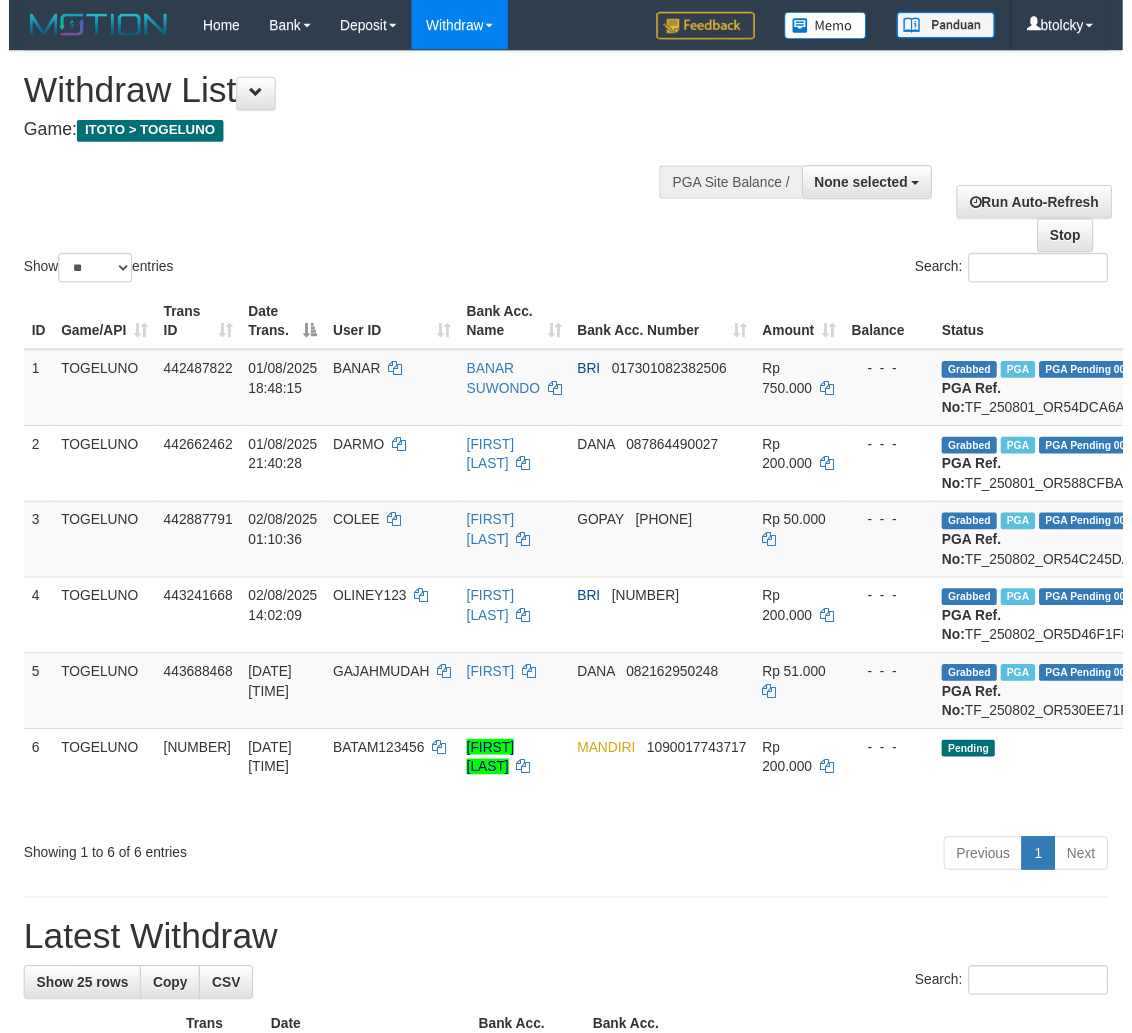 scroll, scrollTop: 172, scrollLeft: 277, axis: both 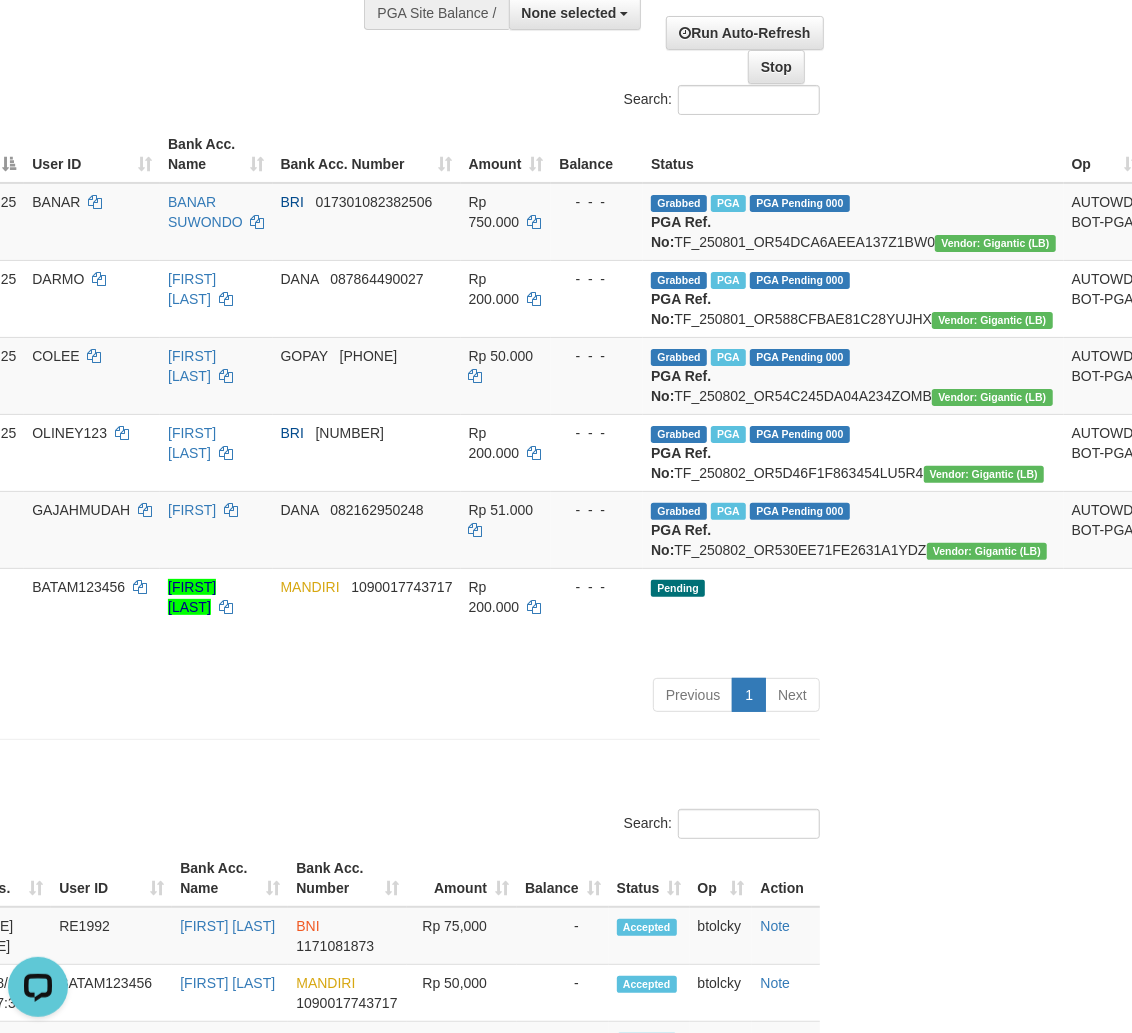 click on "Previous 1 Next" at bounding box center (505, 697) 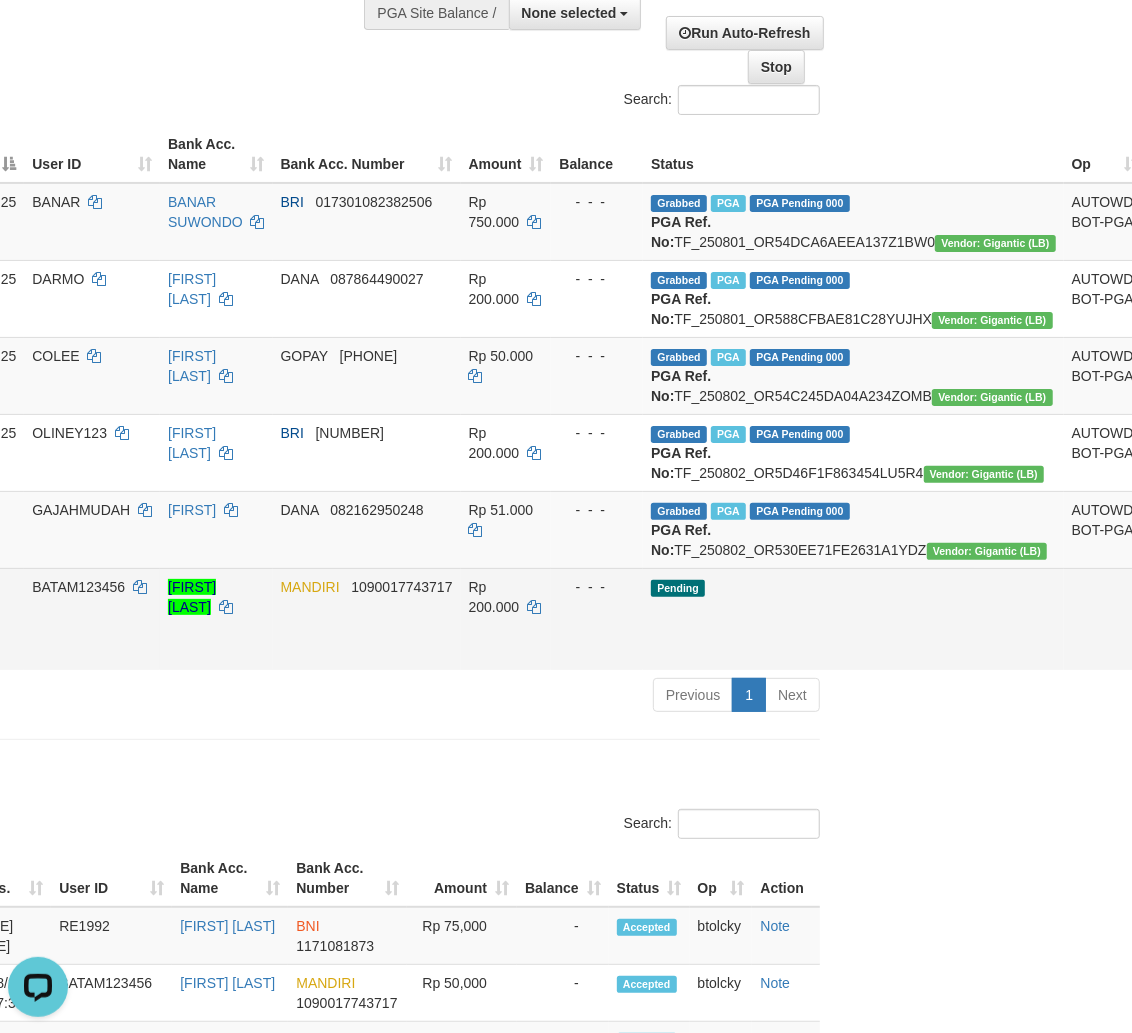 click on "Send PGA" at bounding box center [1170, 642] 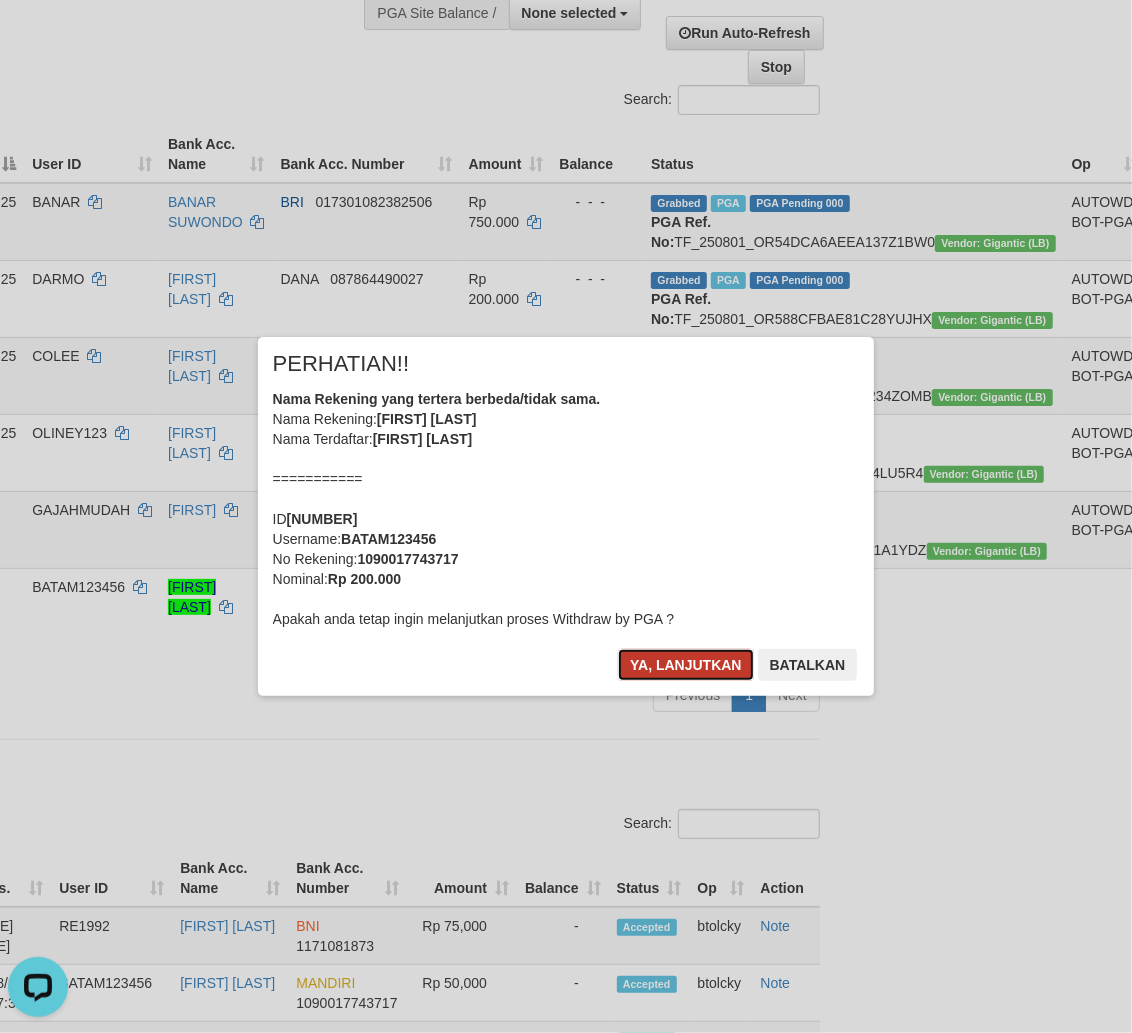 click on "Ya, lanjutkan" at bounding box center (686, 665) 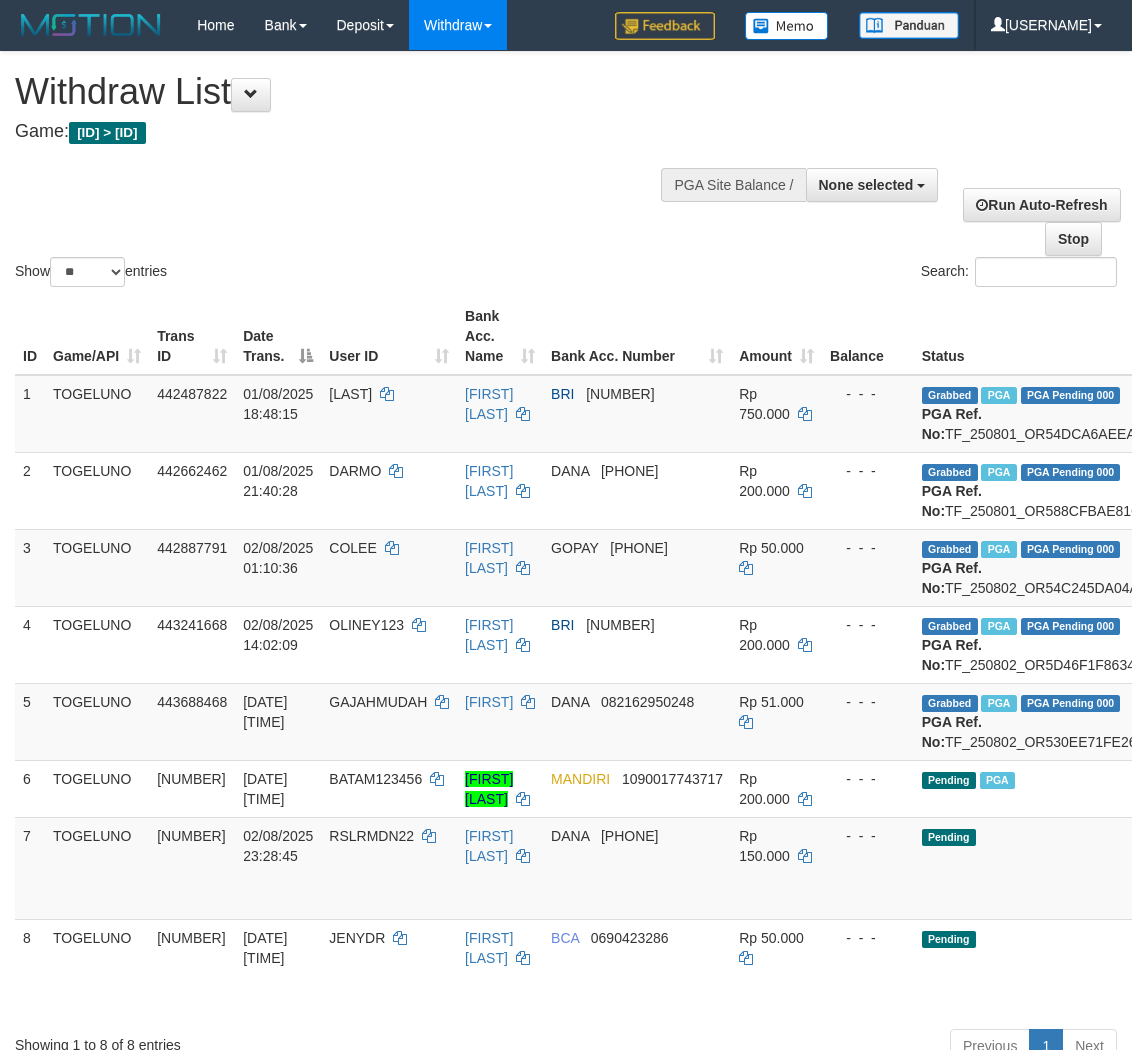 select 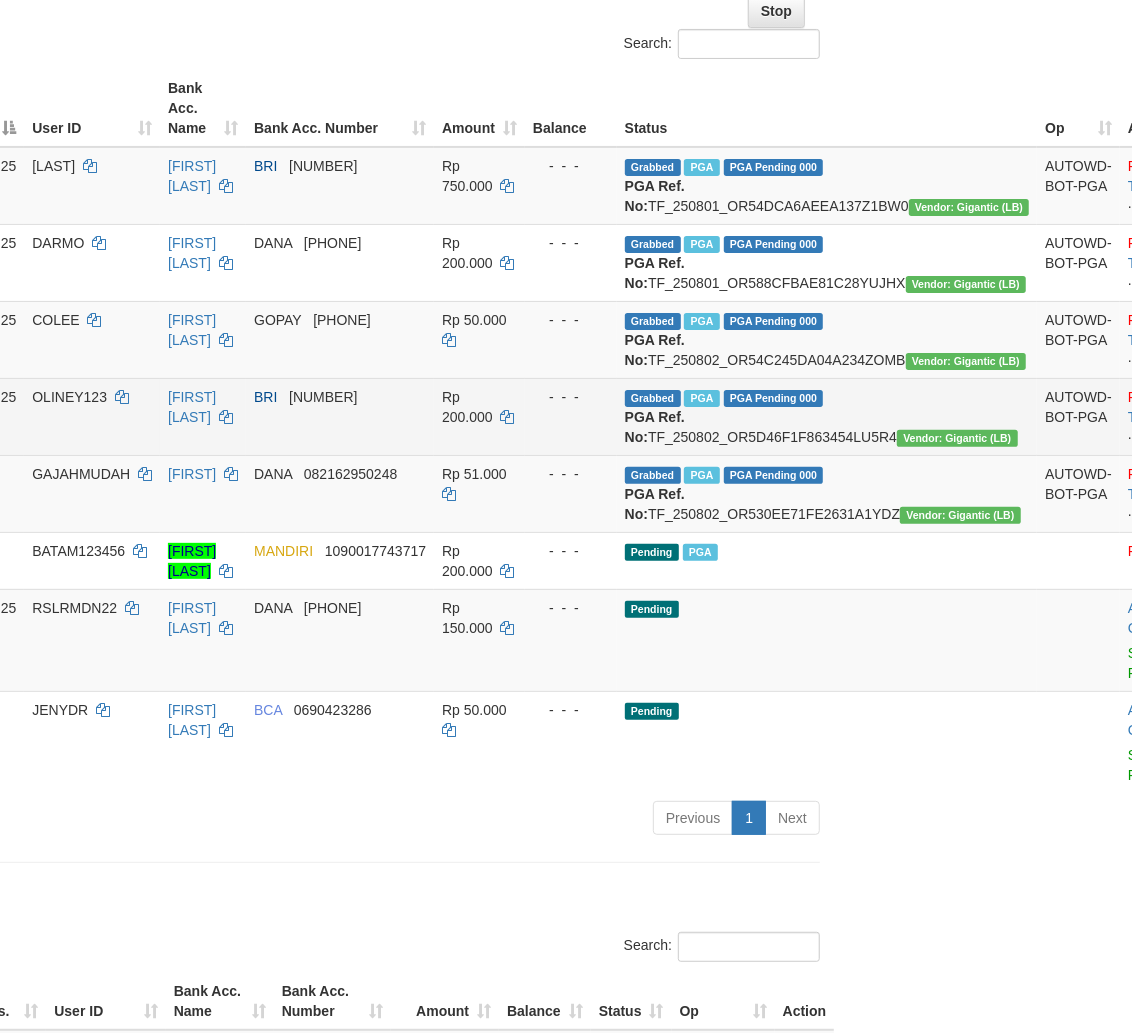 scroll, scrollTop: 505, scrollLeft: 297, axis: both 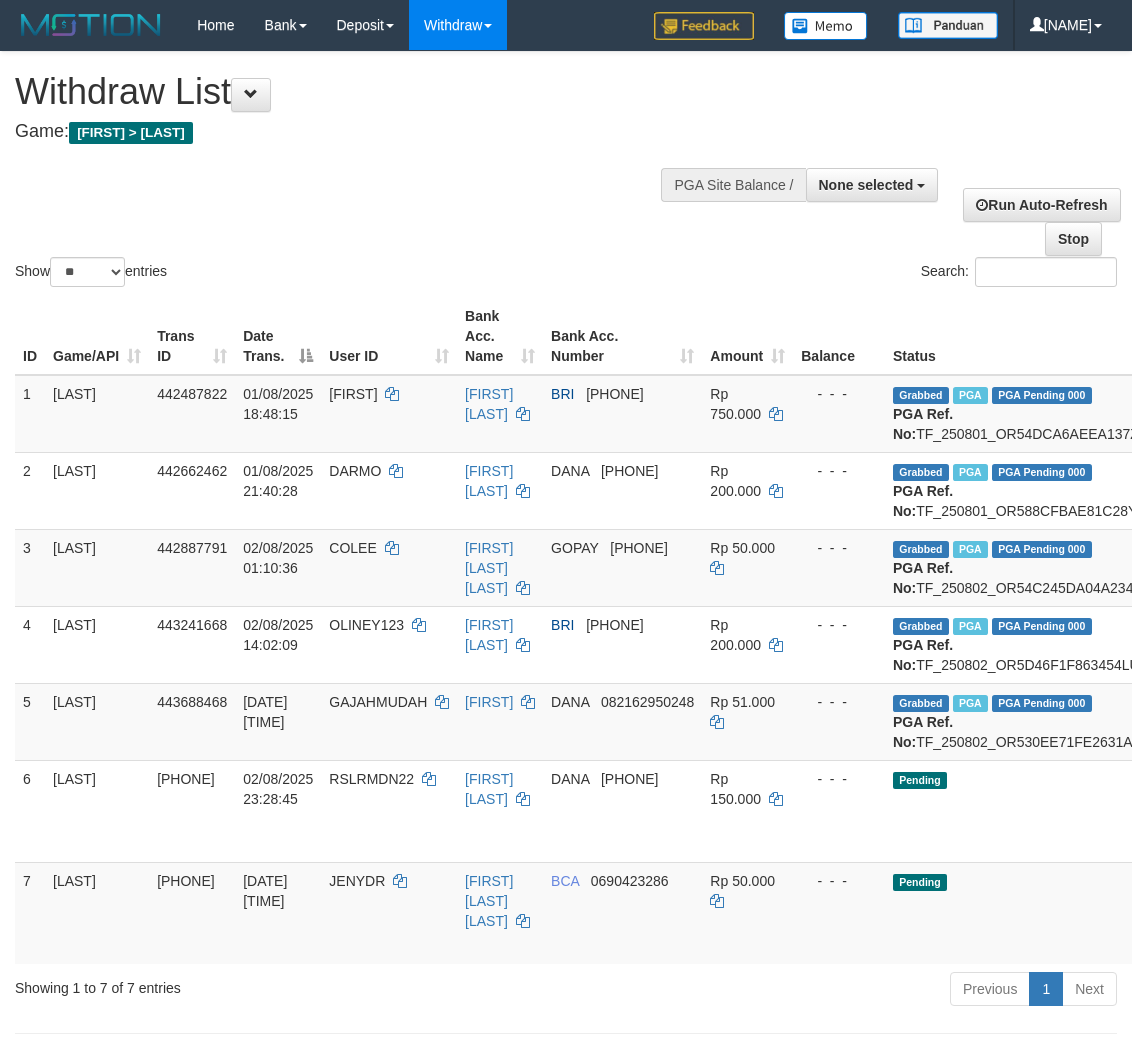 select 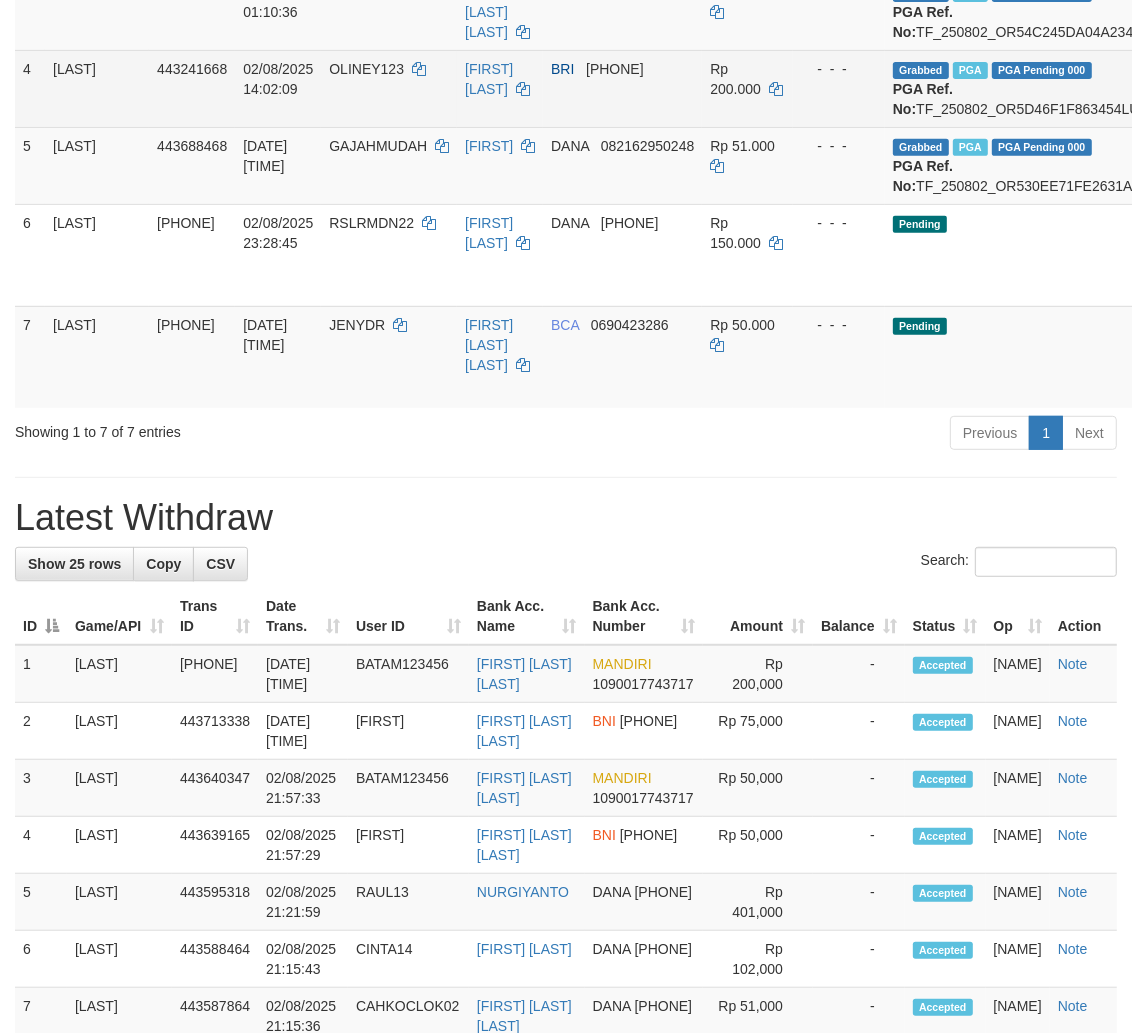 scroll, scrollTop: 555, scrollLeft: 0, axis: vertical 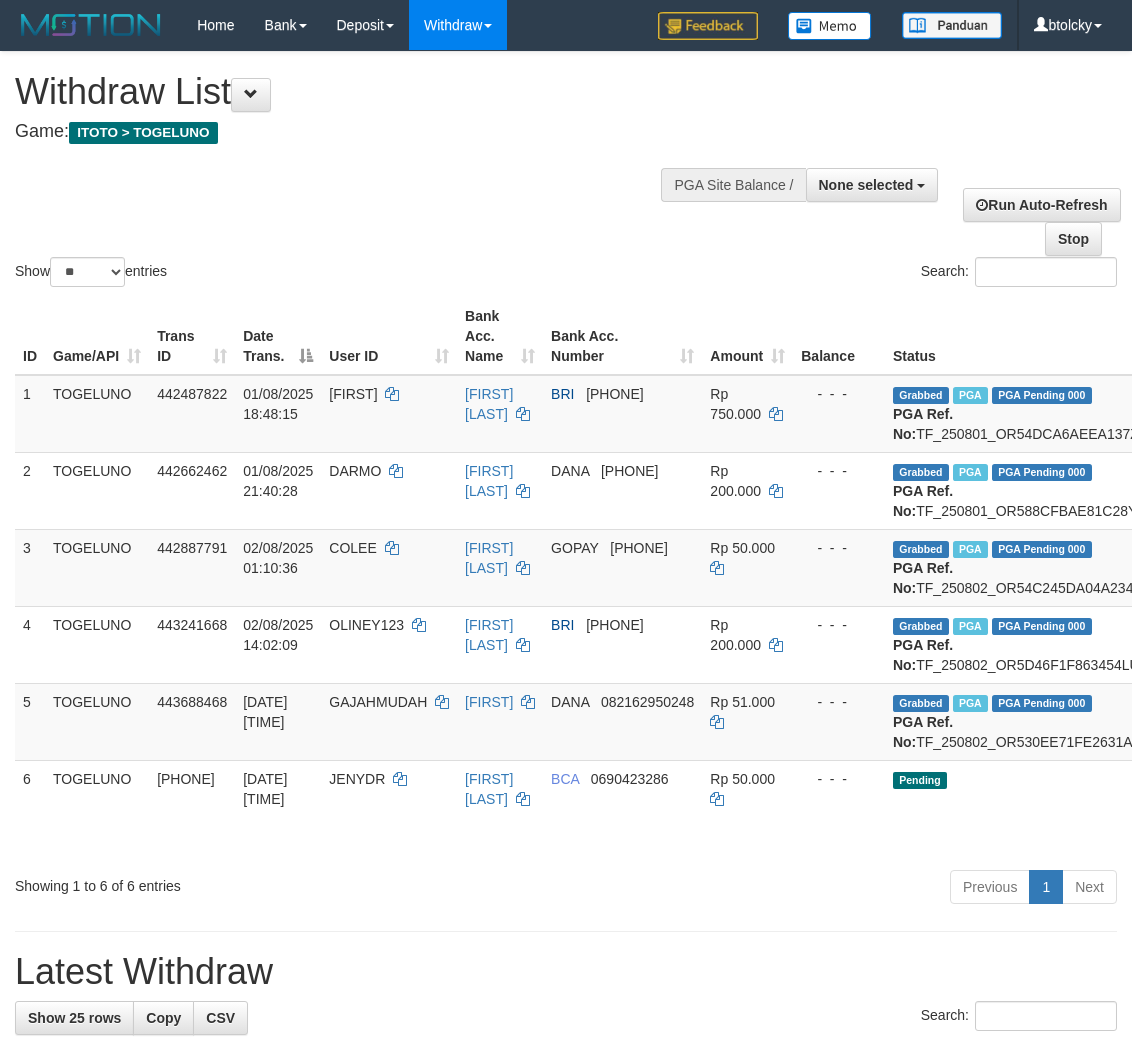 select 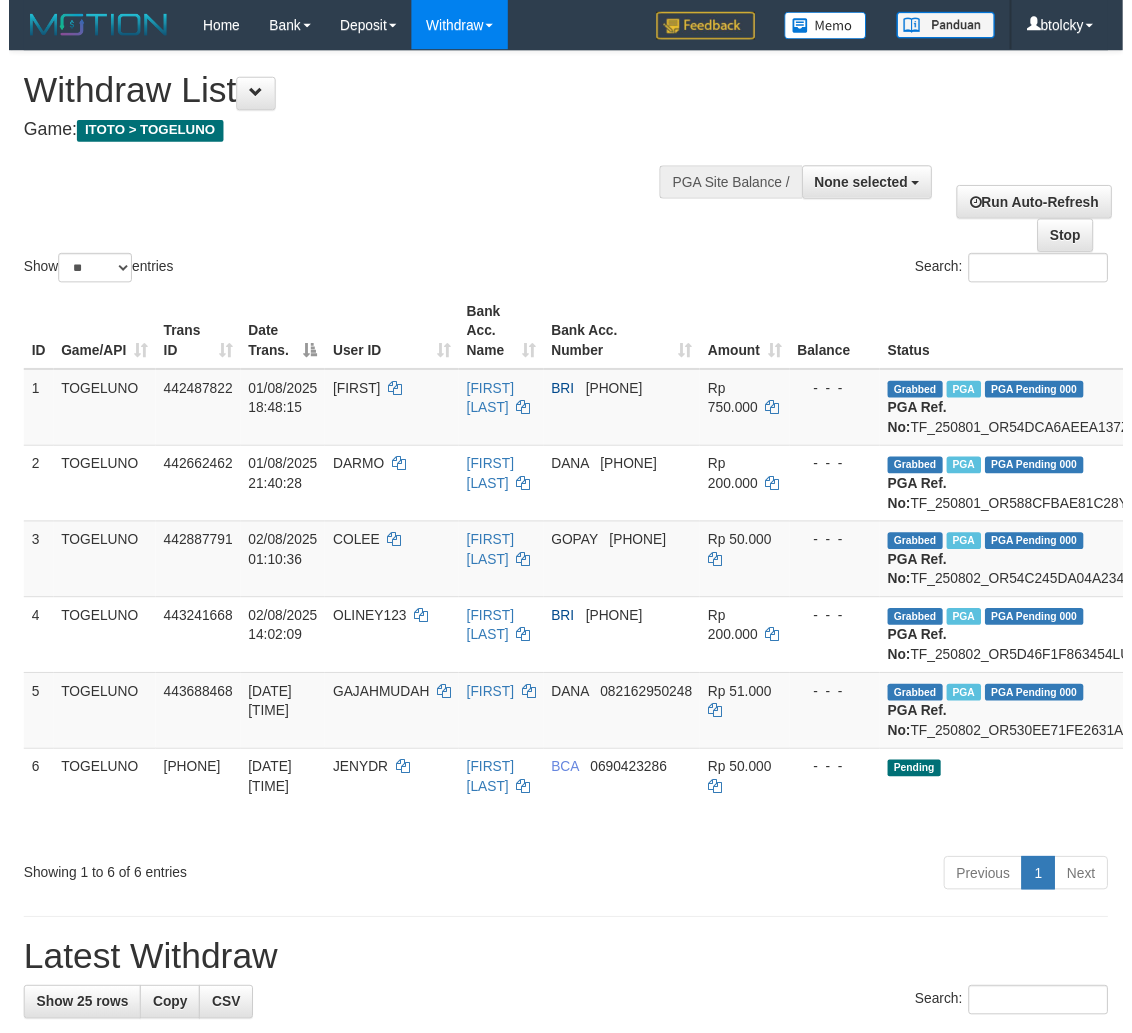 scroll, scrollTop: 555, scrollLeft: 283, axis: both 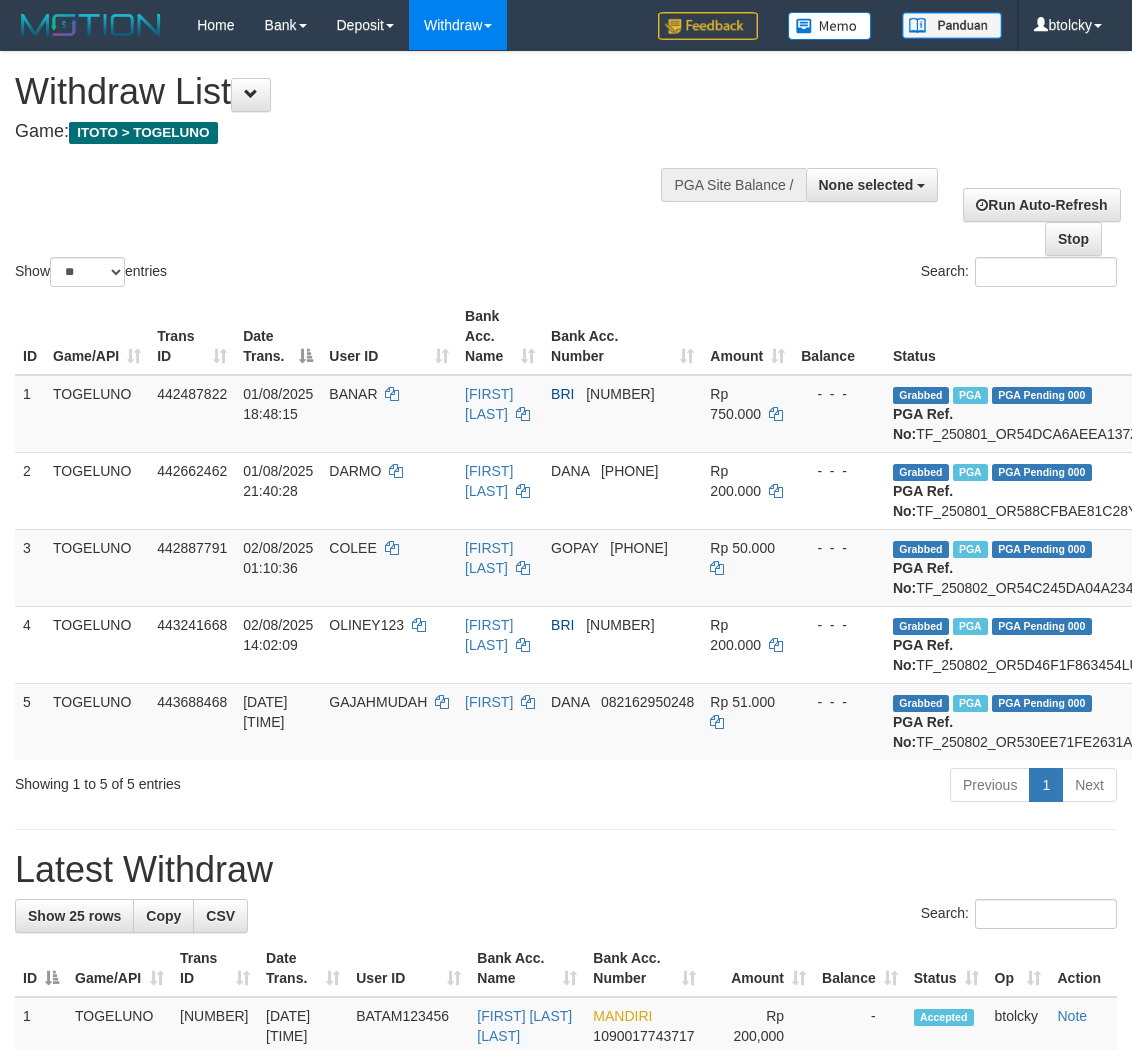 select 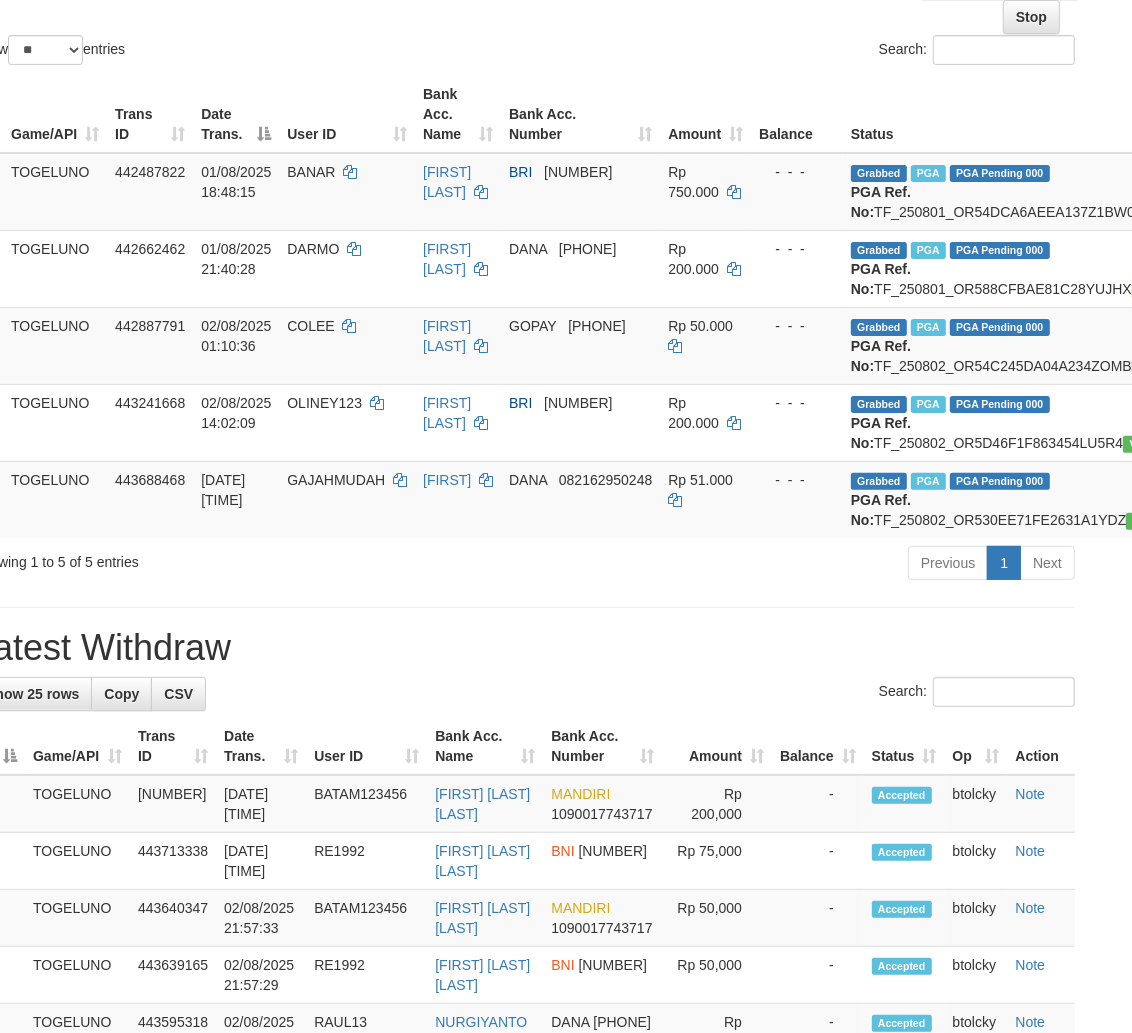 scroll, scrollTop: 222, scrollLeft: 0, axis: vertical 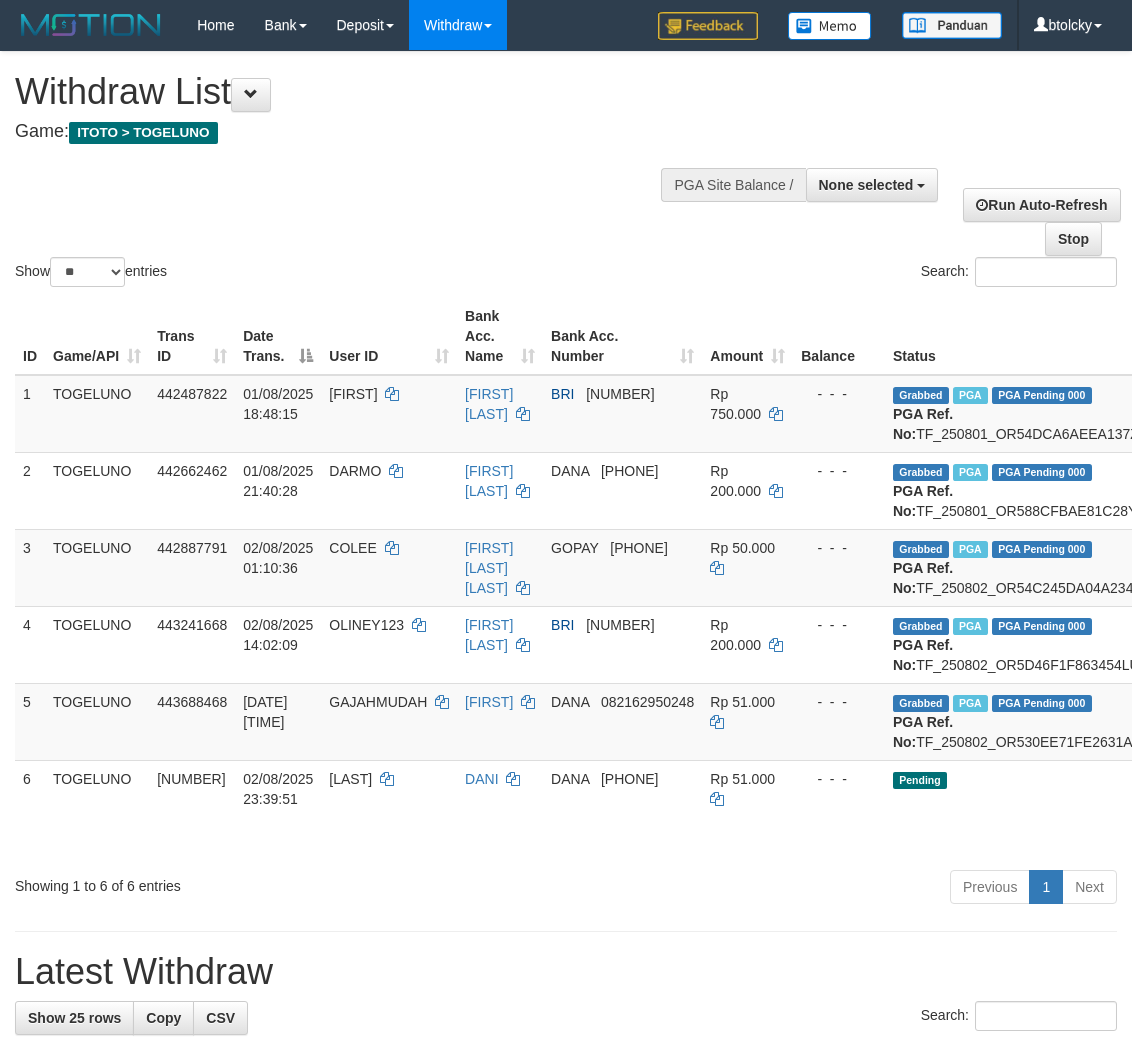 select 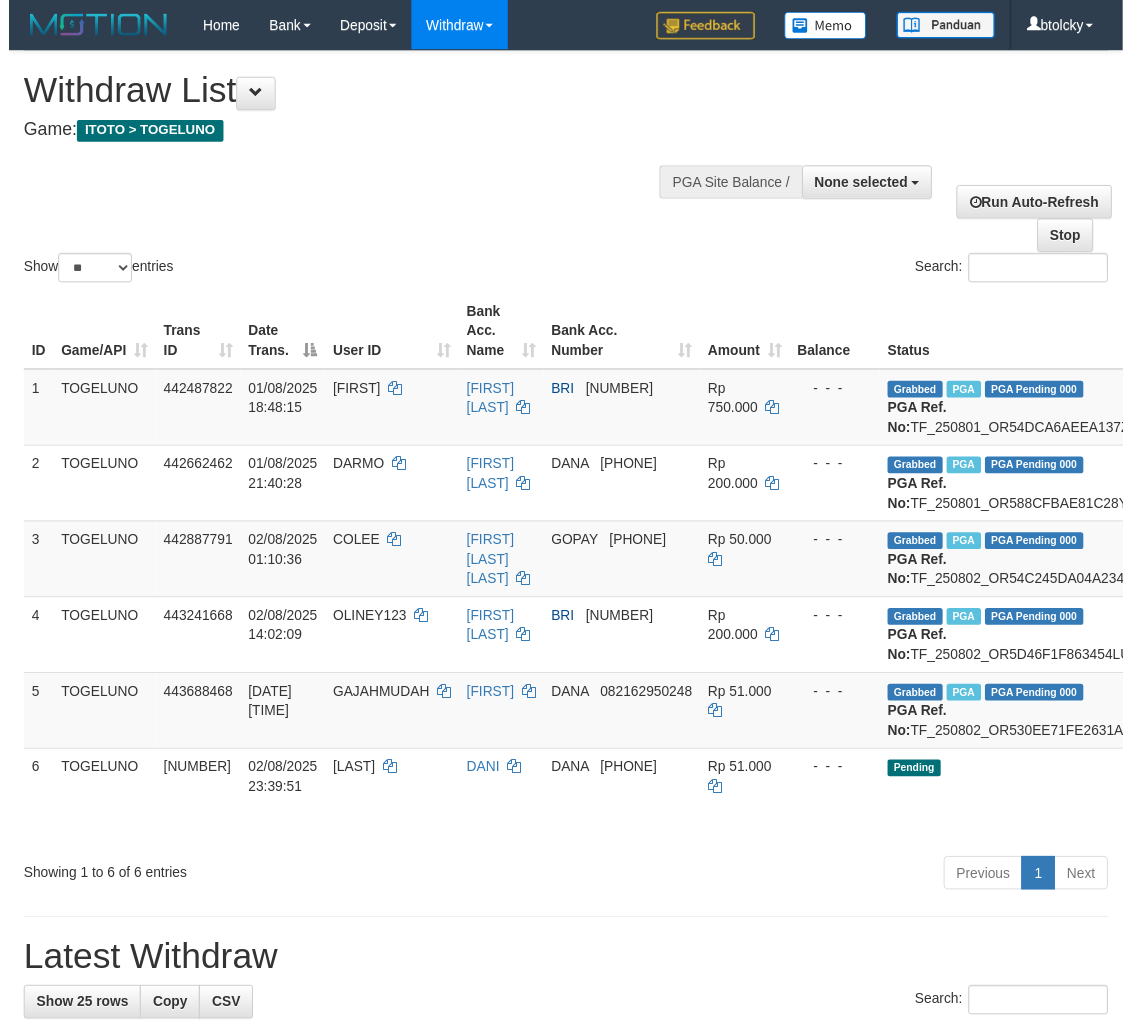 scroll, scrollTop: 214, scrollLeft: 0, axis: vertical 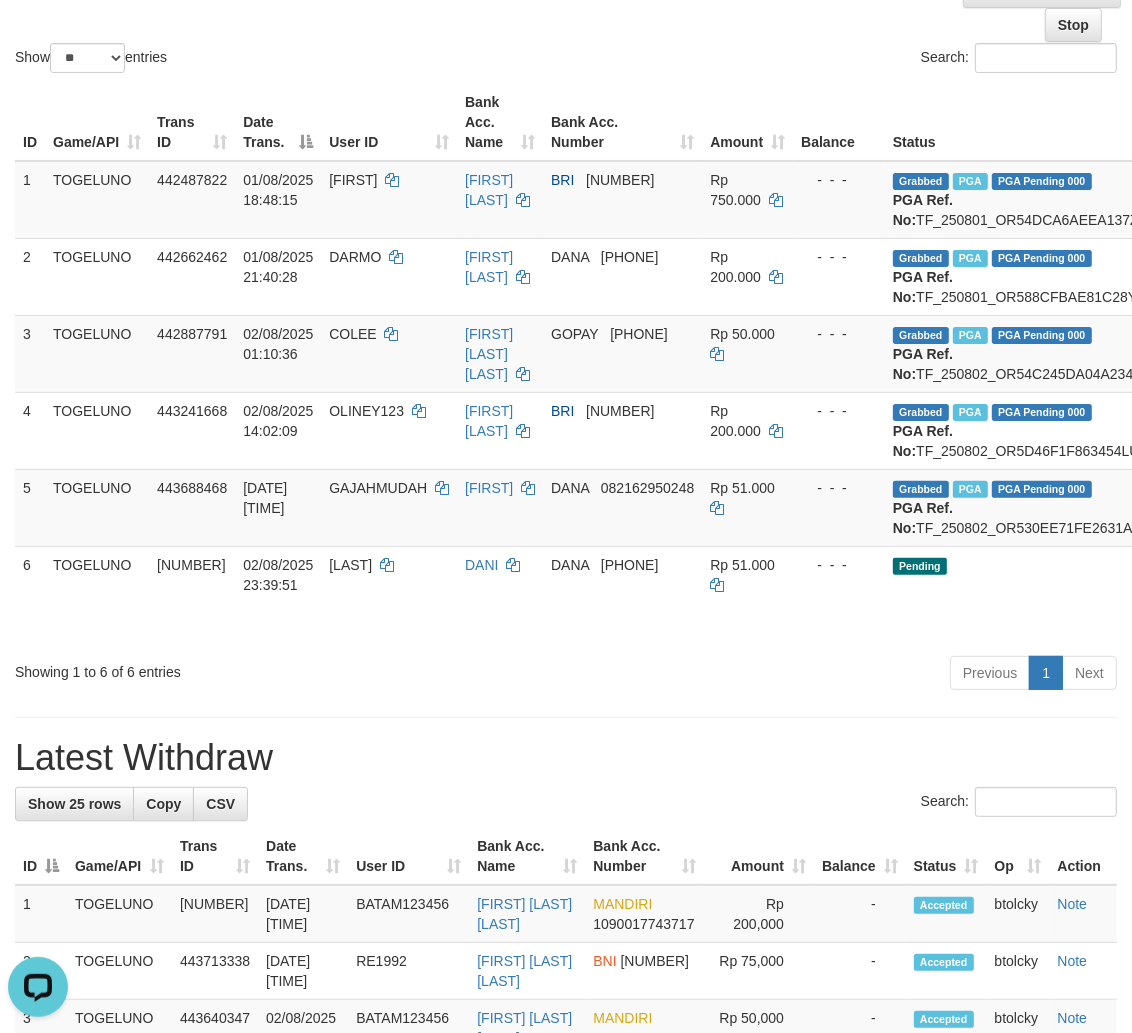 click on "Latest Withdraw" at bounding box center (566, 758) 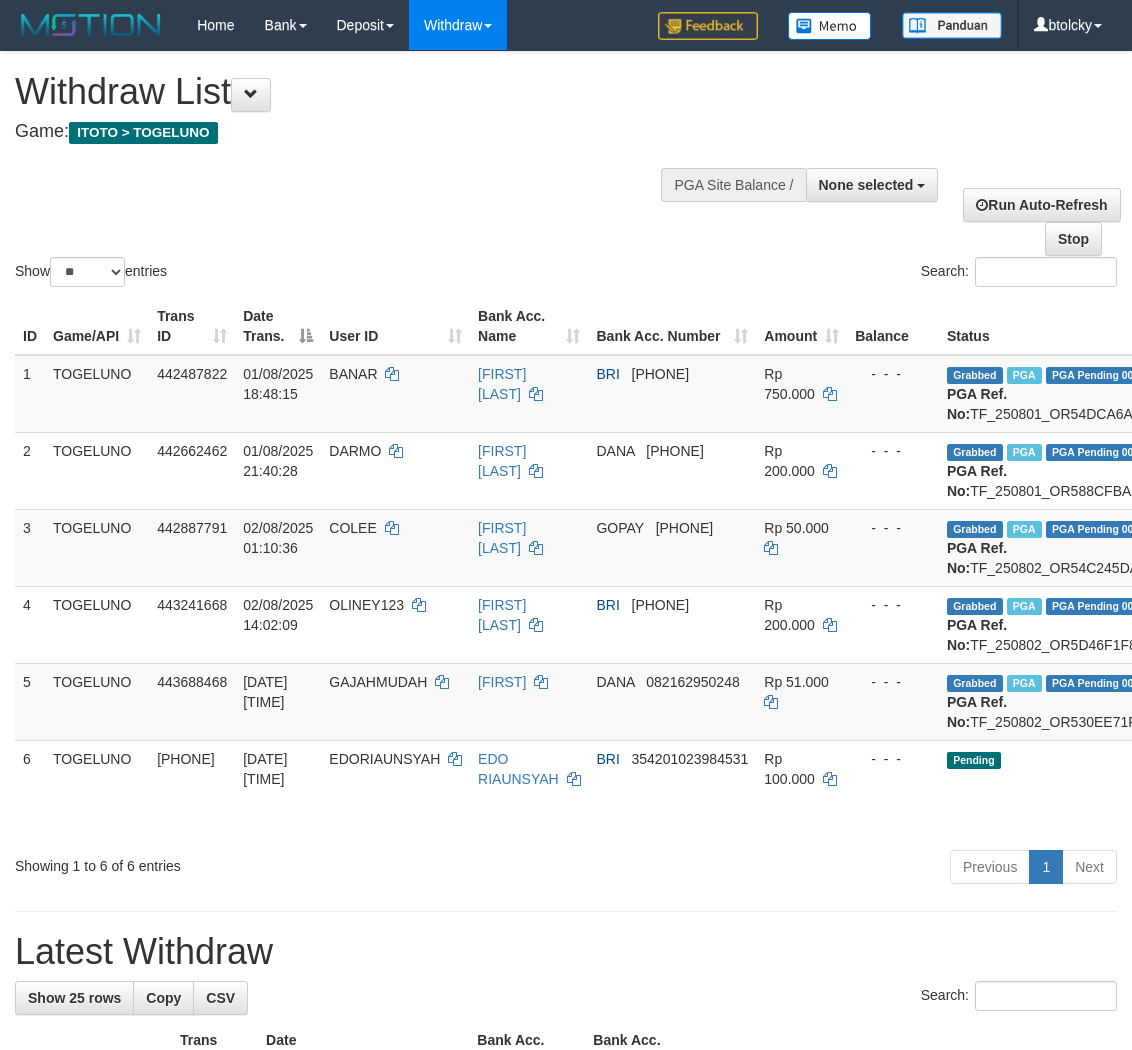select 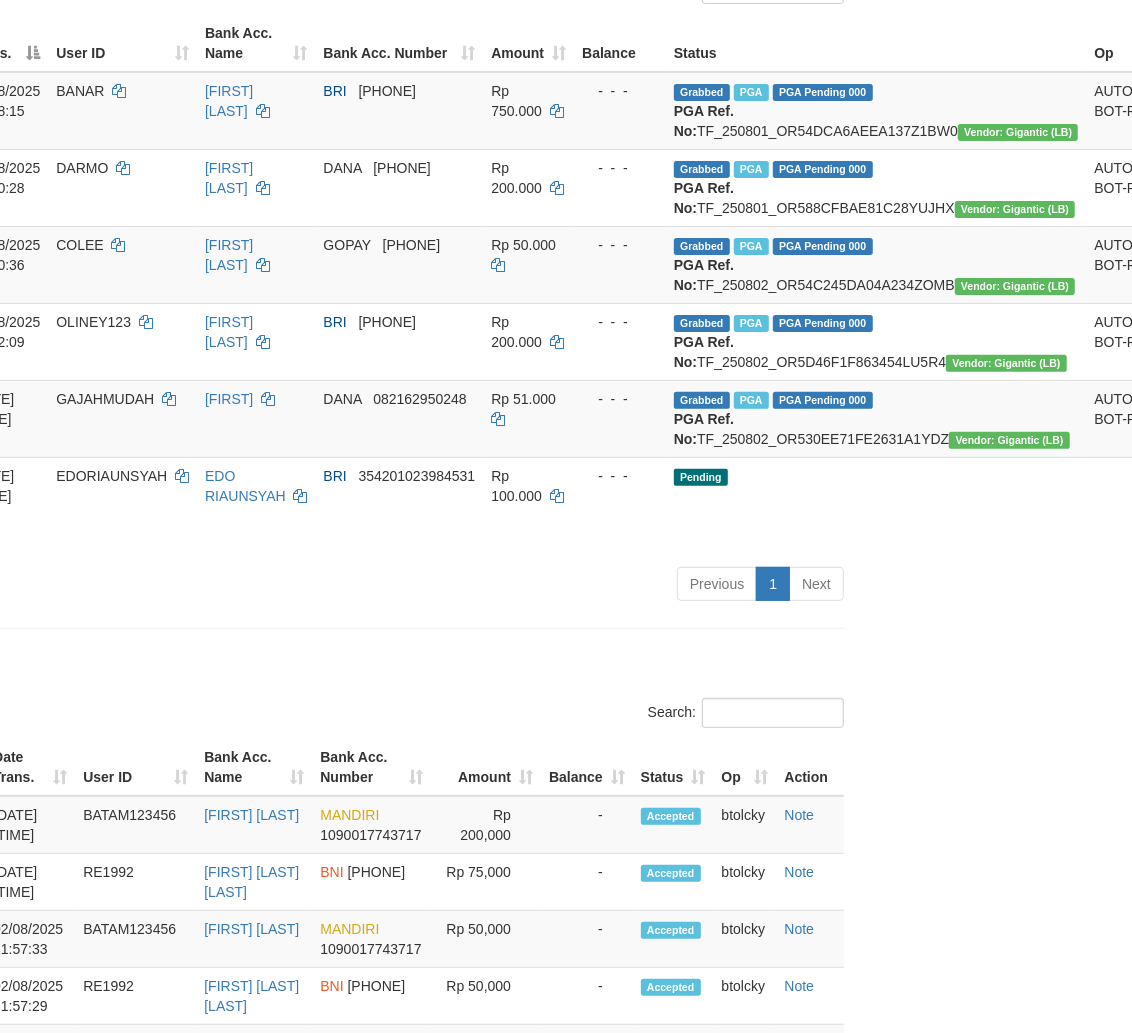 scroll, scrollTop: 283, scrollLeft: 295, axis: both 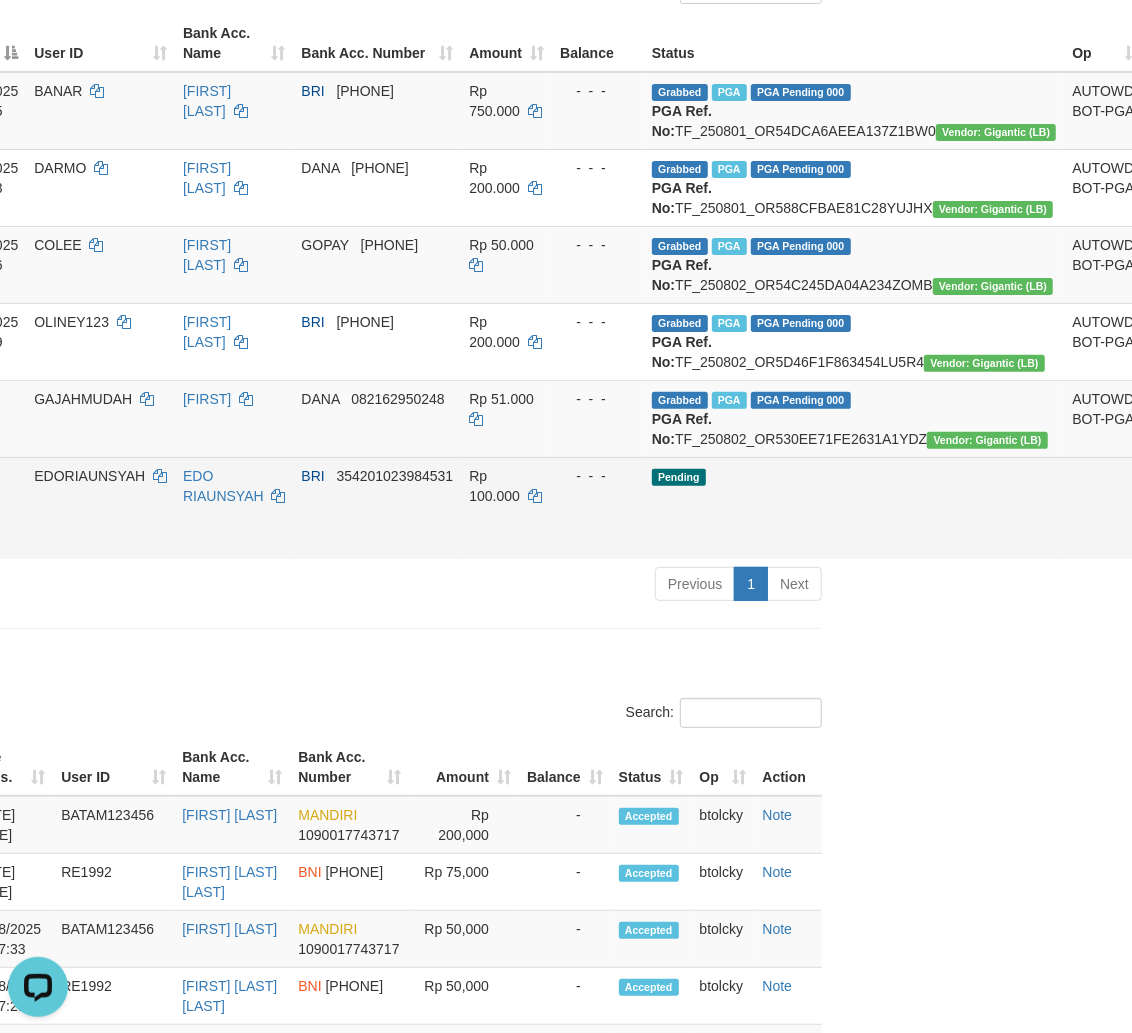 click on "Send PGA" at bounding box center [1171, 531] 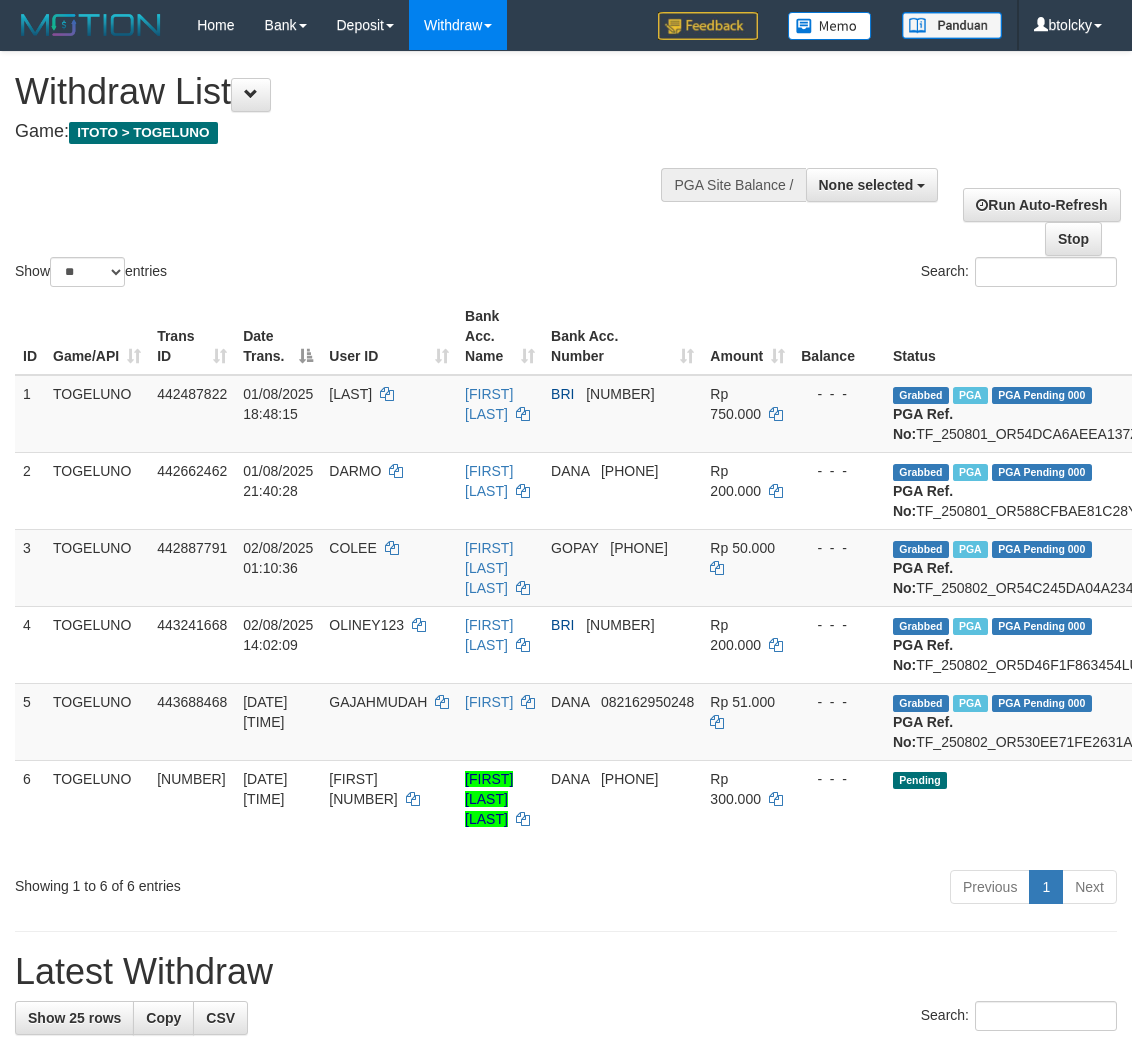 select 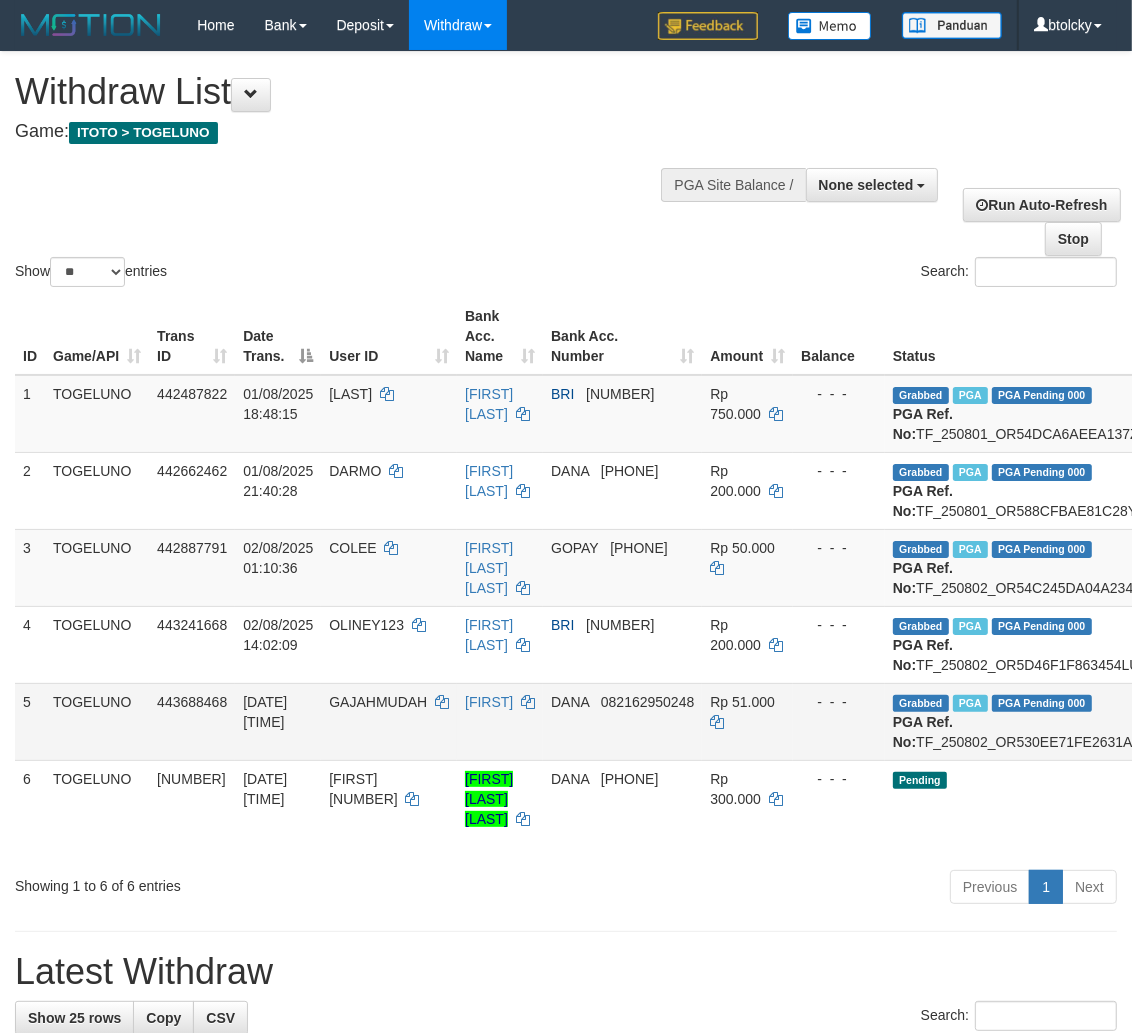 scroll, scrollTop: 283, scrollLeft: 277, axis: both 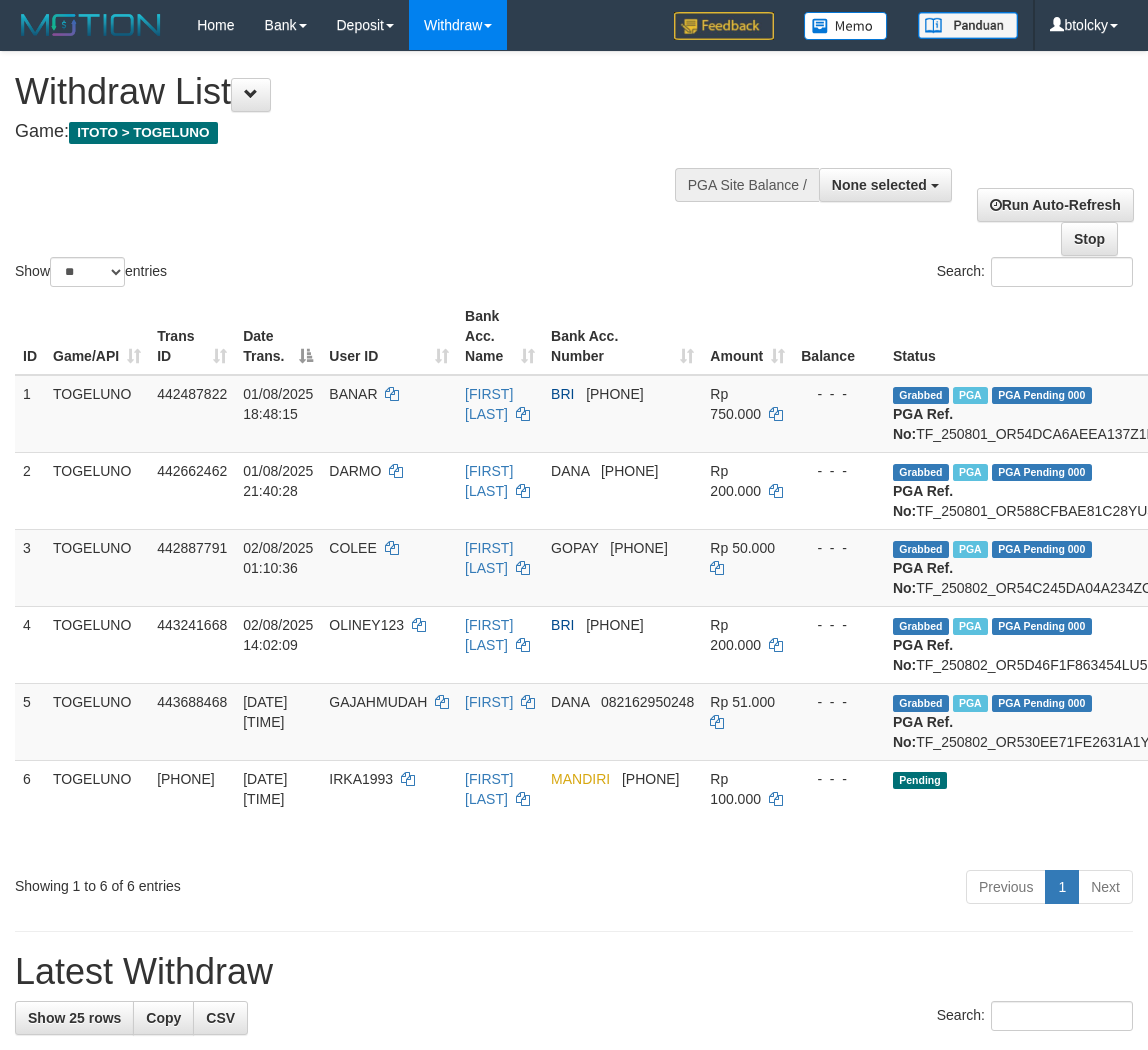 select 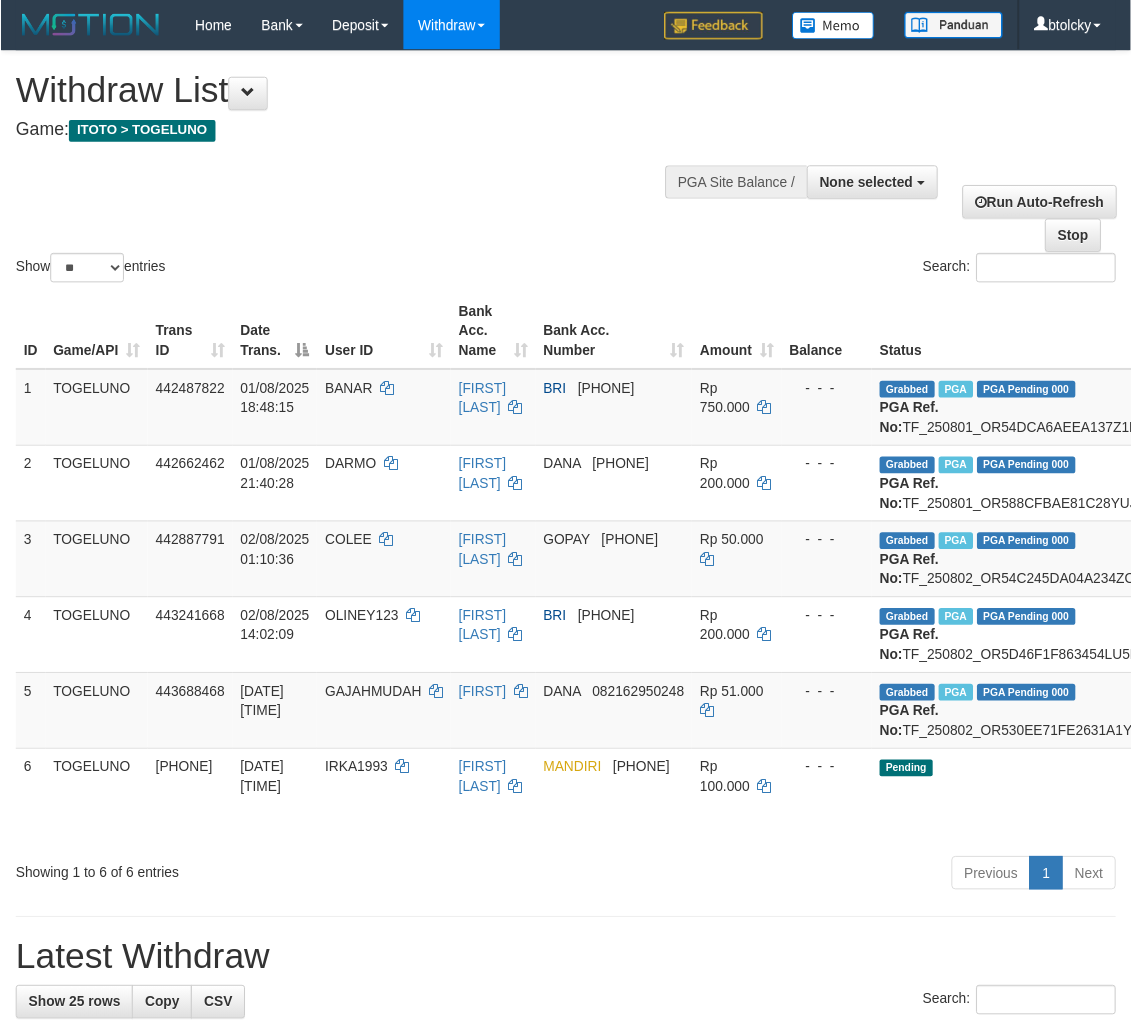 scroll, scrollTop: 283, scrollLeft: 277, axis: both 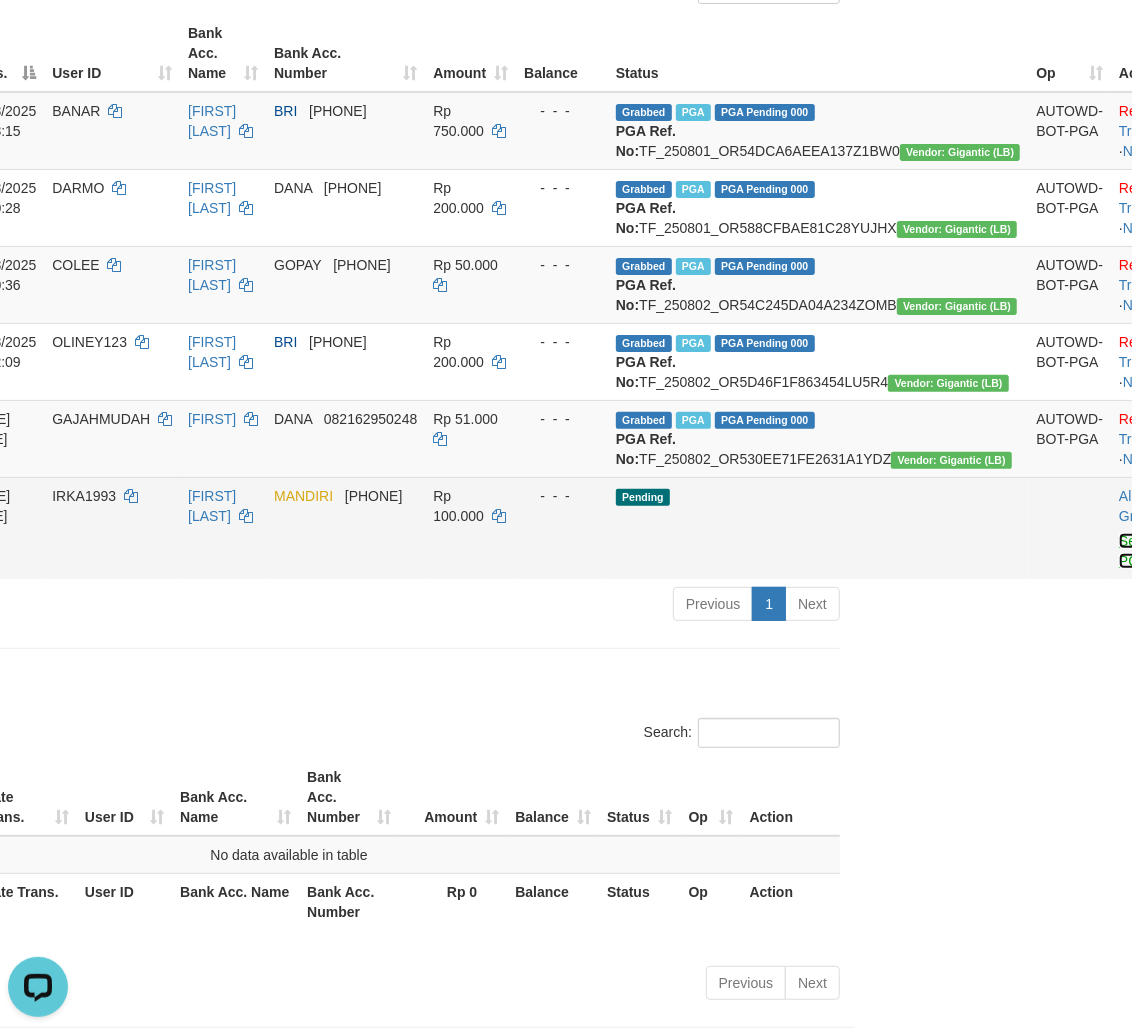 click on "Send PGA" at bounding box center (1135, 551) 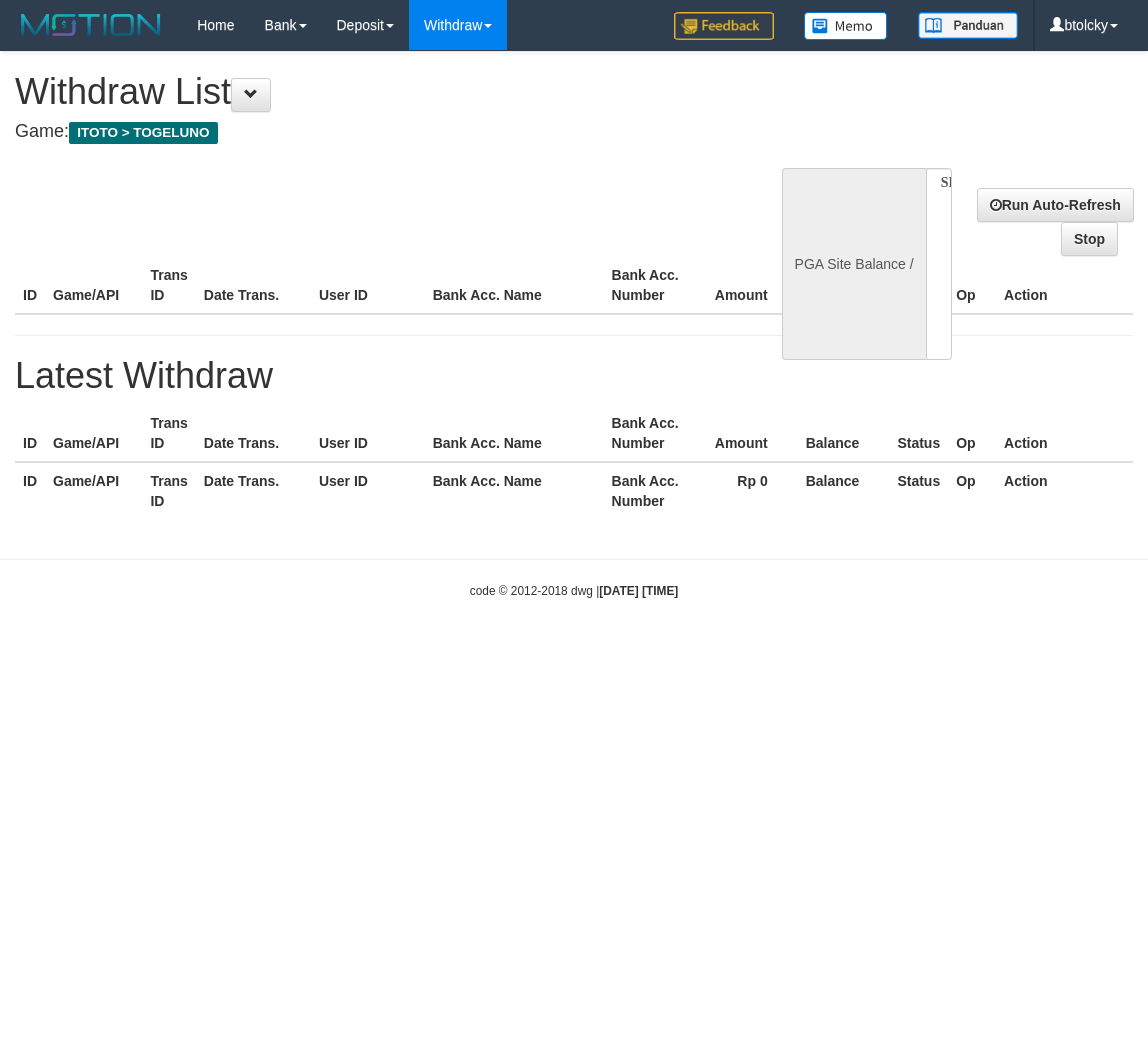 select 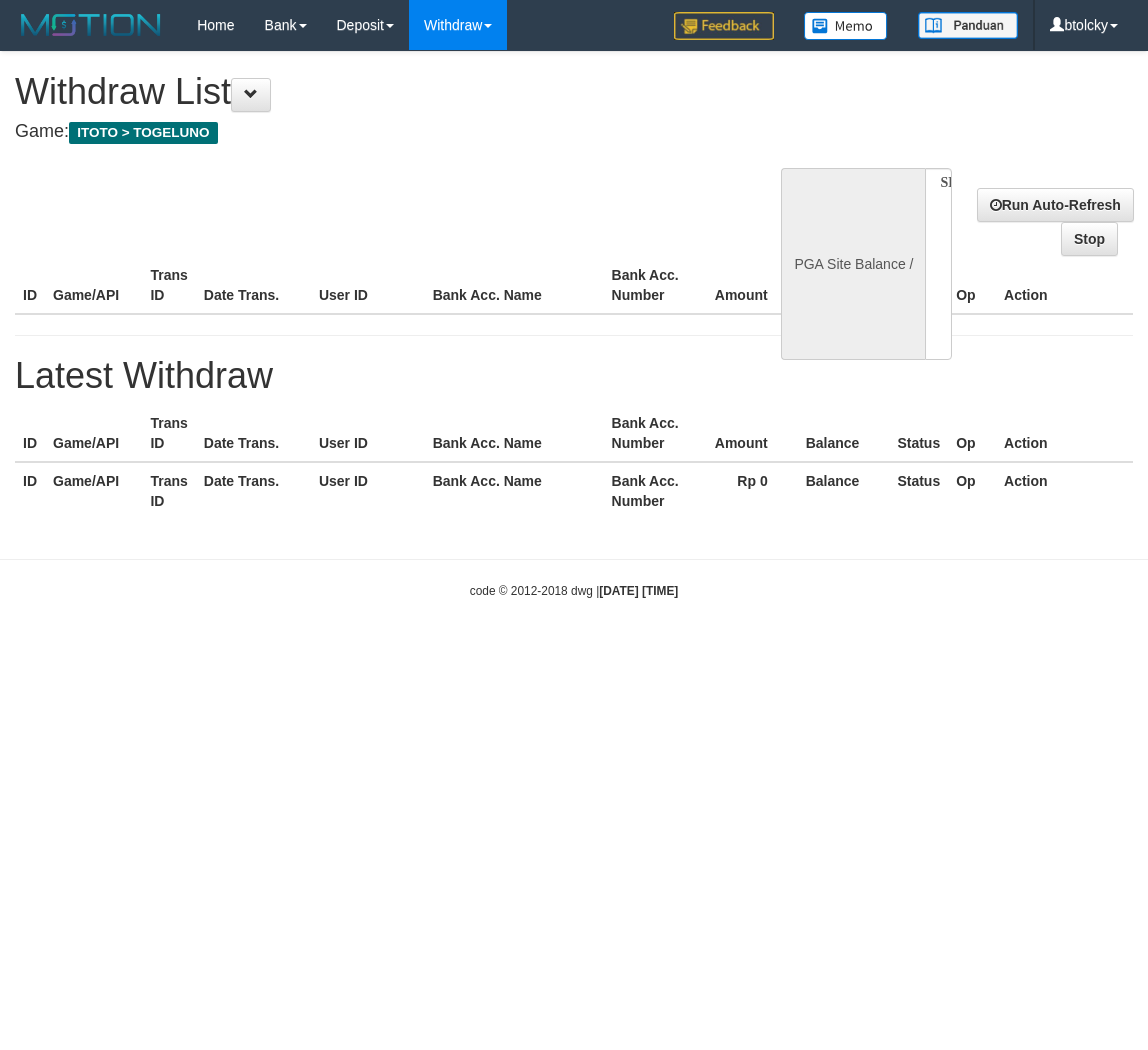 scroll, scrollTop: 0, scrollLeft: 0, axis: both 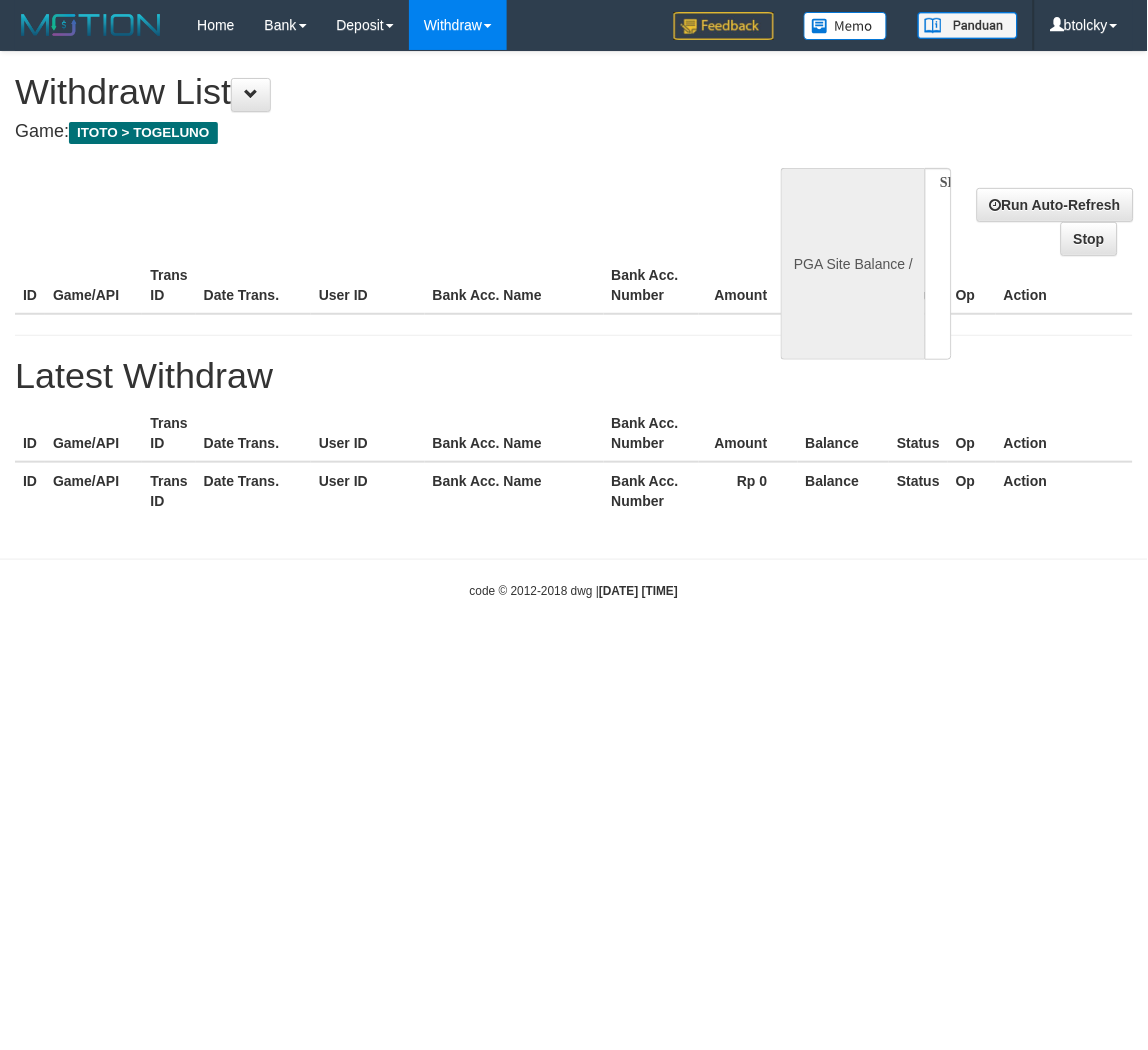 select on "**" 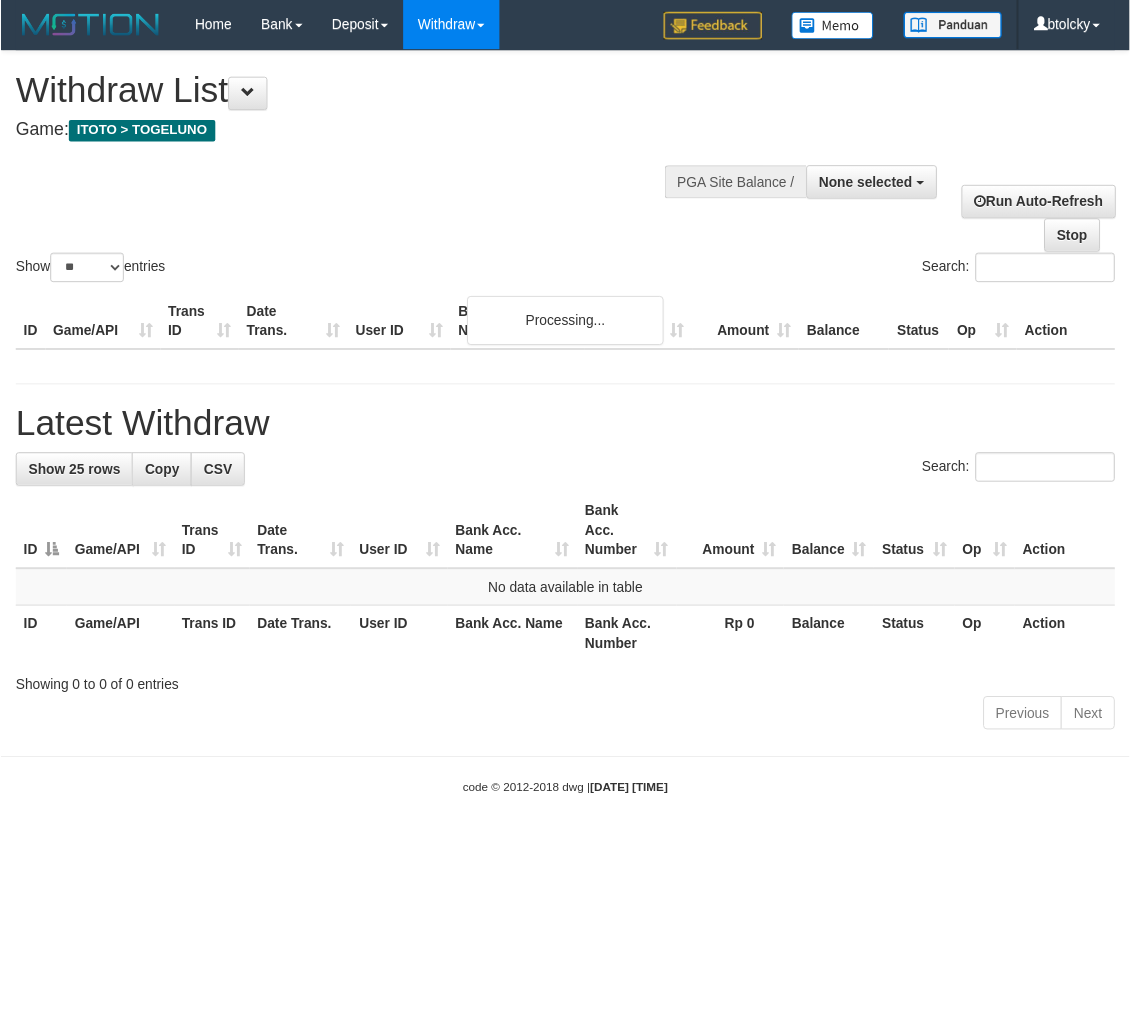 scroll, scrollTop: 283, scrollLeft: 277, axis: both 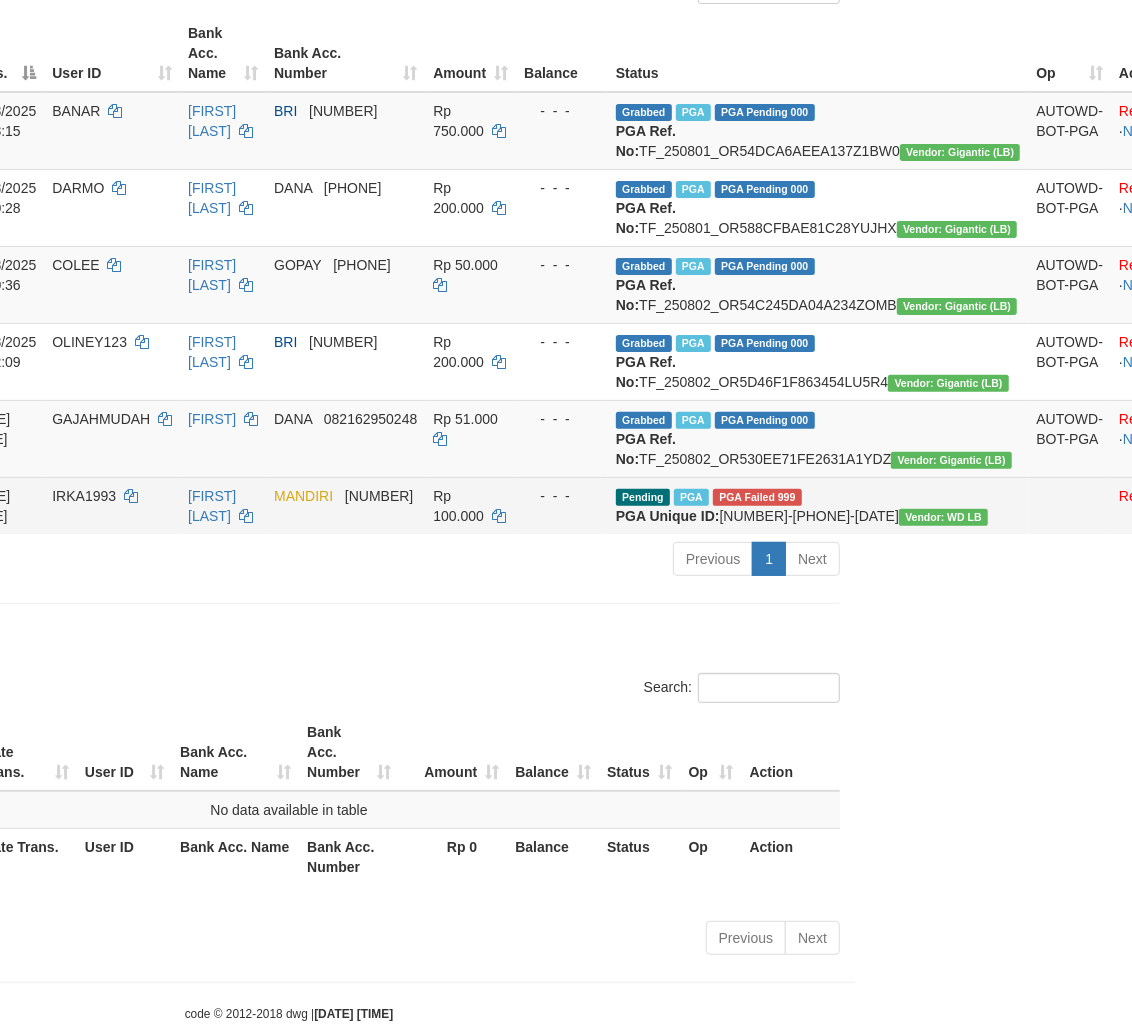 click on "PGA Failed 999" at bounding box center [757, 497] 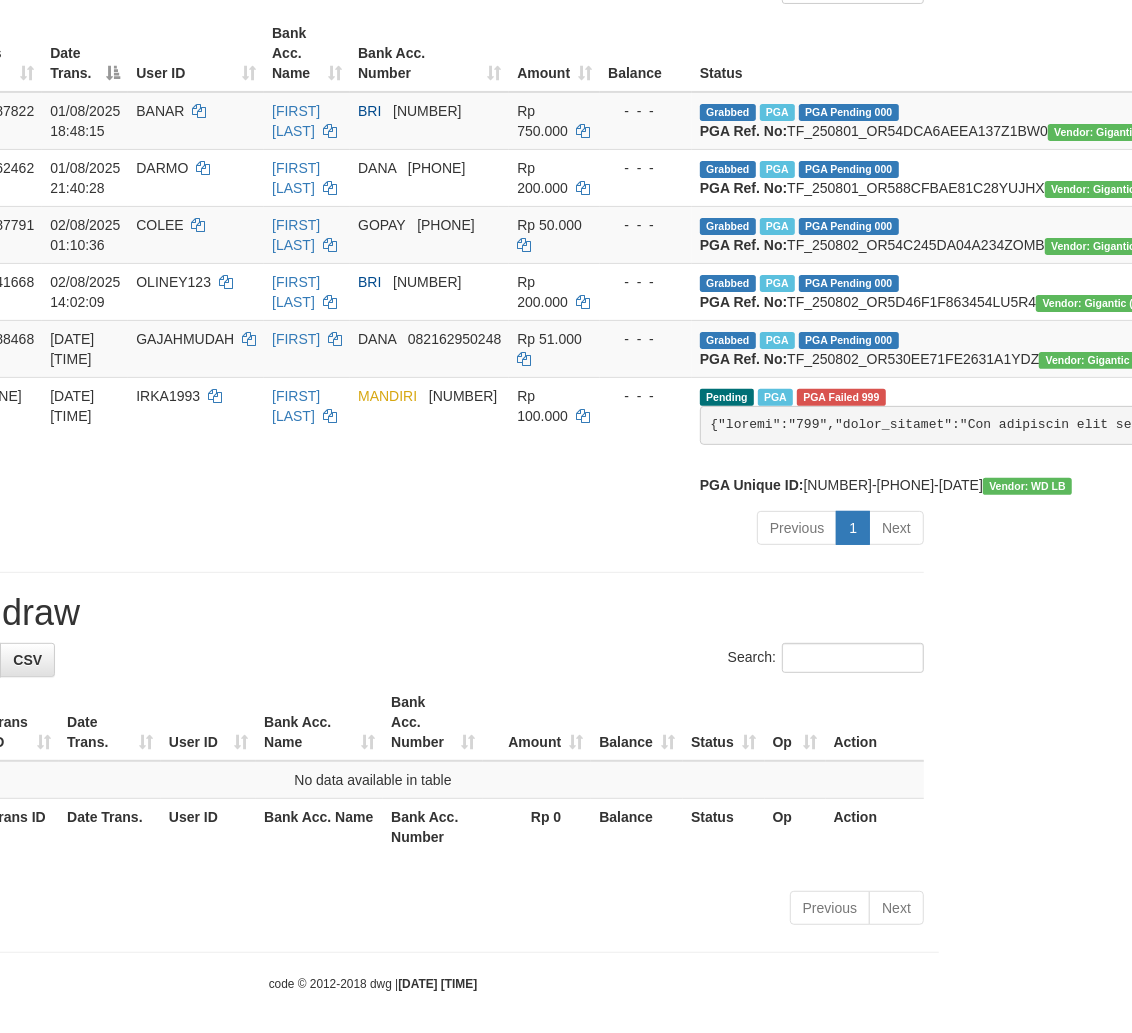 scroll, scrollTop: 283, scrollLeft: 166, axis: both 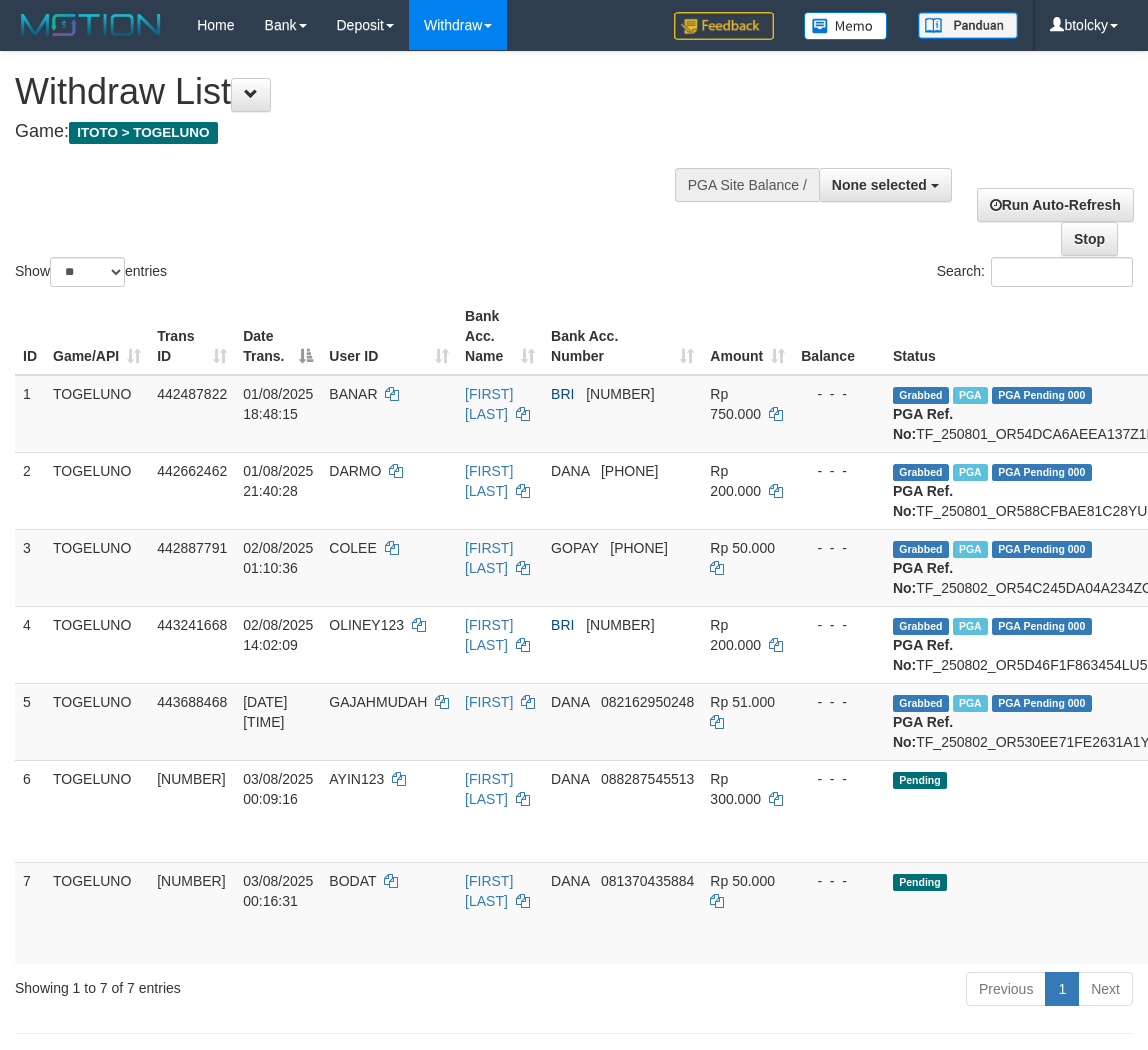 select 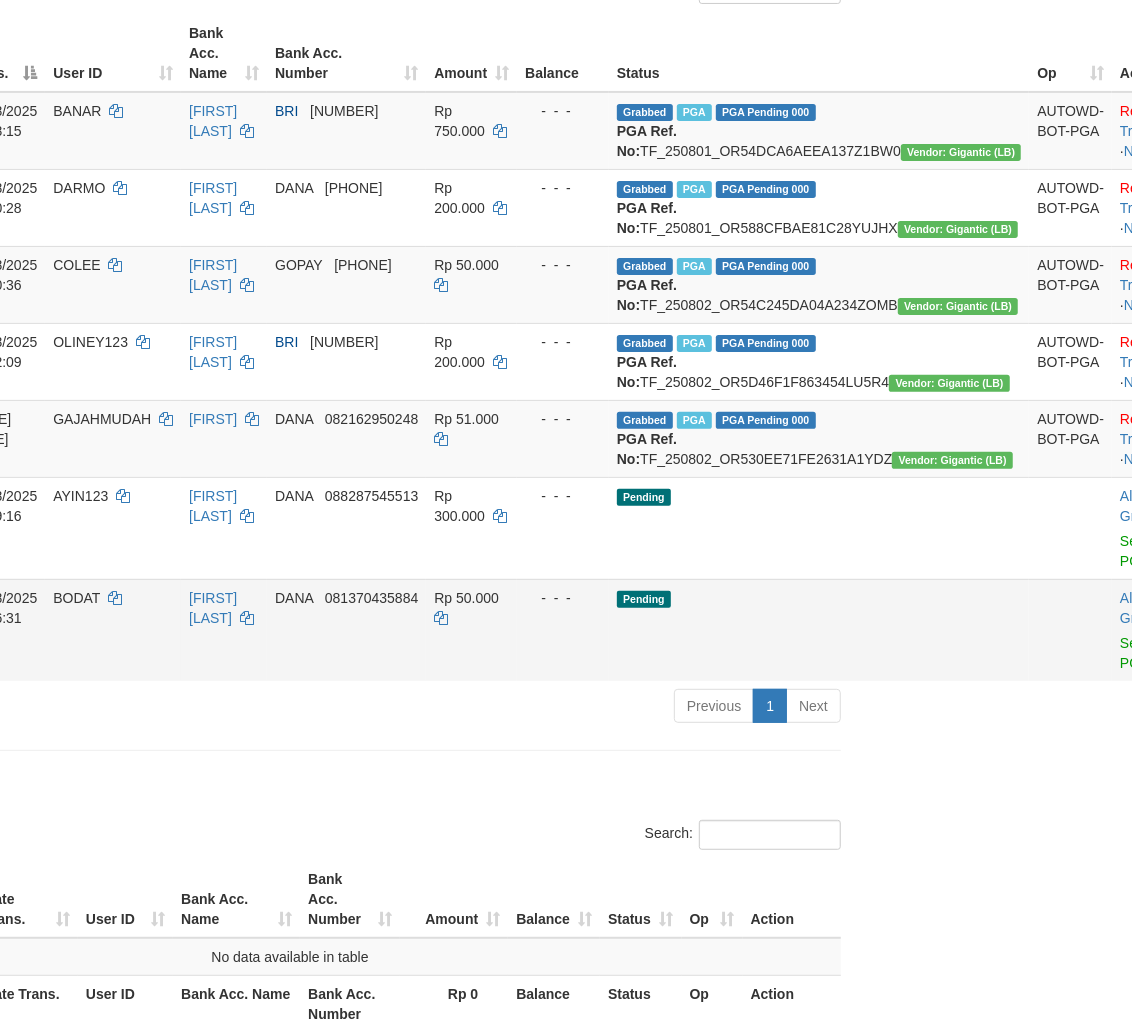 scroll, scrollTop: 283, scrollLeft: 277, axis: both 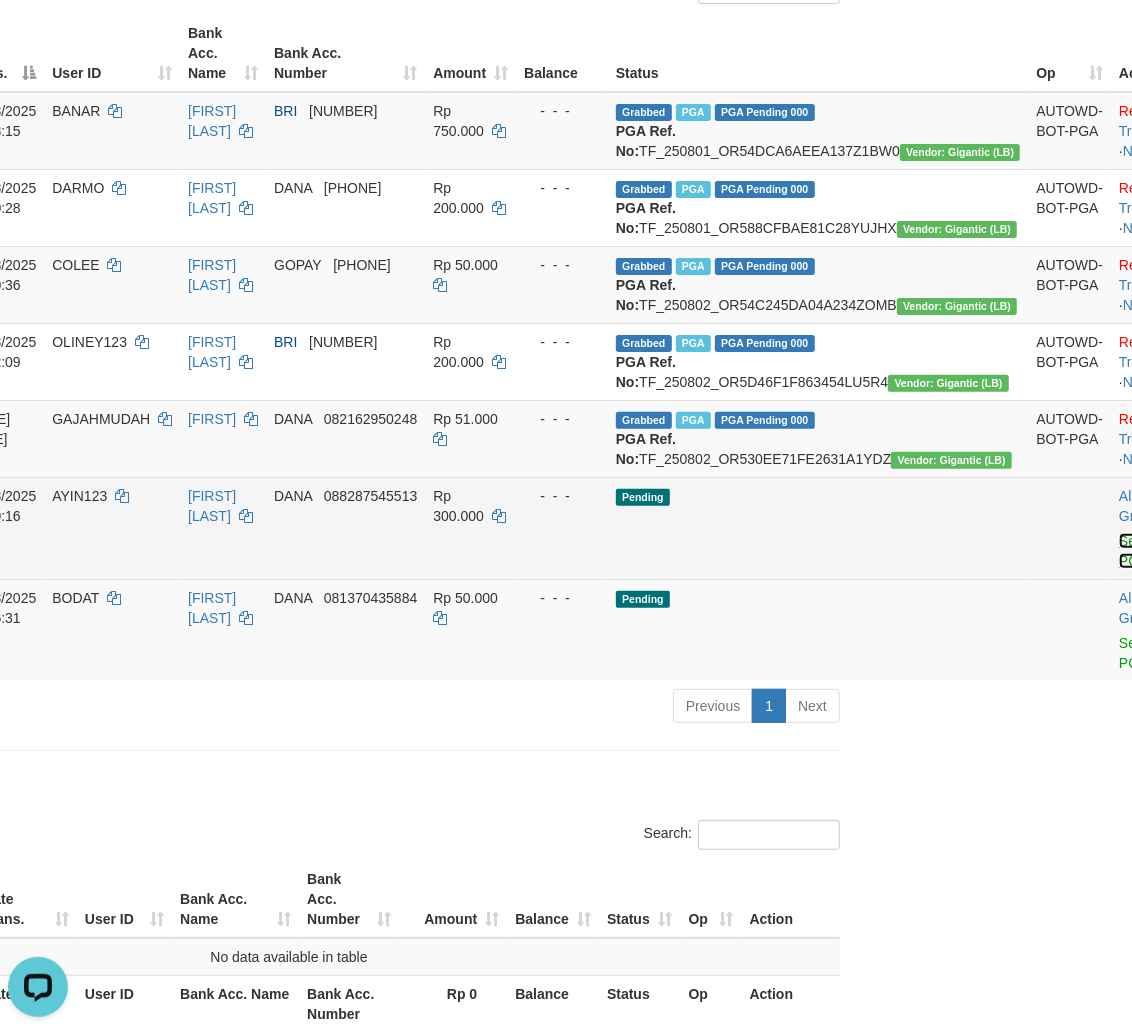 click on "Send PGA" at bounding box center (1135, 551) 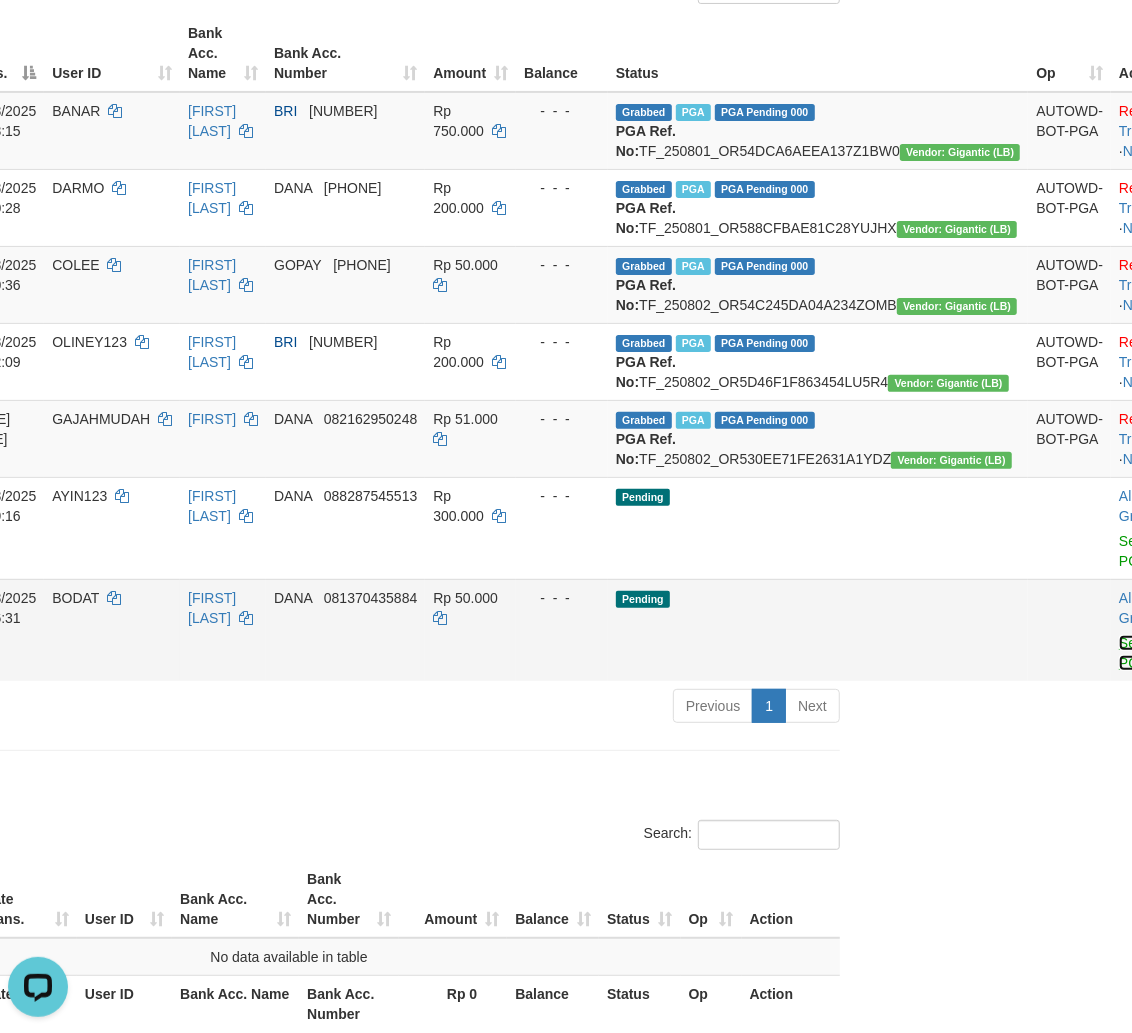 click on "Send PGA" at bounding box center (1135, 653) 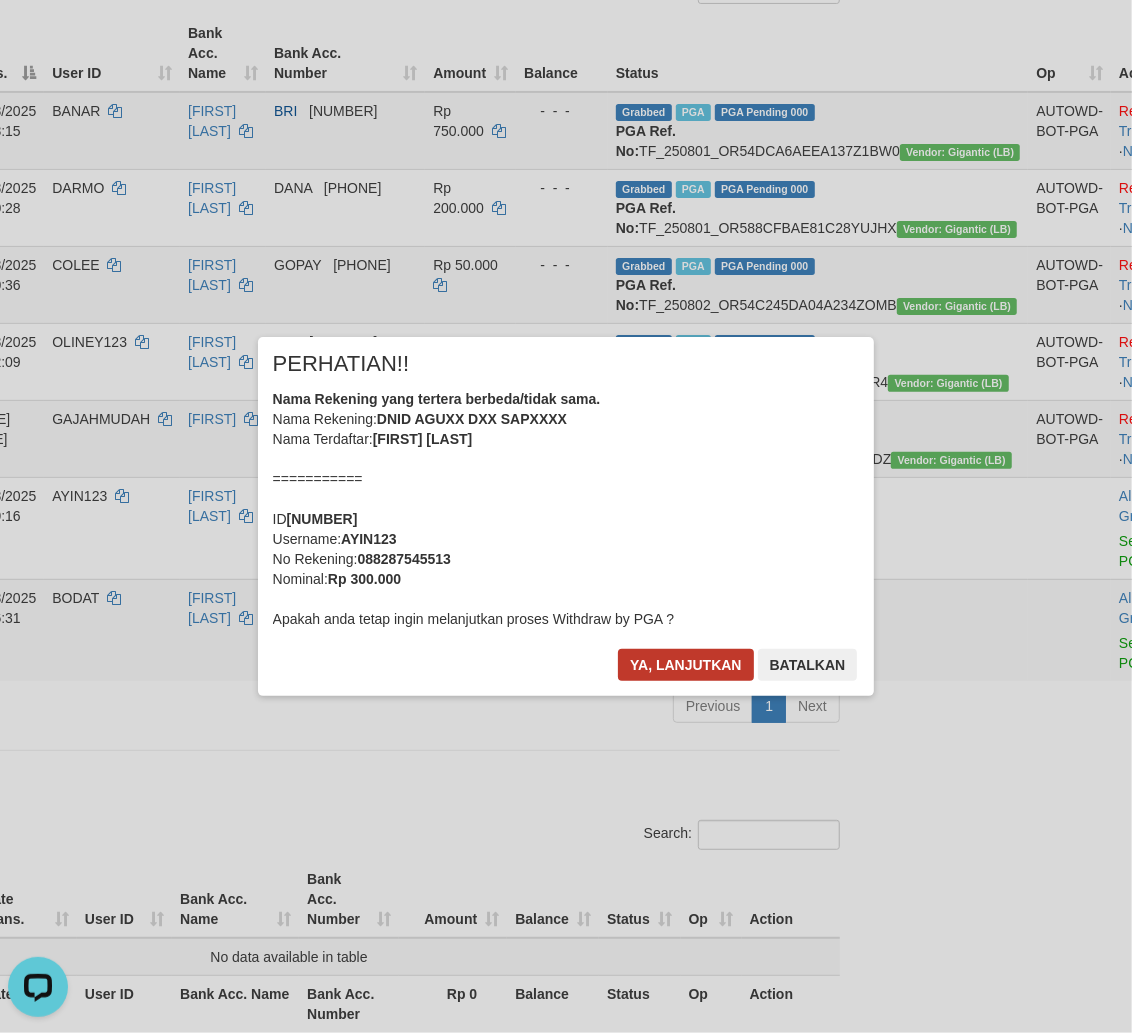 click on "Toggle navigation
Home
Bank
Account List
Load
By Website
Group
[ITOTO]													TOGELUNO
Mutasi Bank
Search
Sync
Note Mutasi
Deposit
DPS Fetch
DPS List
History
PGA History
Note DPS" at bounding box center (289, 468) 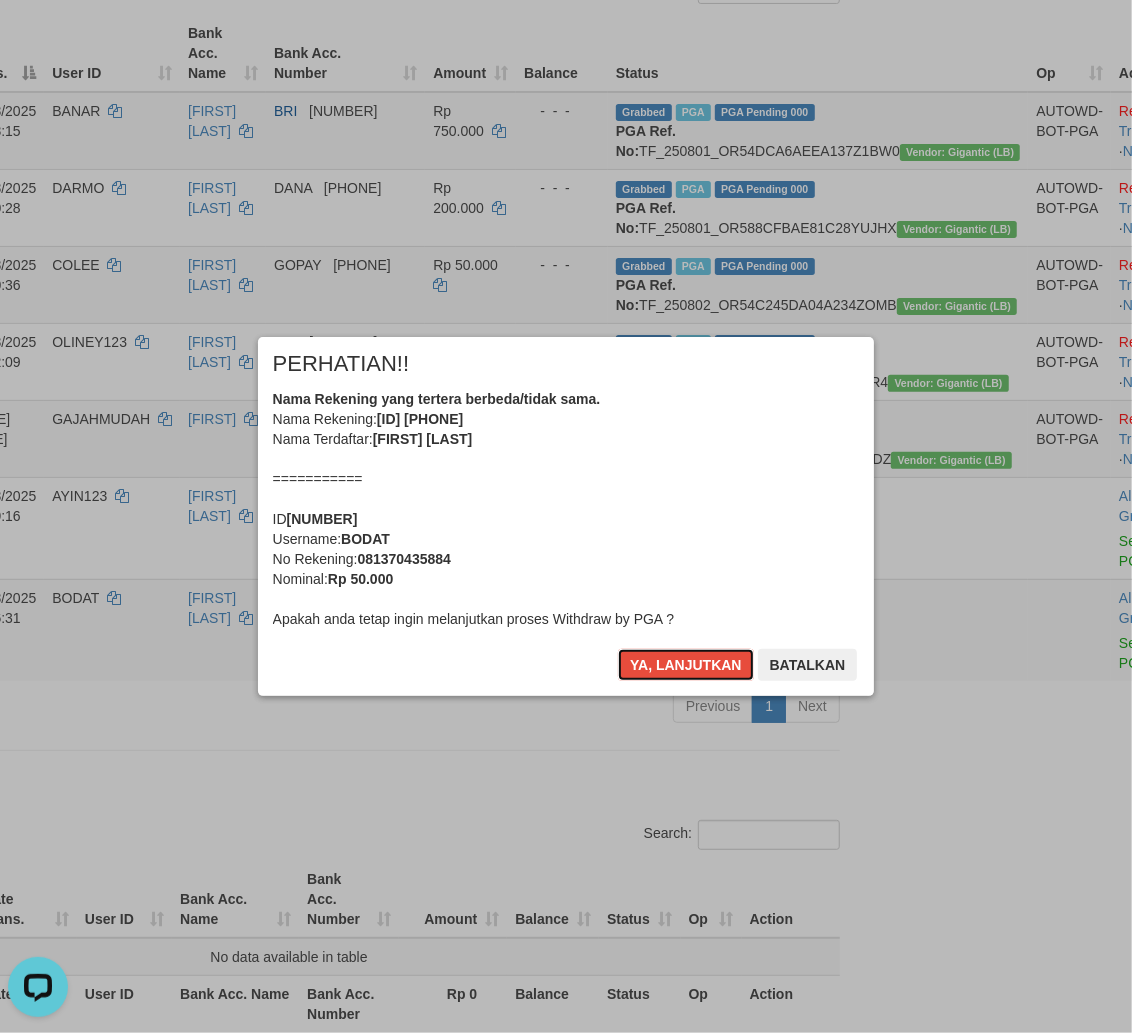 click on "Ya, lanjutkan" at bounding box center (686, 665) 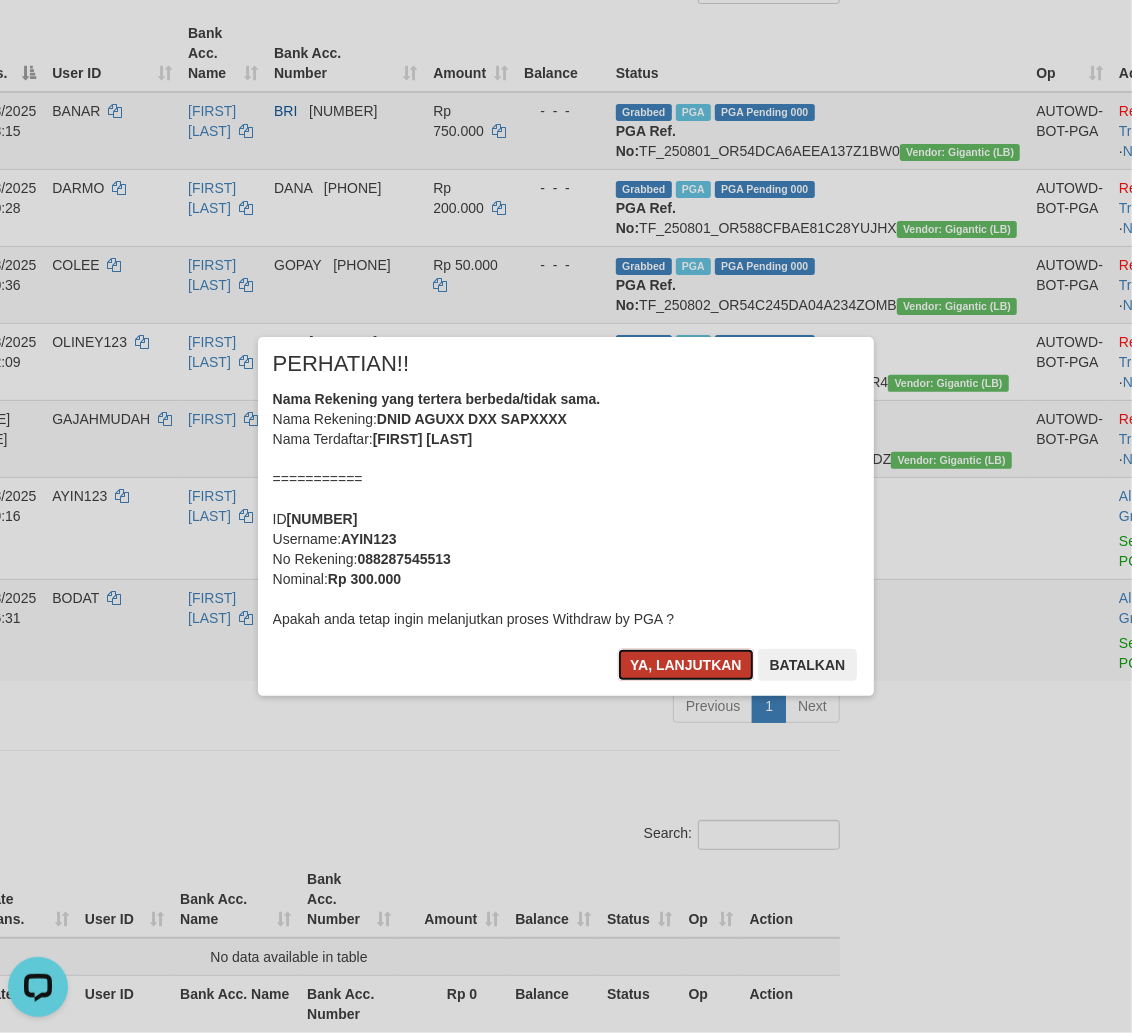 click on "Ya, lanjutkan" at bounding box center (686, 665) 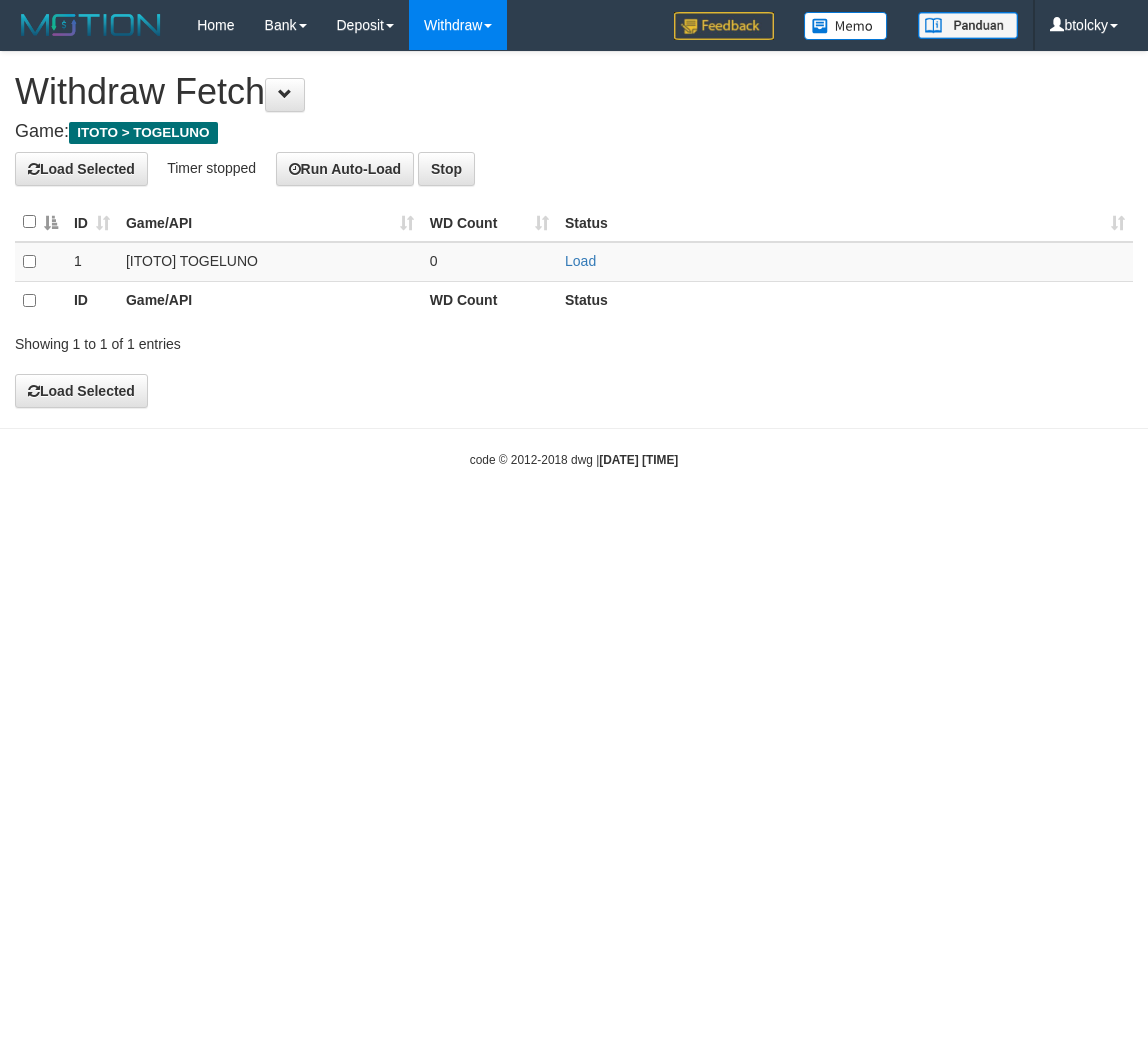 scroll, scrollTop: 0, scrollLeft: 0, axis: both 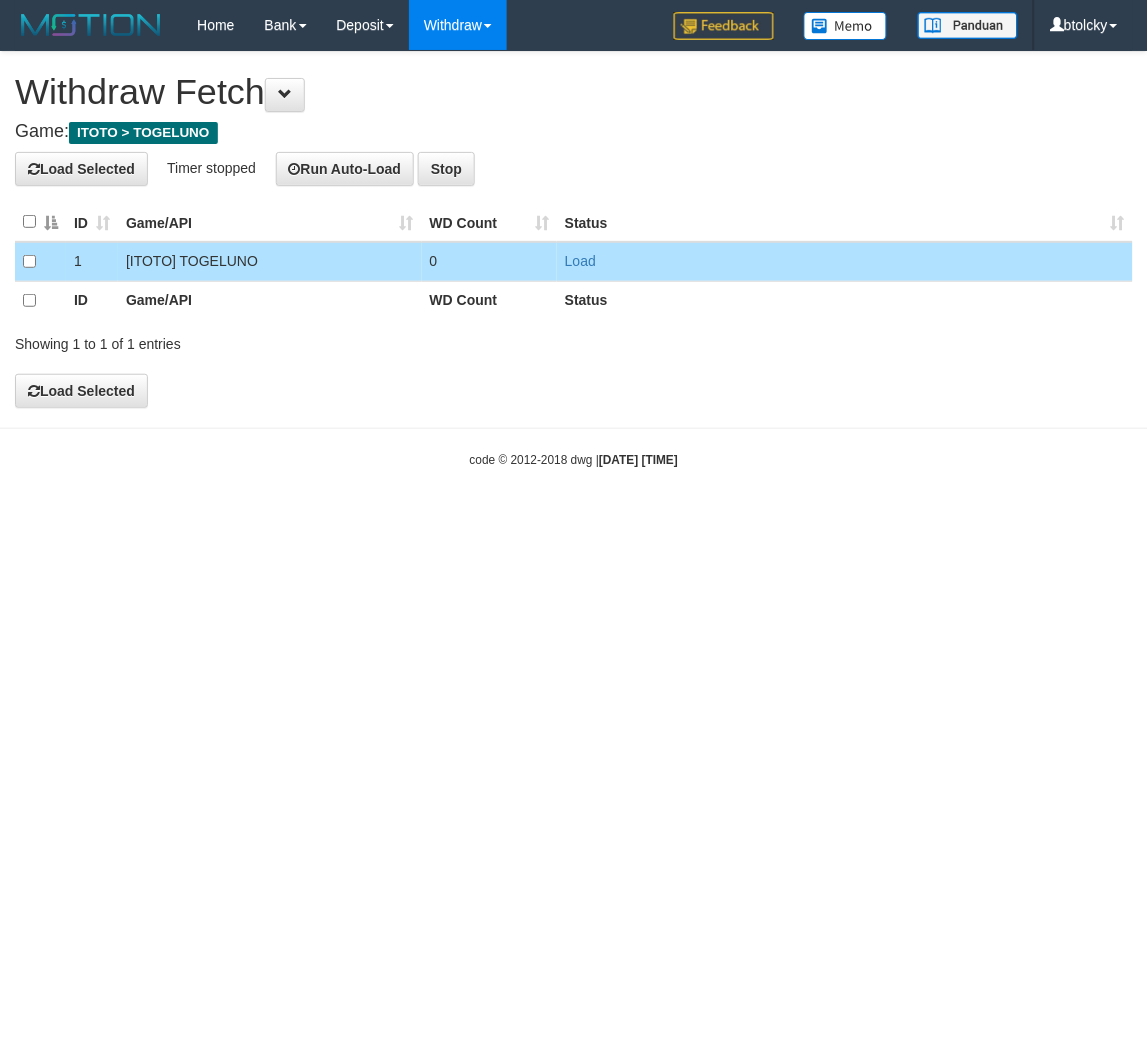 click on "Load" at bounding box center [845, 261] 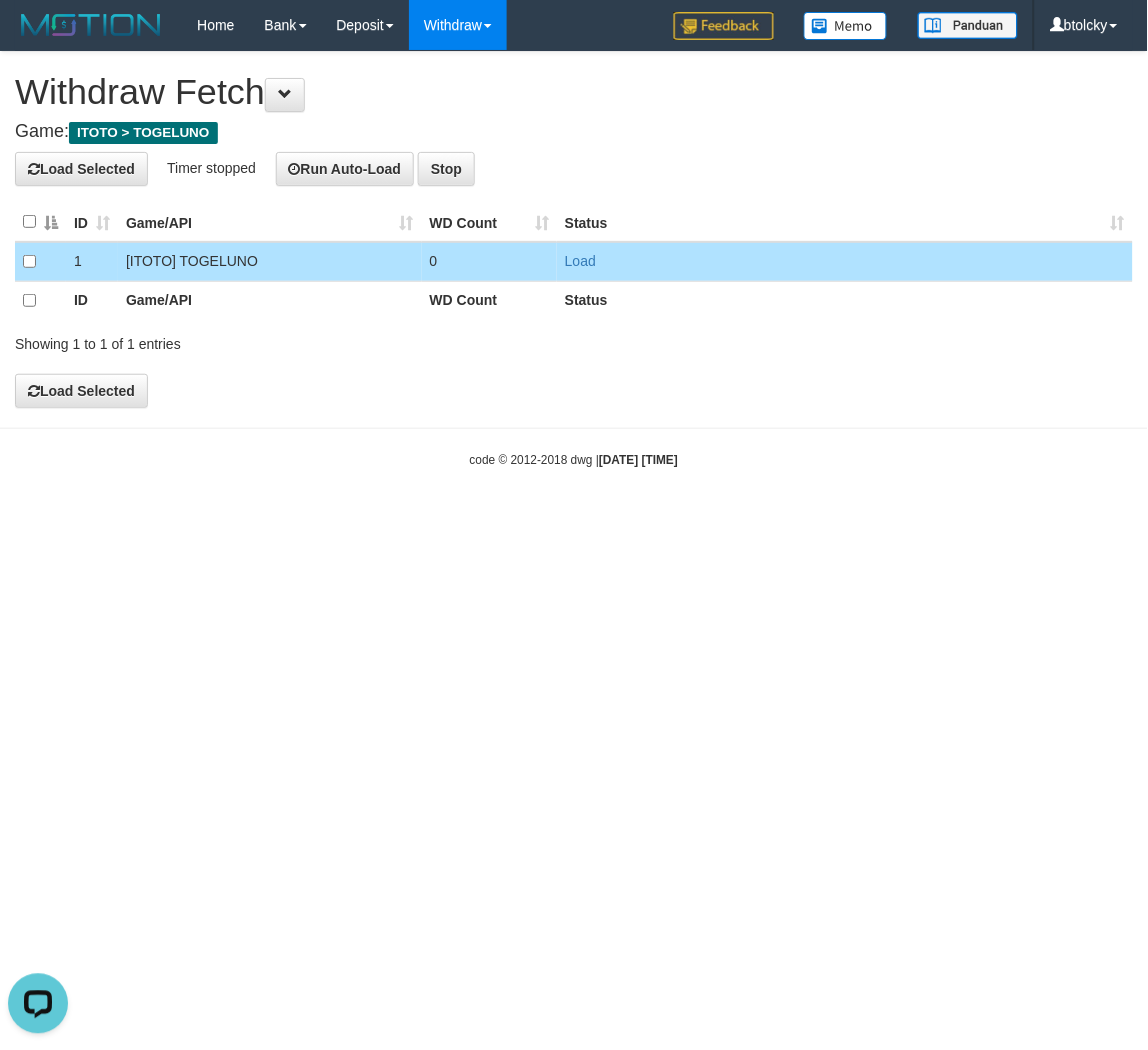 scroll, scrollTop: 0, scrollLeft: 0, axis: both 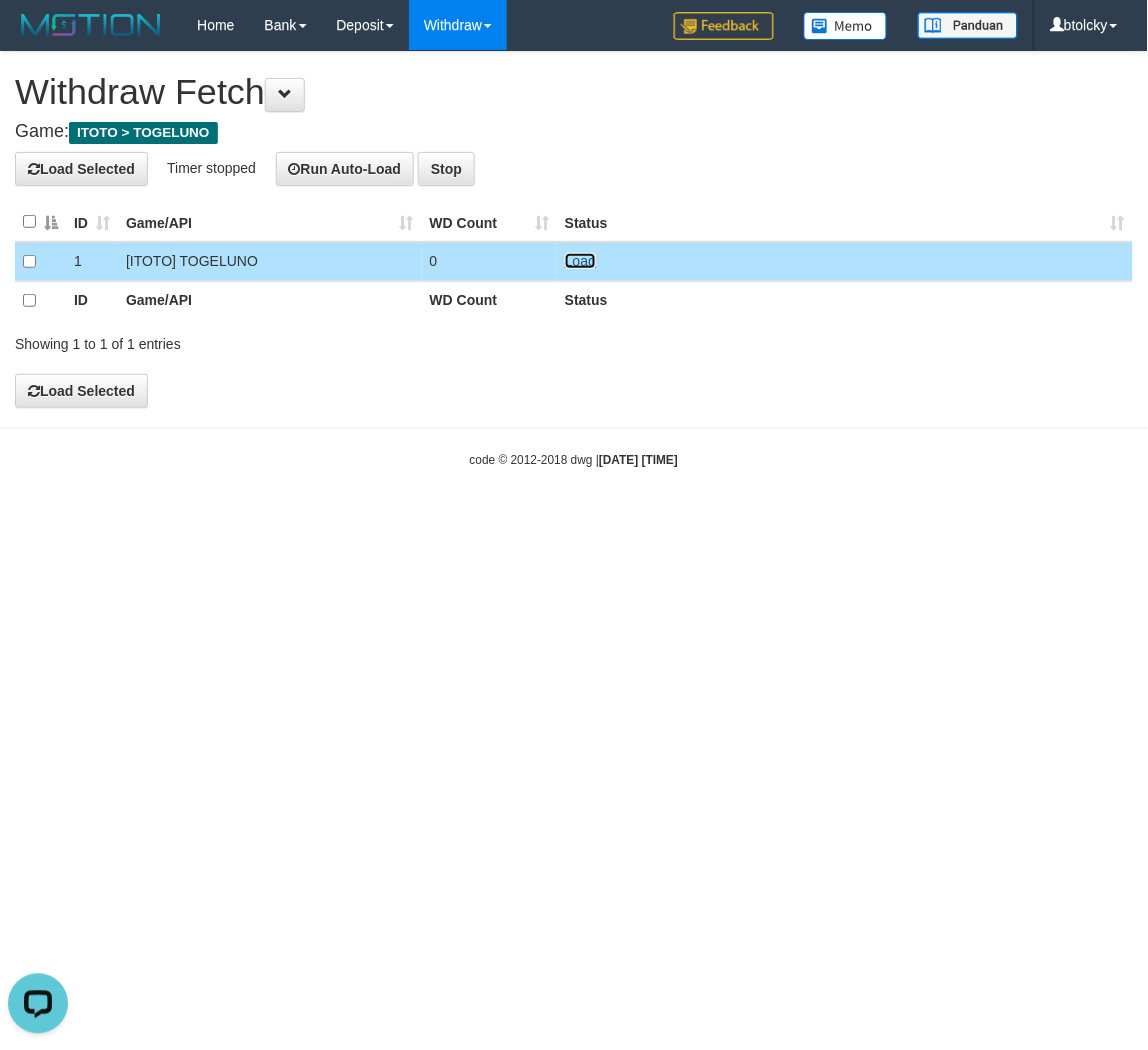 click on "Load" at bounding box center (580, 261) 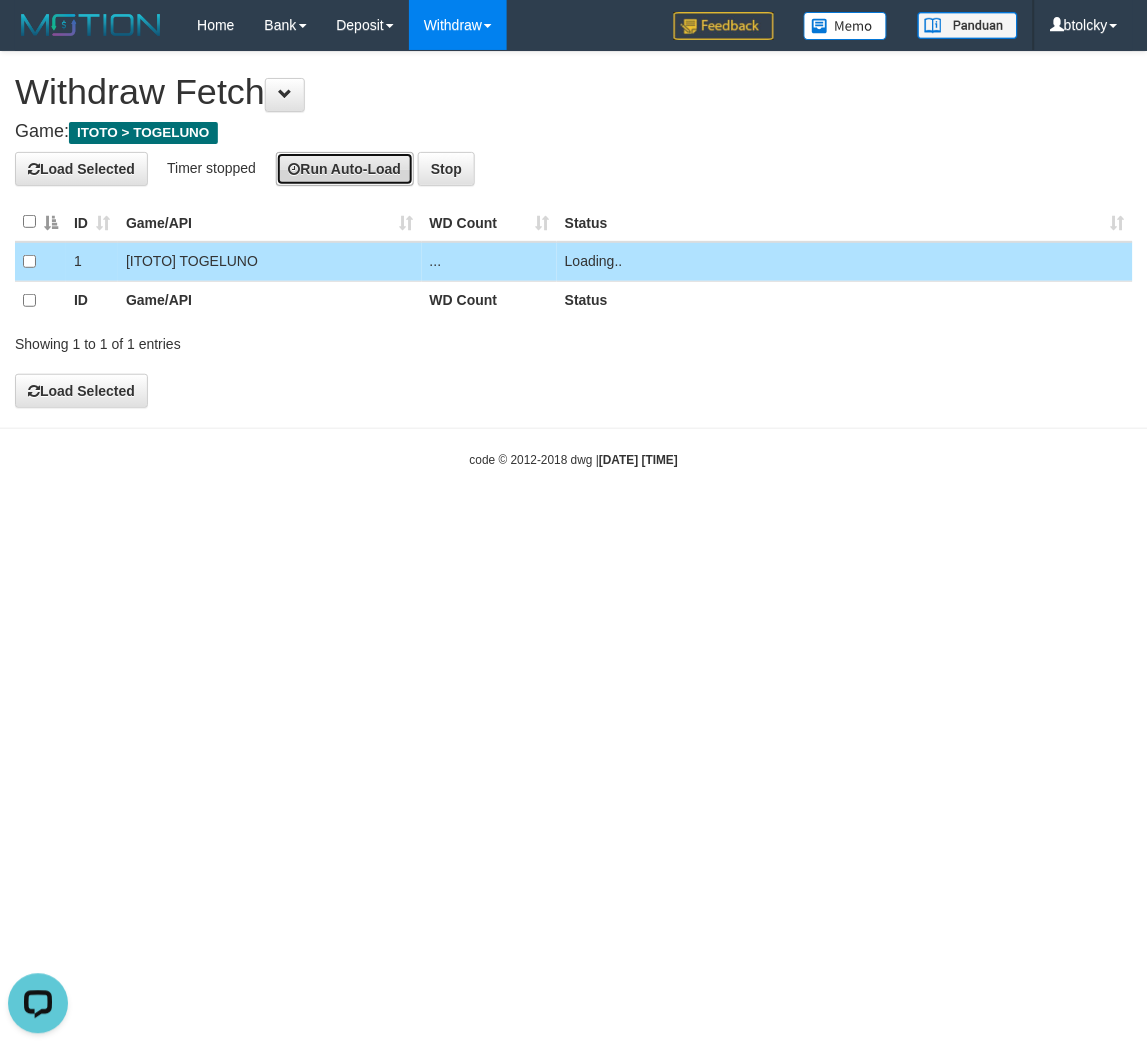 click on "Run Auto-Load" at bounding box center [345, 169] 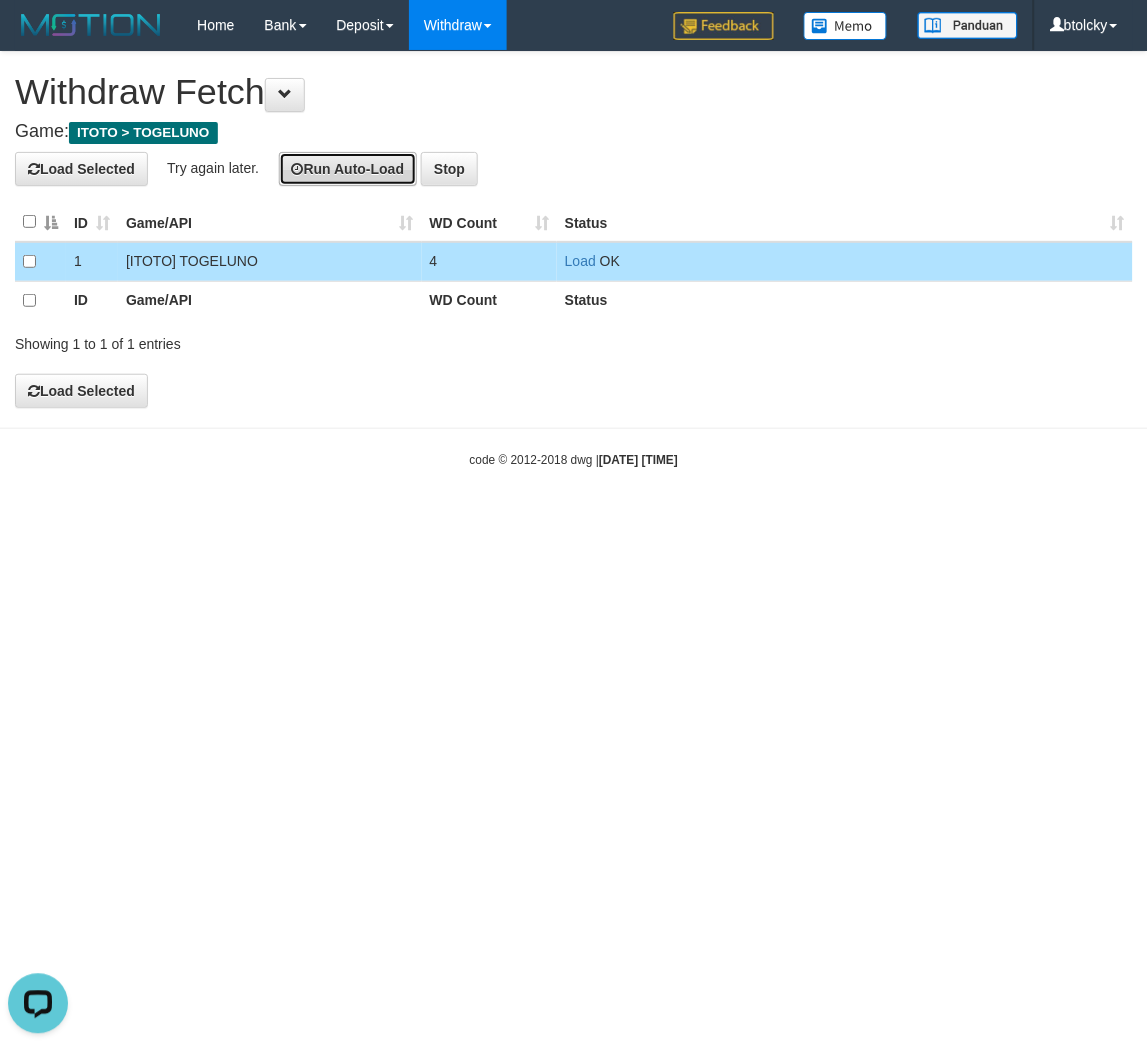 click on "Run Auto-Load" at bounding box center [348, 169] 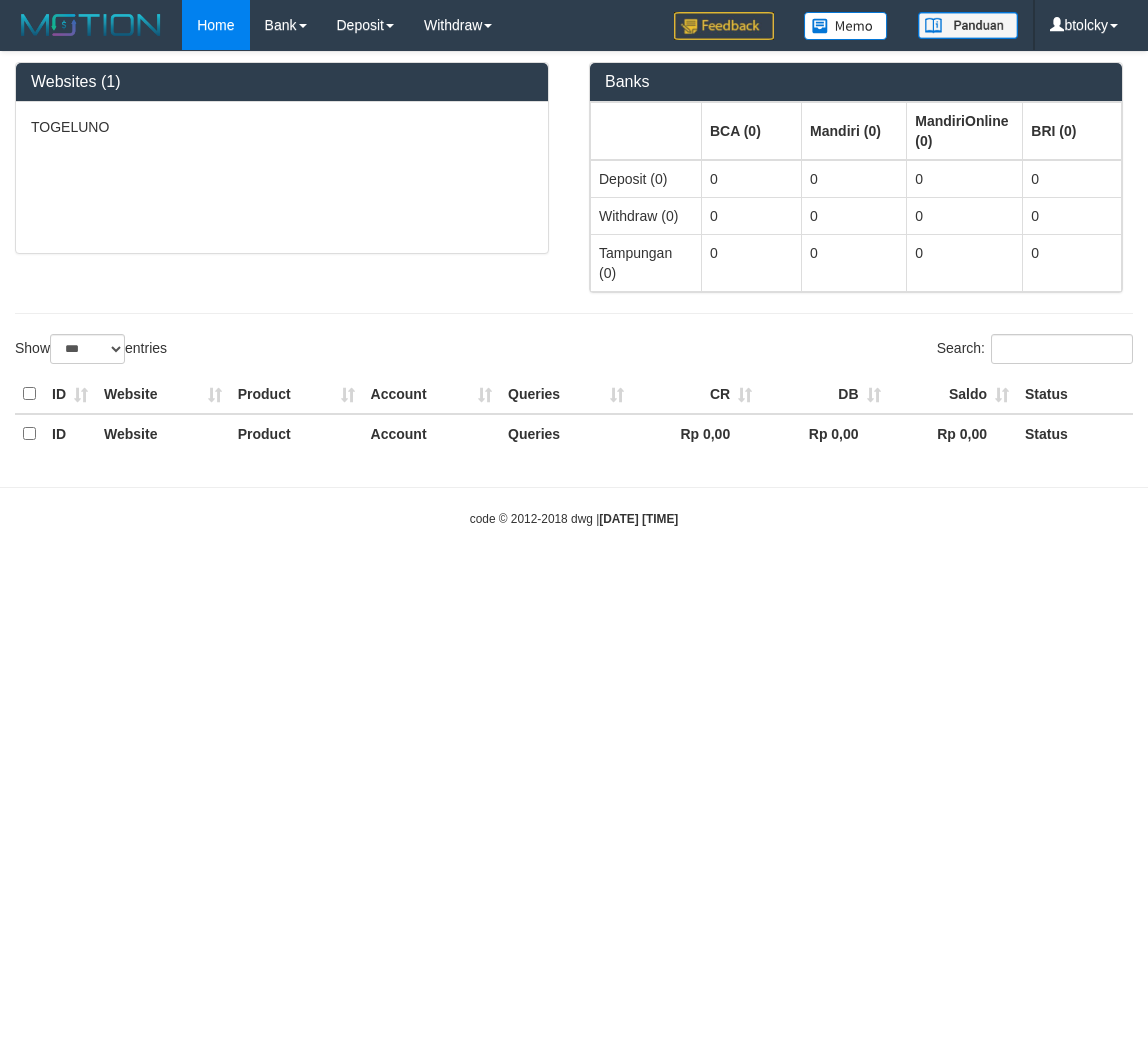 select on "***" 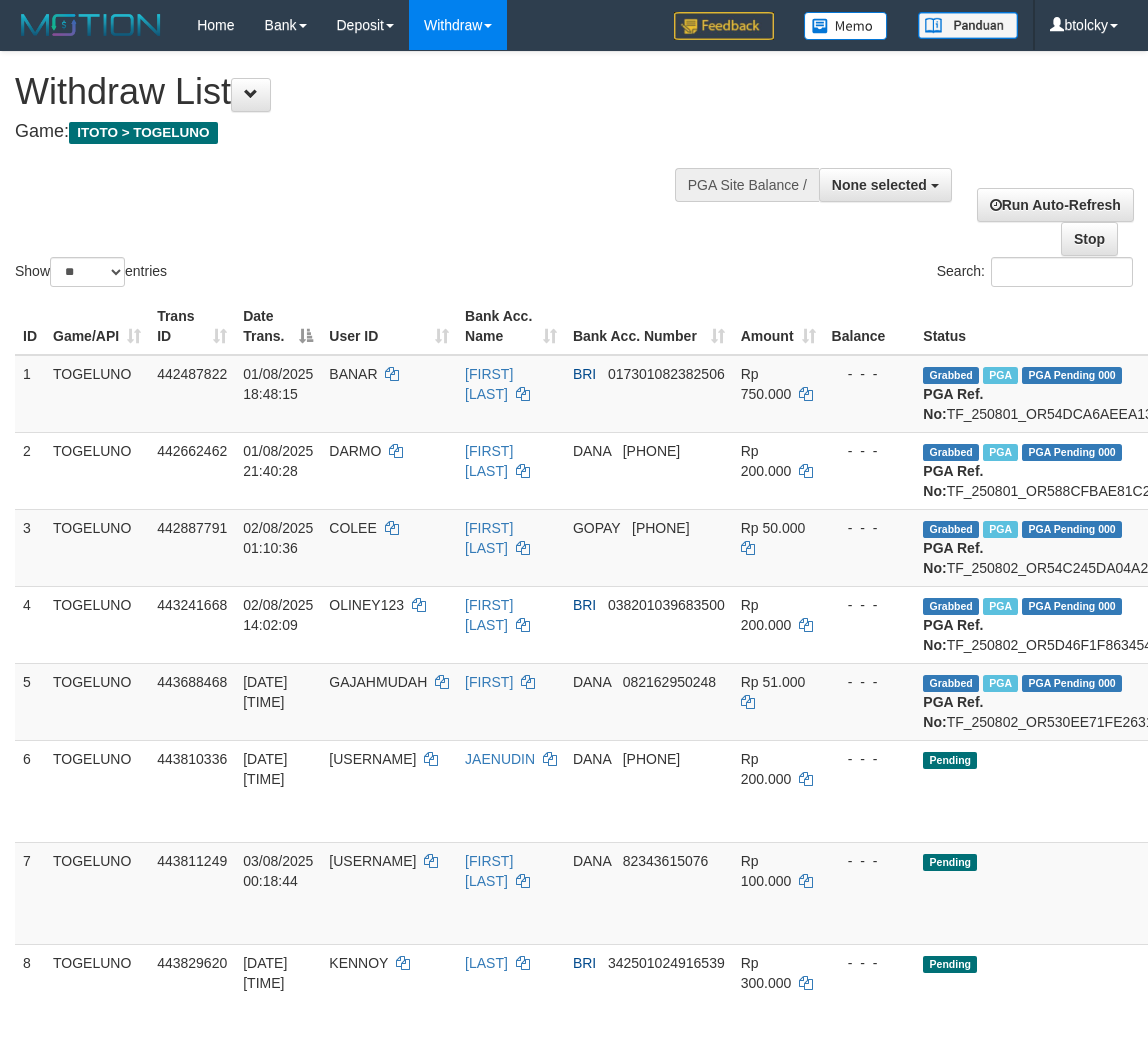 select 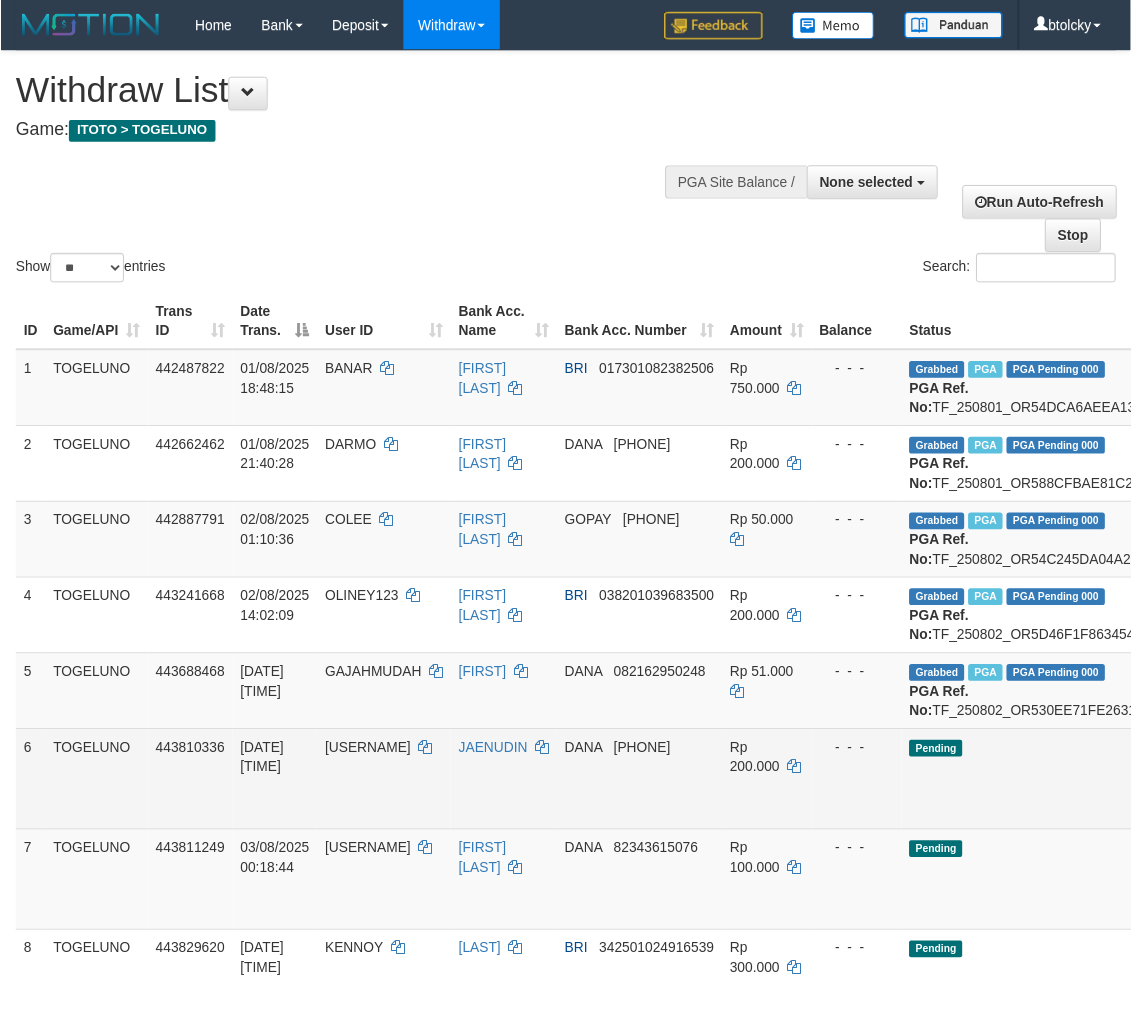 scroll, scrollTop: 283, scrollLeft: 277, axis: both 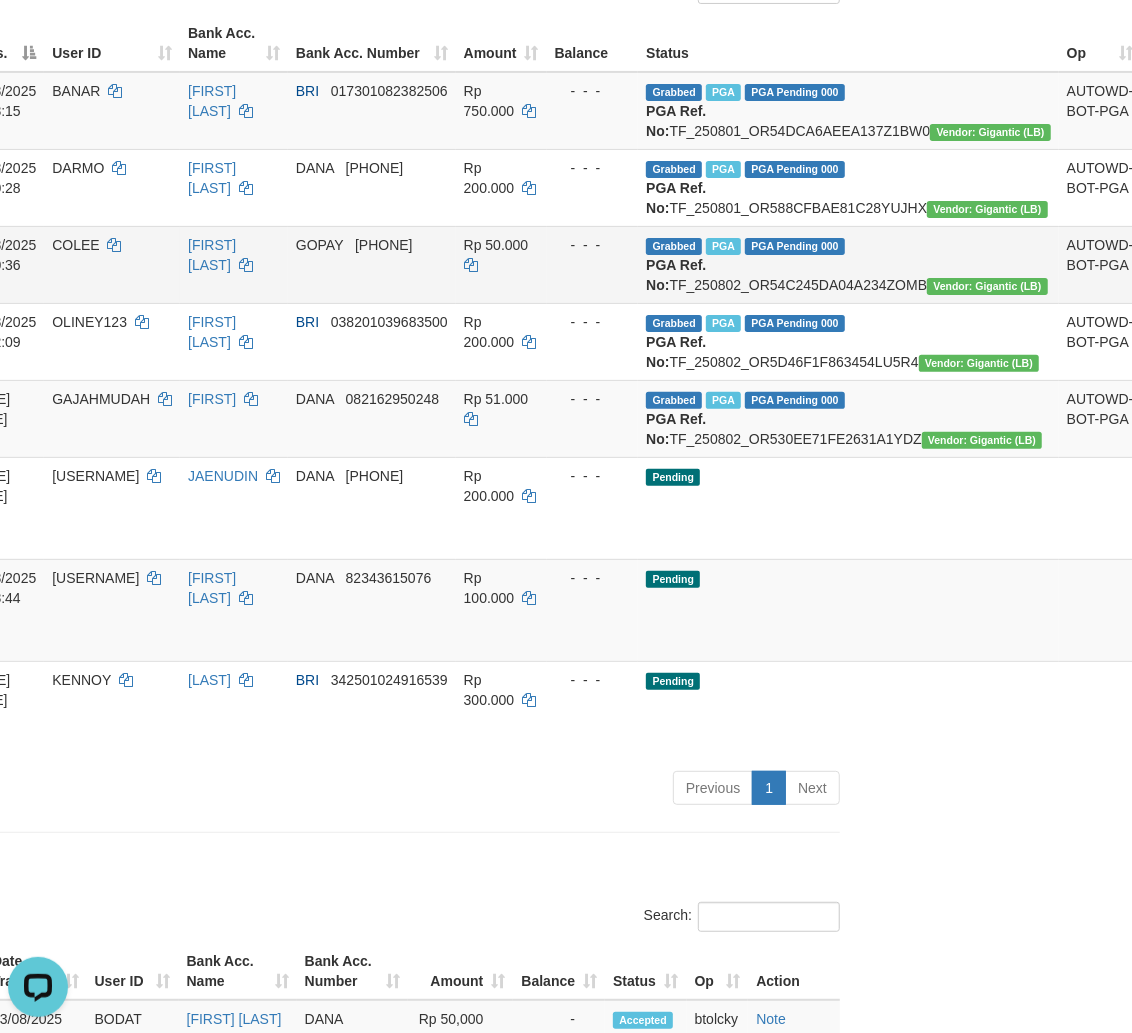 click on "Send PGA" at bounding box center [1165, 531] 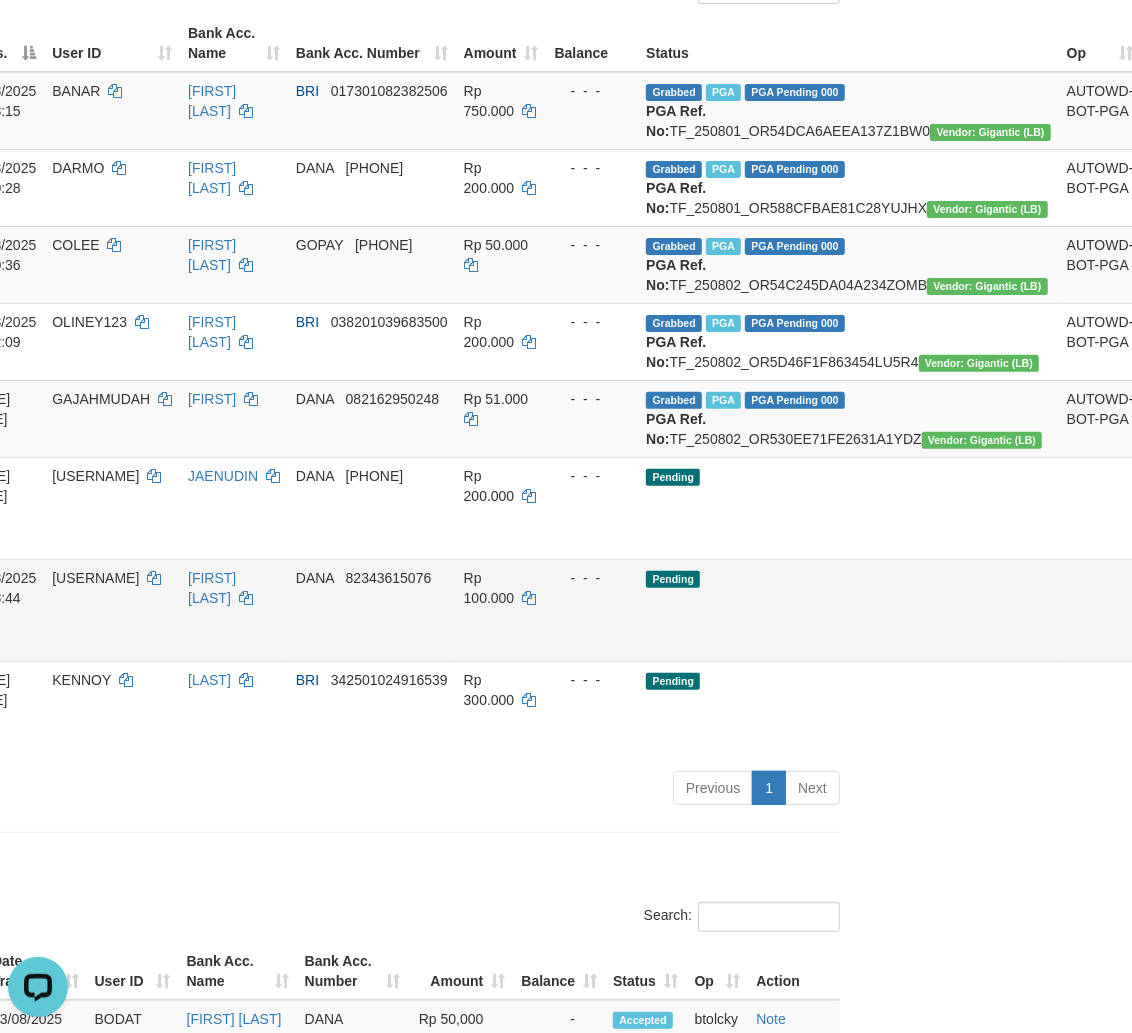 click on "Send PGA" at bounding box center (1165, 633) 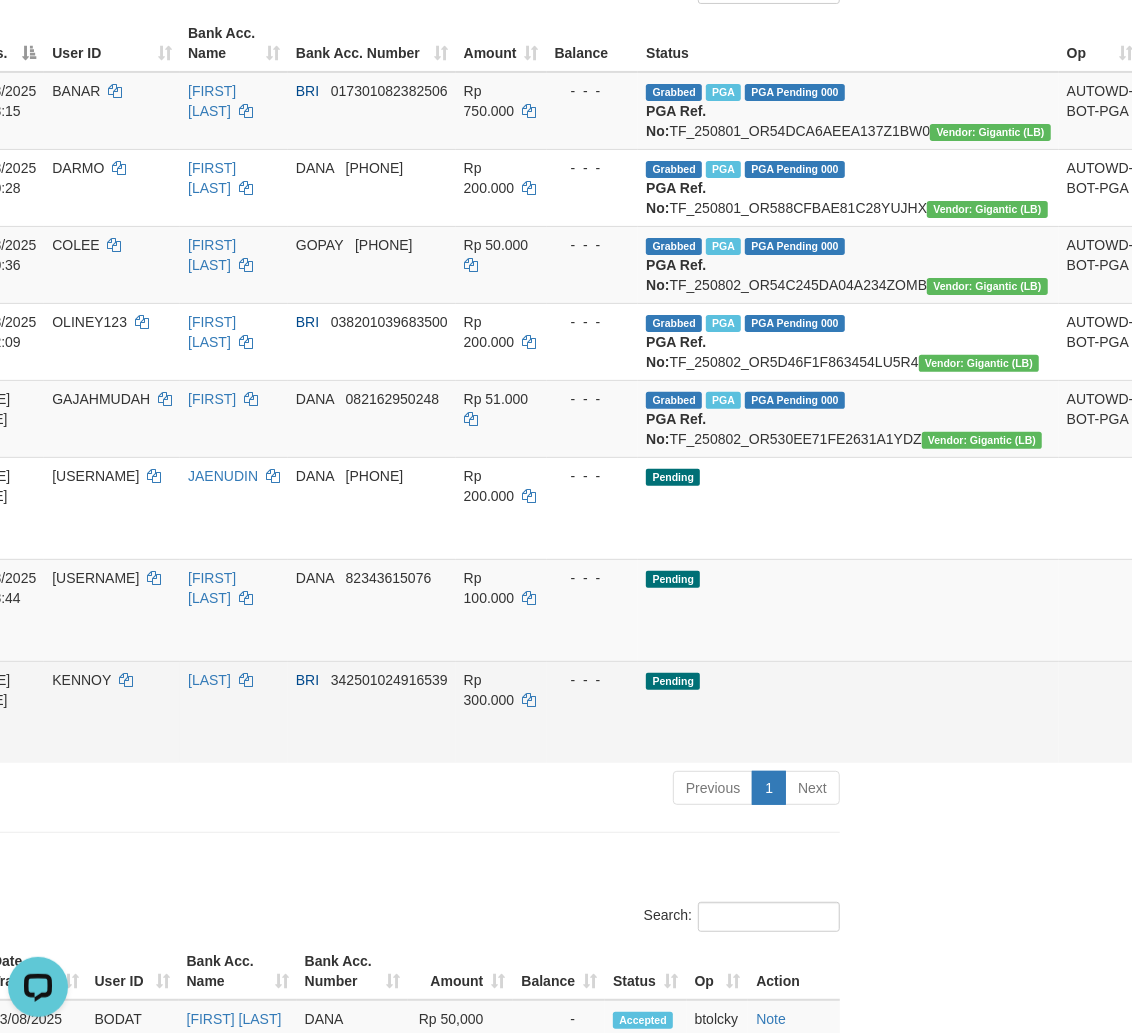 click on "Send PGA" at bounding box center (1165, 735) 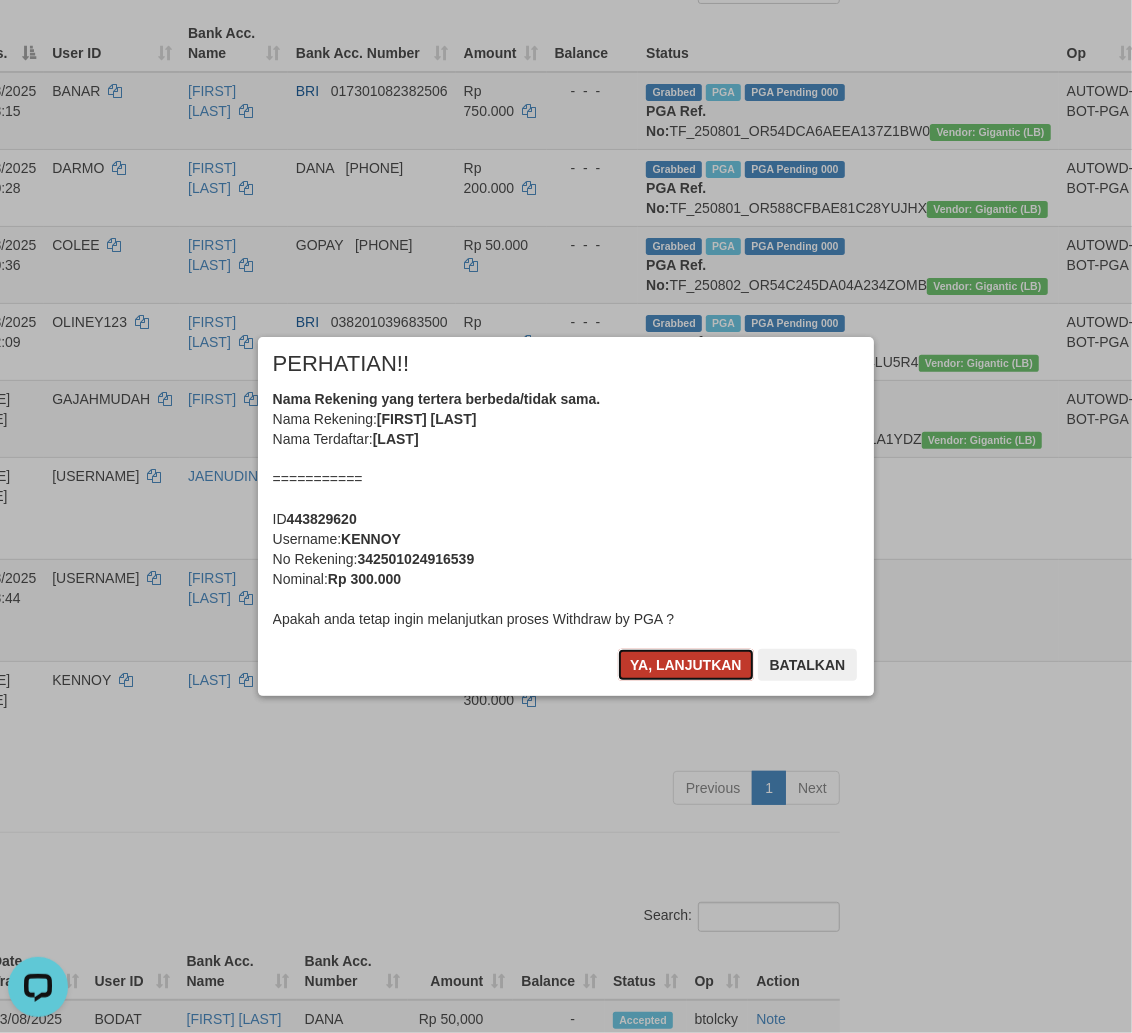 click on "Ya, lanjutkan" at bounding box center [686, 665] 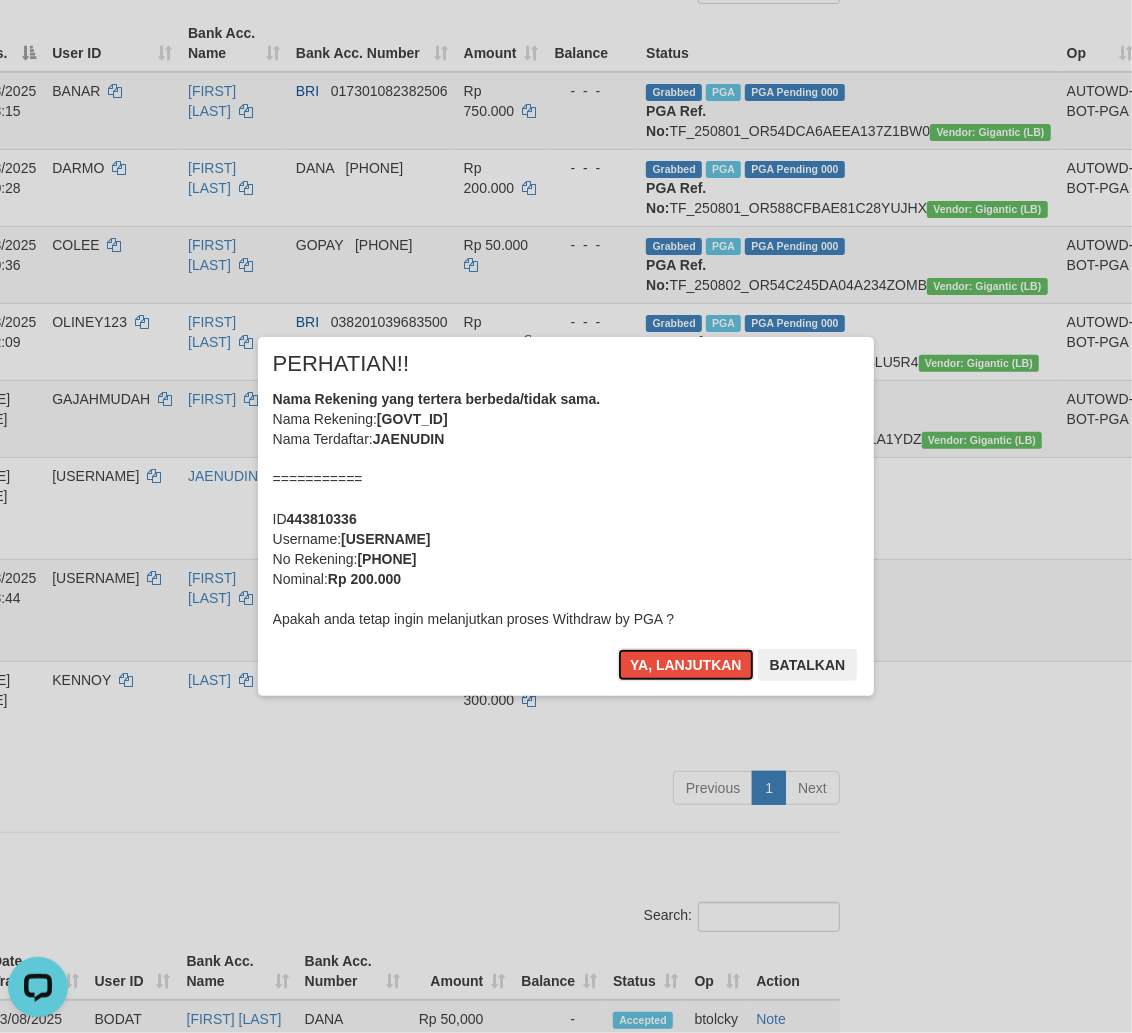 click on "Ya, lanjutkan" at bounding box center (686, 665) 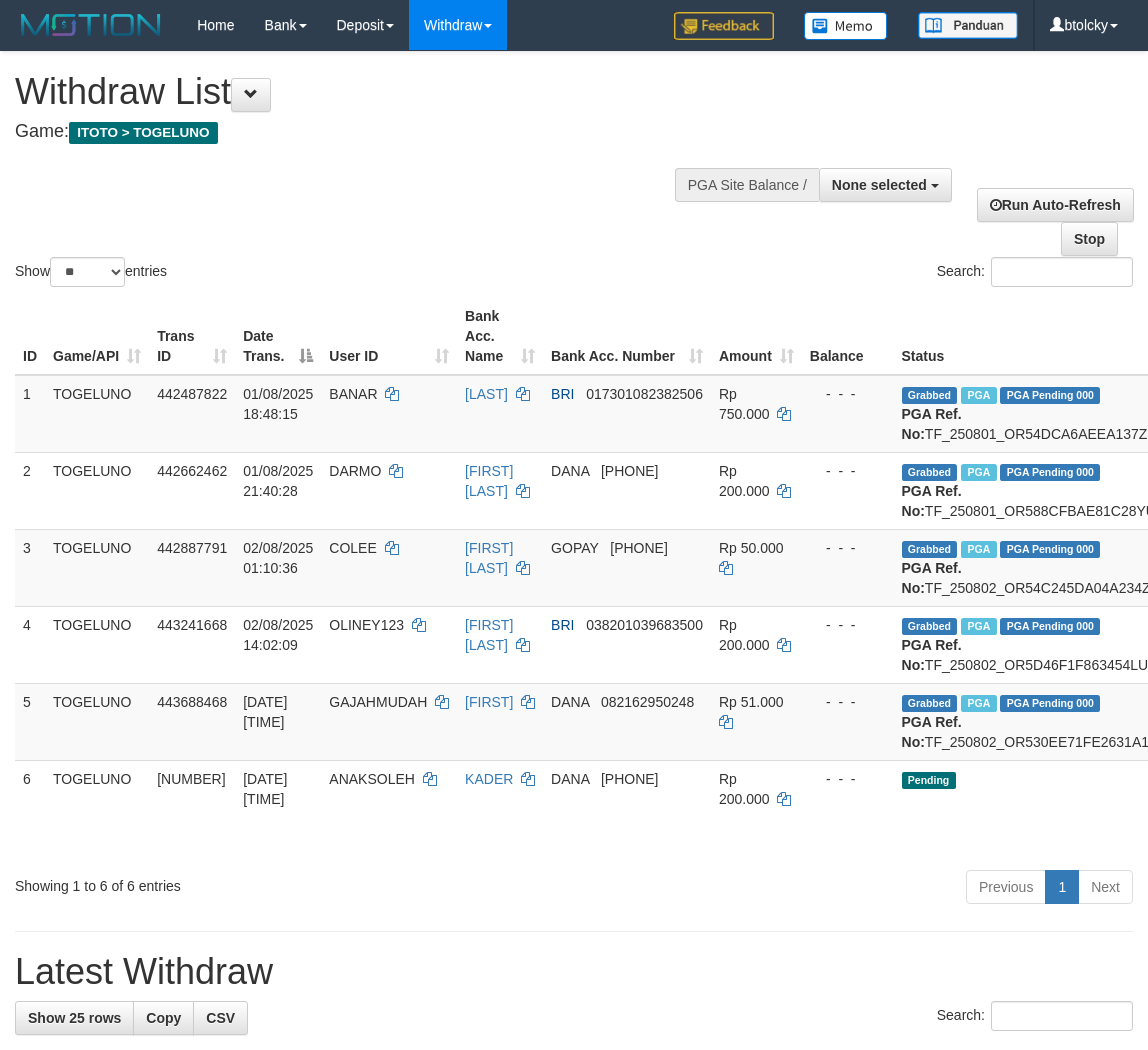 select 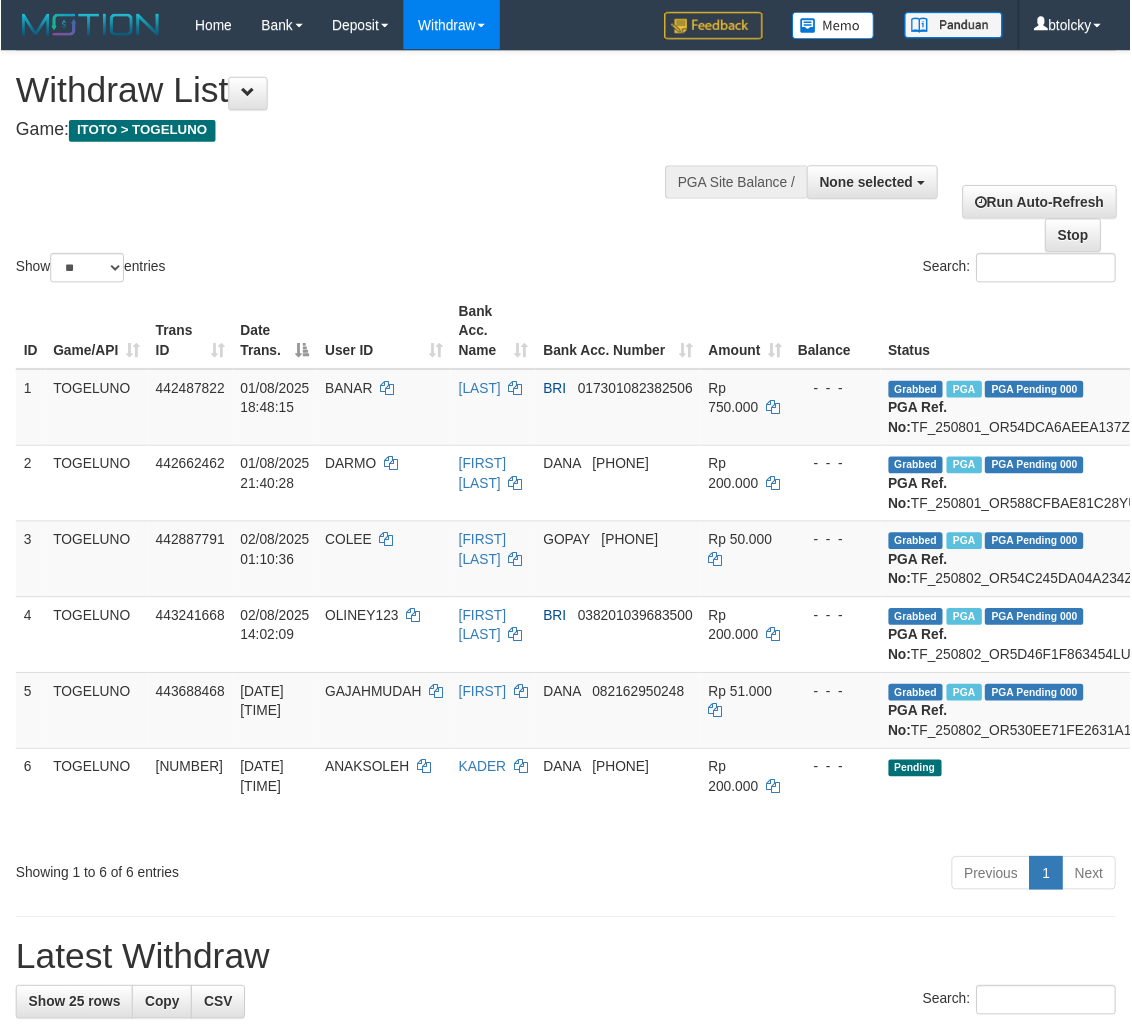 scroll, scrollTop: 283, scrollLeft: 277, axis: both 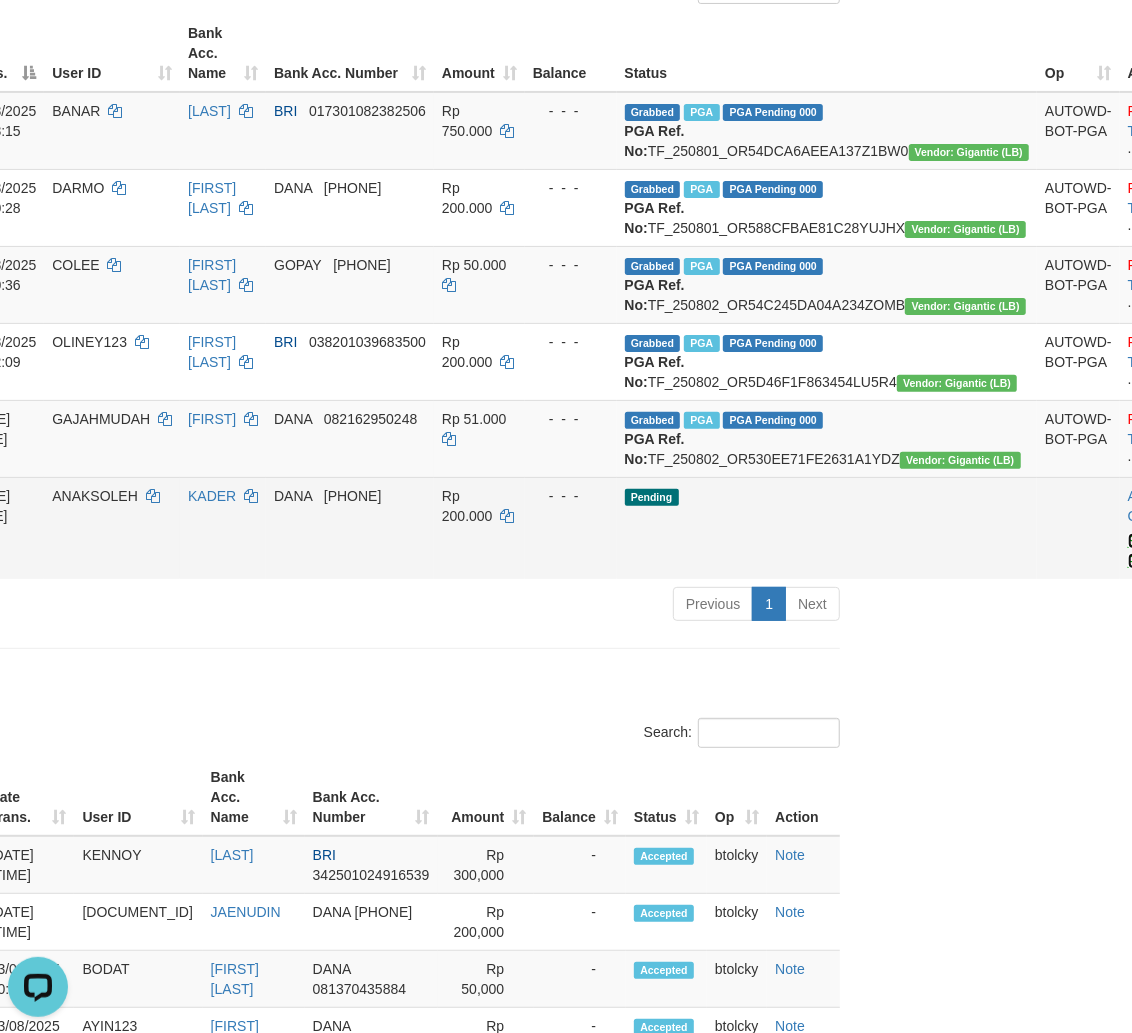 click on "Send PGA" at bounding box center [1144, 551] 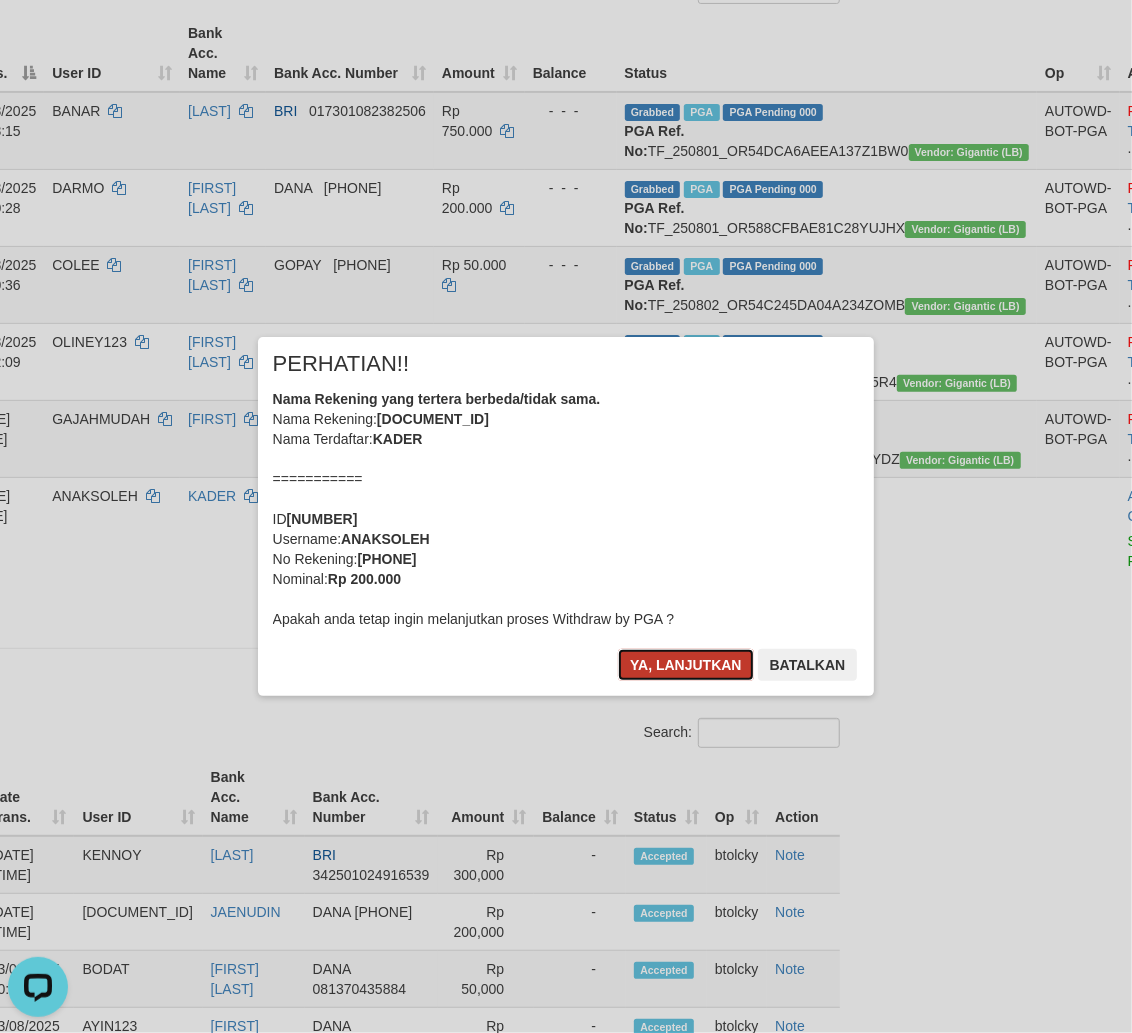 click on "Ya, lanjutkan" at bounding box center (686, 665) 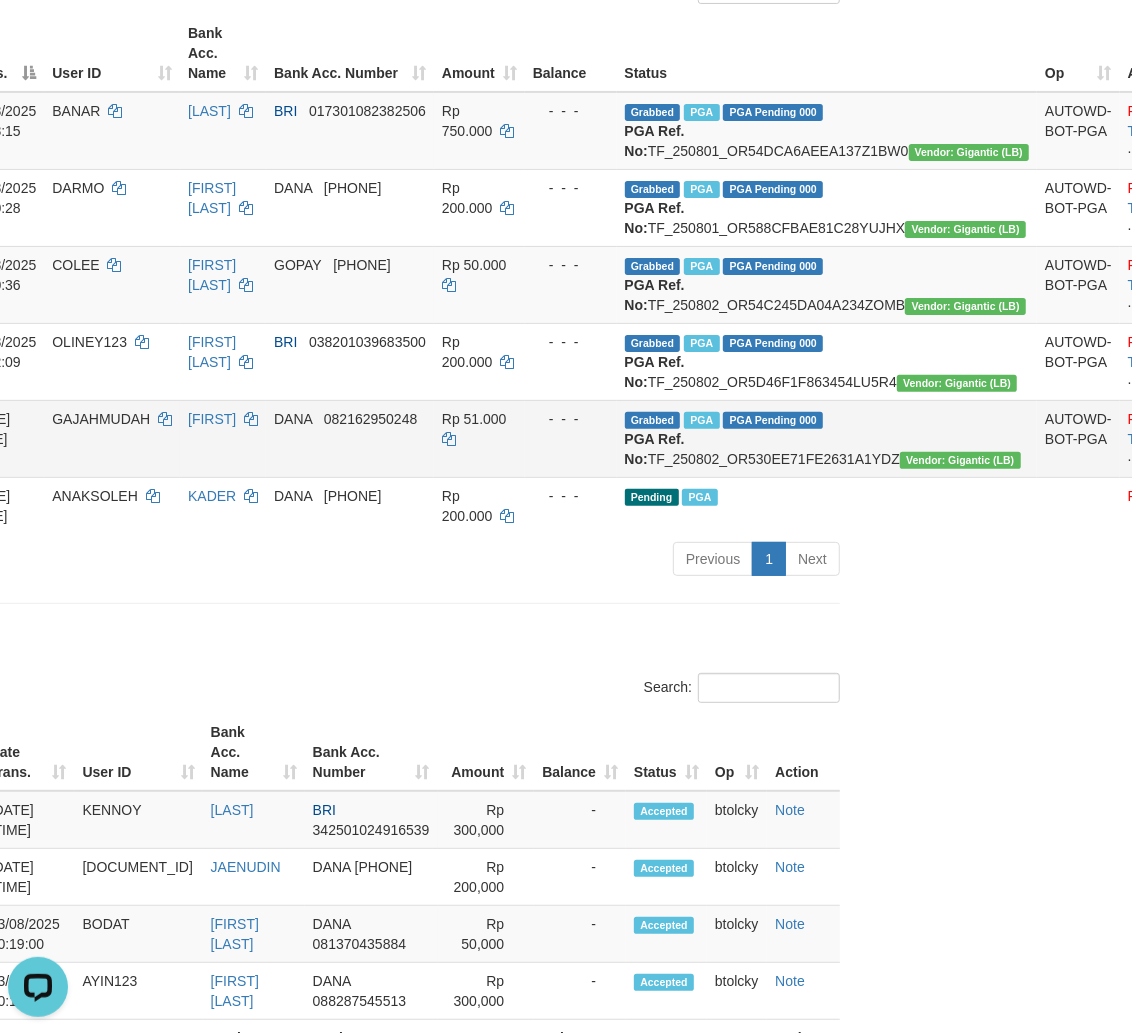 click on "Grabbed   PGA   PGA Pending 000 PGA Ref. No:  TF_250802_OR530EE71FE2631A1YDZ  Vendor: Gigantic (LB)" at bounding box center [827, 438] 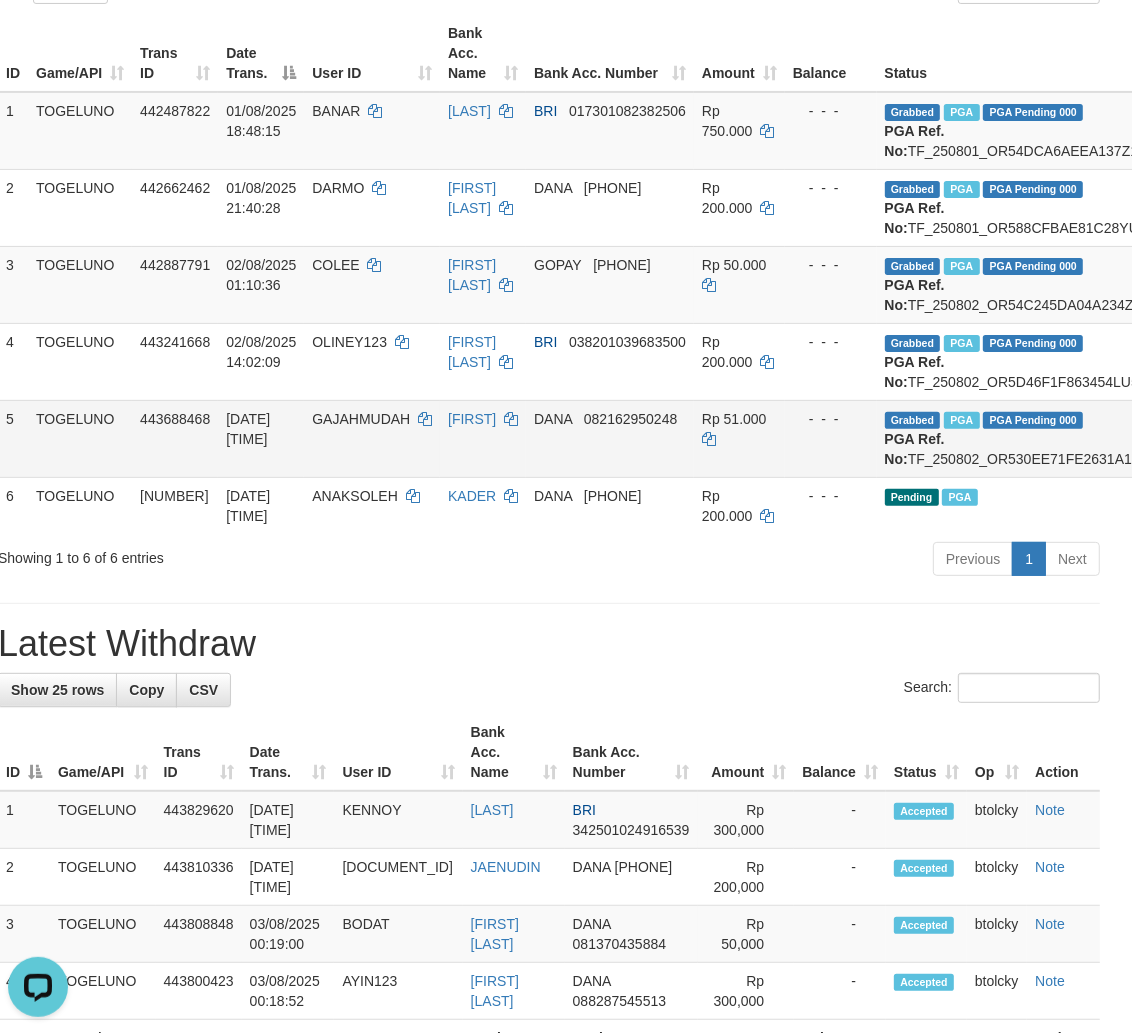 scroll, scrollTop: 283, scrollLeft: 0, axis: vertical 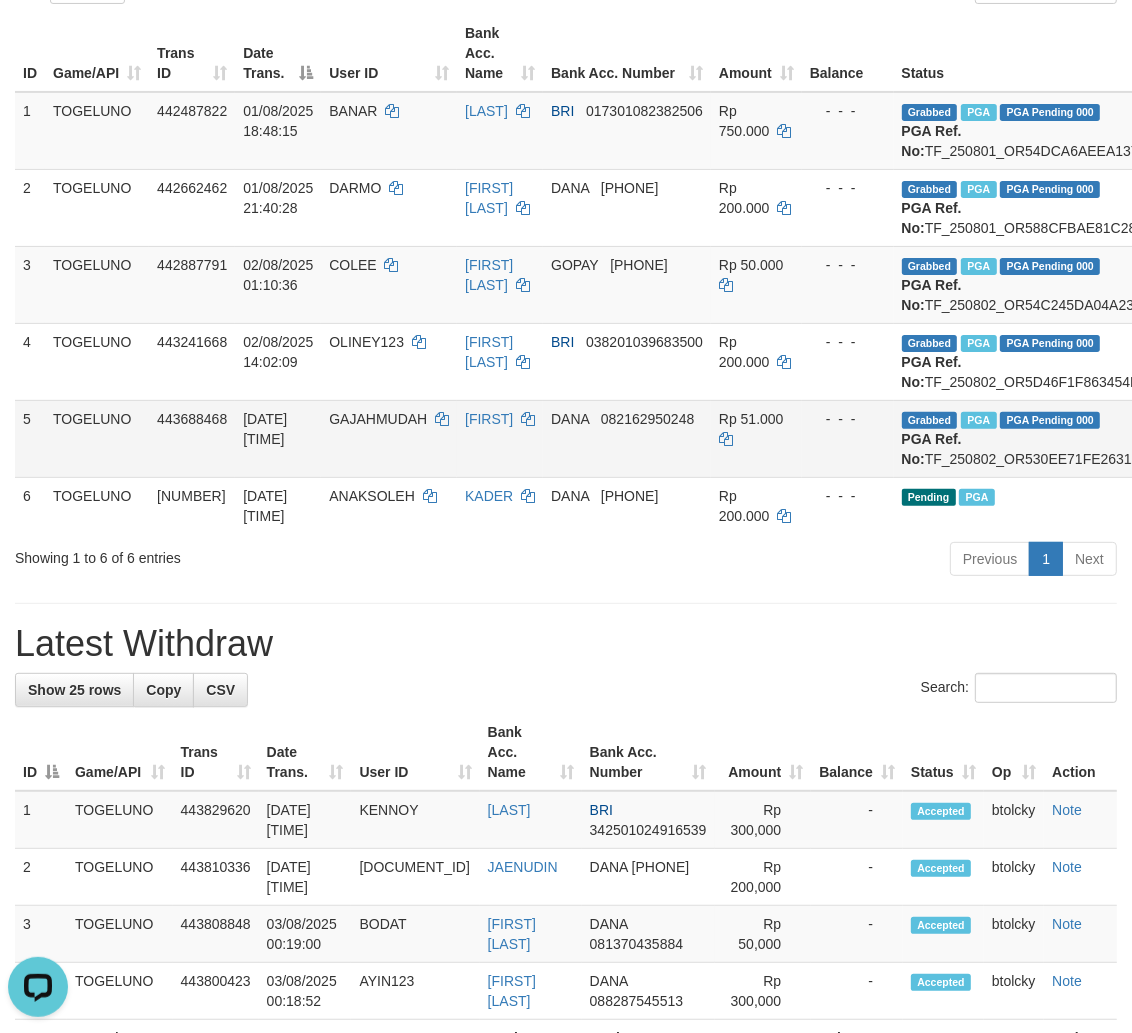 click on "GAJAHMUDAH" at bounding box center [378, 419] 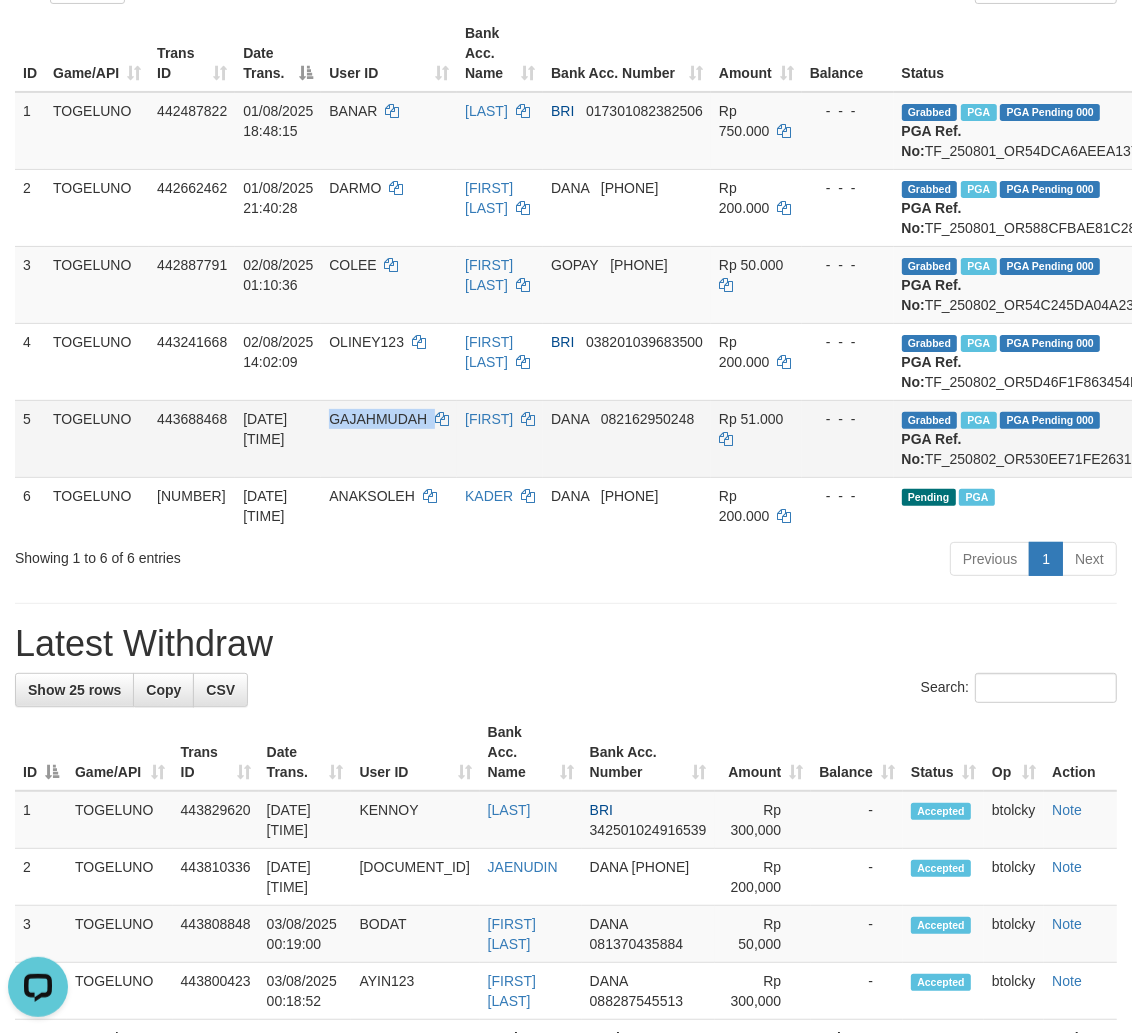 click on "GAJAHMUDAH" at bounding box center (378, 419) 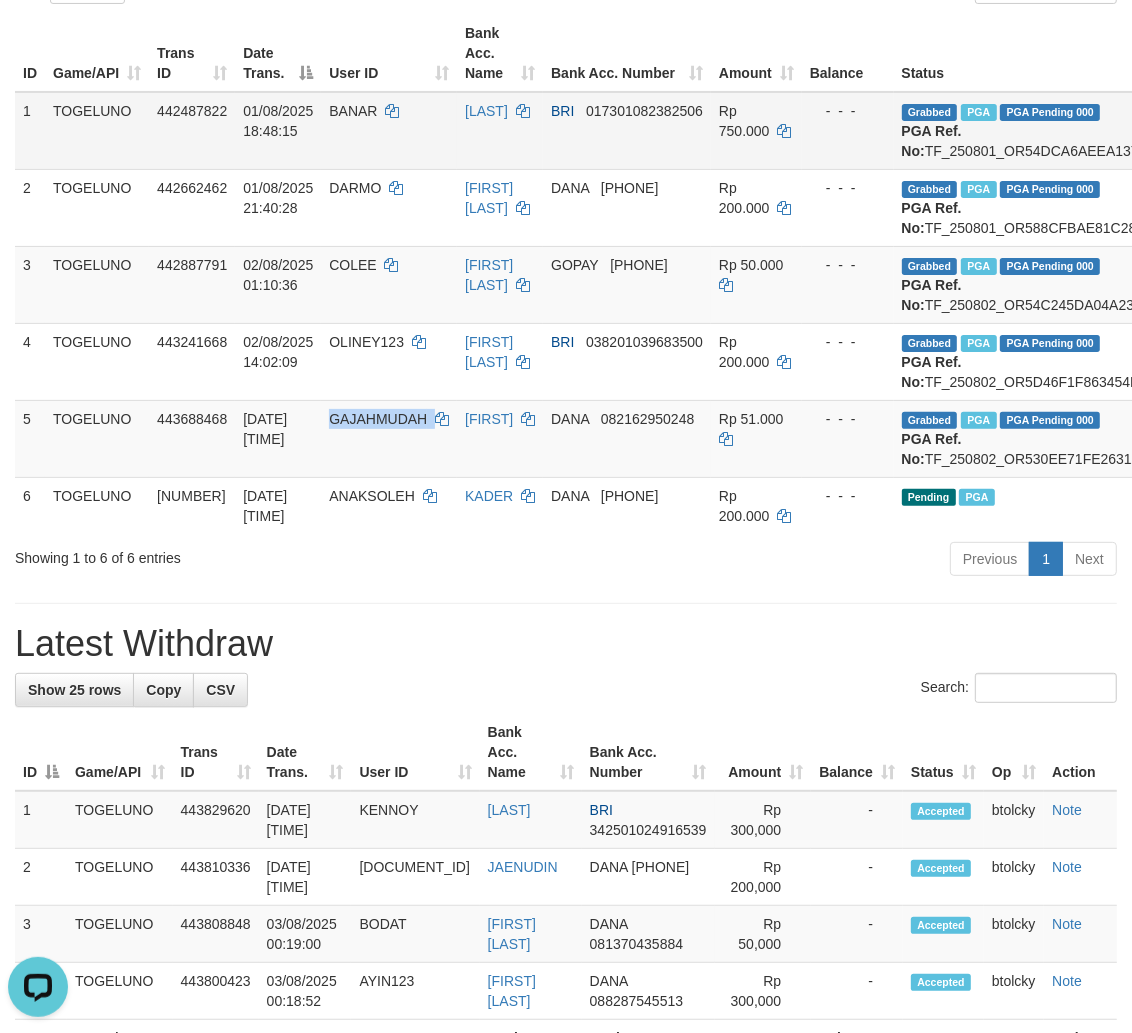 copy on "GAJAHMUDAH" 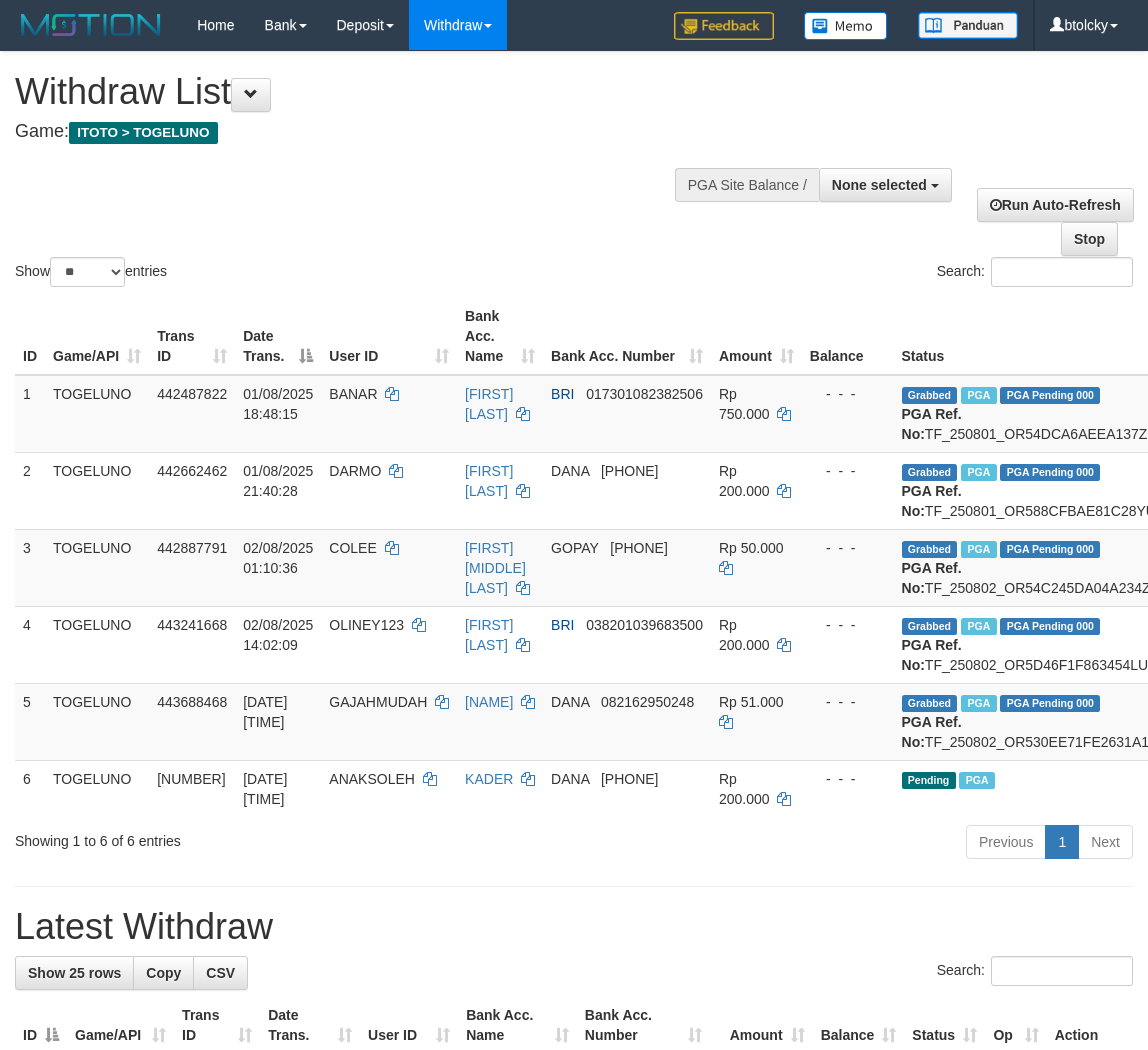select 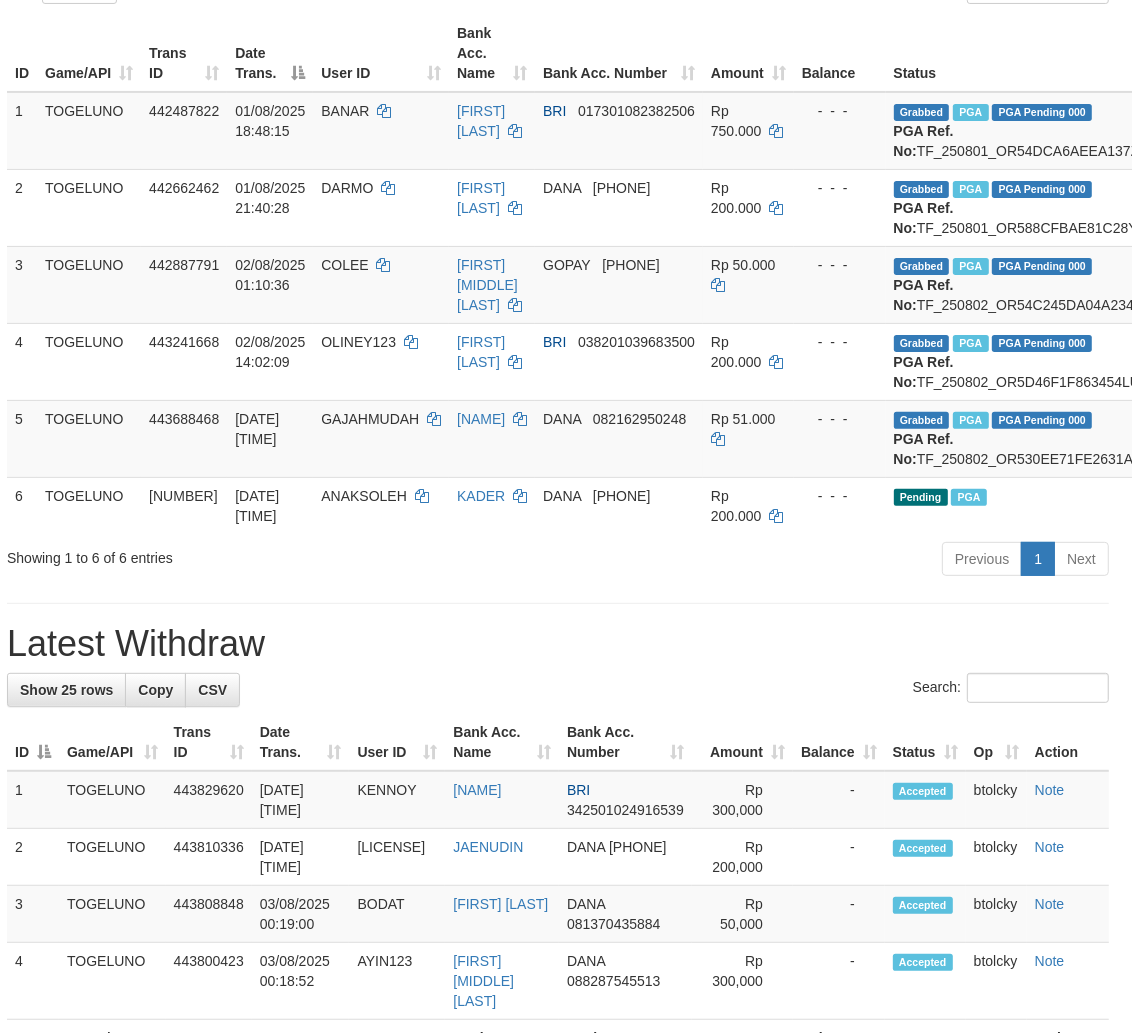 scroll, scrollTop: 283, scrollLeft: 0, axis: vertical 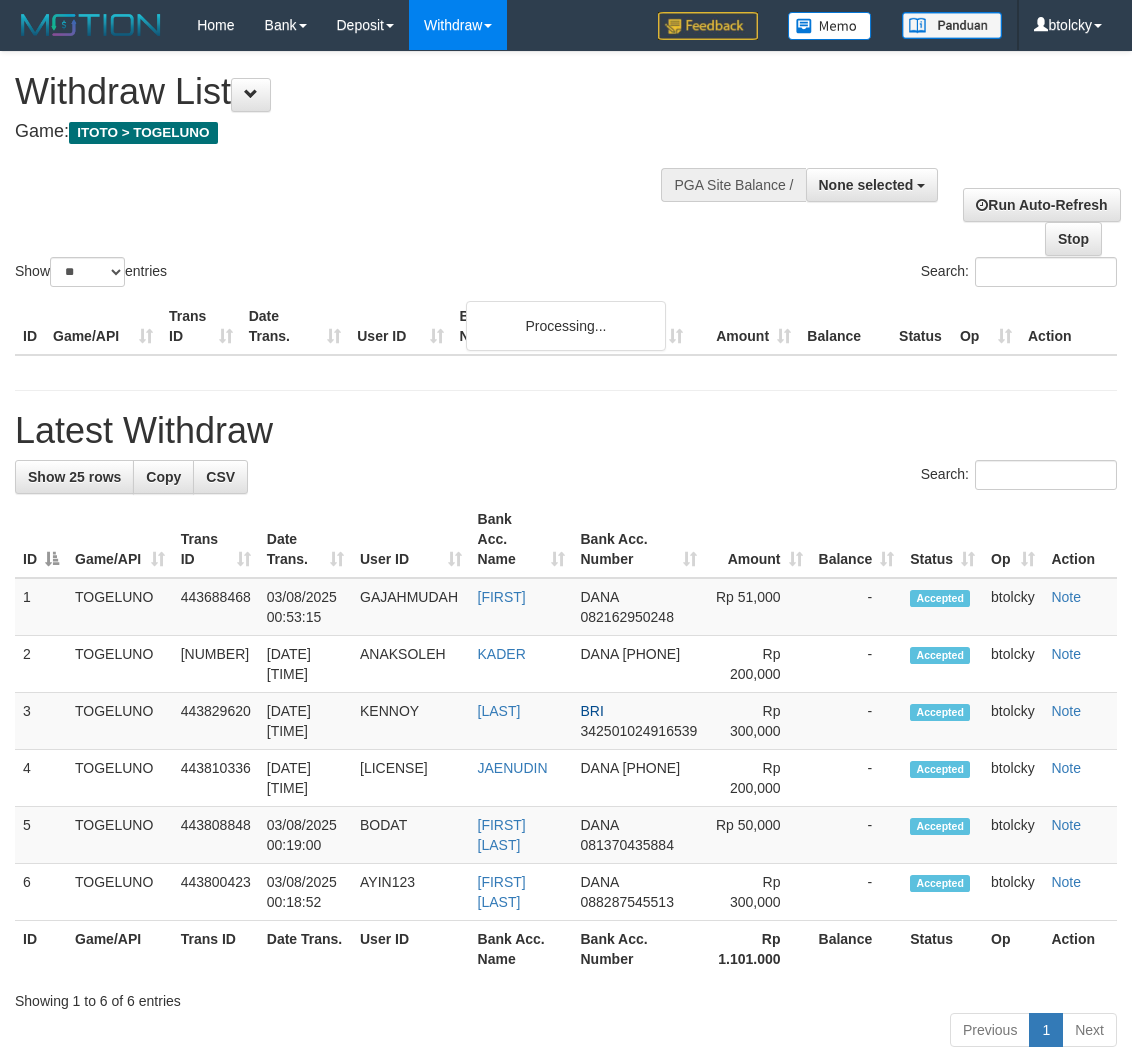 select 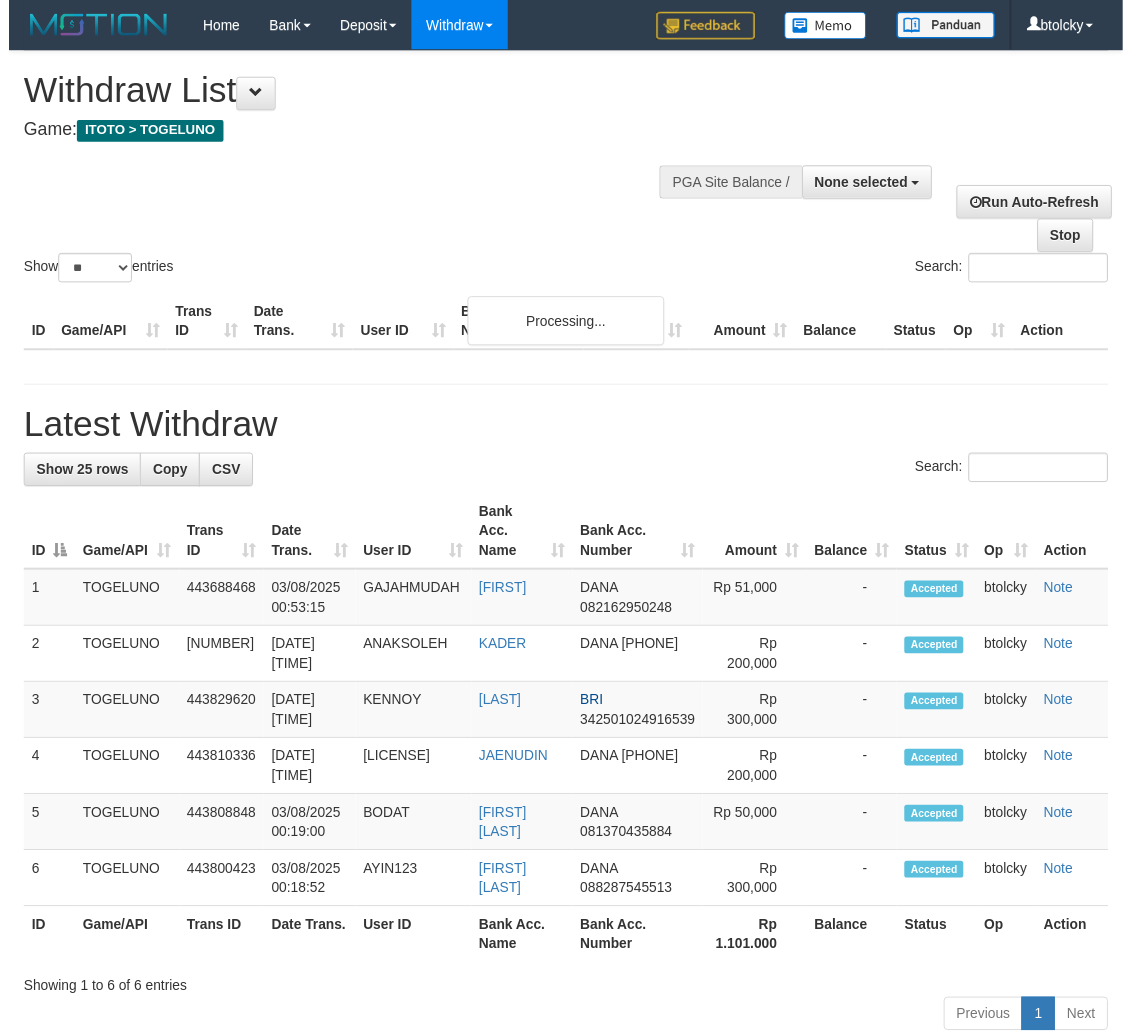 scroll, scrollTop: 283, scrollLeft: 0, axis: vertical 